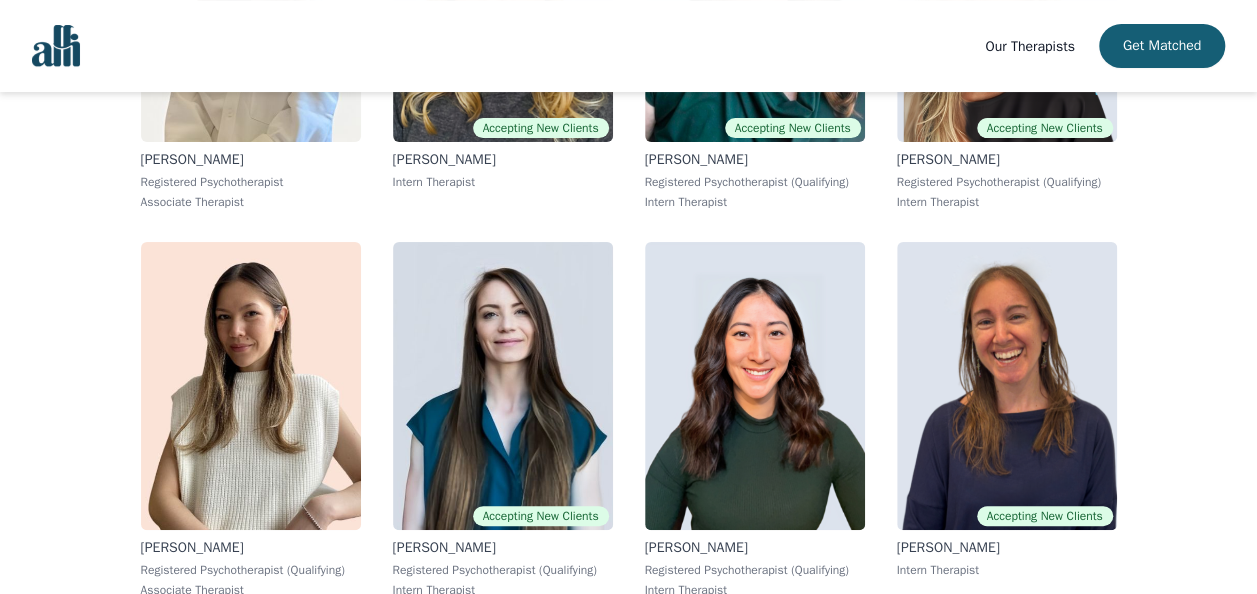 scroll, scrollTop: 7400, scrollLeft: 0, axis: vertical 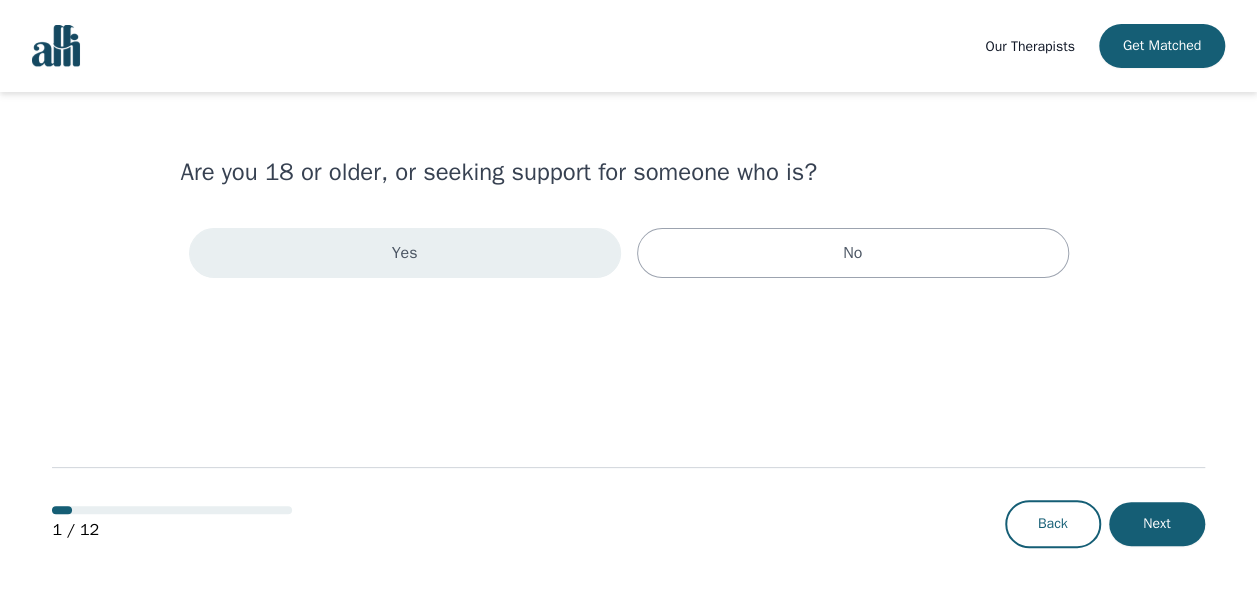 click on "Yes" at bounding box center [405, 253] 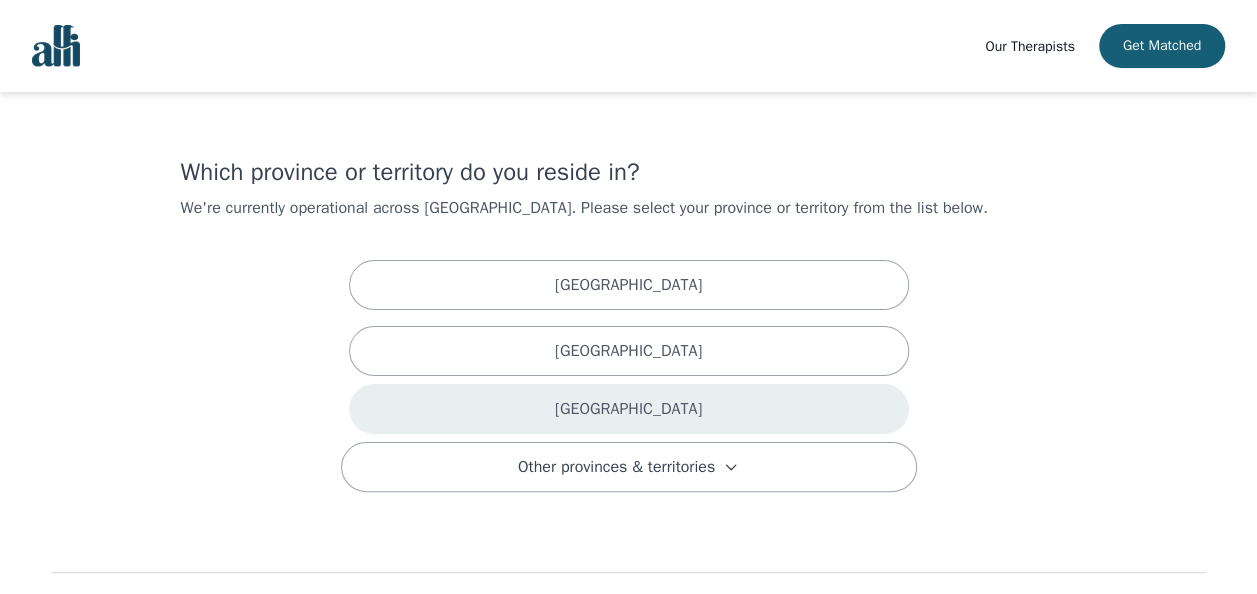 click on "Ontario" at bounding box center [629, 409] 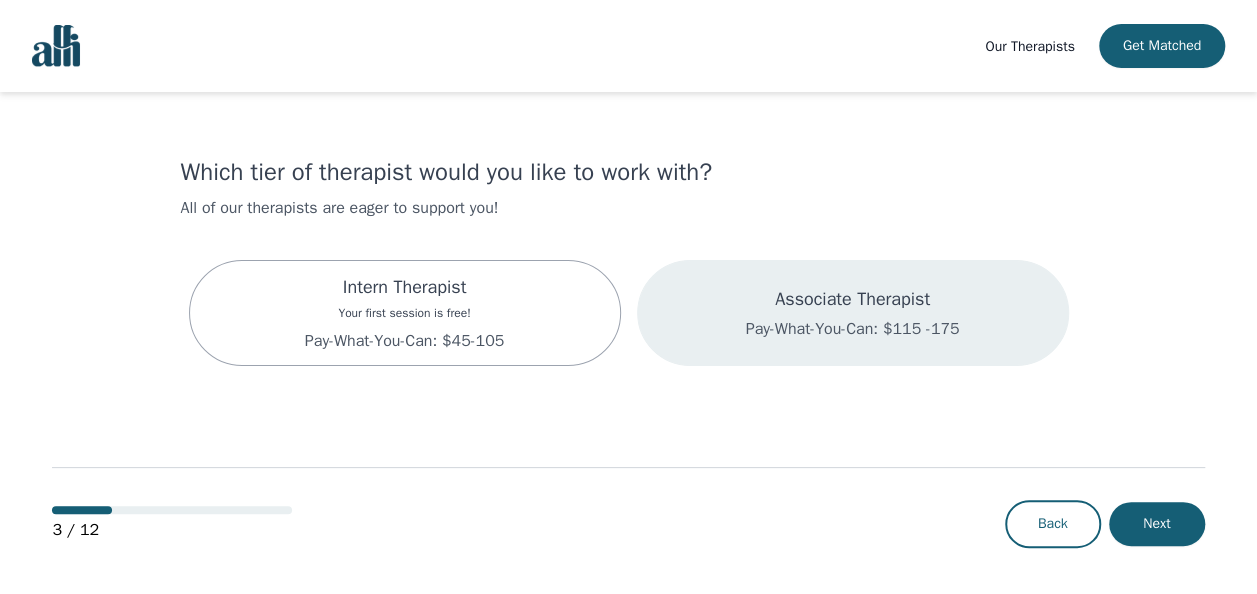 click on "Associate Therapist" at bounding box center [853, 299] 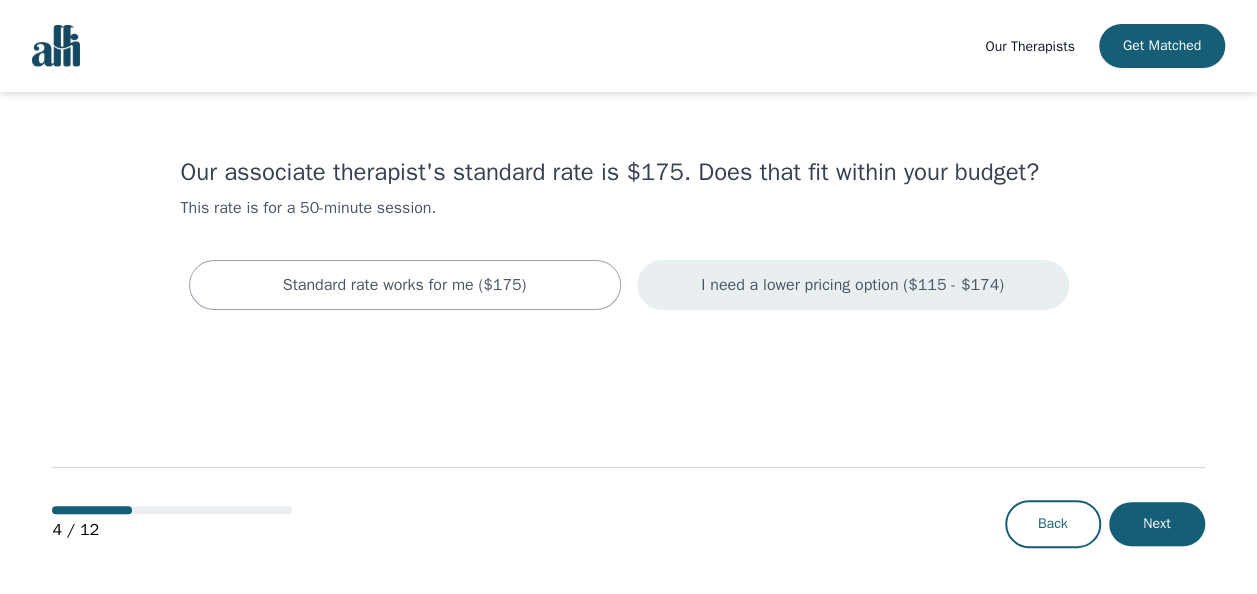 click on "I need a lower pricing option ($115 - $174)" at bounding box center (852, 285) 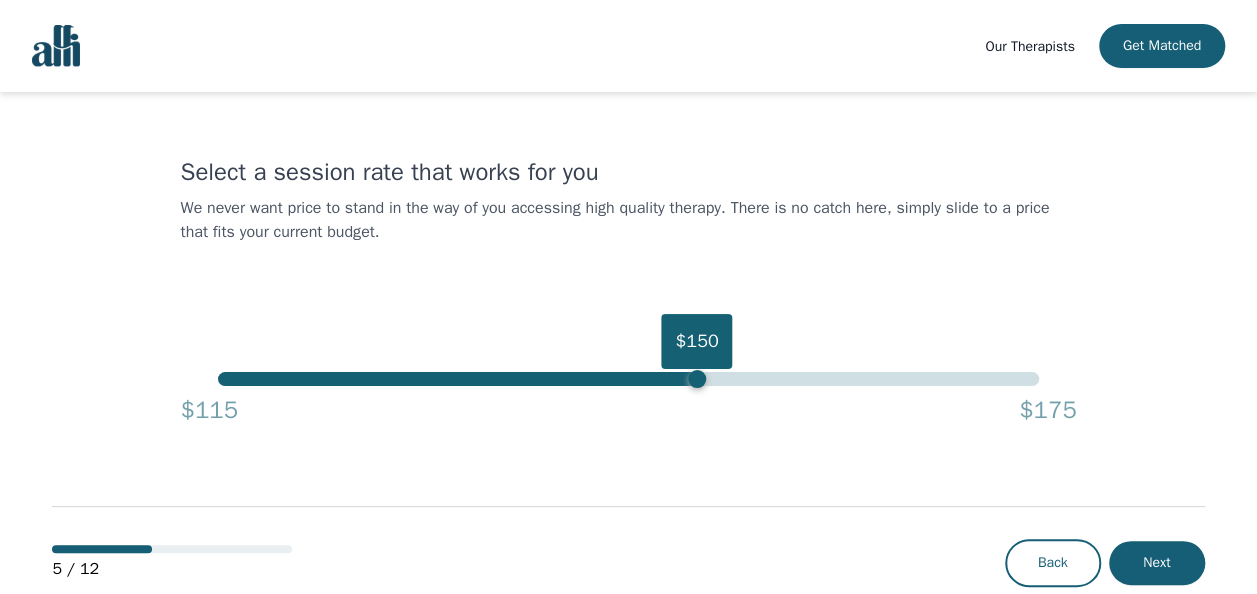 drag, startPoint x: 1044, startPoint y: 383, endPoint x: 694, endPoint y: 386, distance: 350.01285 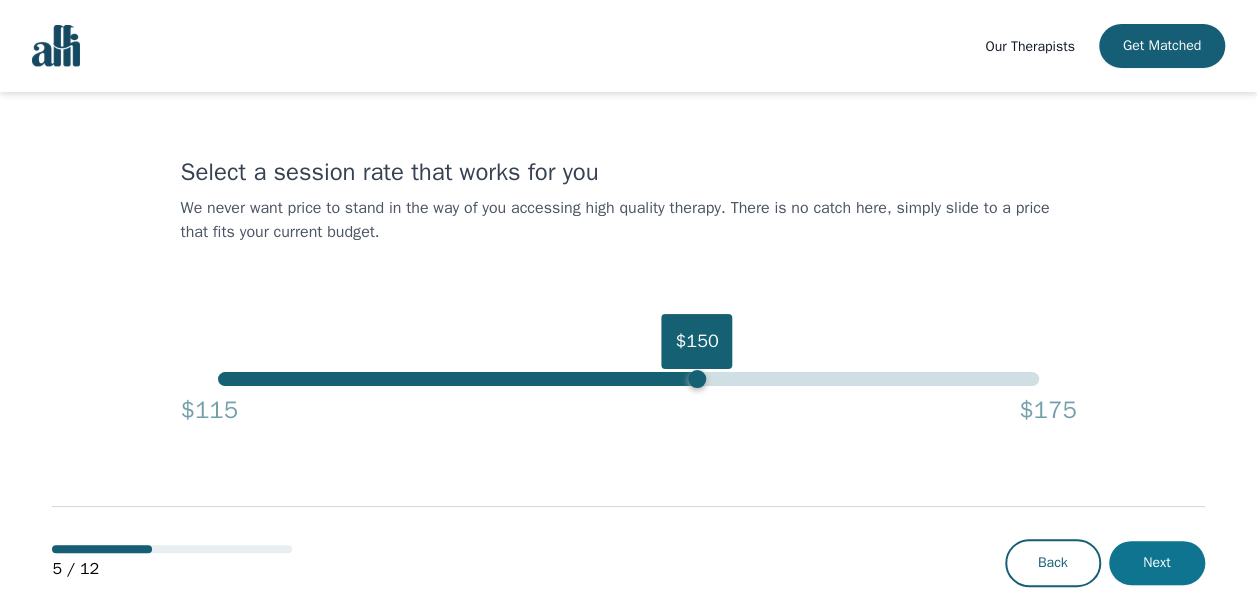 click on "Next" at bounding box center (1157, 563) 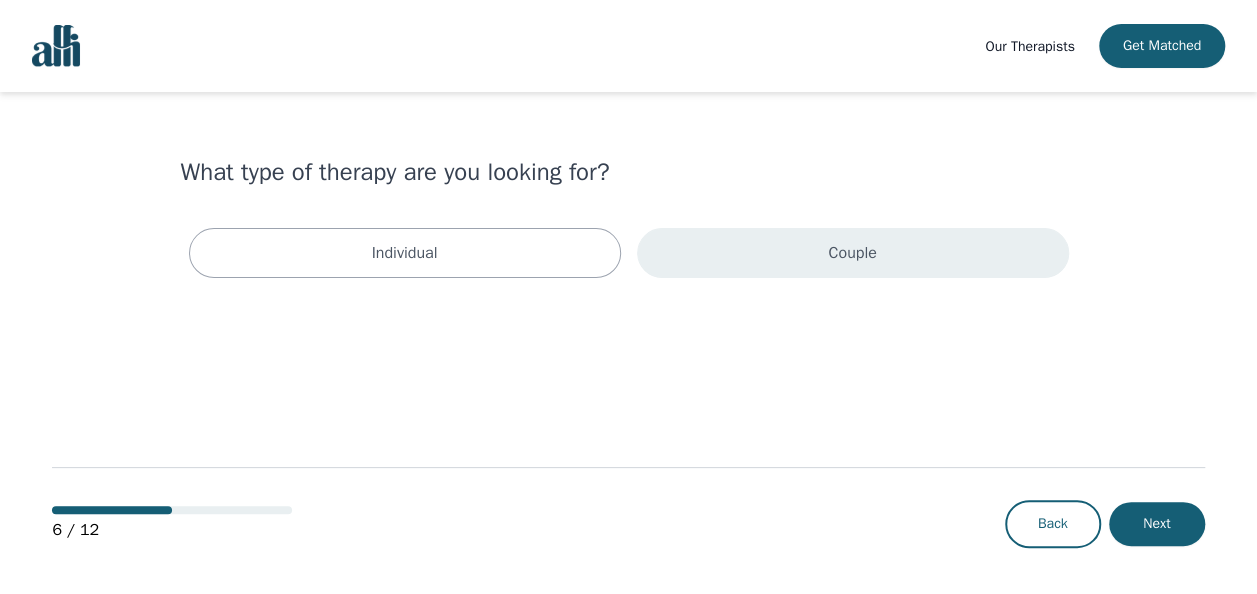 click on "Couple" at bounding box center (852, 253) 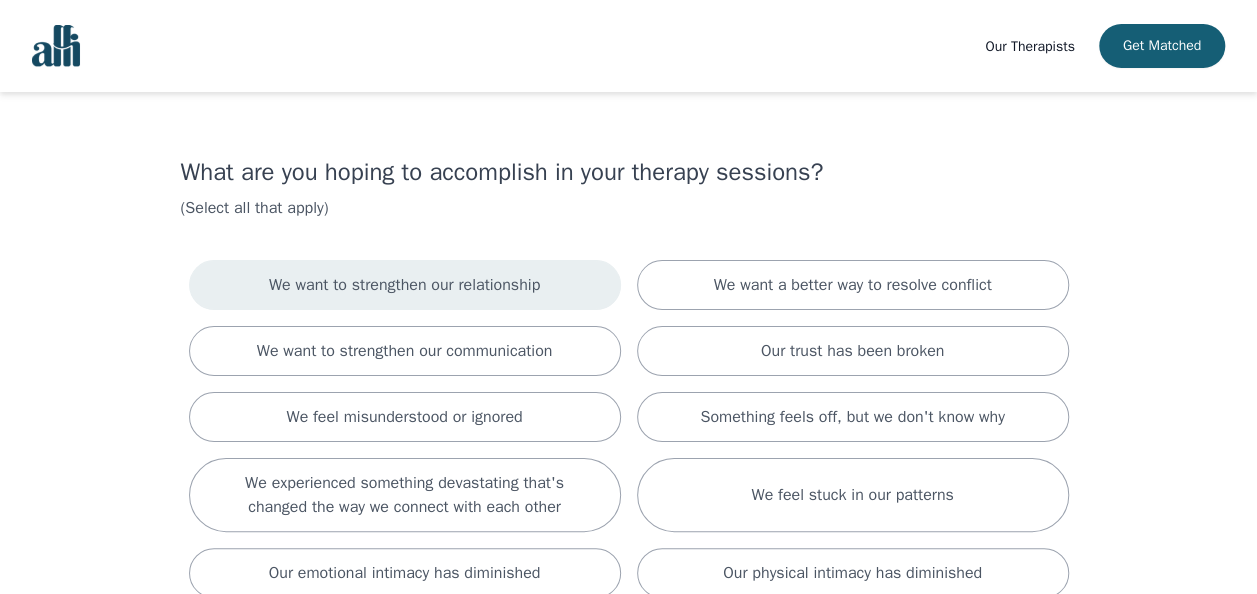 click on "We want to strengthen our relationship" at bounding box center [405, 285] 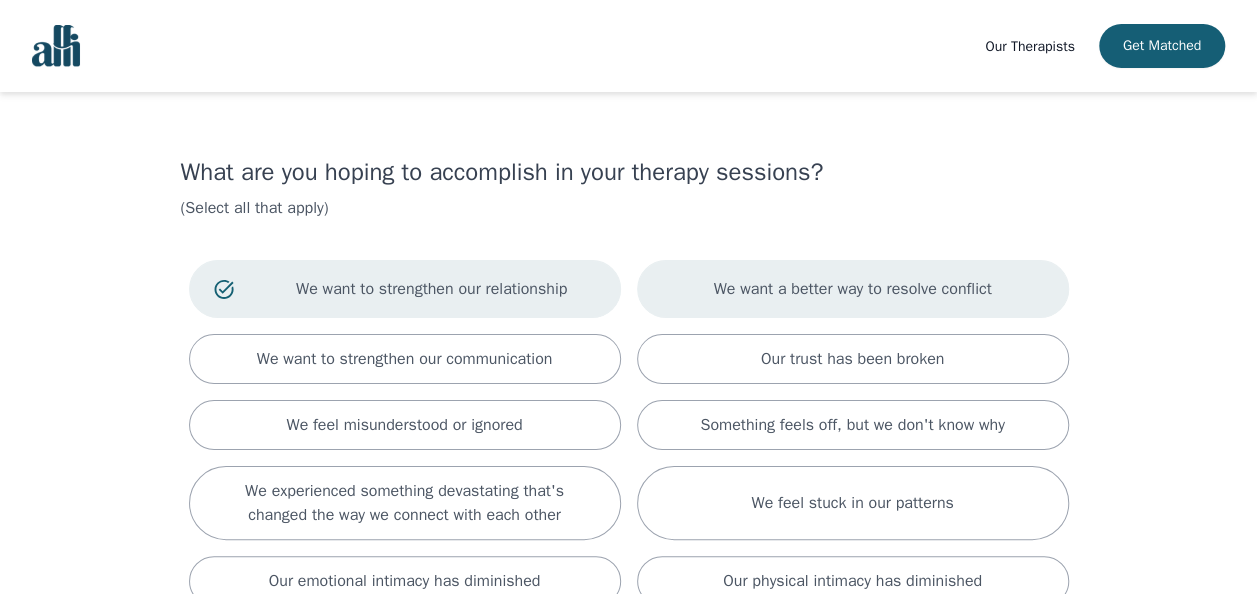 click on "We want a better way to resolve conflict" at bounding box center (853, 289) 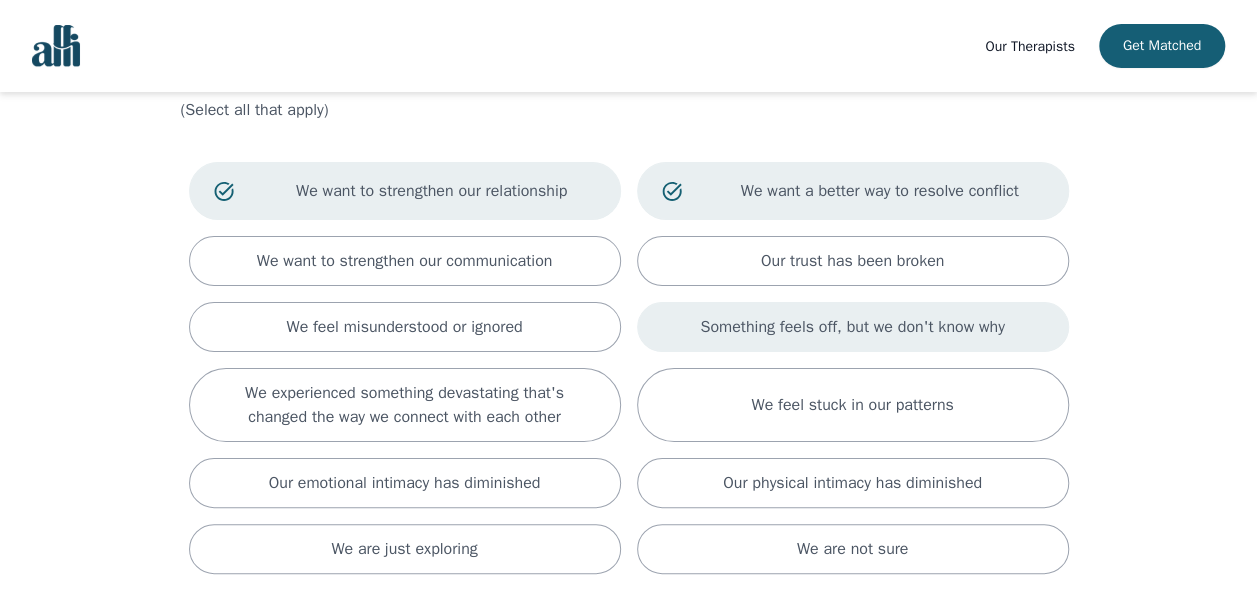 scroll, scrollTop: 91, scrollLeft: 0, axis: vertical 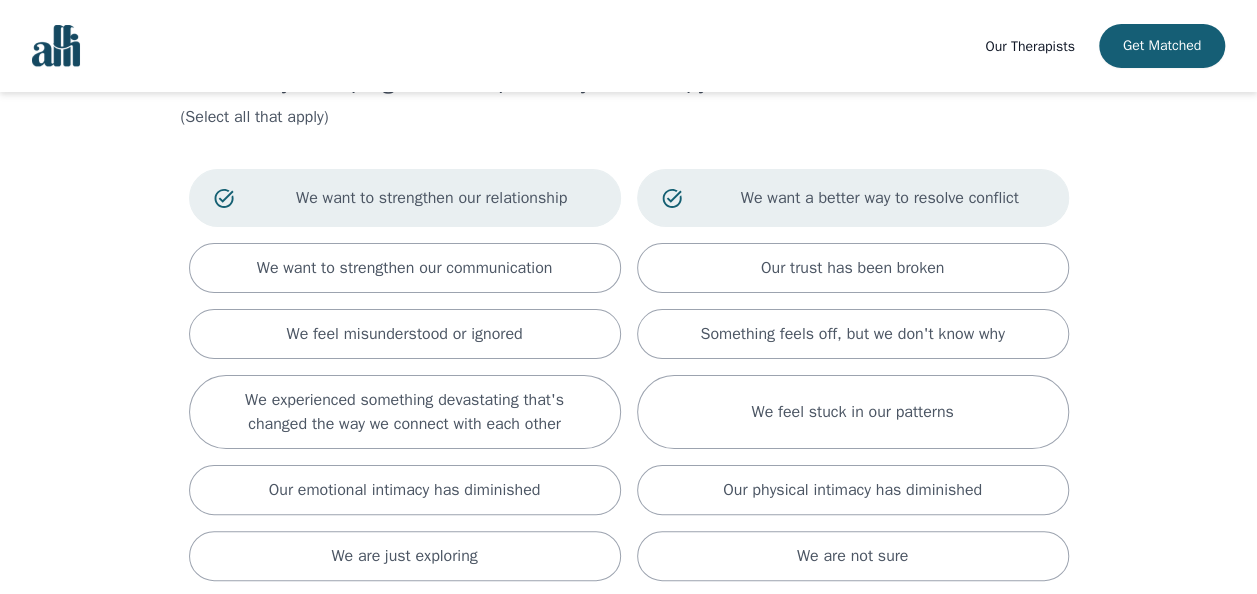 click on "We want a better way to resolve conflict" at bounding box center (880, 198) 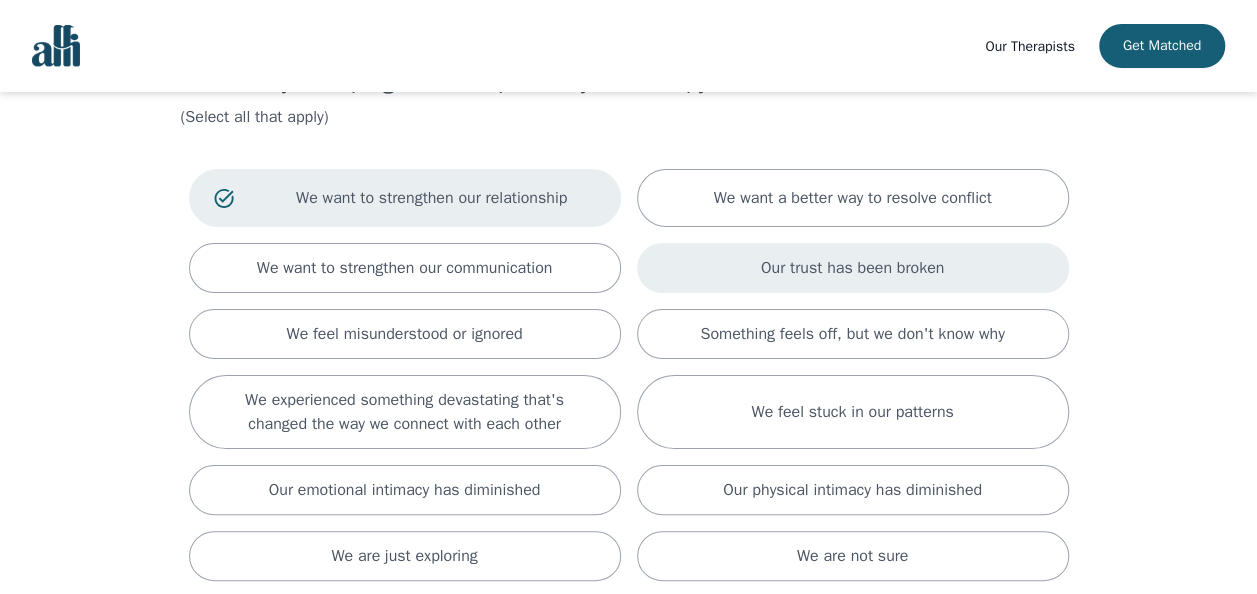 click on "Our trust has been broken" at bounding box center [852, 268] 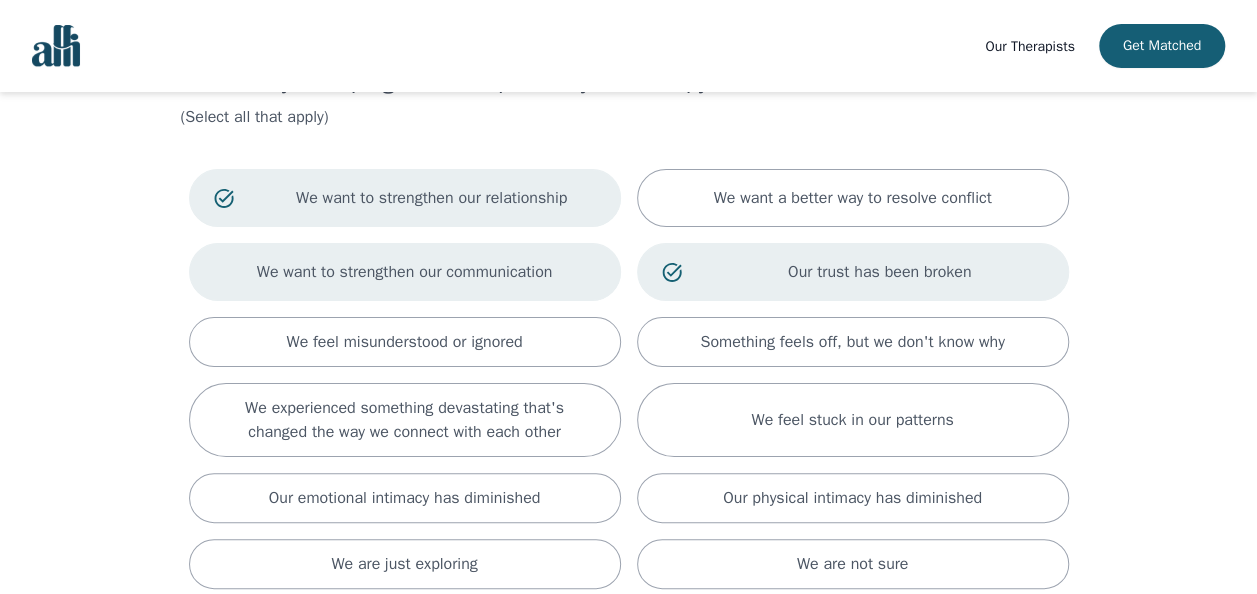 click on "We want to strengthen our communication" at bounding box center [405, 272] 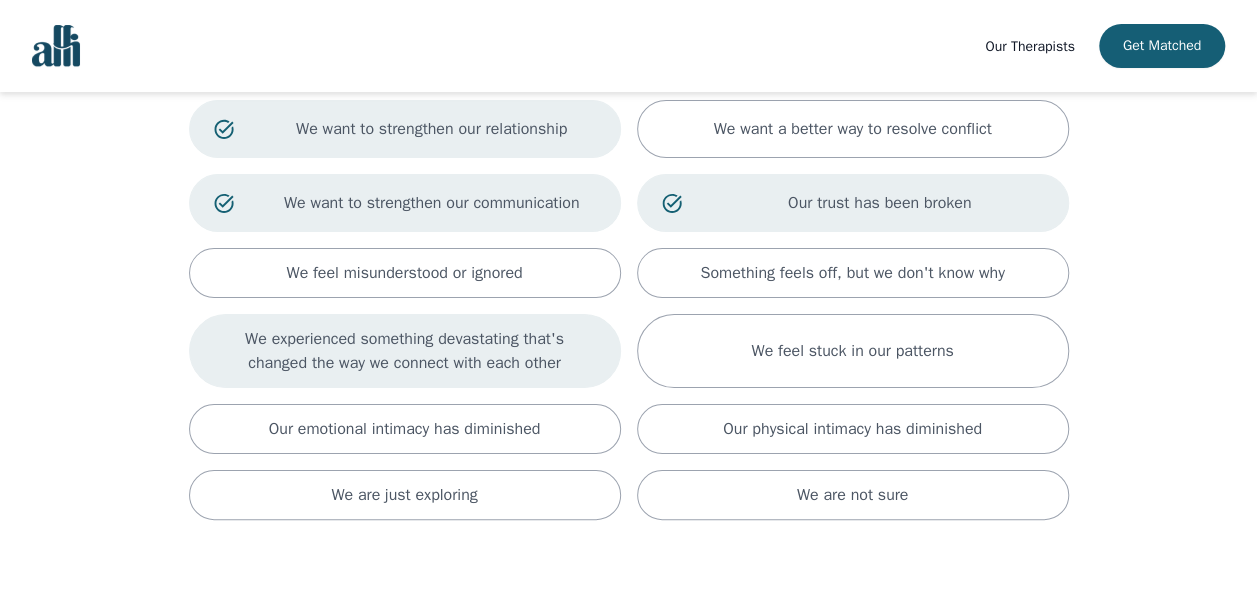 scroll, scrollTop: 191, scrollLeft: 0, axis: vertical 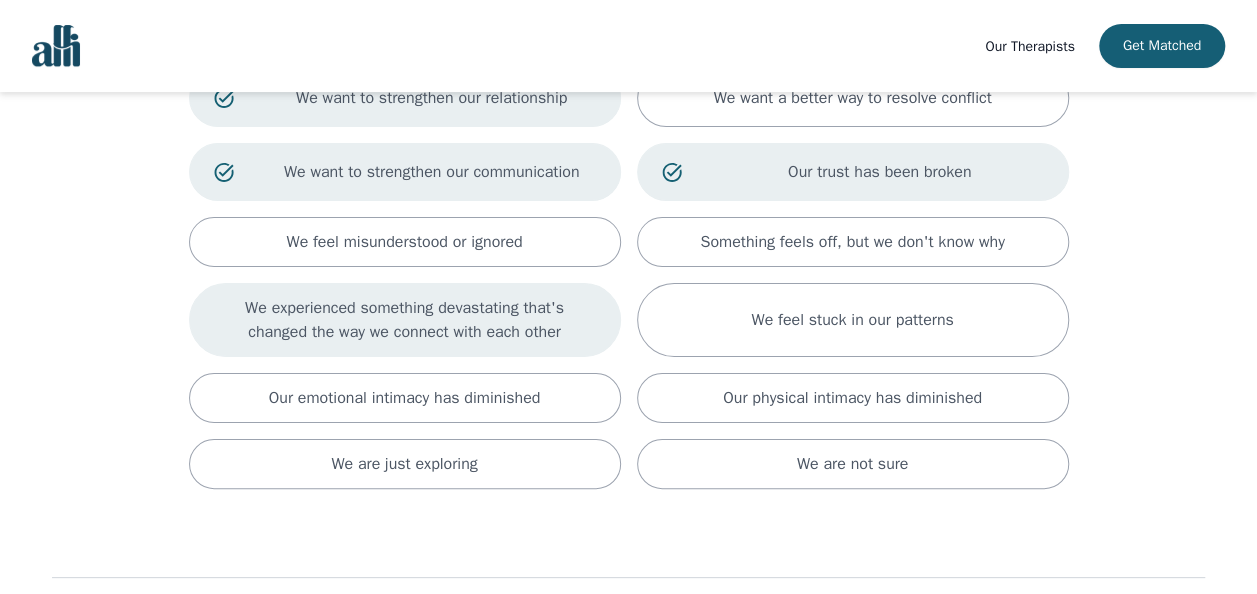 click on "We experienced something devastating that's changed the way we connect with each other" at bounding box center (405, 320) 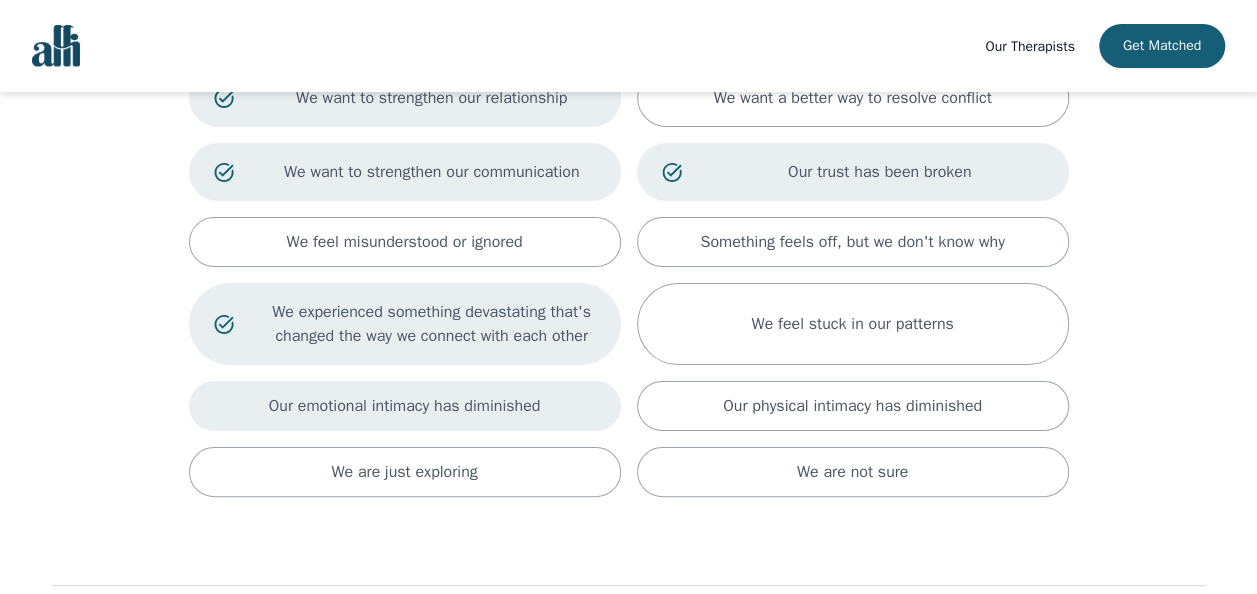 click on "Our emotional intimacy has diminished" at bounding box center [405, 406] 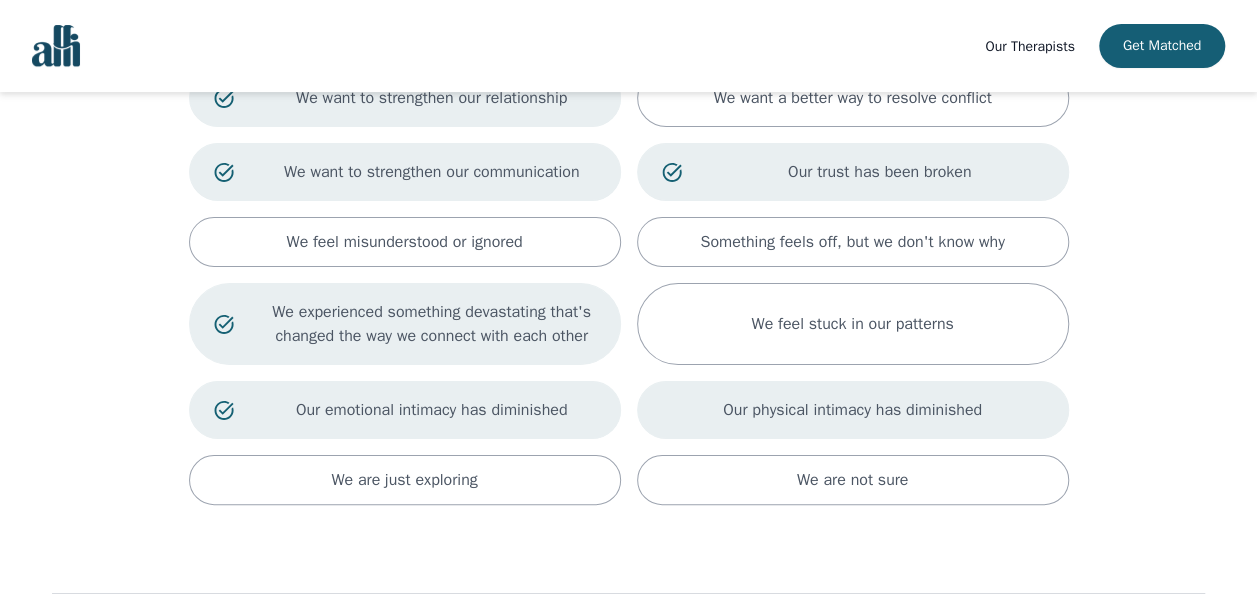 click on "Our physical intimacy has diminished" at bounding box center [853, 410] 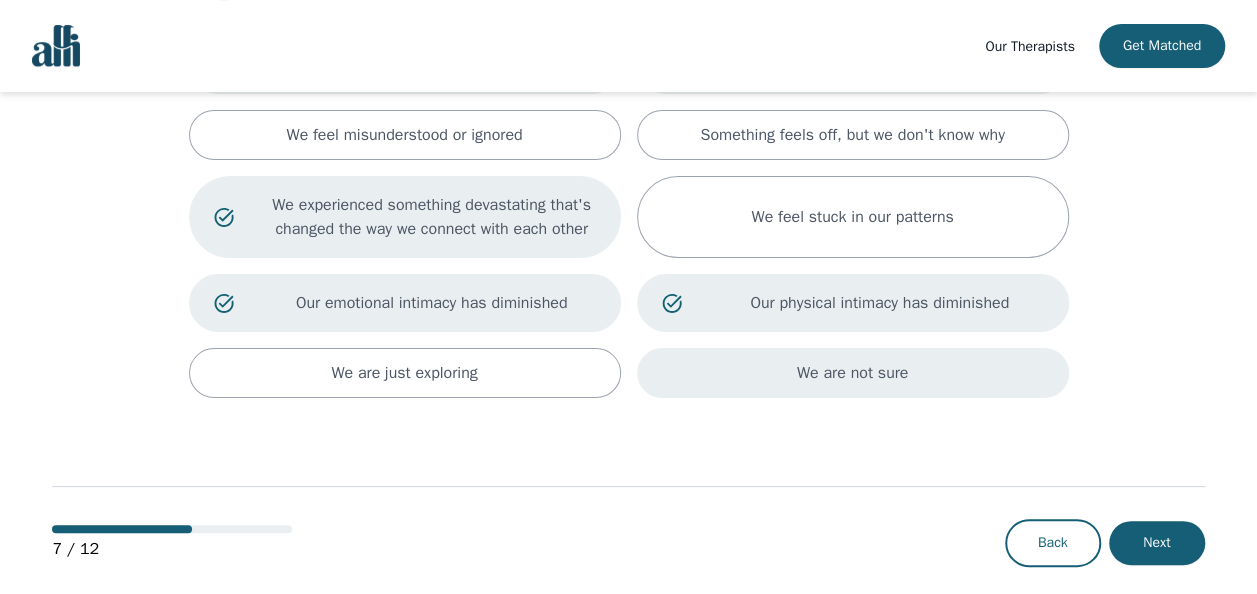 scroll, scrollTop: 315, scrollLeft: 0, axis: vertical 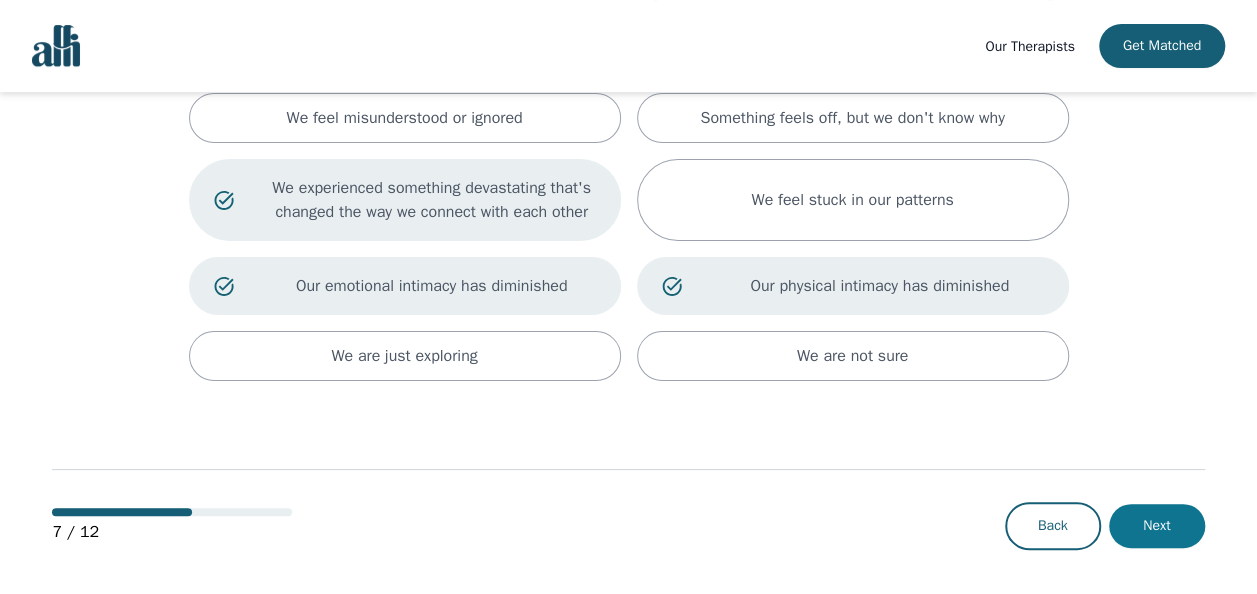 click on "Next" at bounding box center (1157, 526) 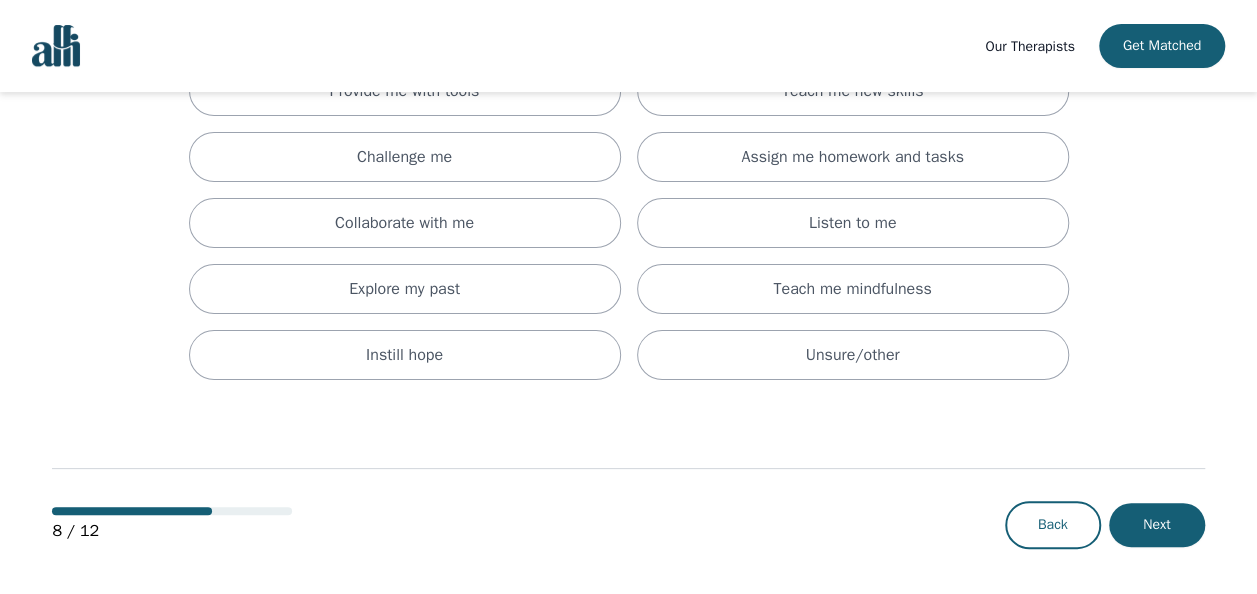 scroll, scrollTop: 0, scrollLeft: 0, axis: both 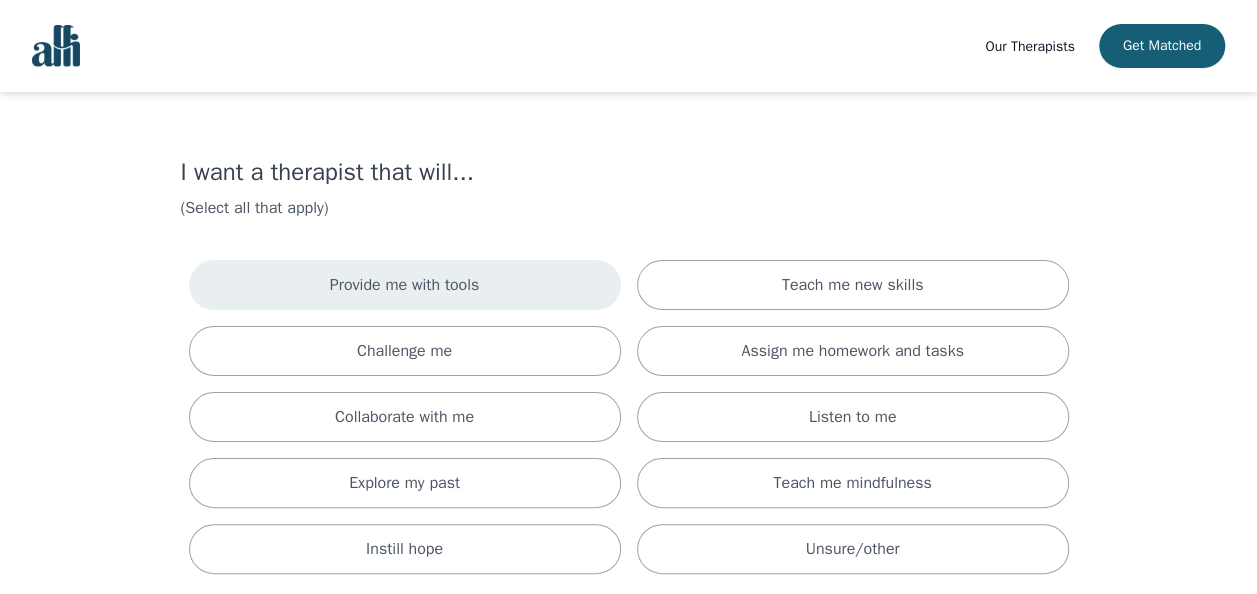 click on "Provide me with tools" at bounding box center [405, 285] 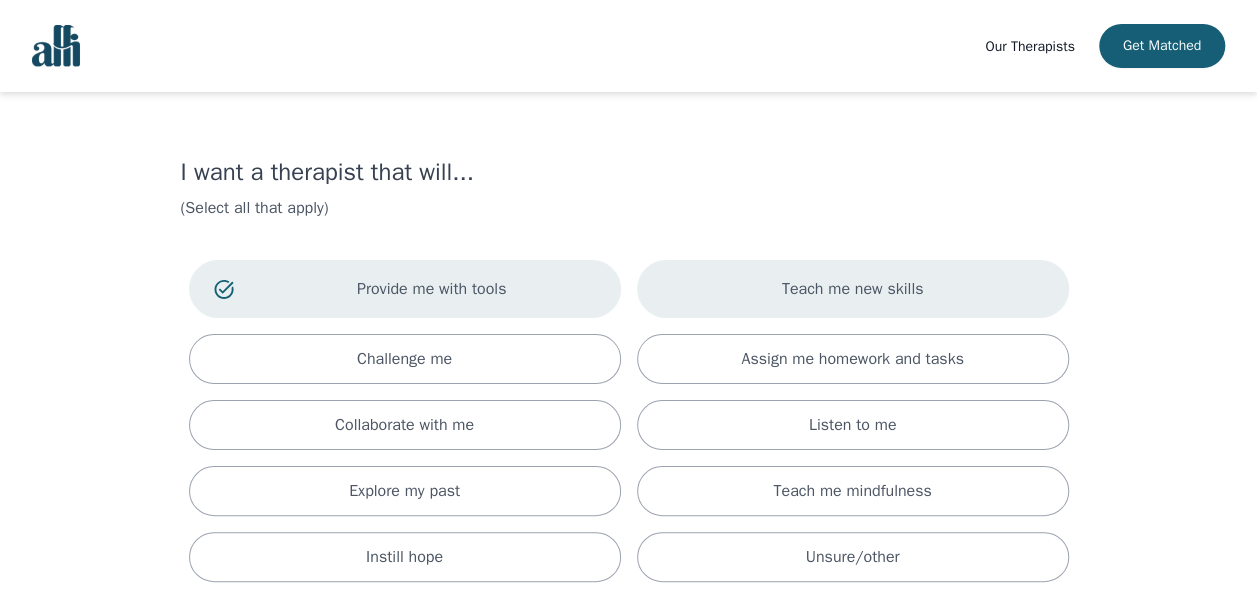 click on "Teach me new skills" at bounding box center (853, 289) 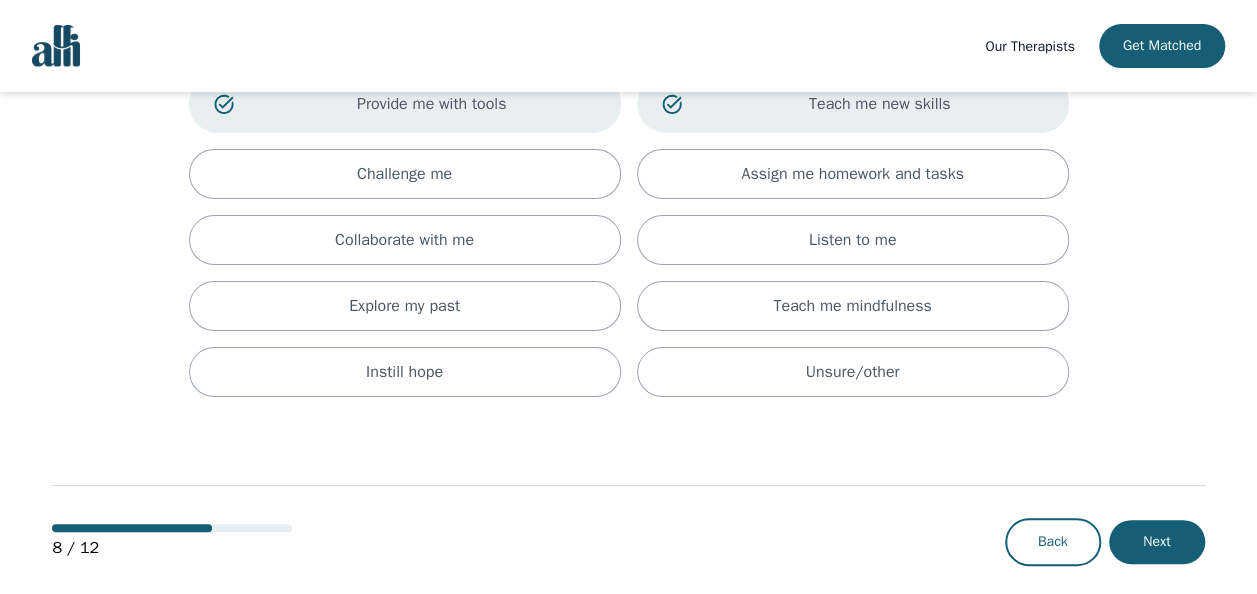 scroll, scrollTop: 200, scrollLeft: 0, axis: vertical 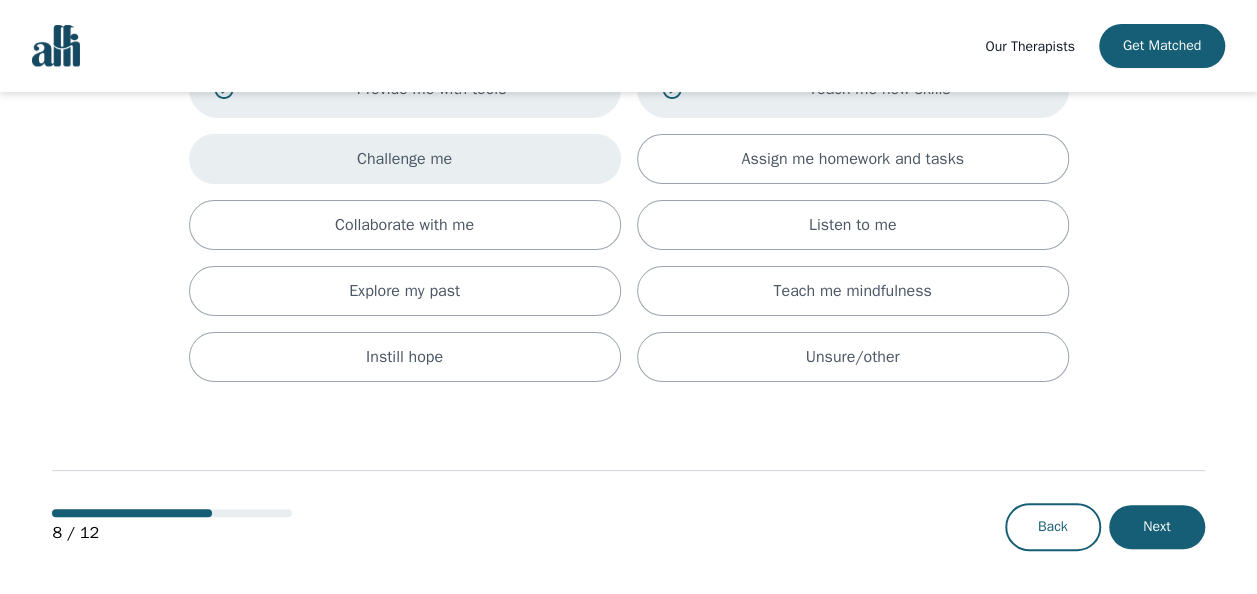 click on "Challenge me" at bounding box center (405, 159) 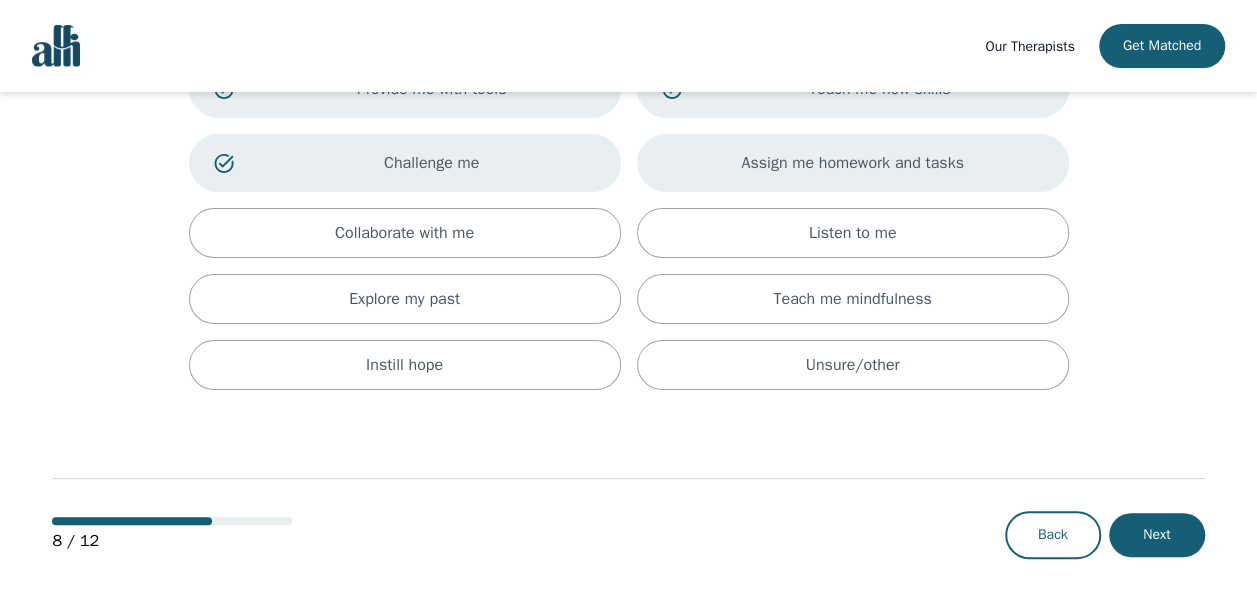 click on "Assign me homework and tasks" at bounding box center [852, 163] 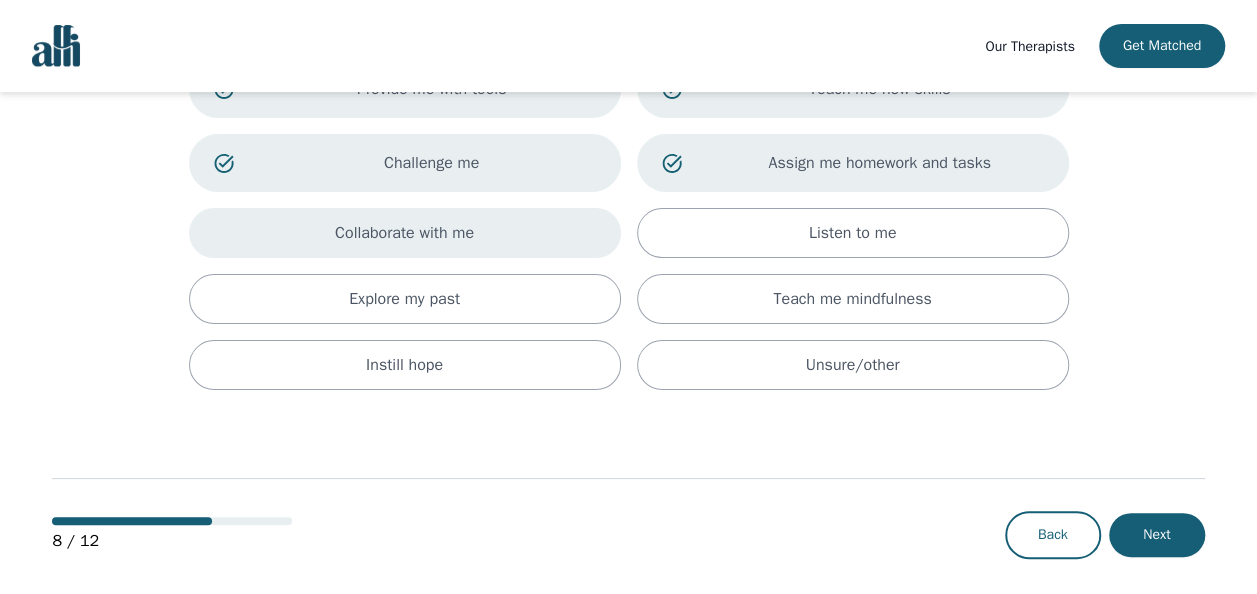 click on "Collaborate with me" at bounding box center [405, 233] 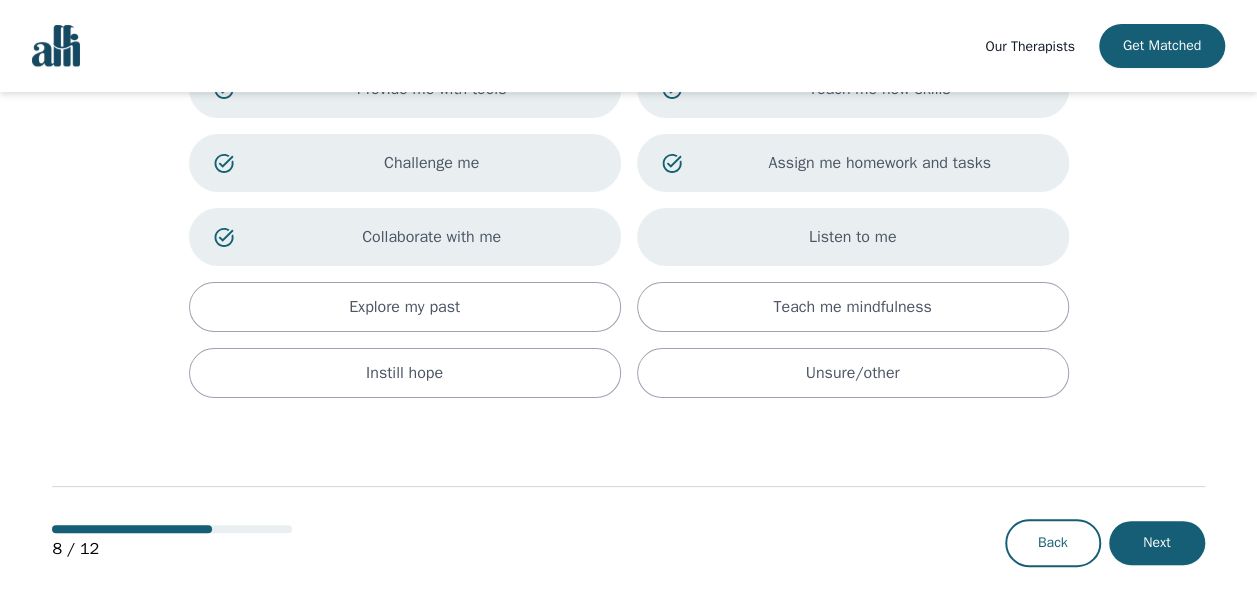 click on "Listen to me" at bounding box center (853, 237) 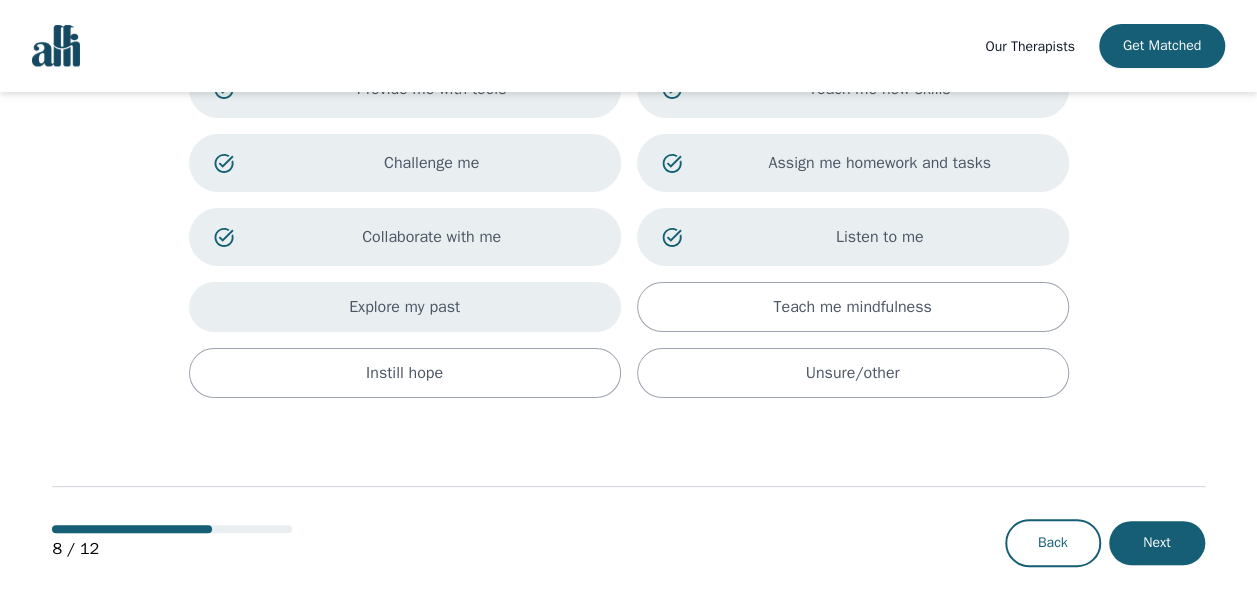 click on "Explore my past" at bounding box center (405, 307) 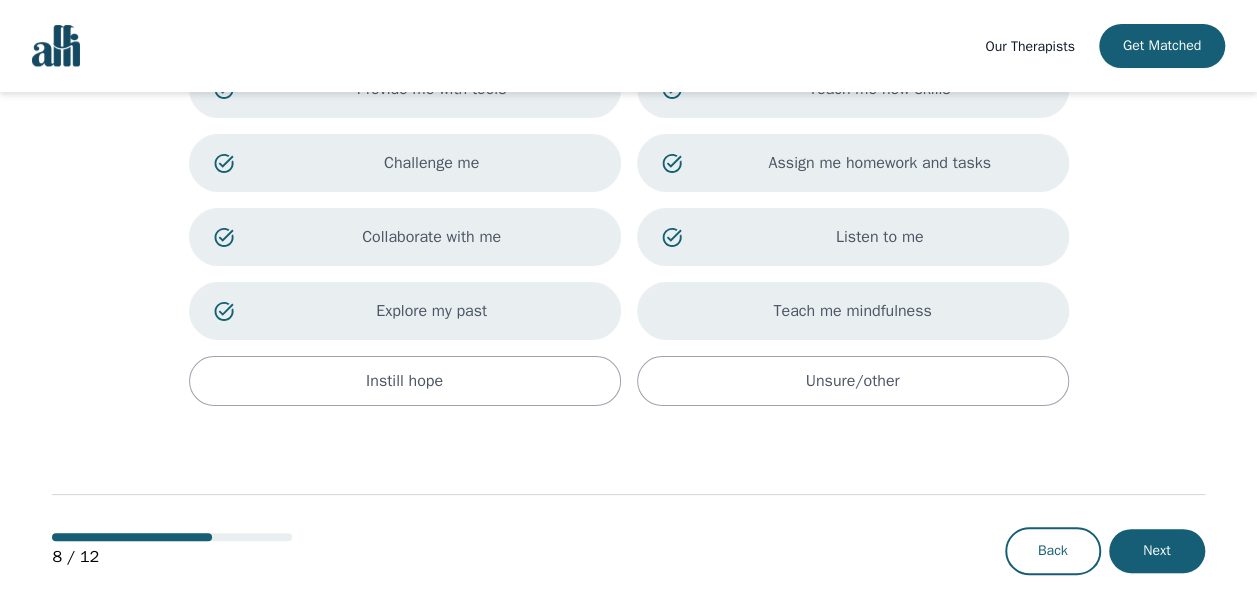click on "Teach me mindfulness" at bounding box center [853, 311] 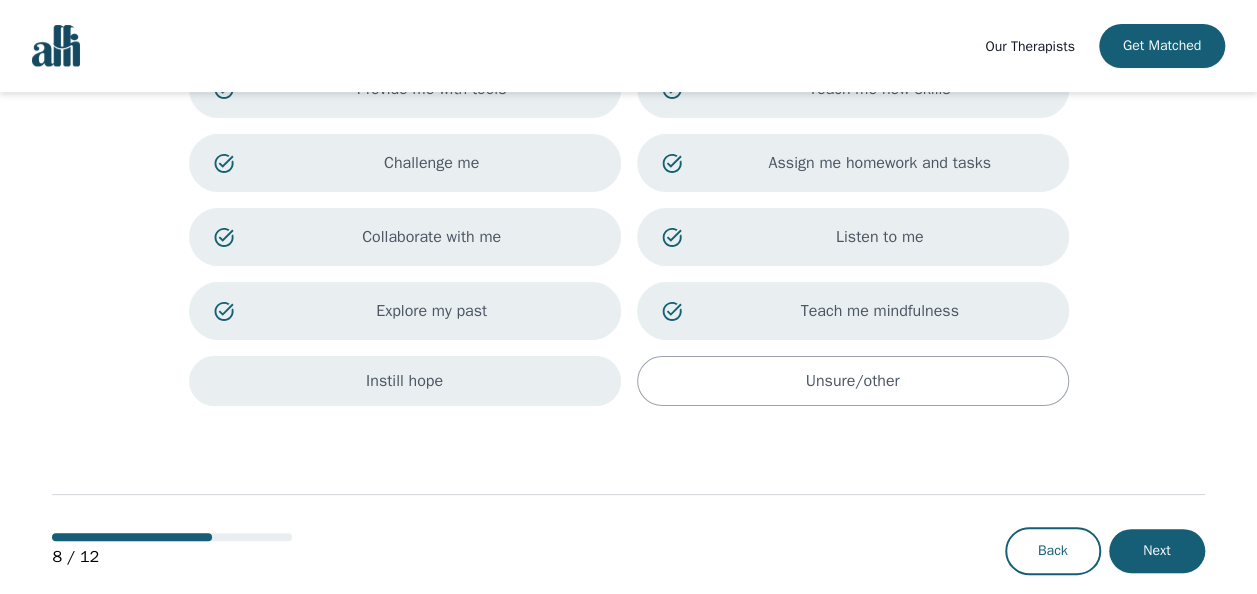 click on "Instill hope" at bounding box center (405, 381) 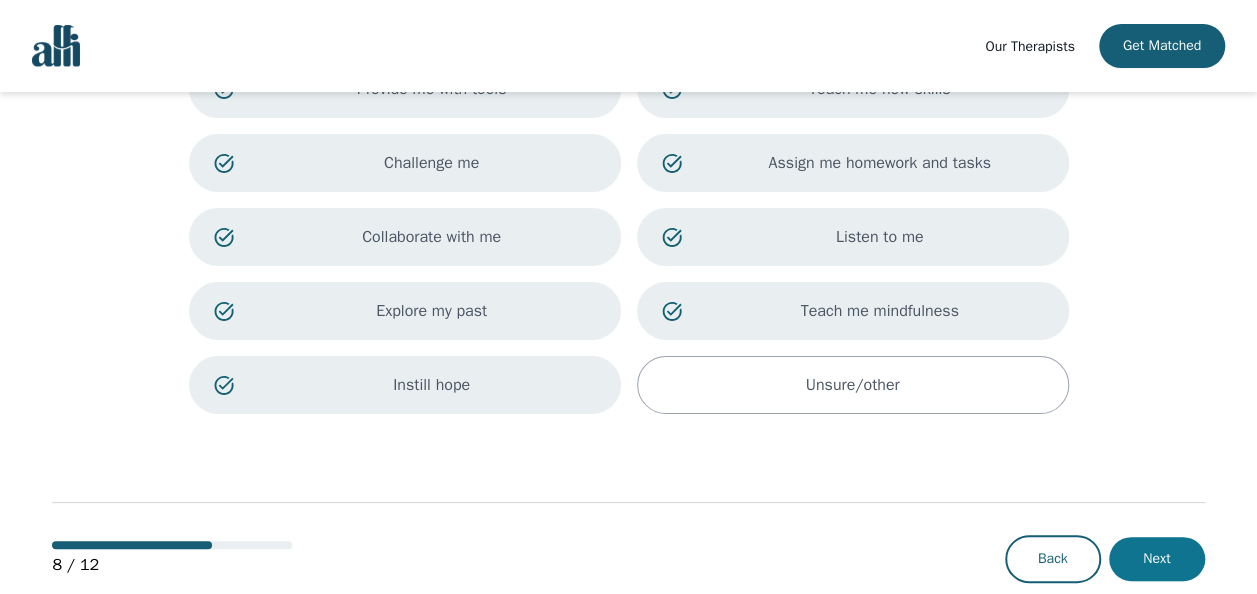 click on "Next" at bounding box center [1157, 559] 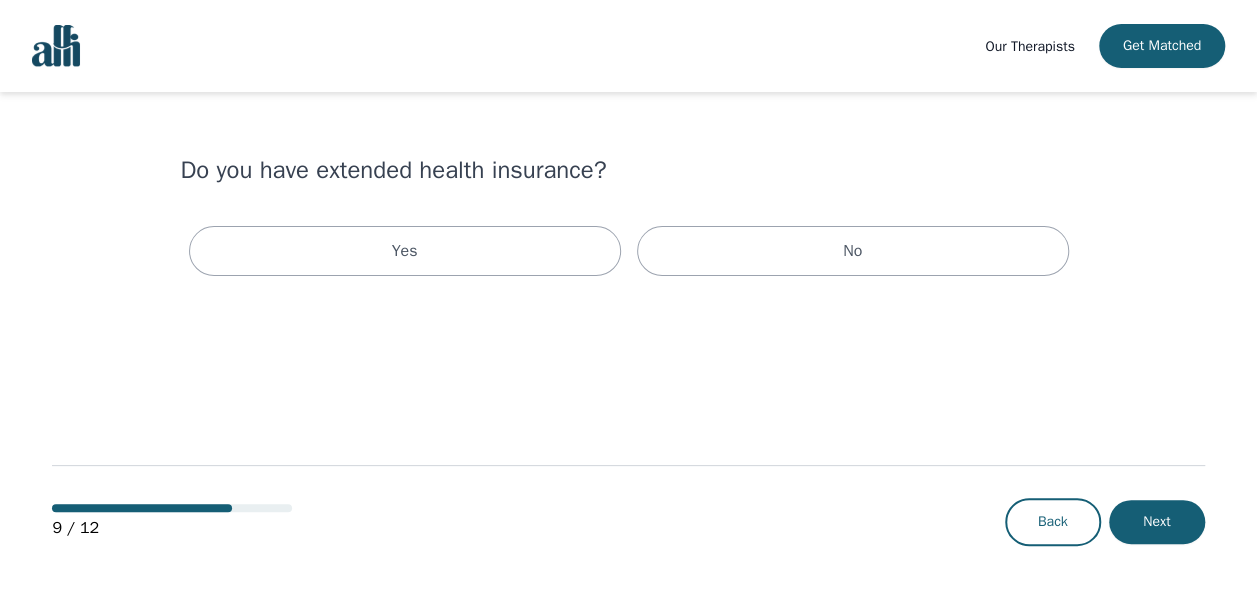 scroll, scrollTop: 0, scrollLeft: 0, axis: both 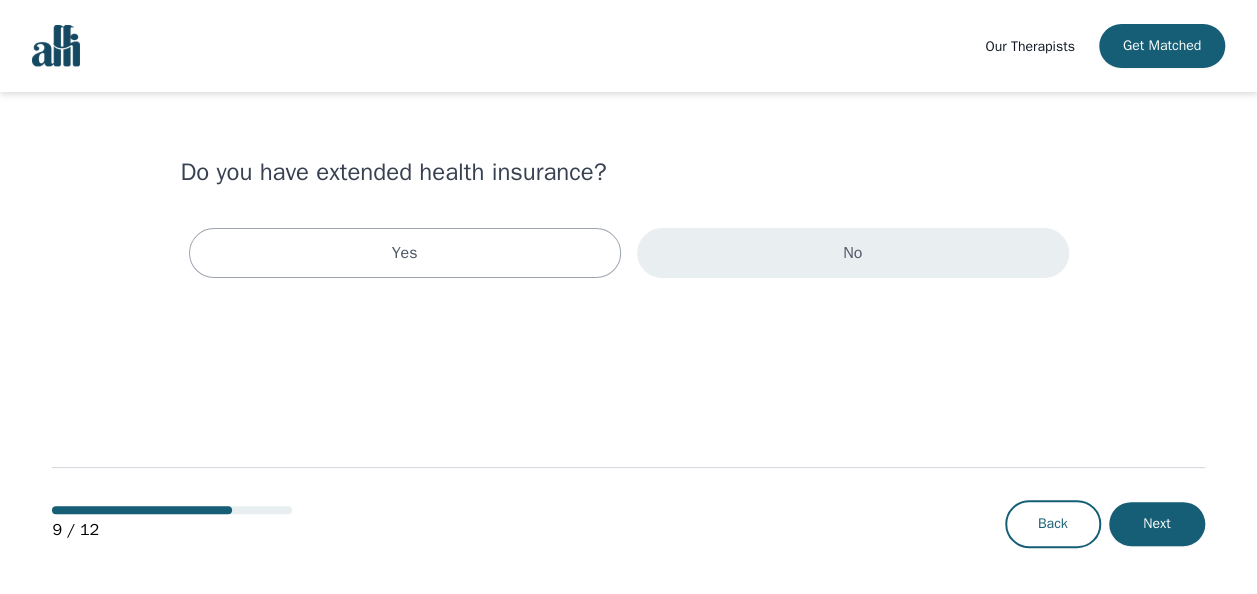 click on "No" at bounding box center [853, 253] 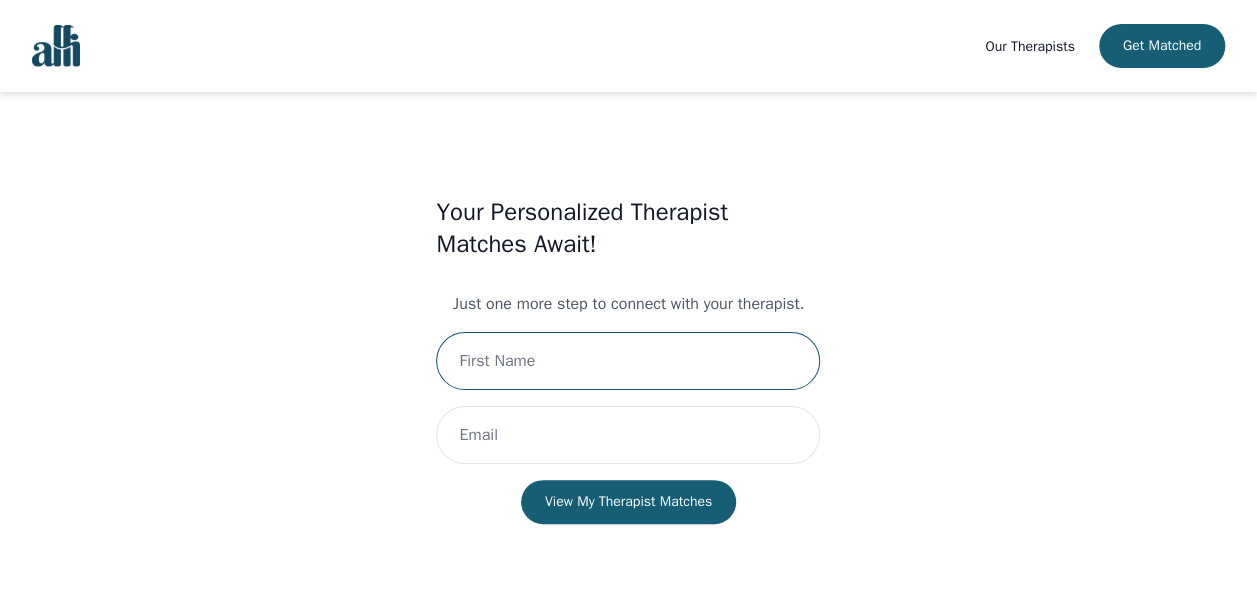 click at bounding box center [628, 361] 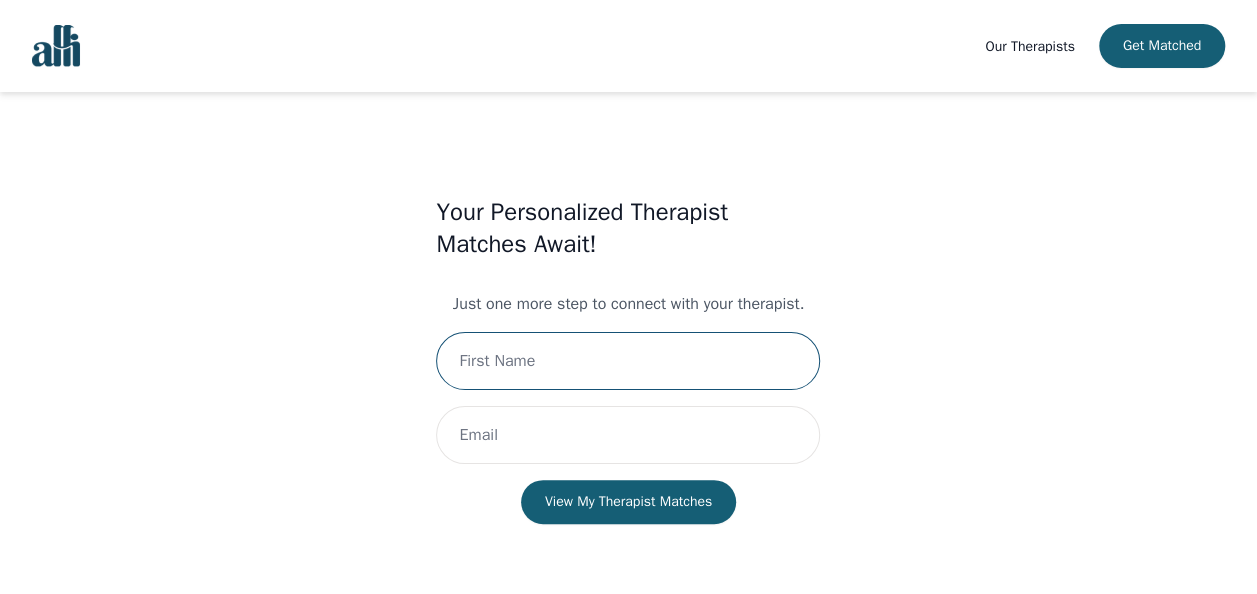 type on "[PERSON_NAME]" 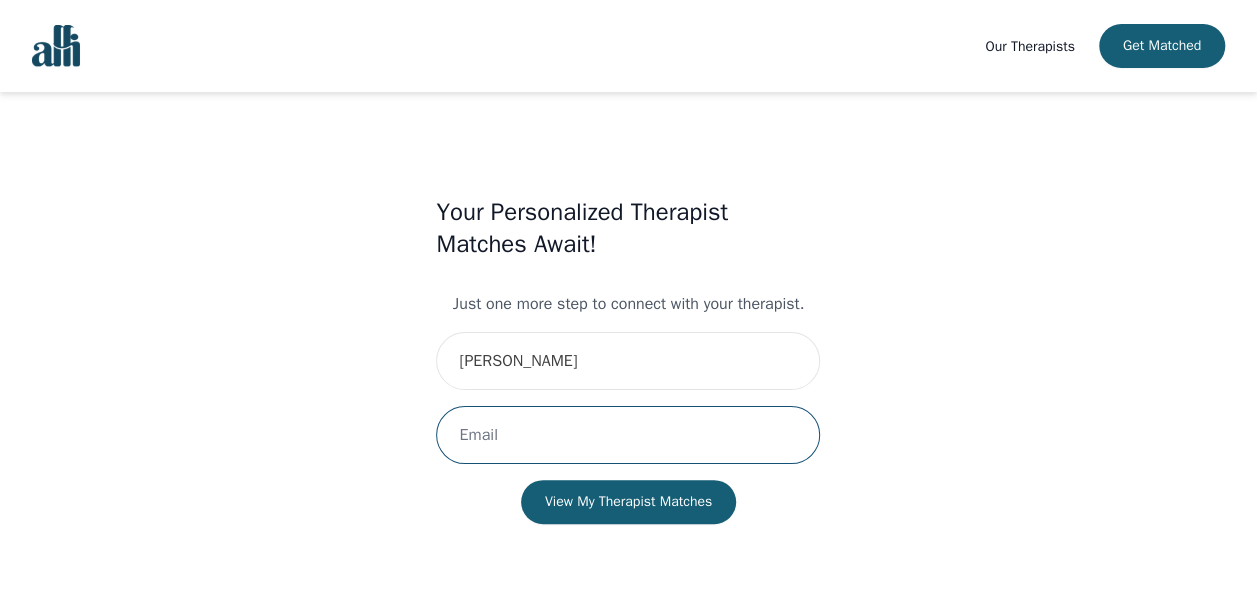 click at bounding box center (628, 435) 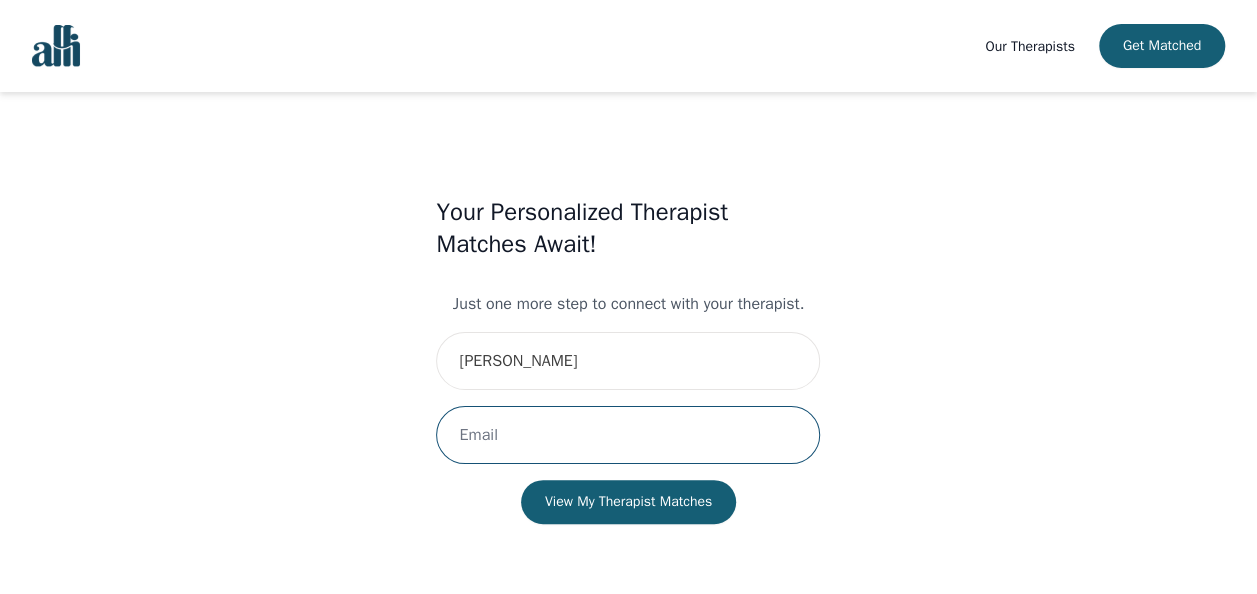 type on "[EMAIL_ADDRESS][DOMAIN_NAME]" 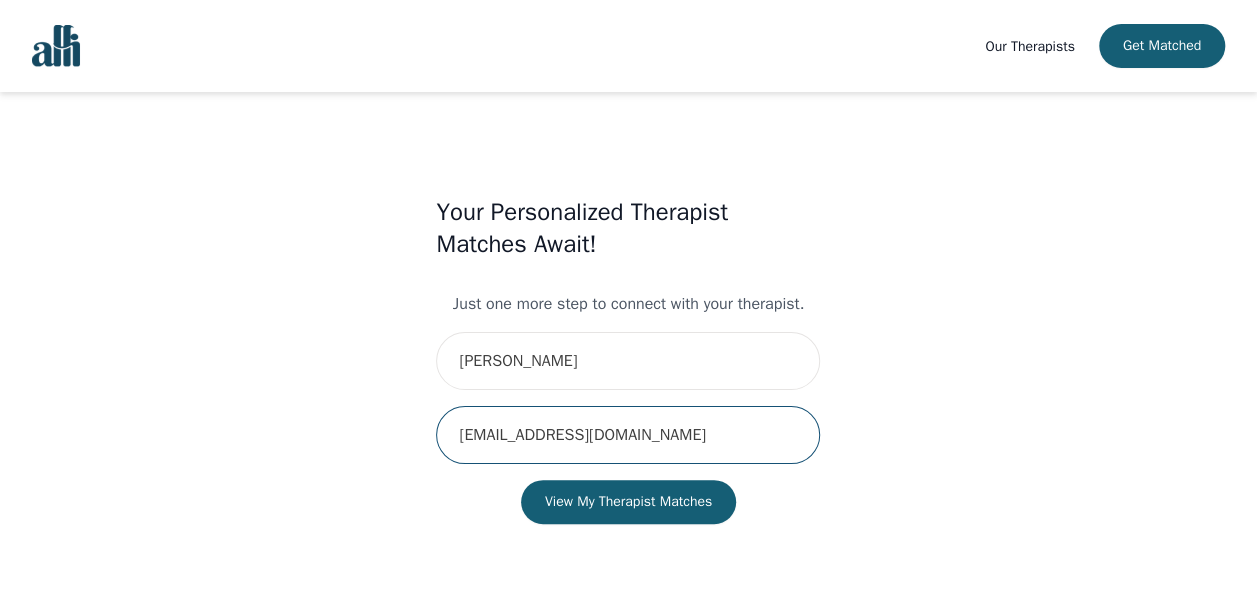 scroll, scrollTop: 2, scrollLeft: 0, axis: vertical 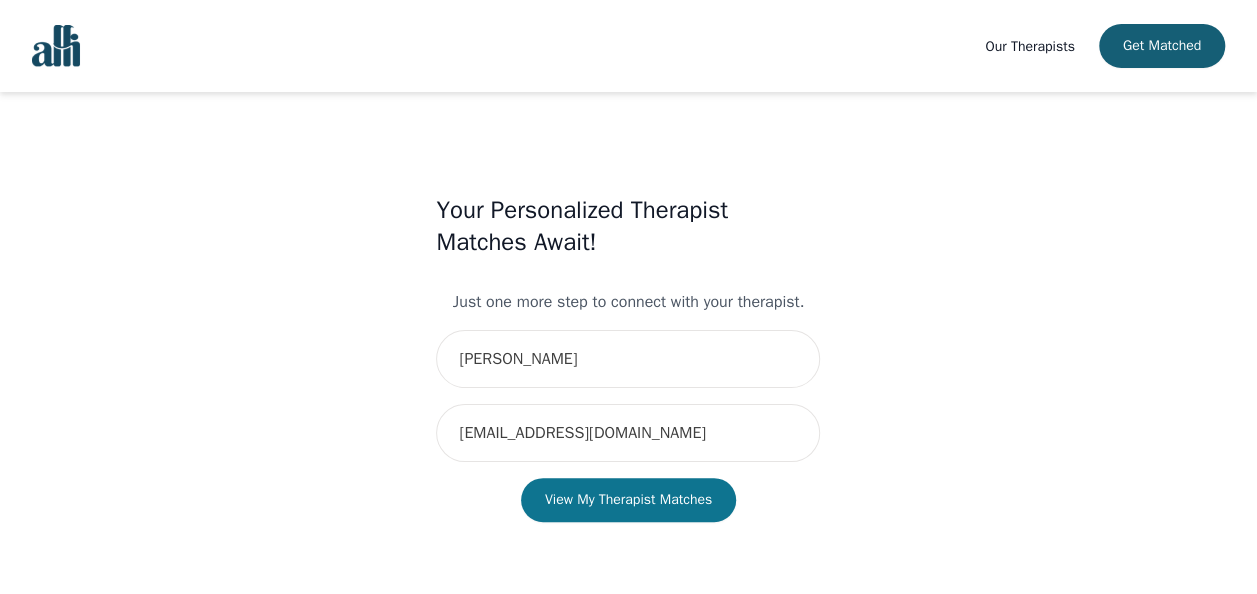 click on "View My Therapist Matches" at bounding box center (628, 500) 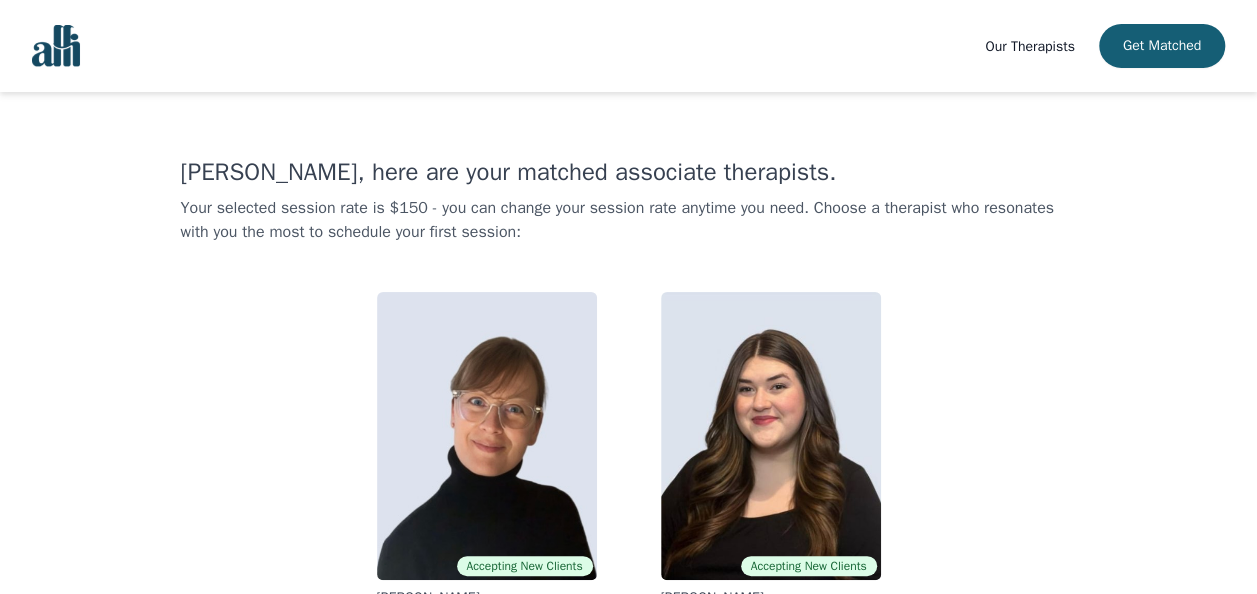 scroll, scrollTop: 50, scrollLeft: 0, axis: vertical 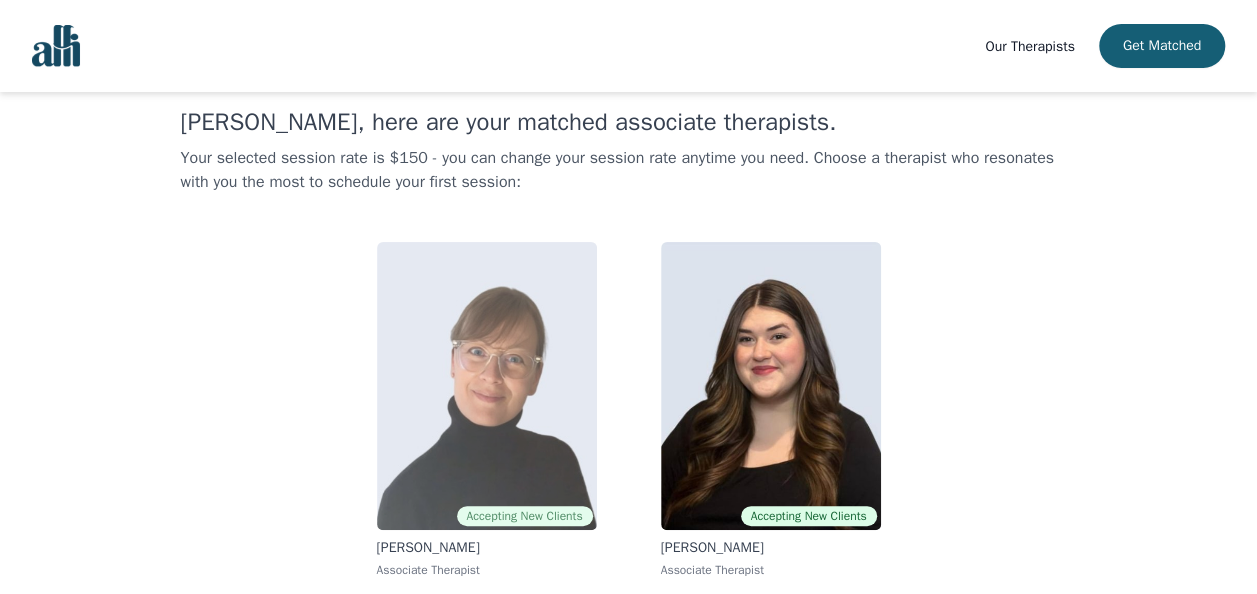 click at bounding box center (487, 386) 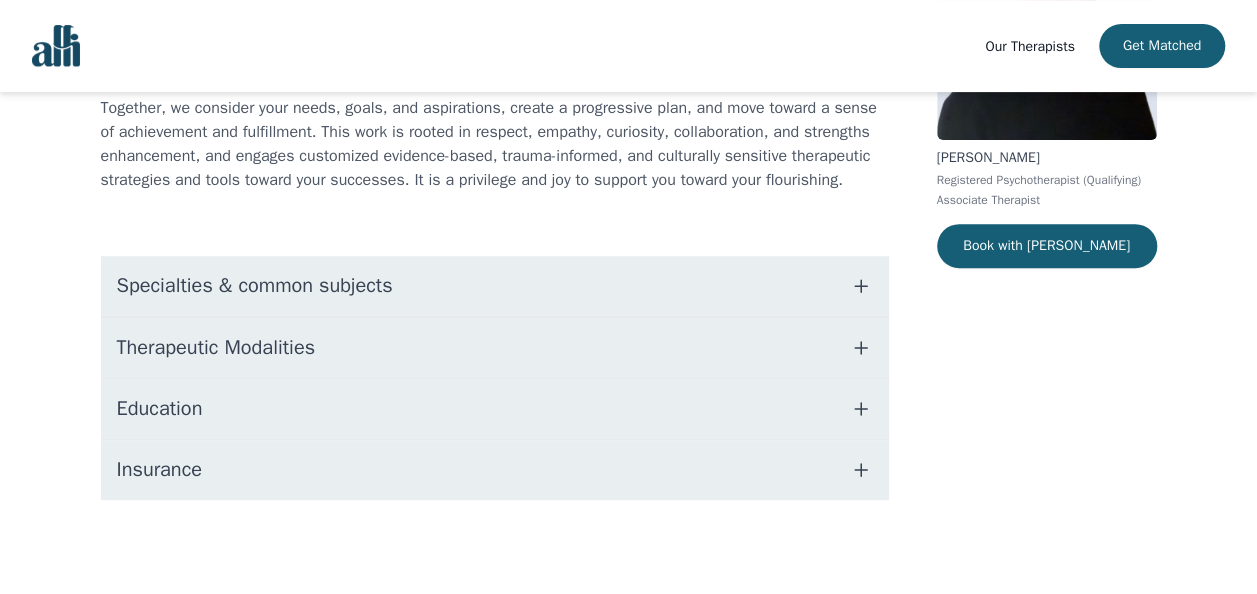 scroll, scrollTop: 288, scrollLeft: 0, axis: vertical 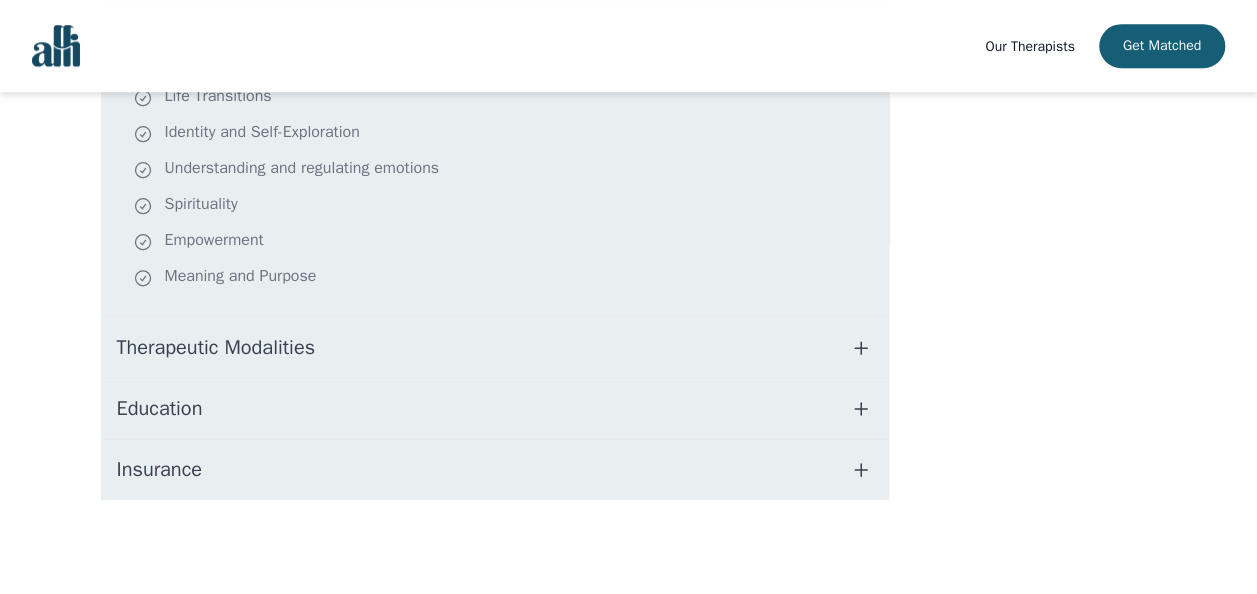 click 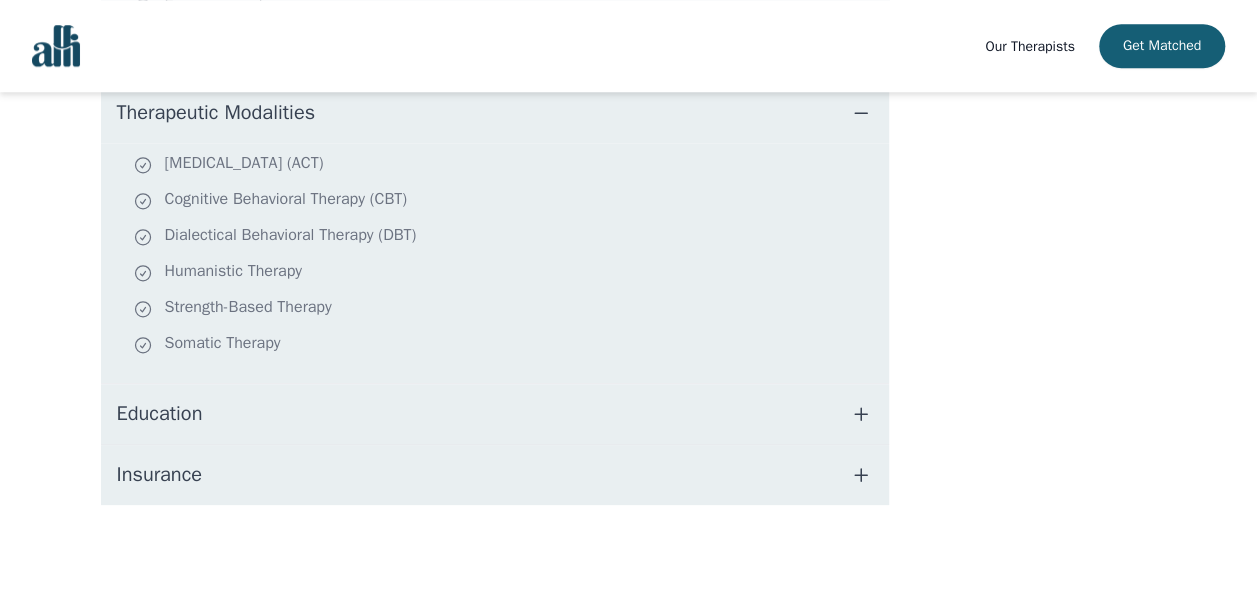 scroll, scrollTop: 912, scrollLeft: 0, axis: vertical 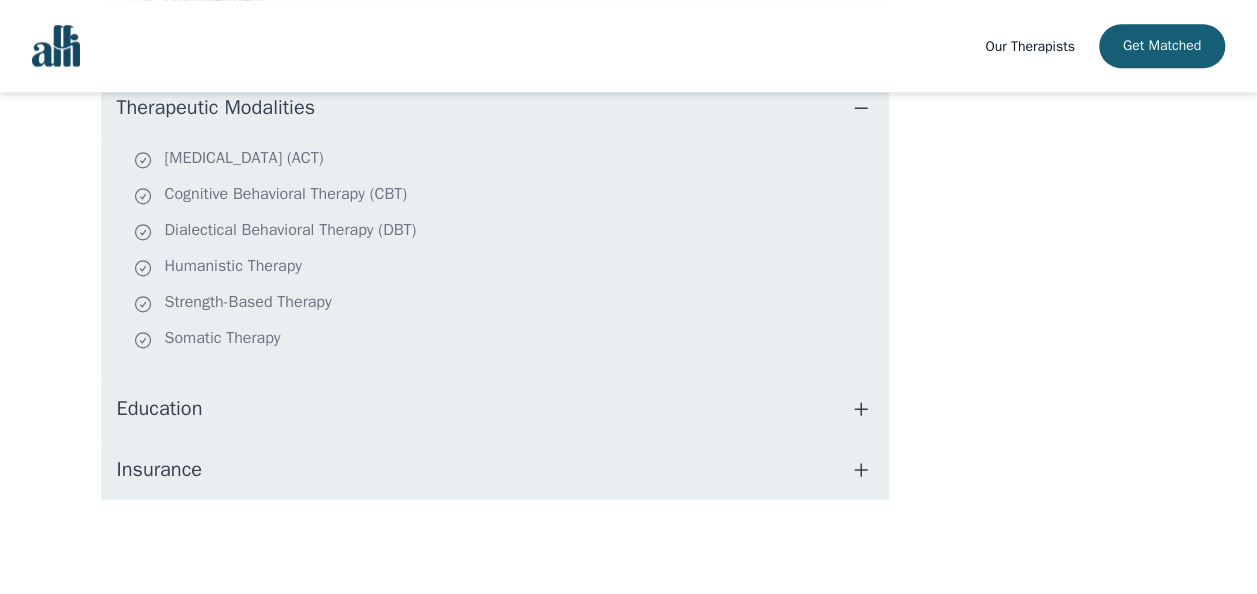 click 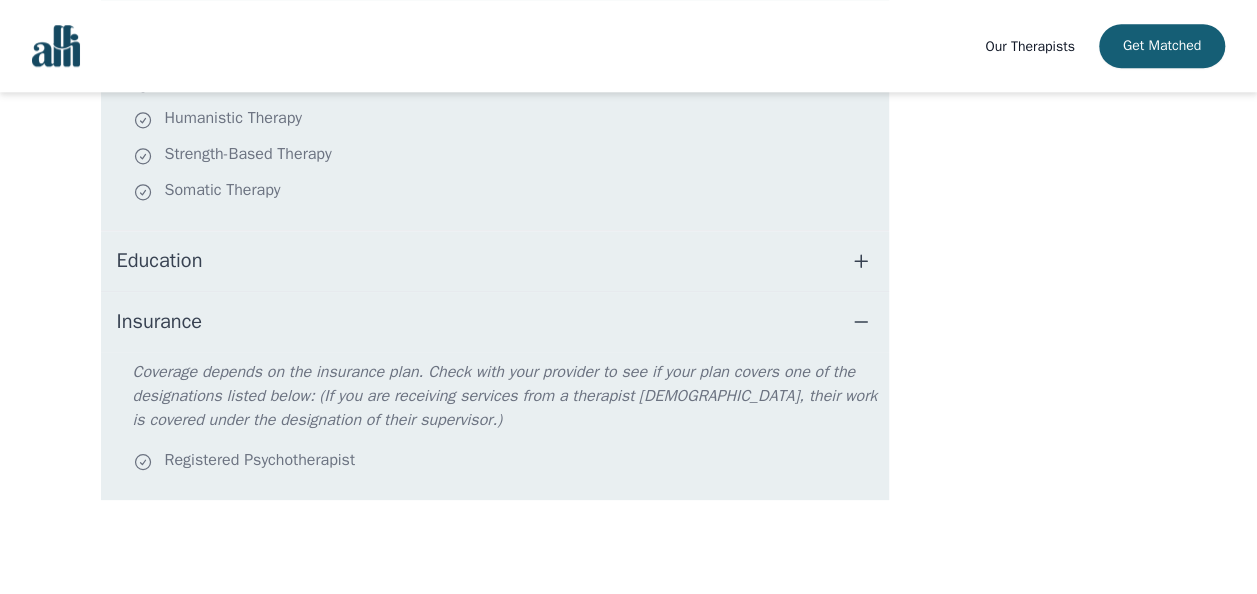 scroll, scrollTop: 1060, scrollLeft: 0, axis: vertical 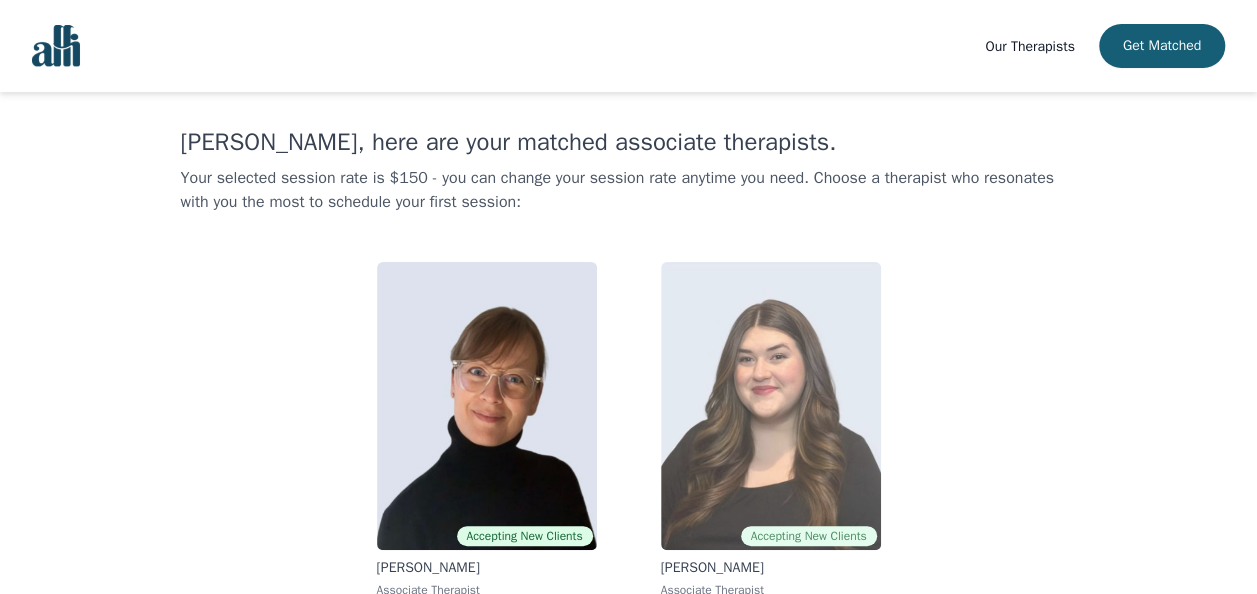 click at bounding box center [771, 406] 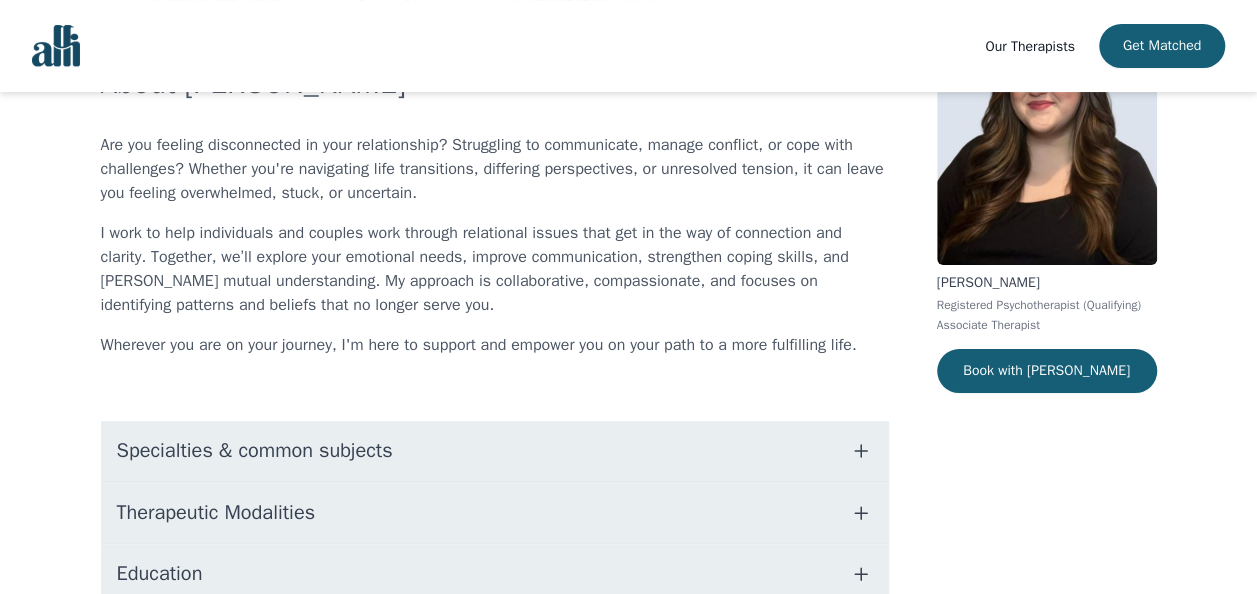 scroll, scrollTop: 300, scrollLeft: 0, axis: vertical 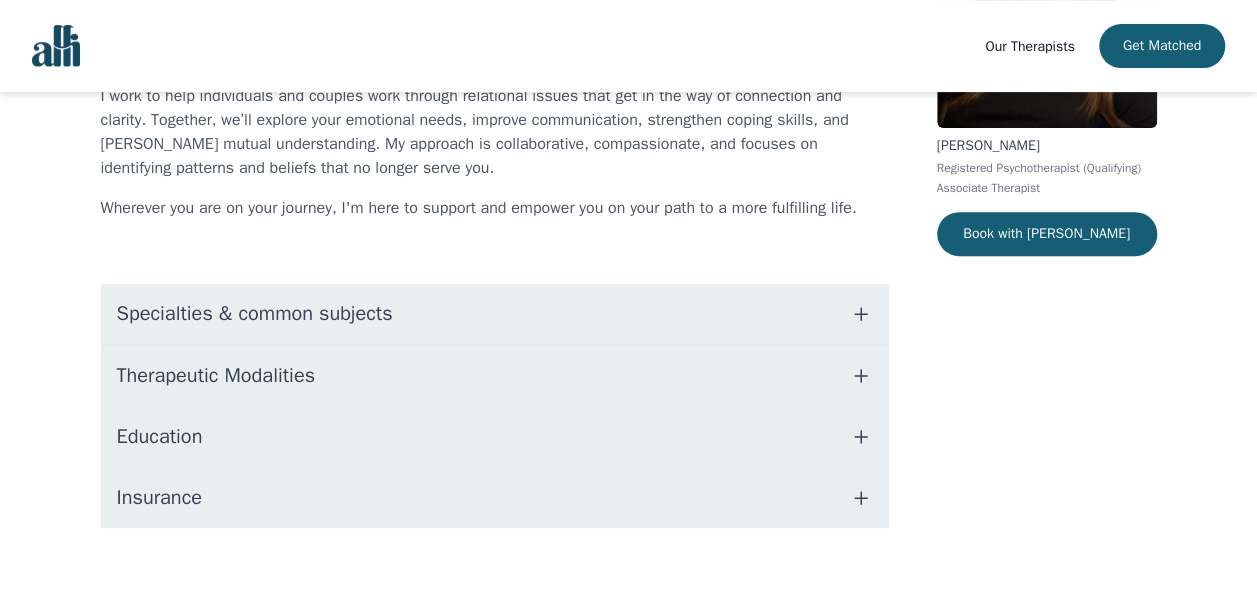 click 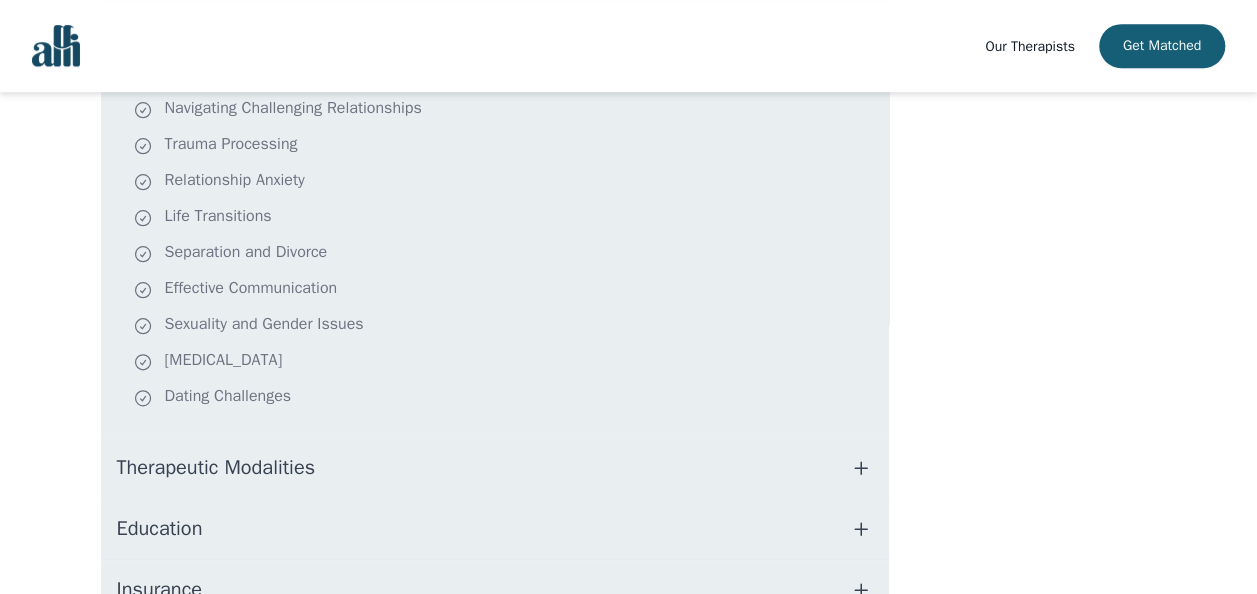 scroll, scrollTop: 712, scrollLeft: 0, axis: vertical 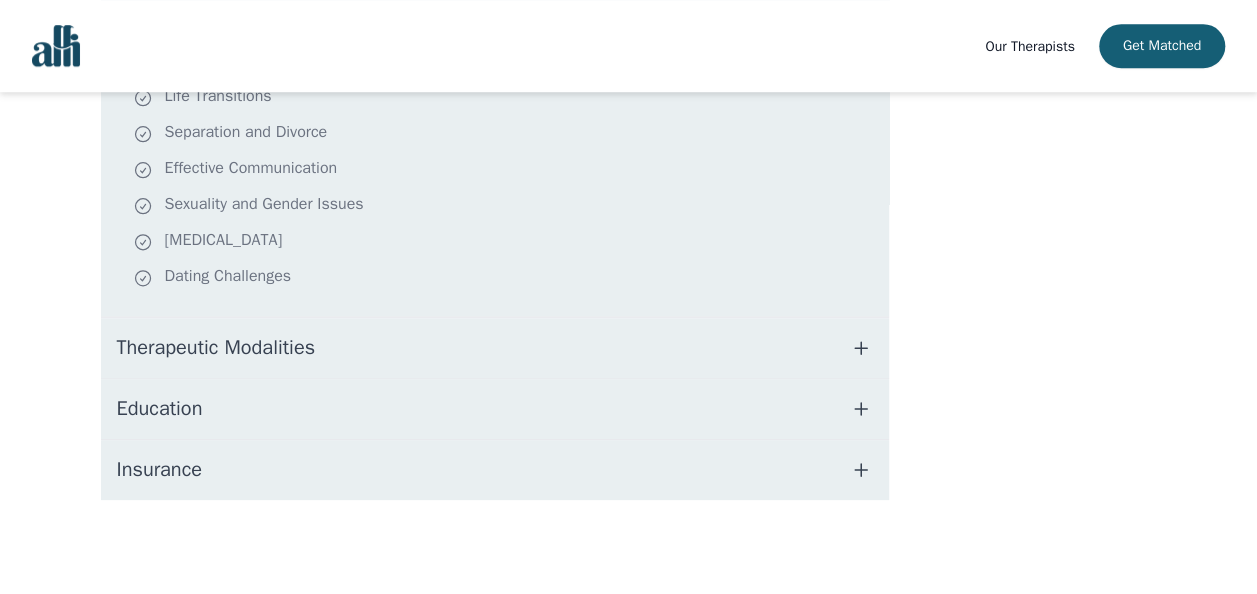 click 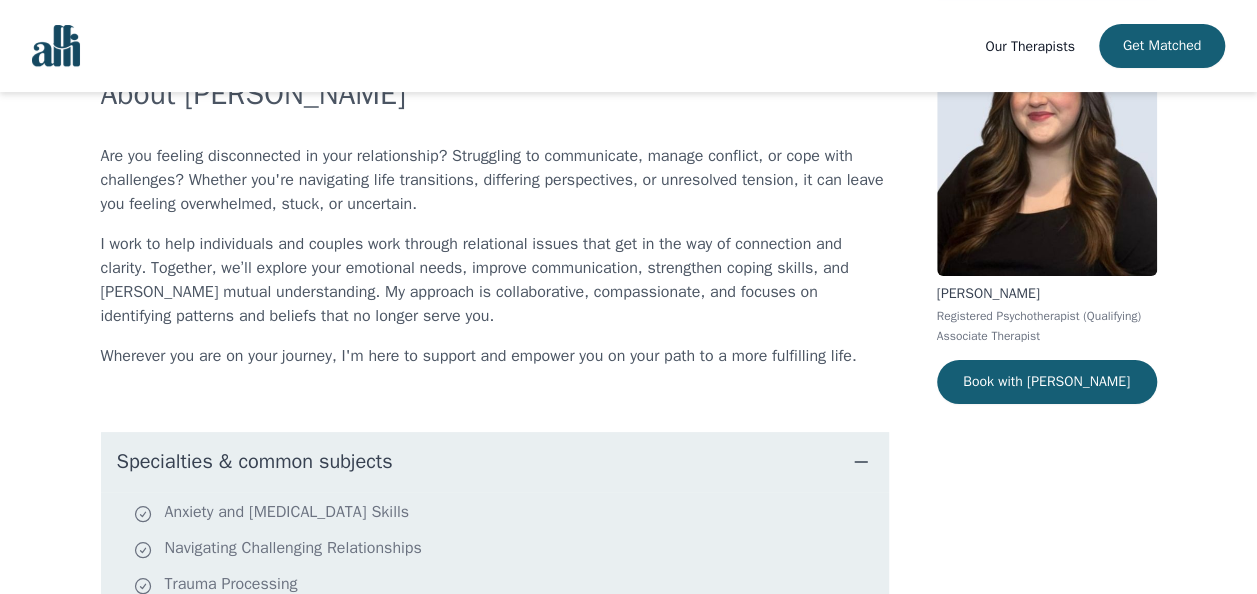 scroll, scrollTop: 0, scrollLeft: 0, axis: both 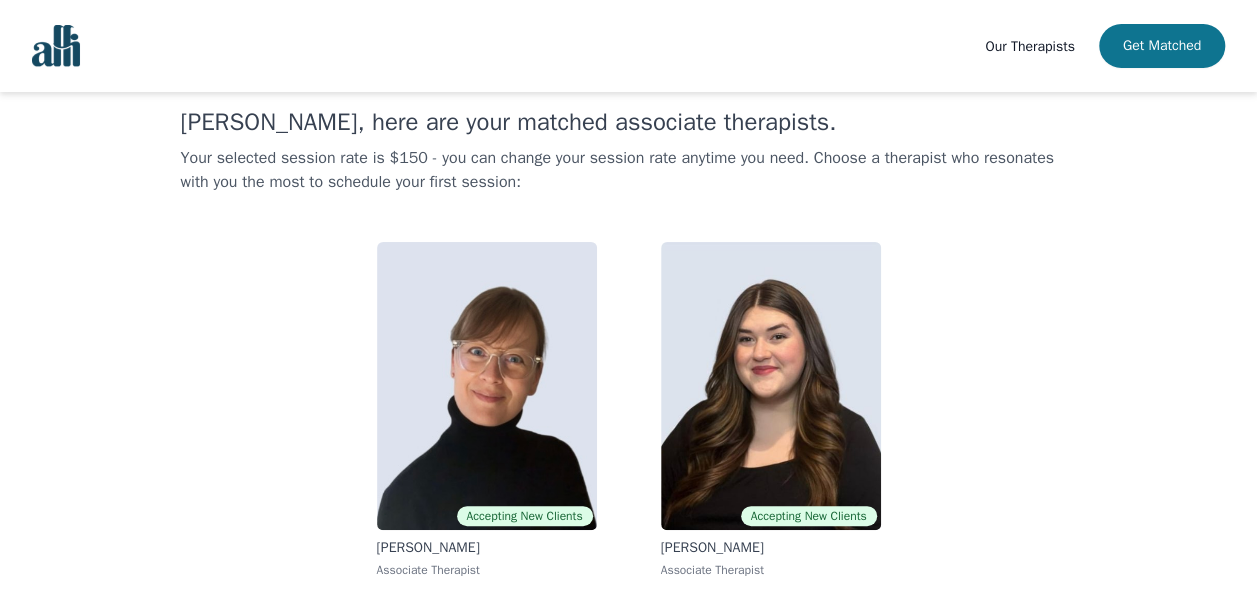 click on "Get Matched" at bounding box center [1162, 46] 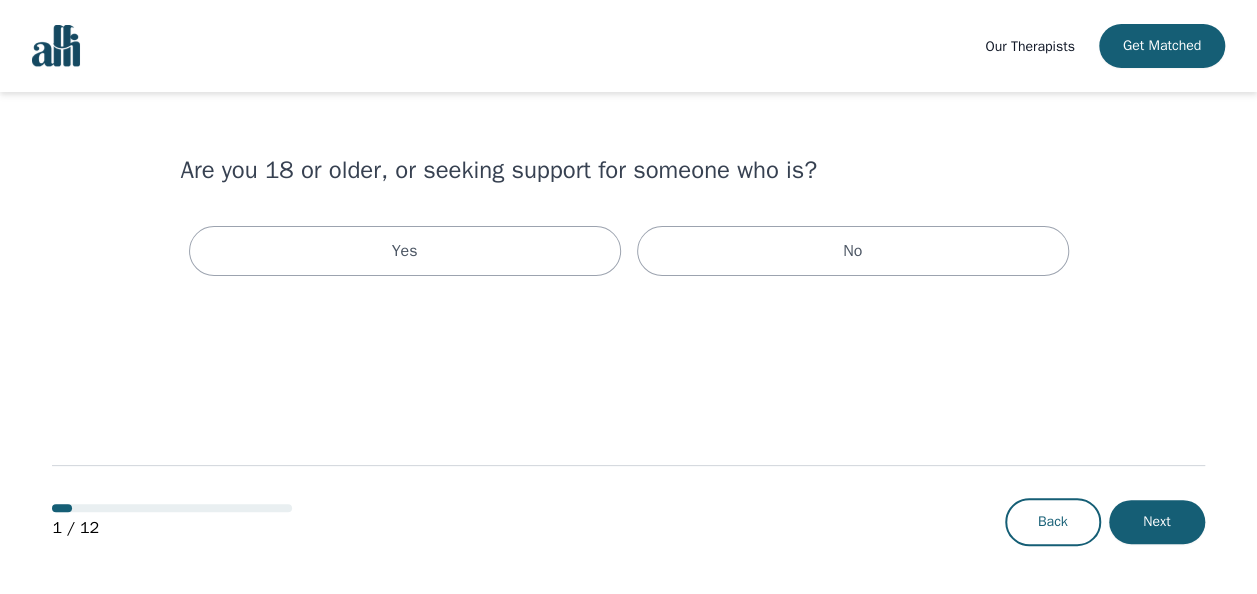 scroll, scrollTop: 0, scrollLeft: 0, axis: both 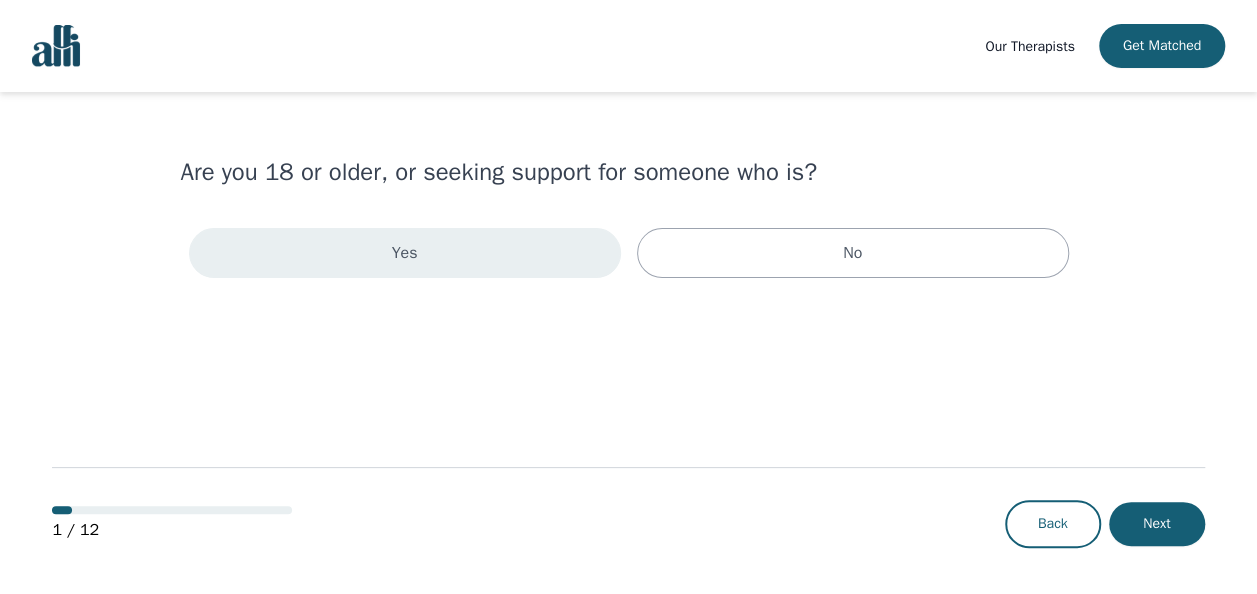 click on "Yes" at bounding box center (405, 253) 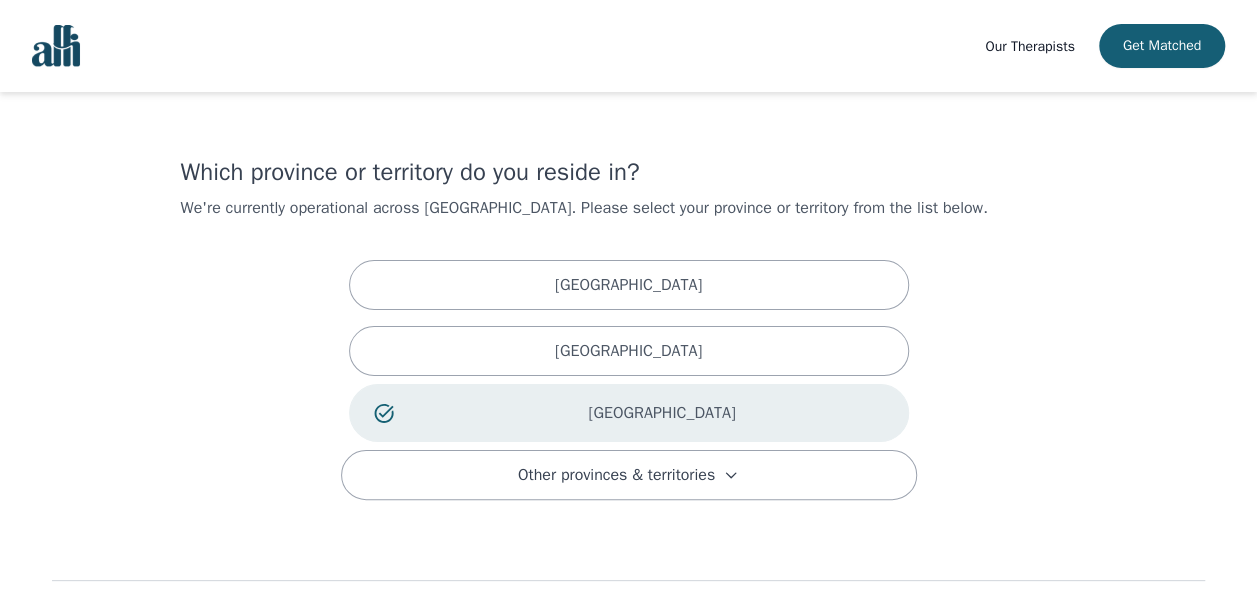 click on "[GEOGRAPHIC_DATA]" at bounding box center (662, 413) 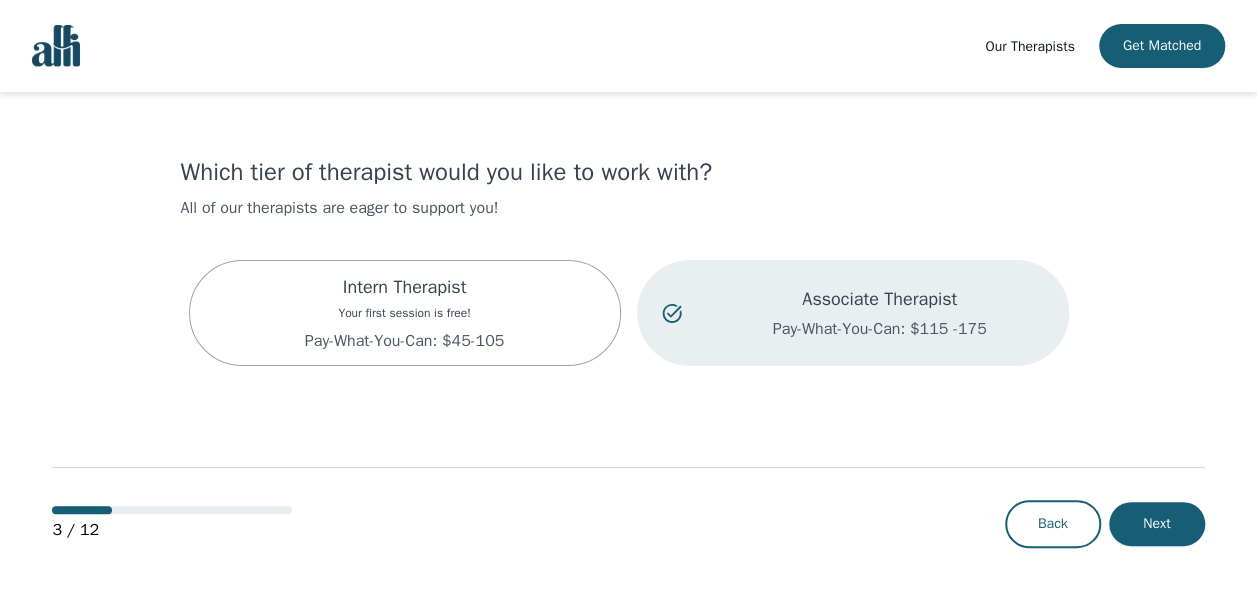 click on "Associate Therapist" at bounding box center [880, 299] 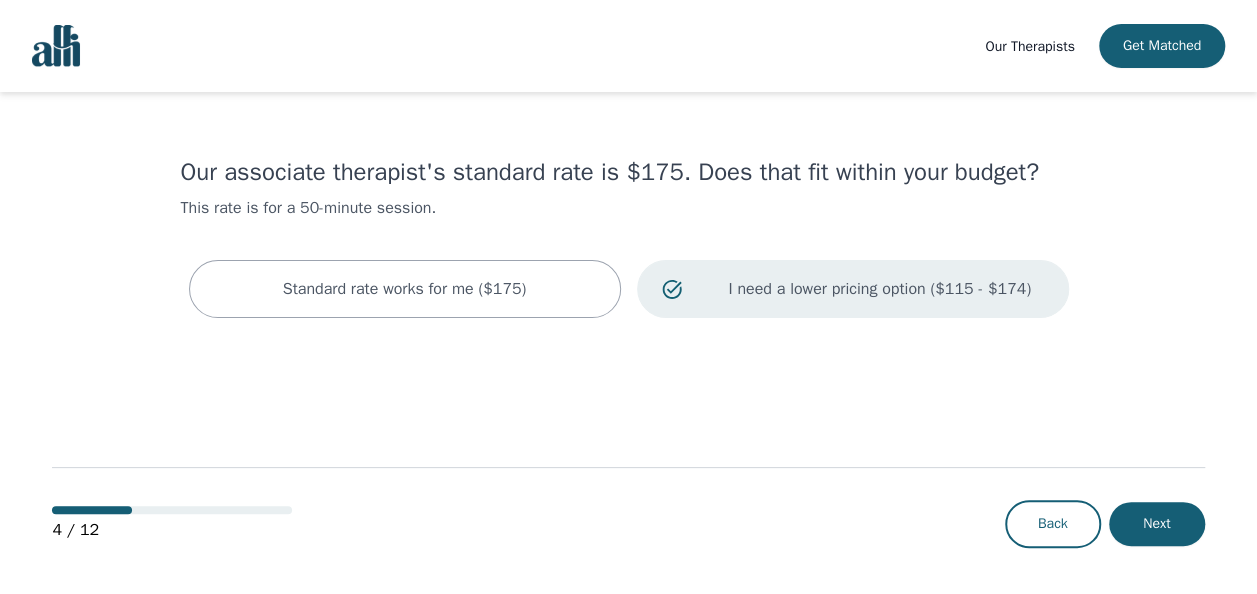 click on "I need a lower pricing option ($115 - $174)" at bounding box center [880, 289] 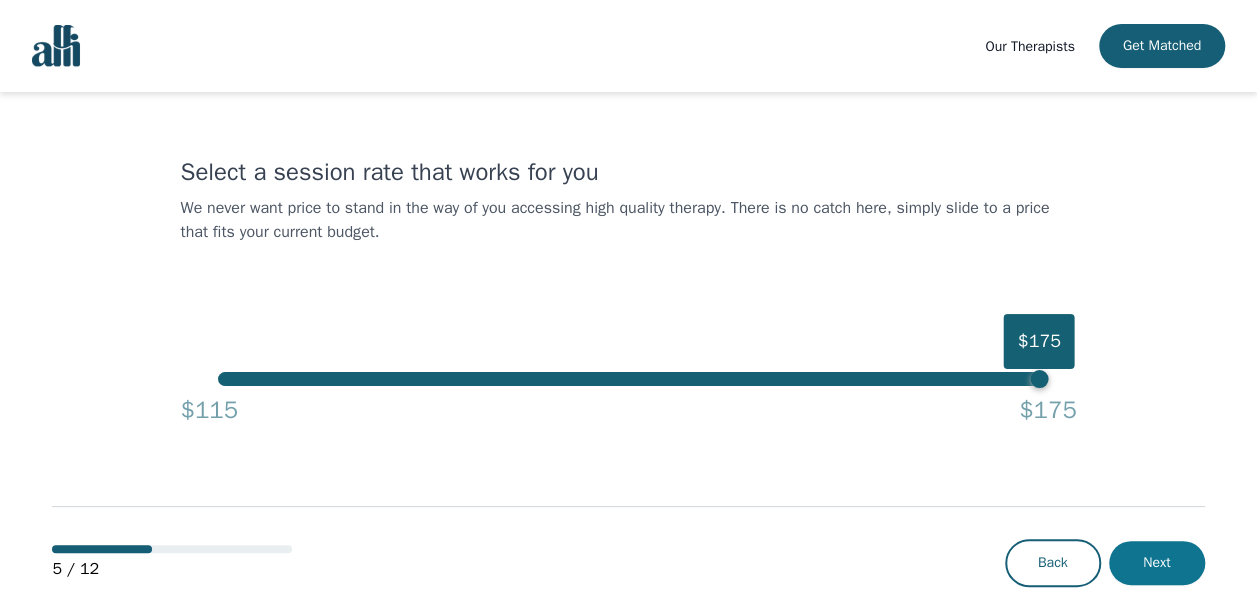 click on "Next" at bounding box center [1157, 563] 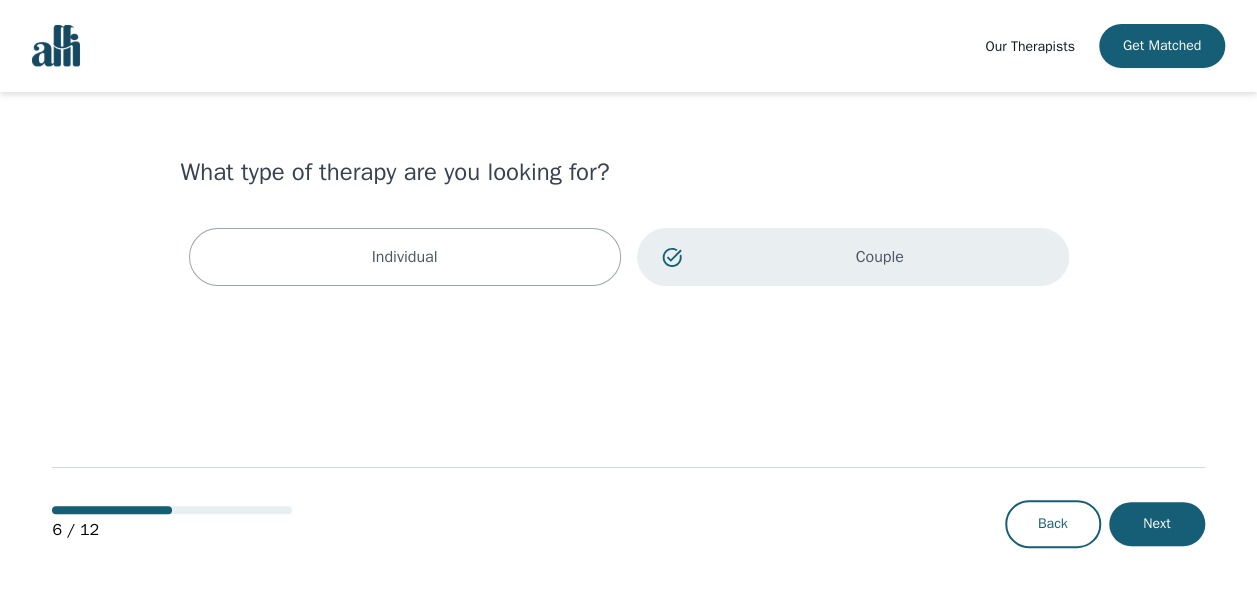 click on "Couple" at bounding box center [853, 257] 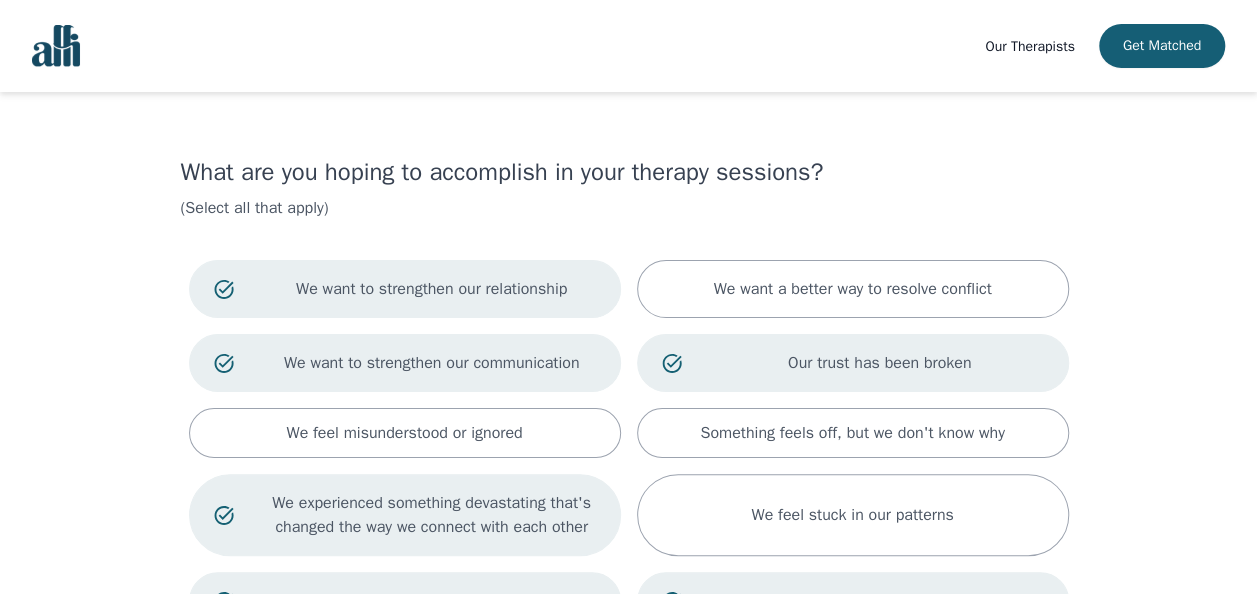 scroll, scrollTop: 300, scrollLeft: 0, axis: vertical 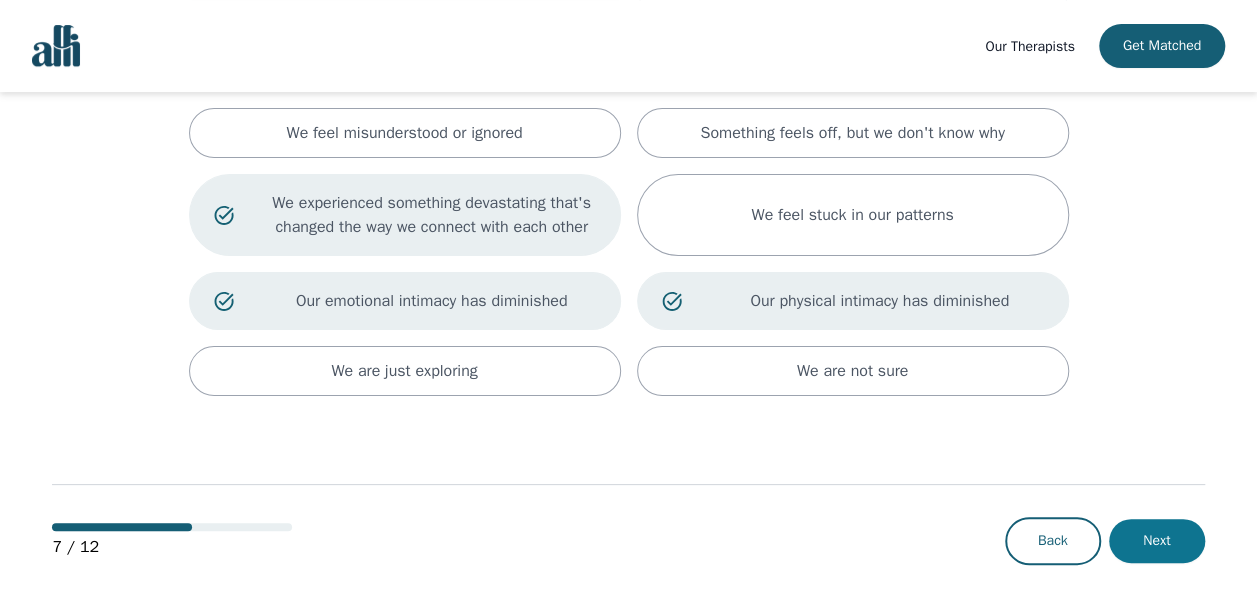 click on "Next" at bounding box center [1157, 541] 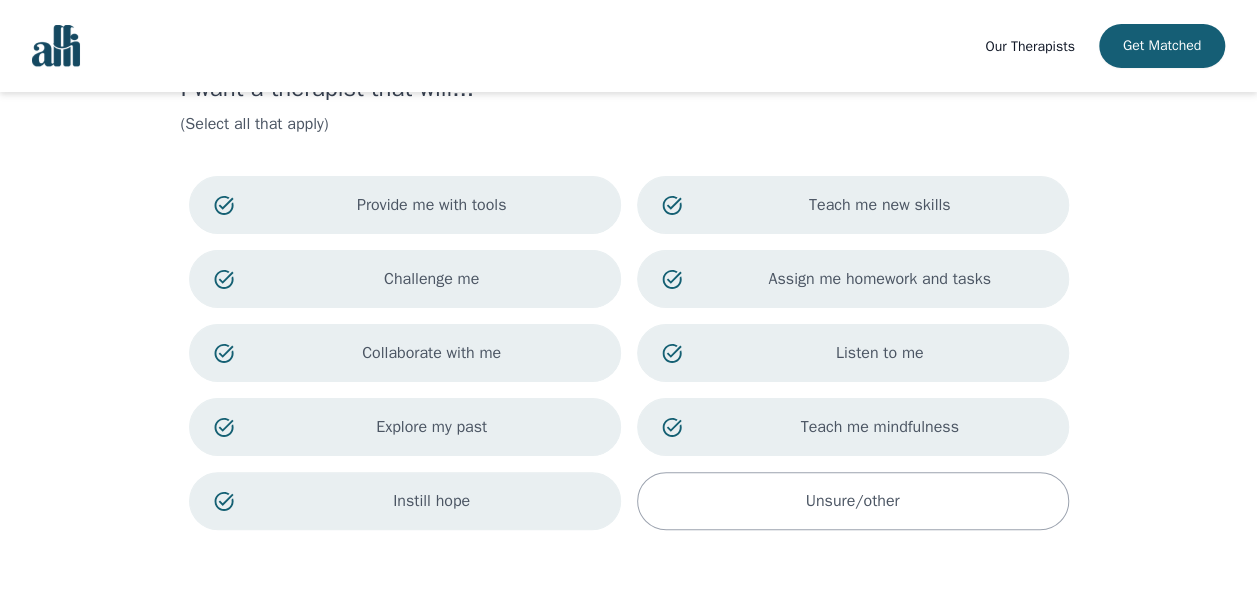 scroll, scrollTop: 200, scrollLeft: 0, axis: vertical 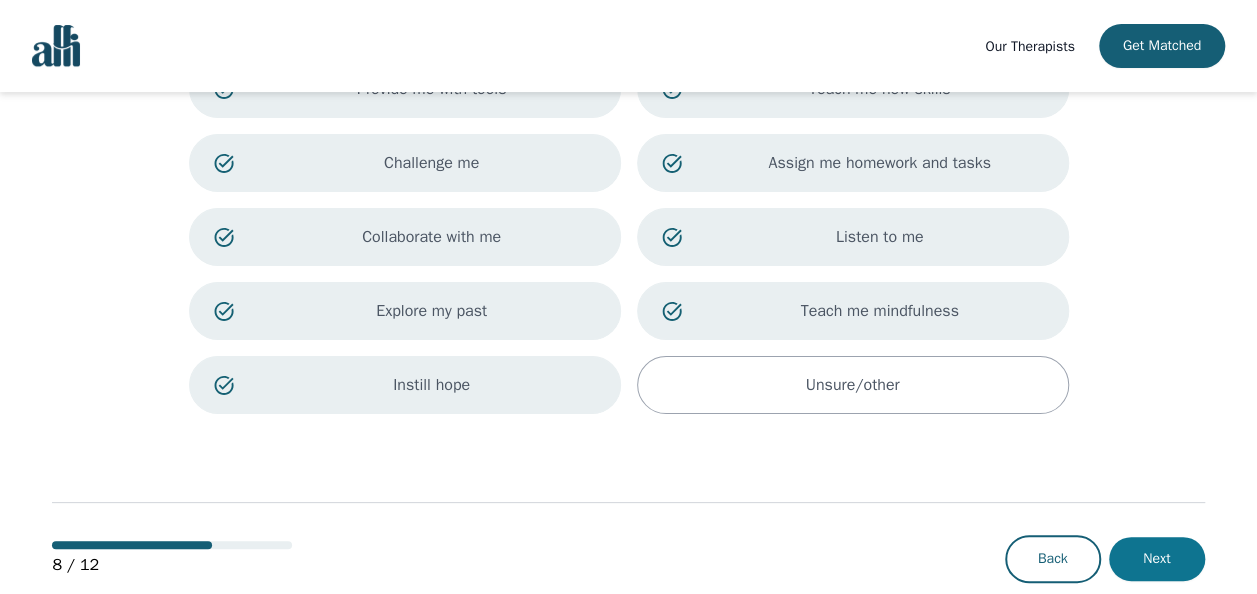 click on "Next" at bounding box center [1157, 559] 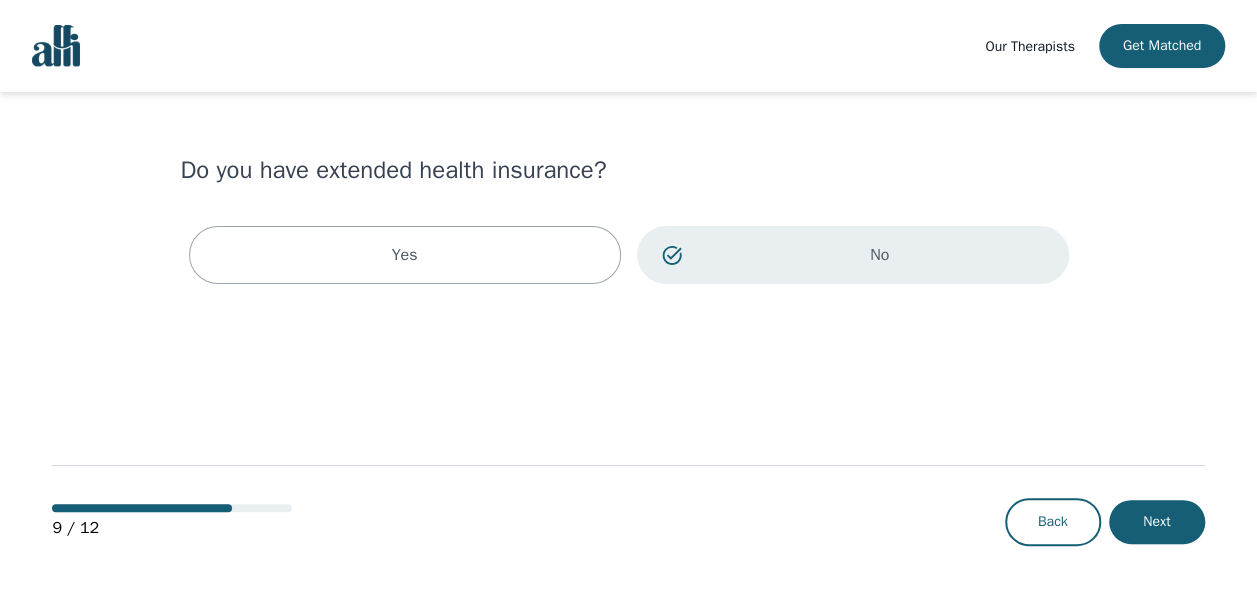 scroll, scrollTop: 0, scrollLeft: 0, axis: both 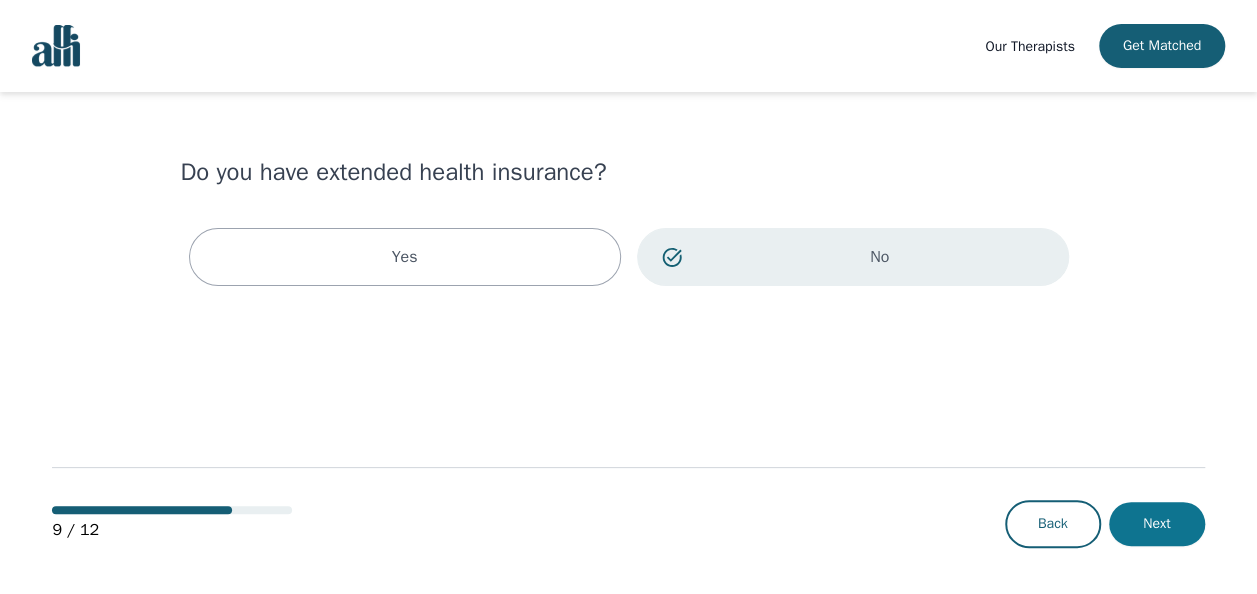 click on "Next" at bounding box center [1157, 524] 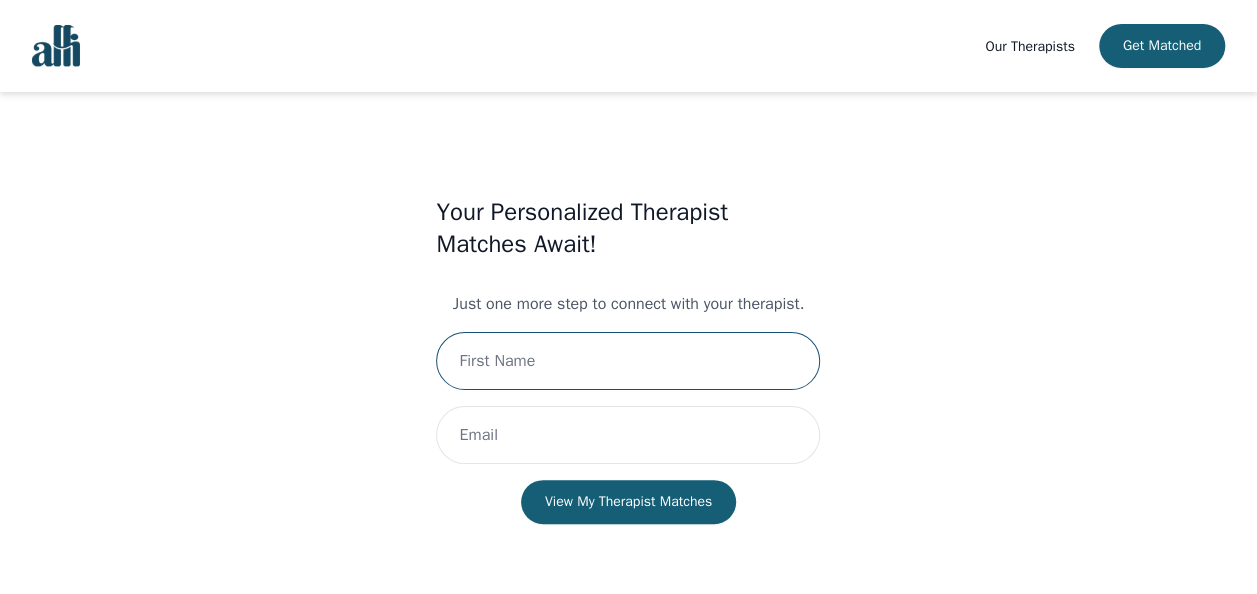 click at bounding box center (628, 361) 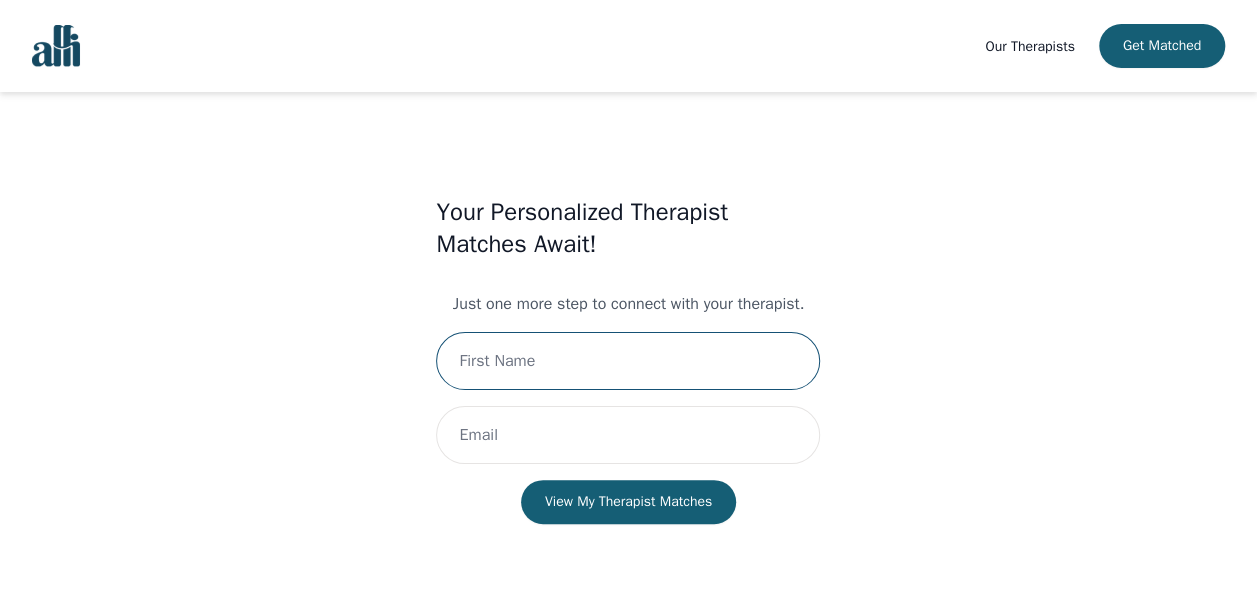 type on "[PERSON_NAME]" 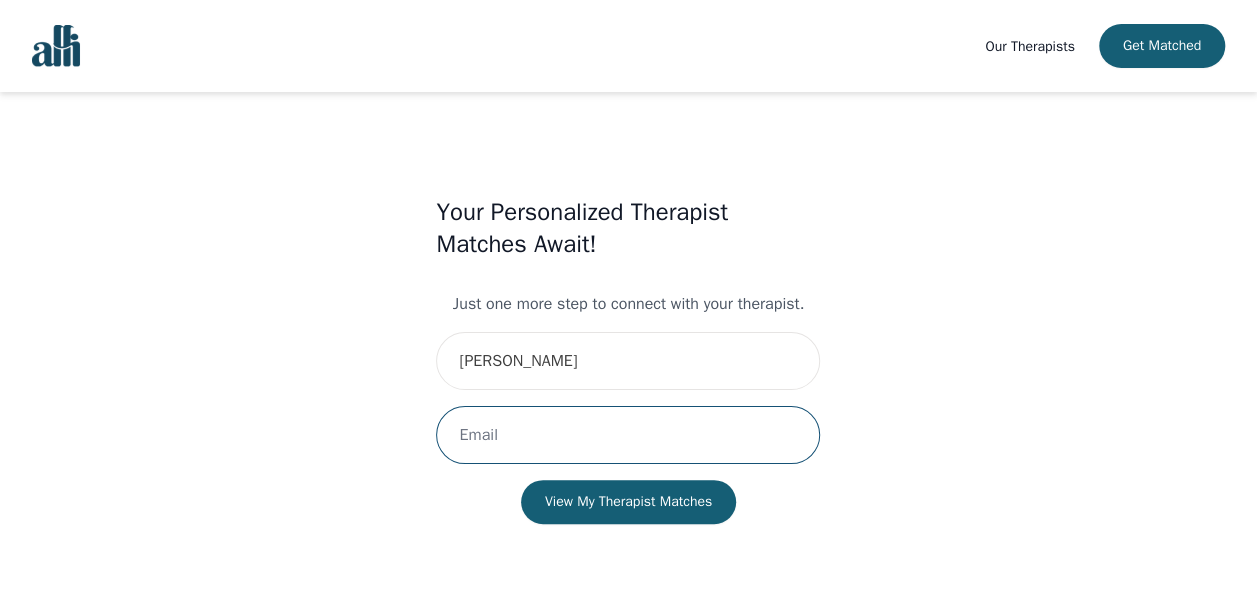 click at bounding box center (628, 435) 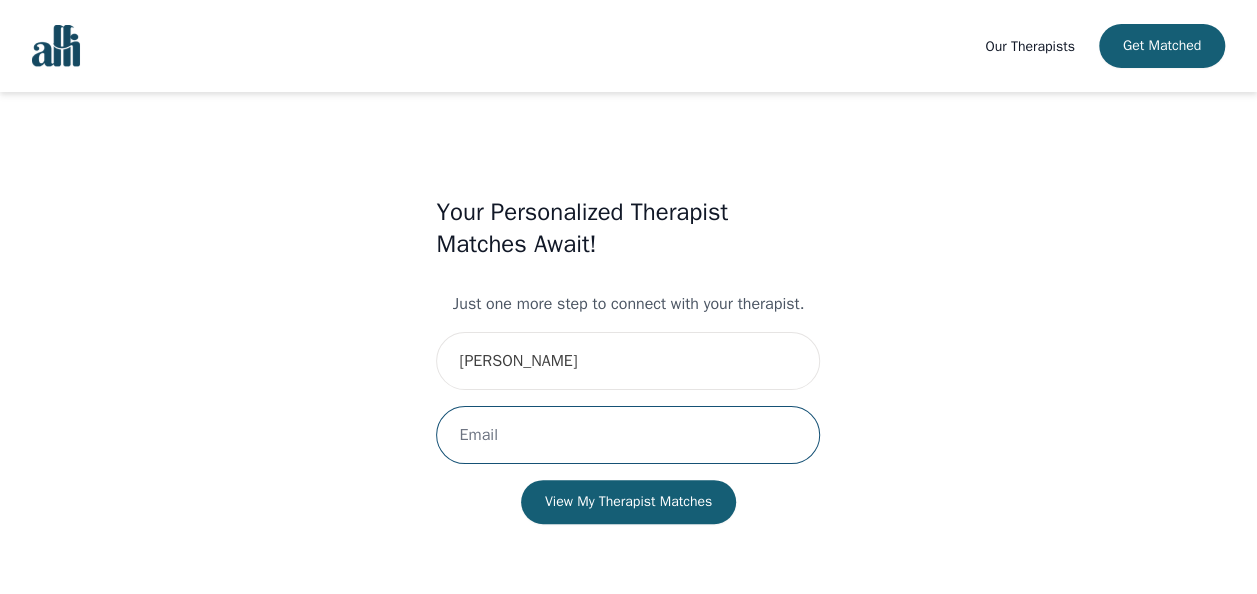type on "[EMAIL_ADDRESS][DOMAIN_NAME]" 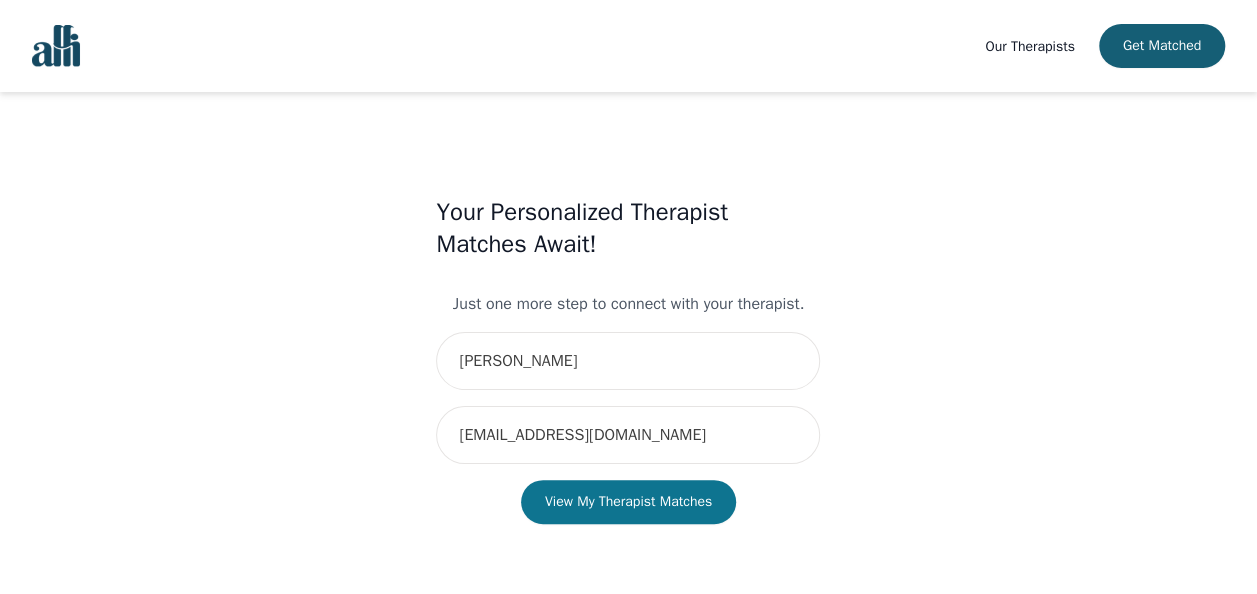 click on "View My Therapist Matches" at bounding box center (628, 502) 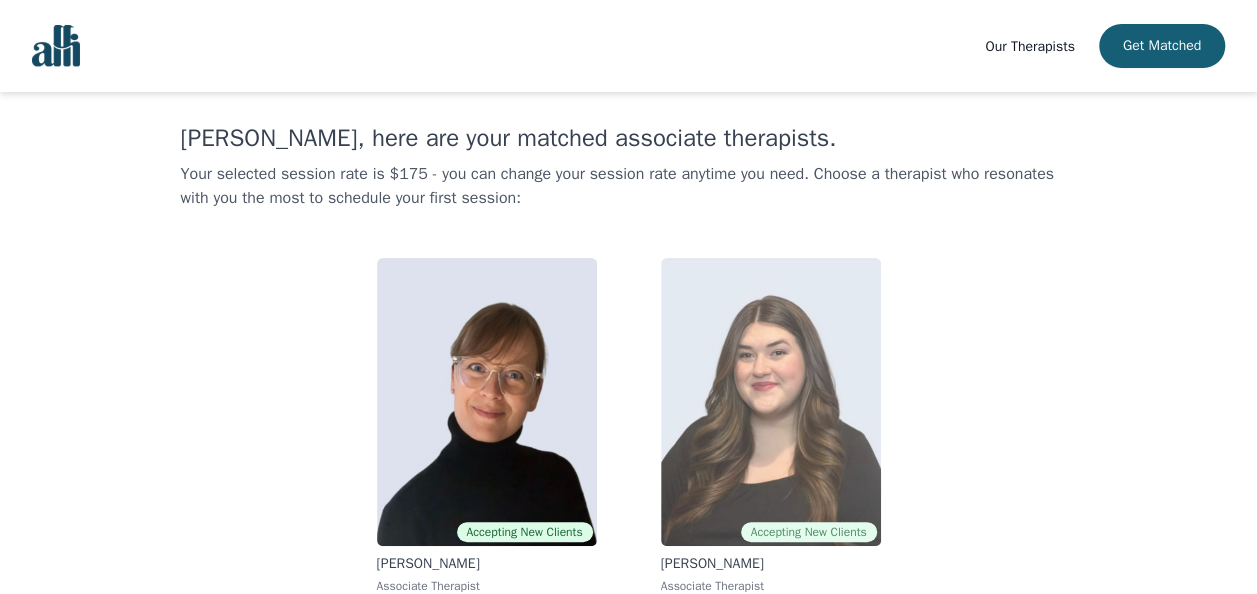 scroll, scrollTop: 50, scrollLeft: 0, axis: vertical 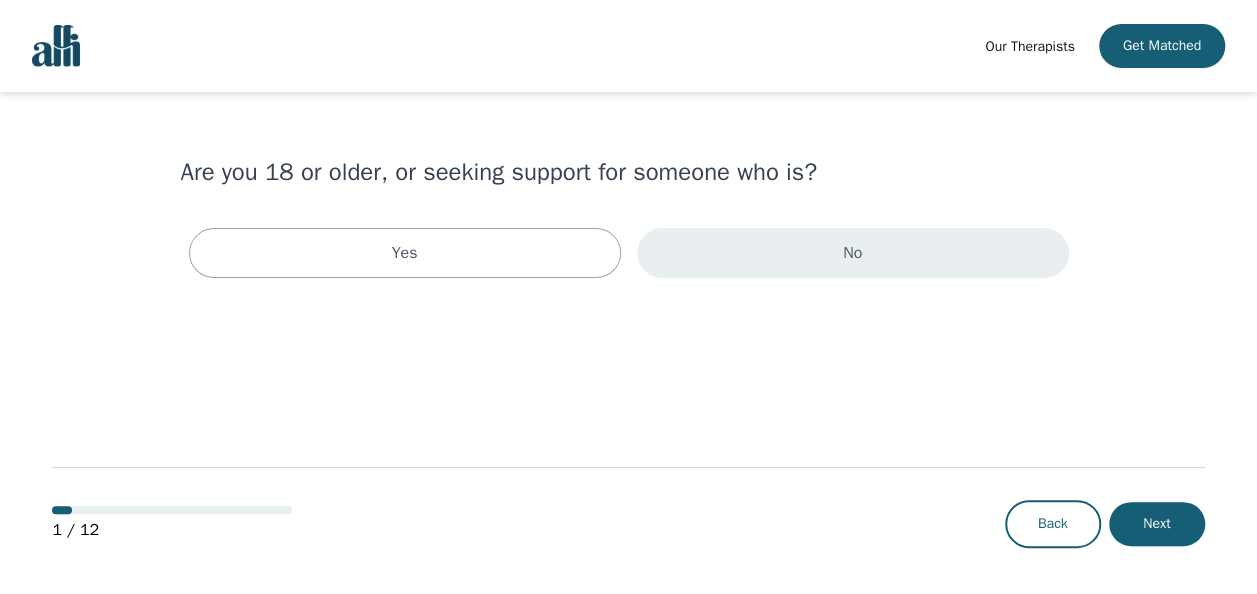 click on "No" at bounding box center (853, 253) 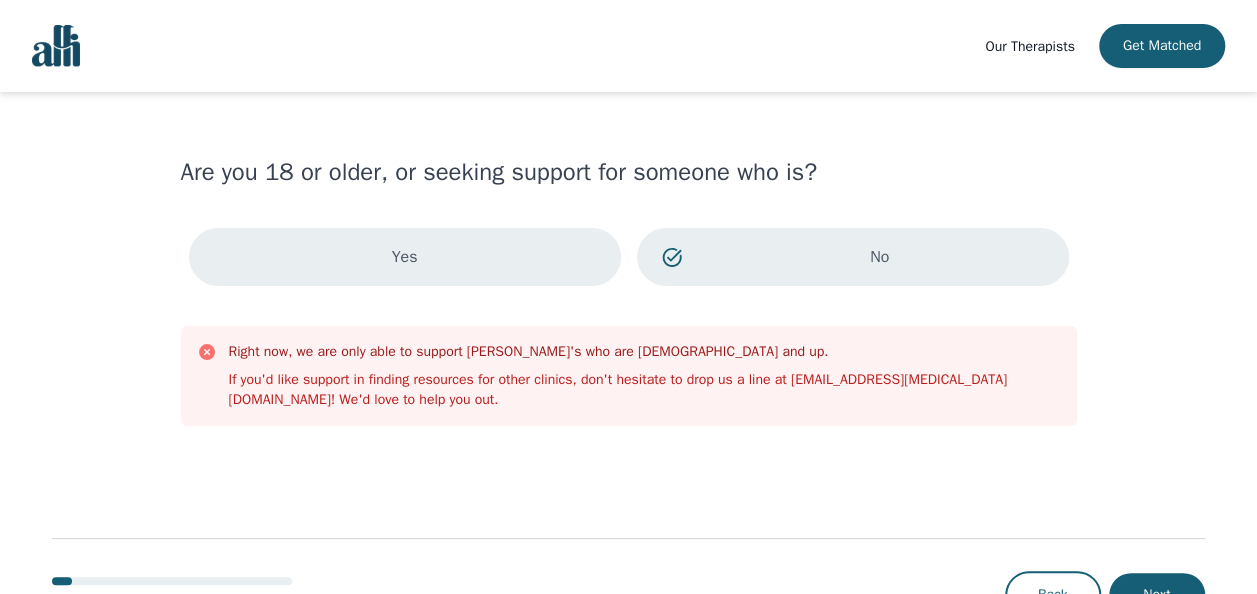 click on "Yes" at bounding box center [405, 257] 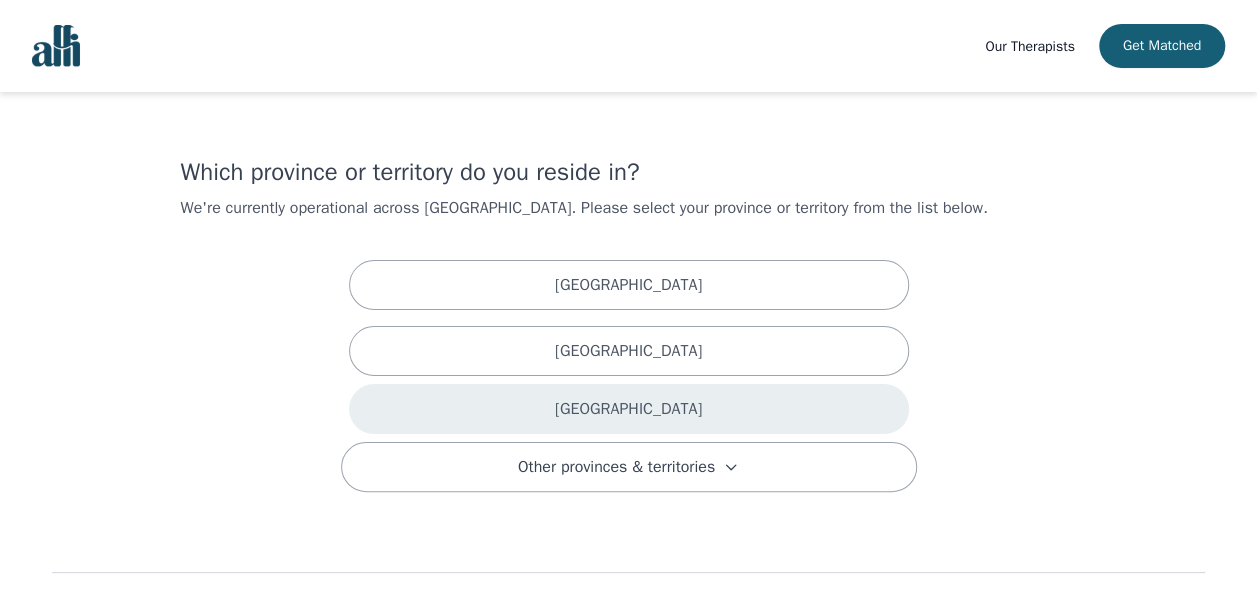 click on "[GEOGRAPHIC_DATA]" at bounding box center (629, 409) 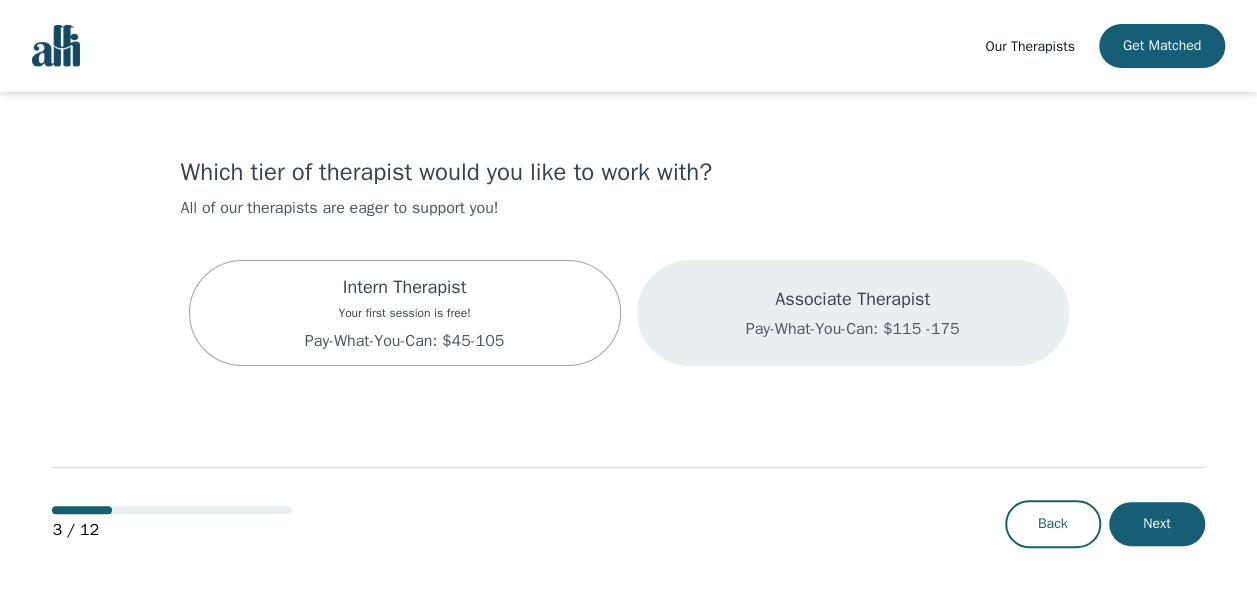 click on "Associate Therapist" at bounding box center [853, 299] 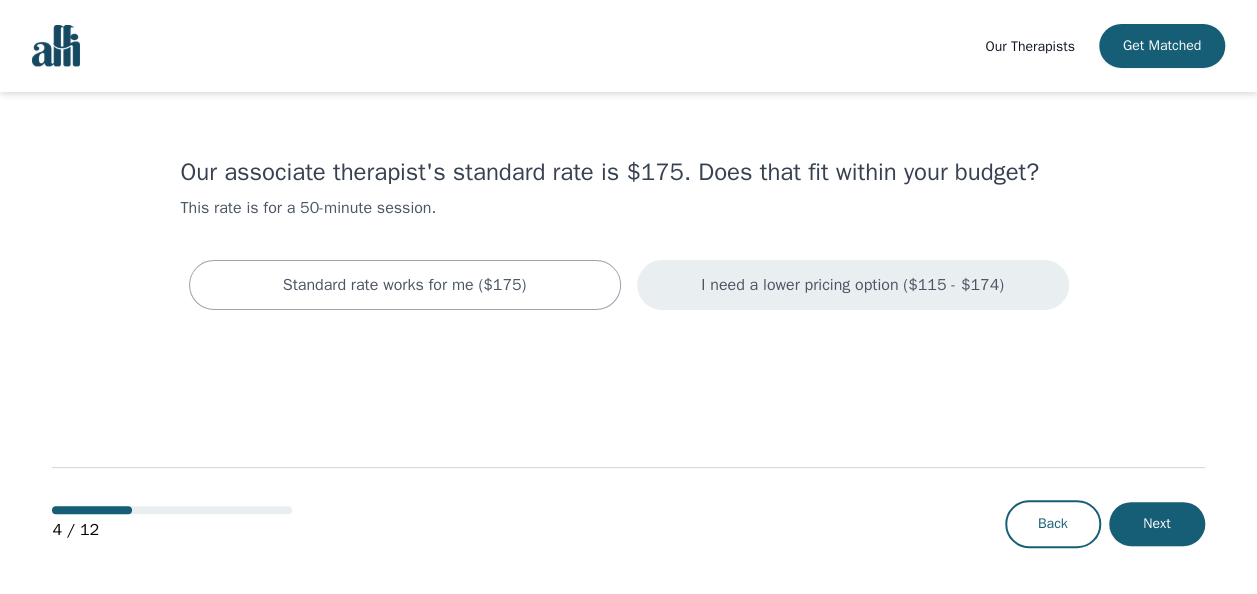 click on "I need a lower pricing option ($115 - $174)" at bounding box center [852, 285] 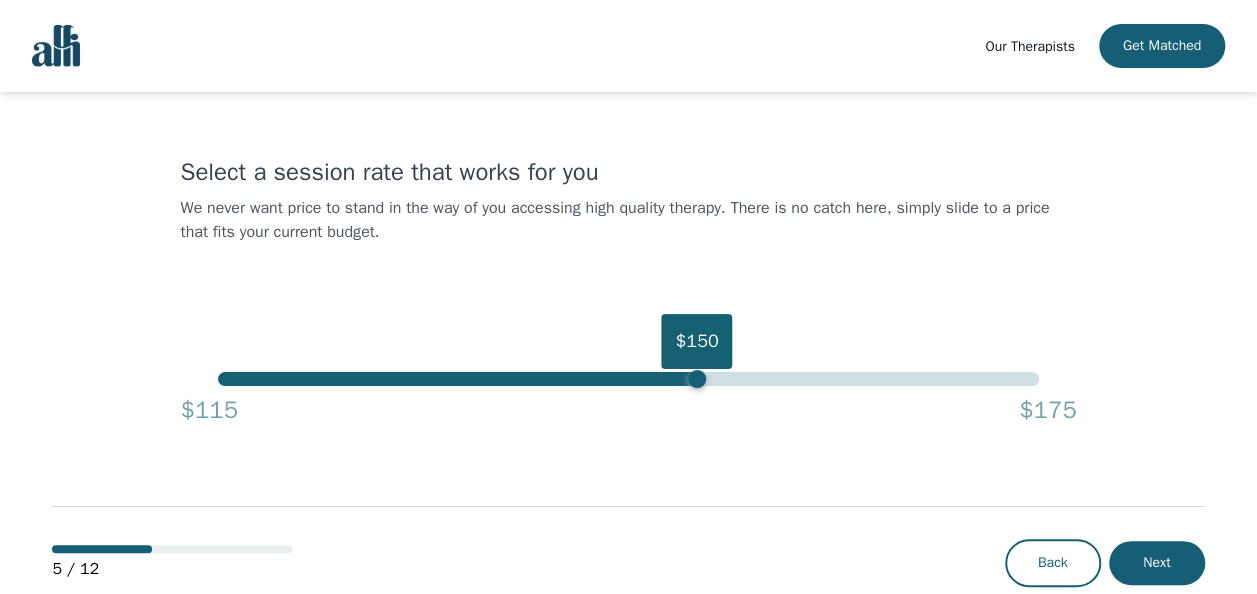 drag, startPoint x: 1040, startPoint y: 384, endPoint x: 691, endPoint y: 368, distance: 349.36658 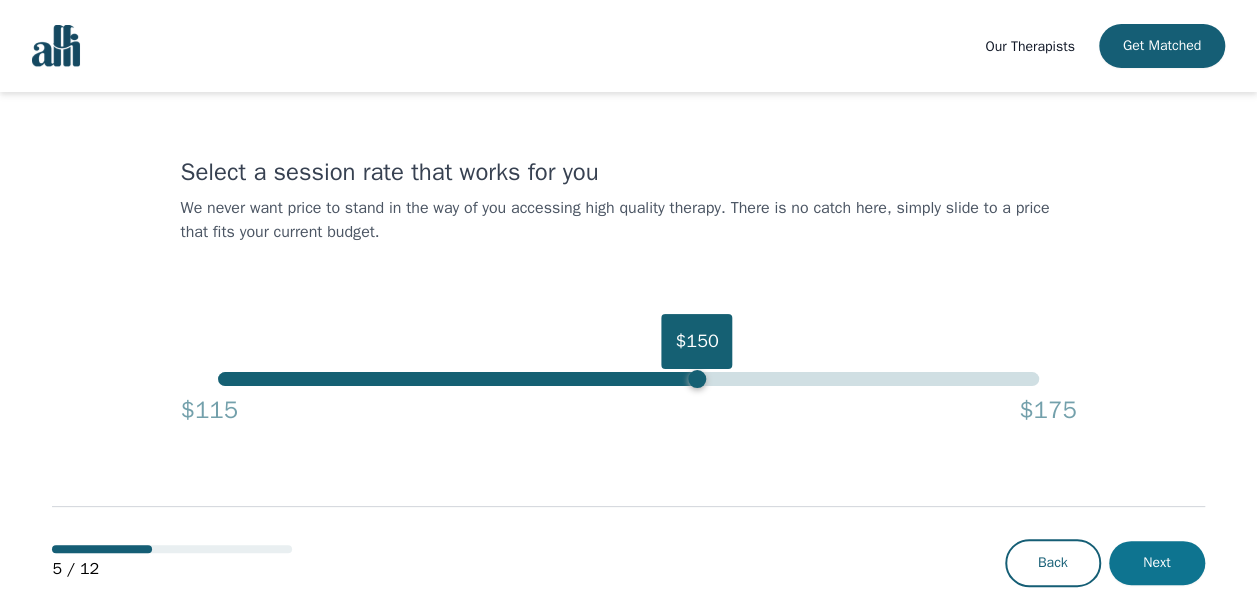 click on "Next" at bounding box center (1157, 563) 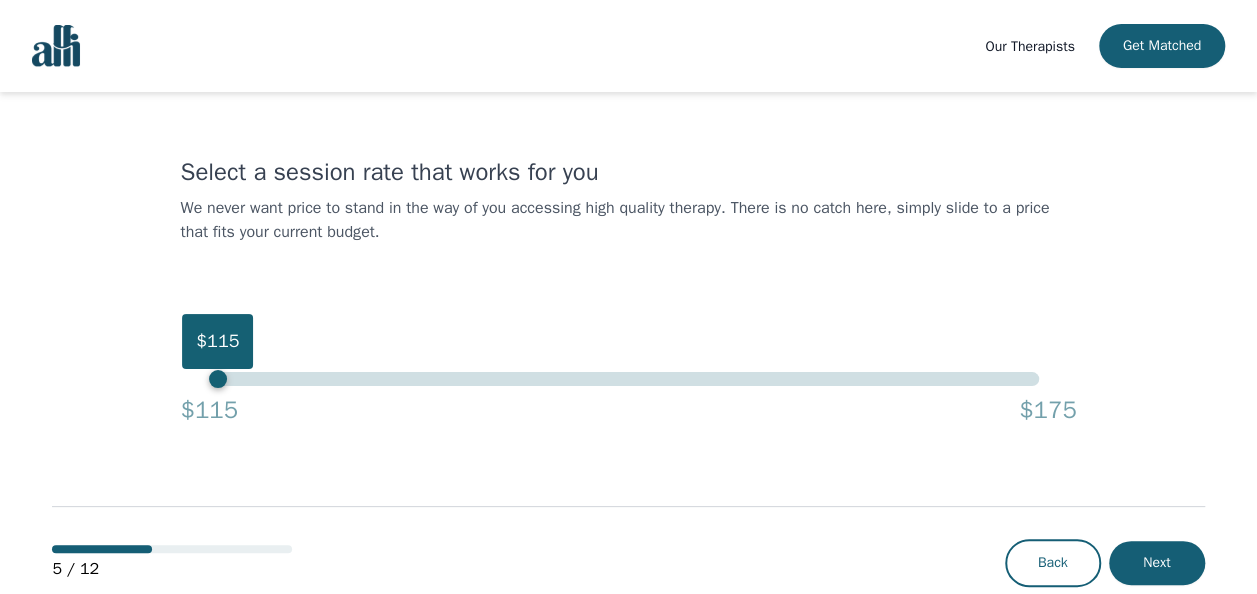 drag, startPoint x: 697, startPoint y: 348, endPoint x: 194, endPoint y: 364, distance: 503.2544 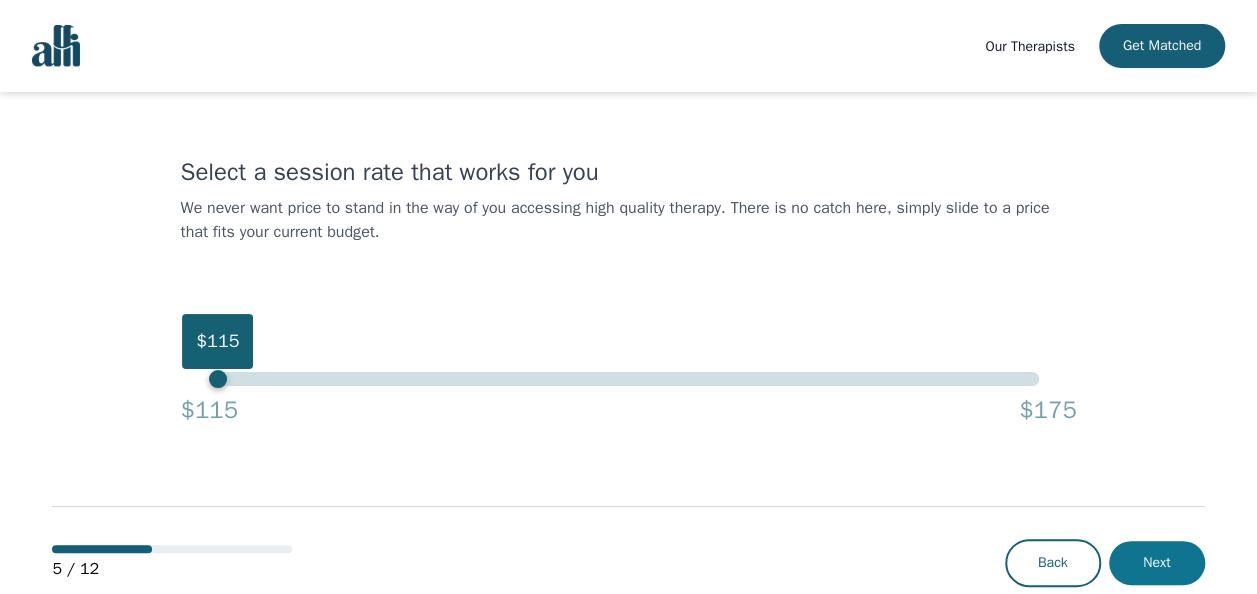 click on "Next" at bounding box center [1157, 563] 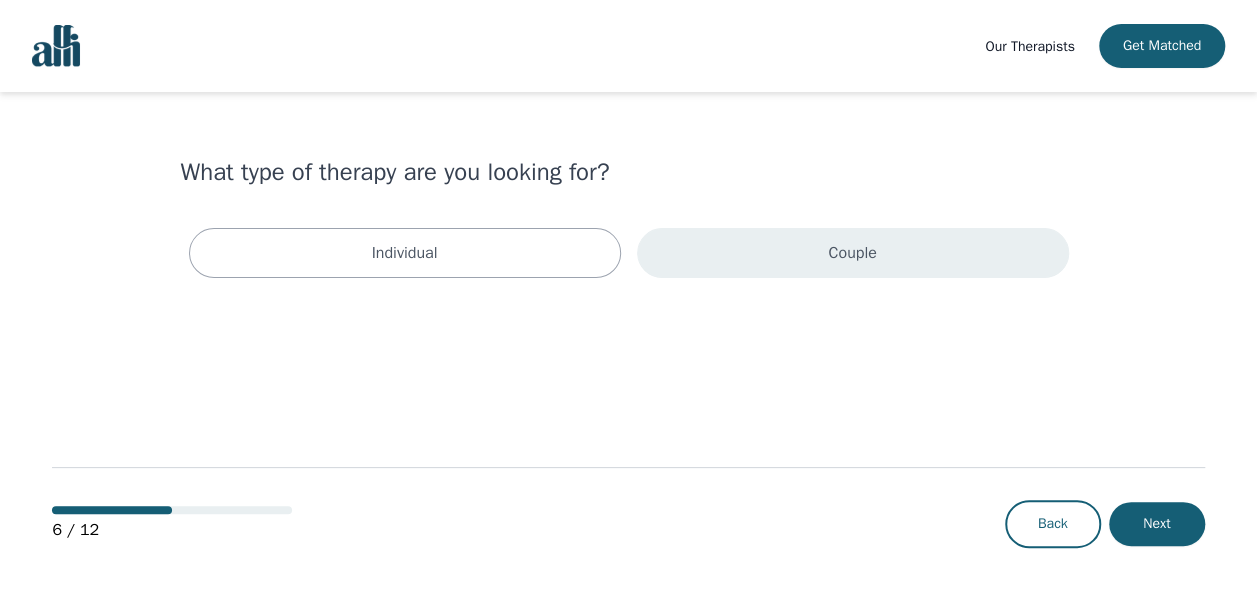 click on "Couple" at bounding box center [853, 253] 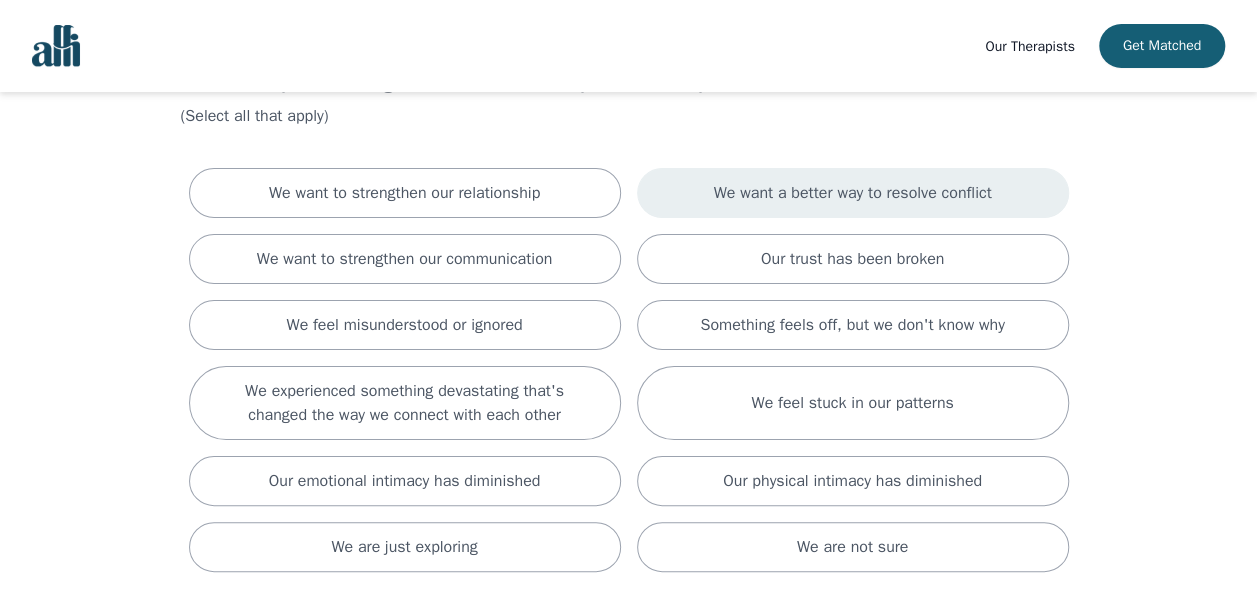 scroll, scrollTop: 0, scrollLeft: 0, axis: both 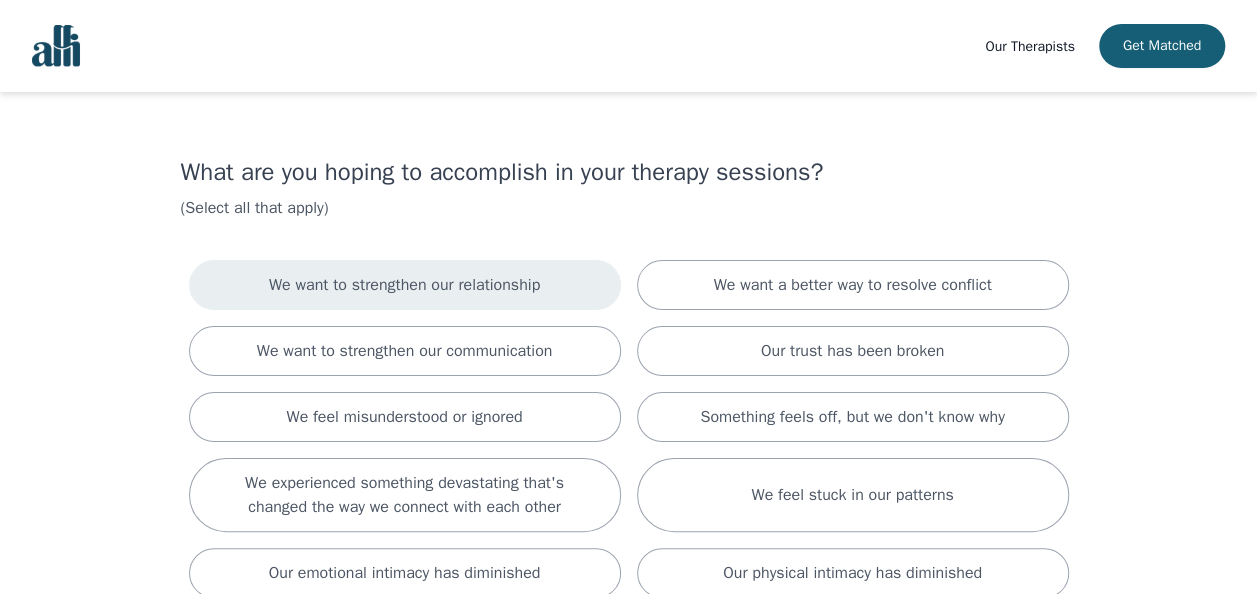 click on "We want to strengthen our relationship" at bounding box center [405, 285] 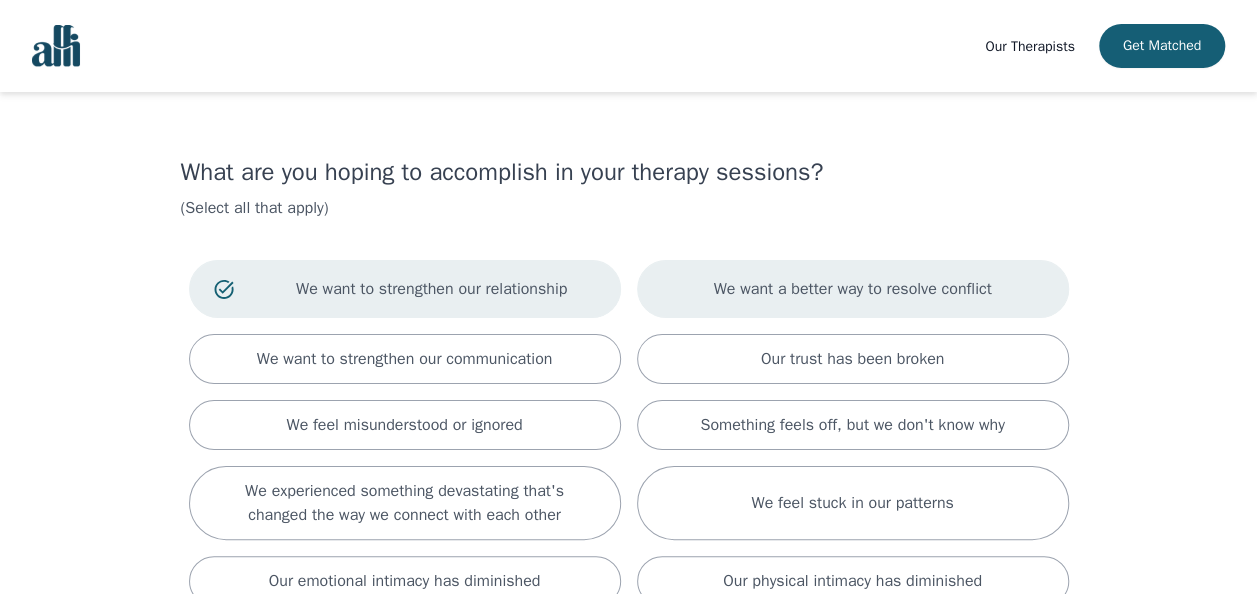 click on "We want a better way to resolve conflict" at bounding box center [853, 289] 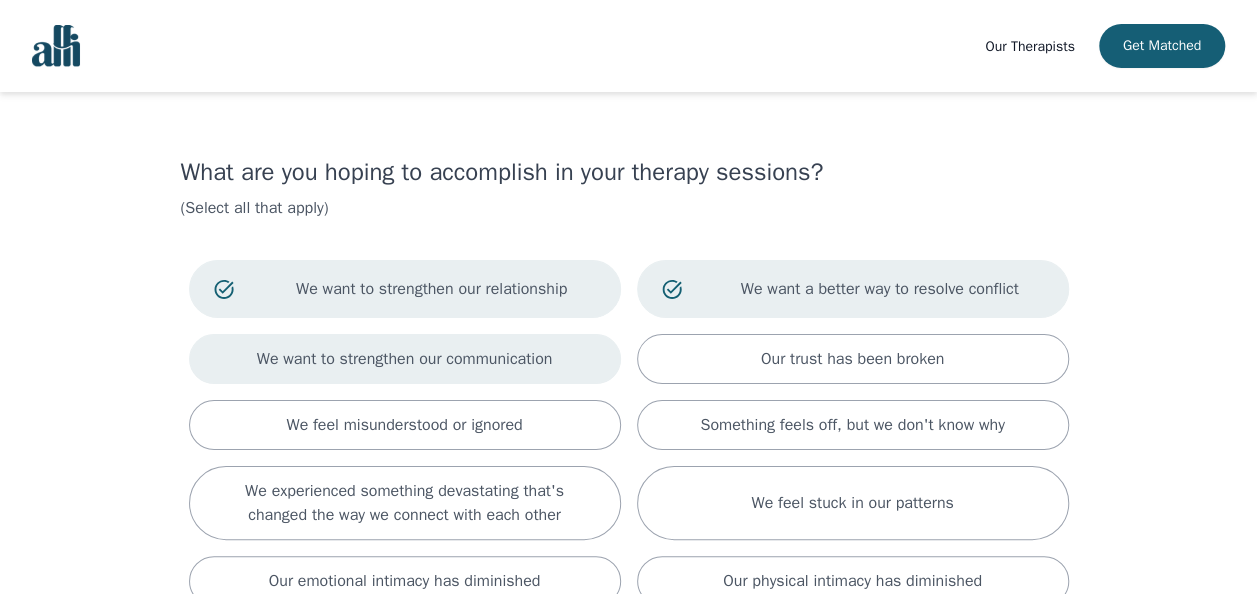 click on "We want to strengthen our communication" at bounding box center [405, 359] 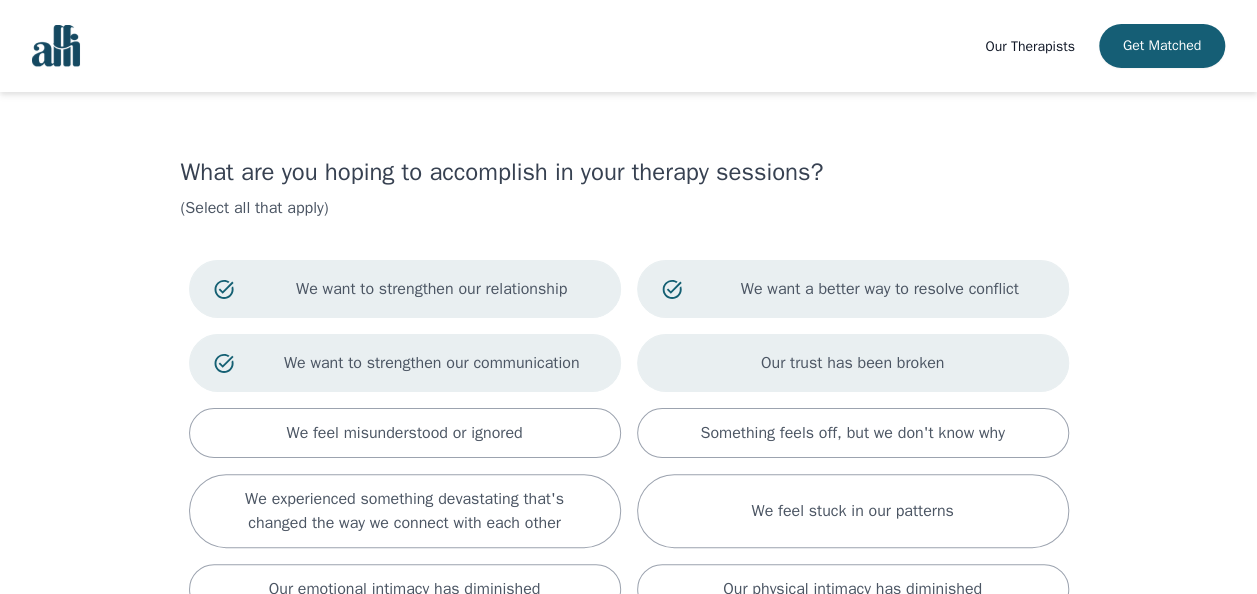 click on "Our trust has been broken" at bounding box center (853, 363) 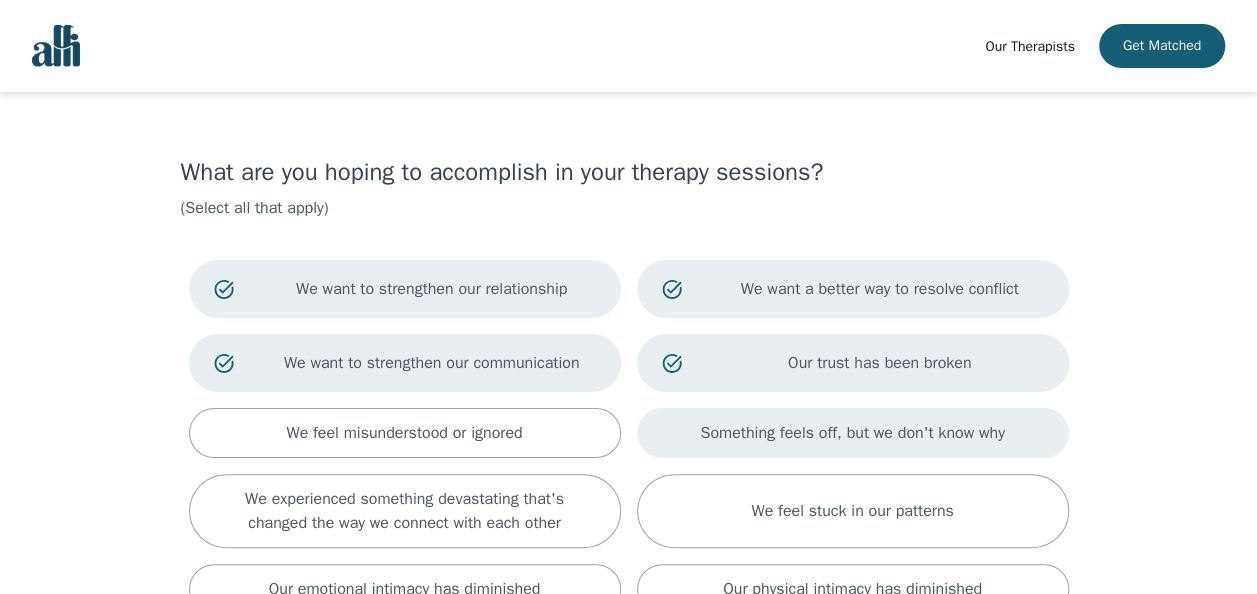 scroll, scrollTop: 200, scrollLeft: 0, axis: vertical 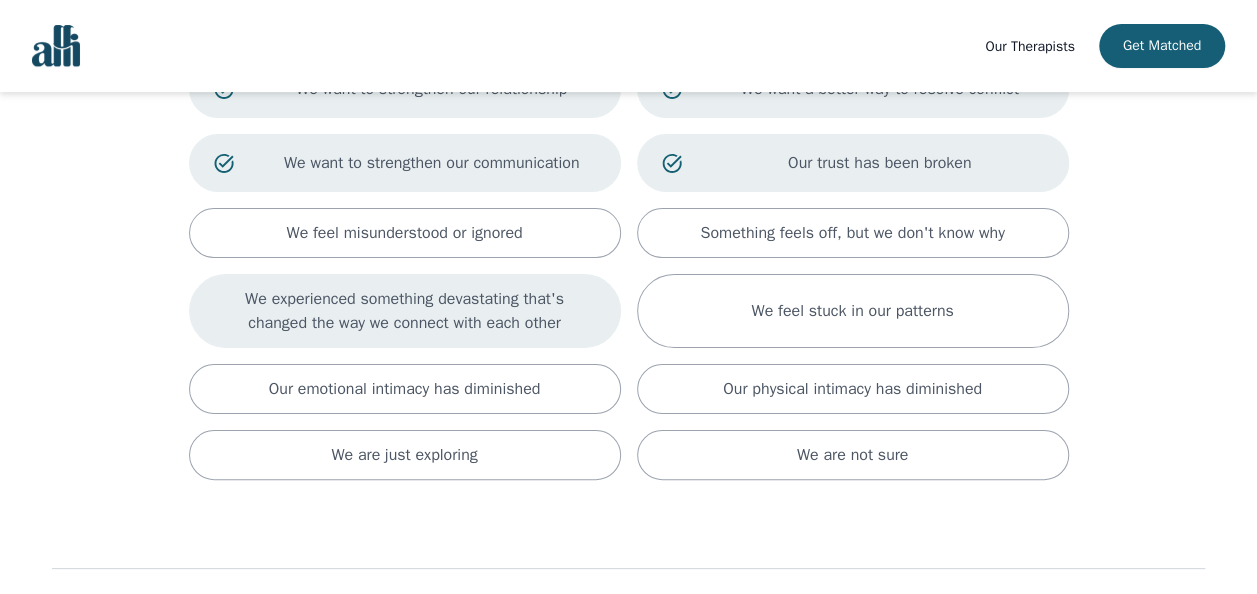 click on "We experienced something devastating that's changed the way we connect with each other" at bounding box center [405, 311] 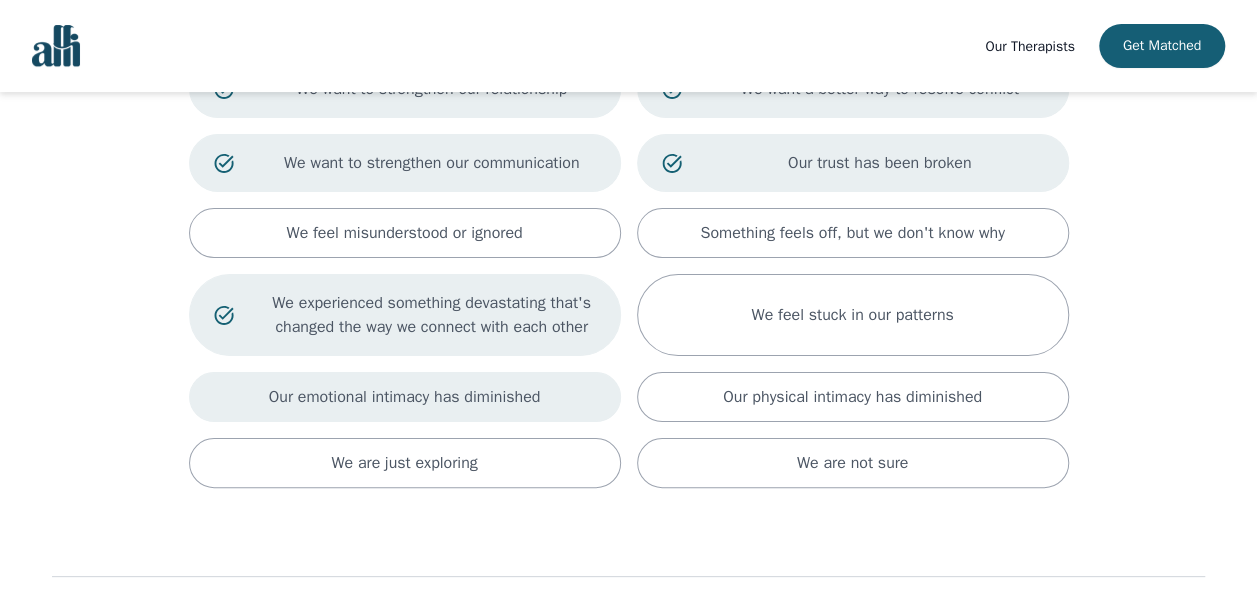 click on "Our emotional intimacy has diminished" at bounding box center [405, 397] 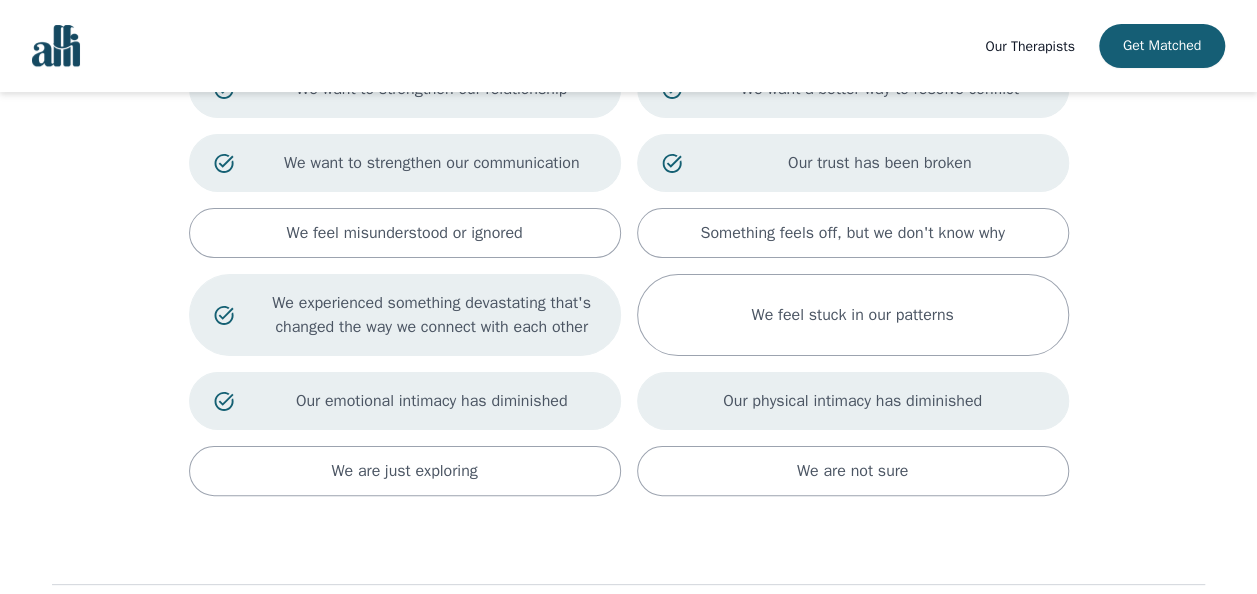 click on "Our physical intimacy has diminished" at bounding box center [853, 401] 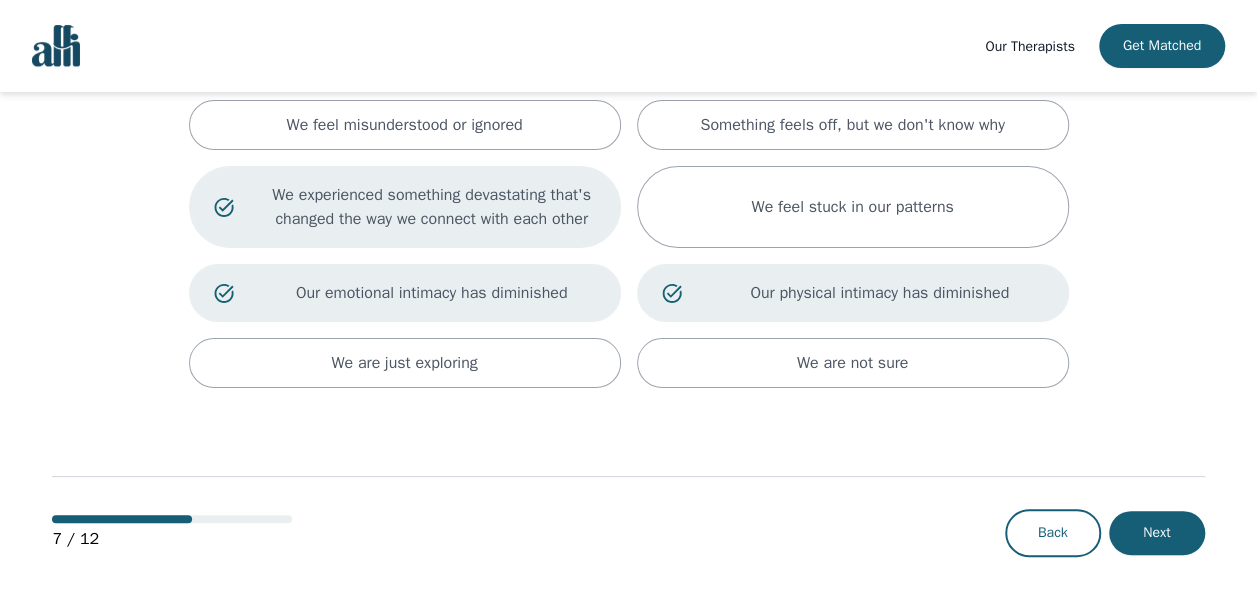 scroll, scrollTop: 315, scrollLeft: 0, axis: vertical 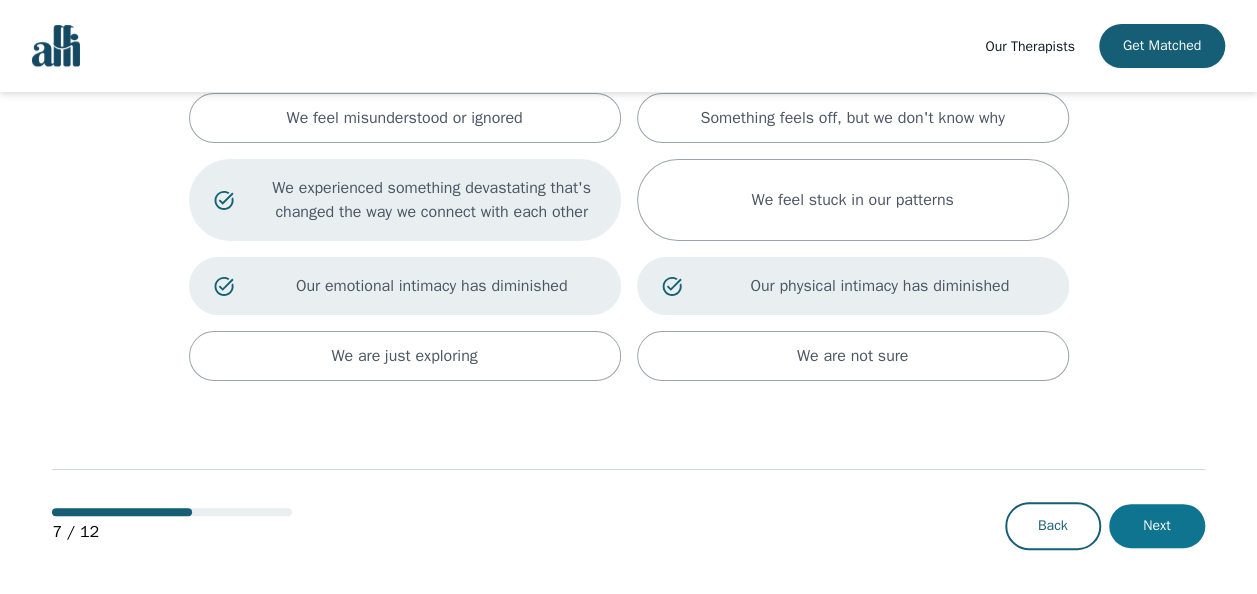 click on "Next" at bounding box center (1157, 526) 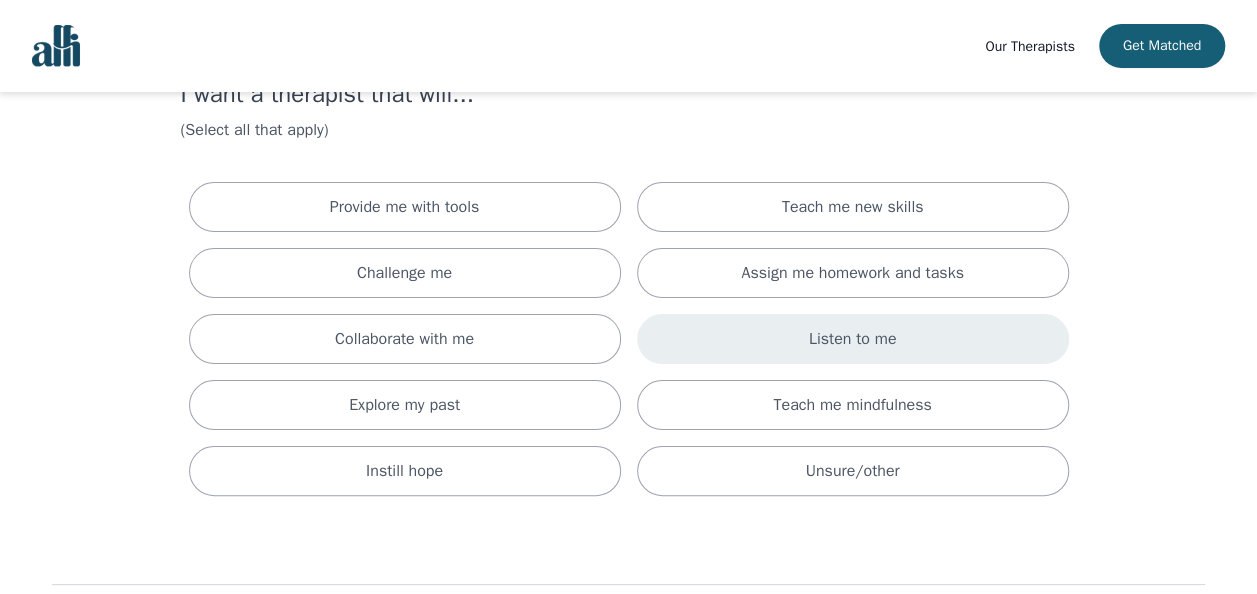 scroll, scrollTop: 100, scrollLeft: 0, axis: vertical 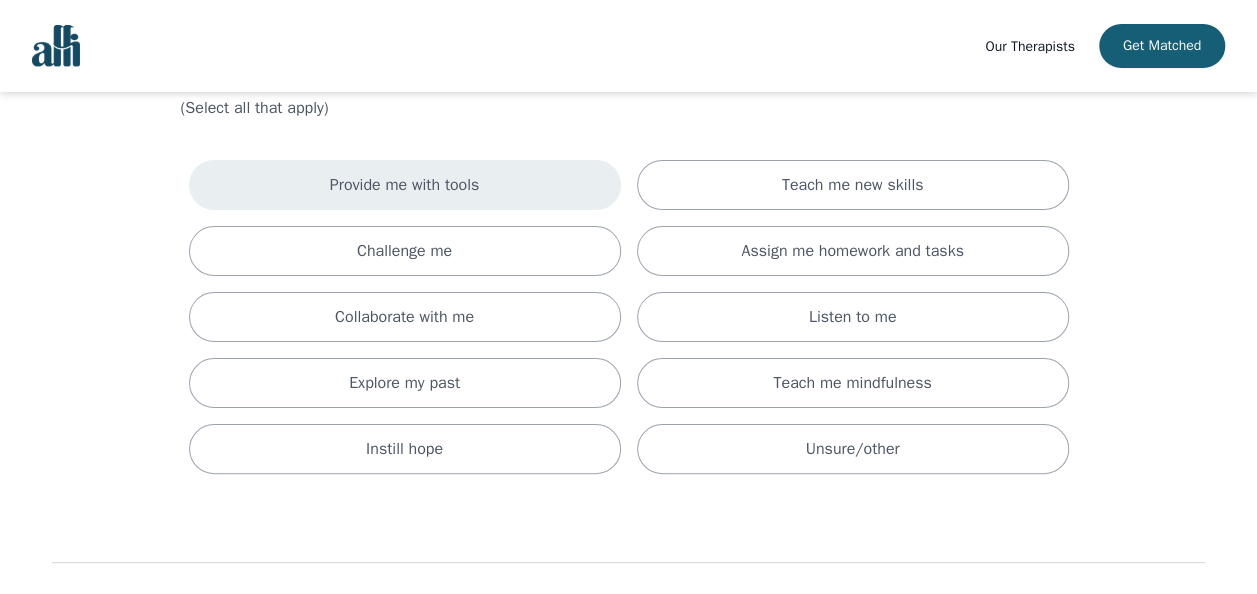 click on "Provide me with tools" at bounding box center (405, 185) 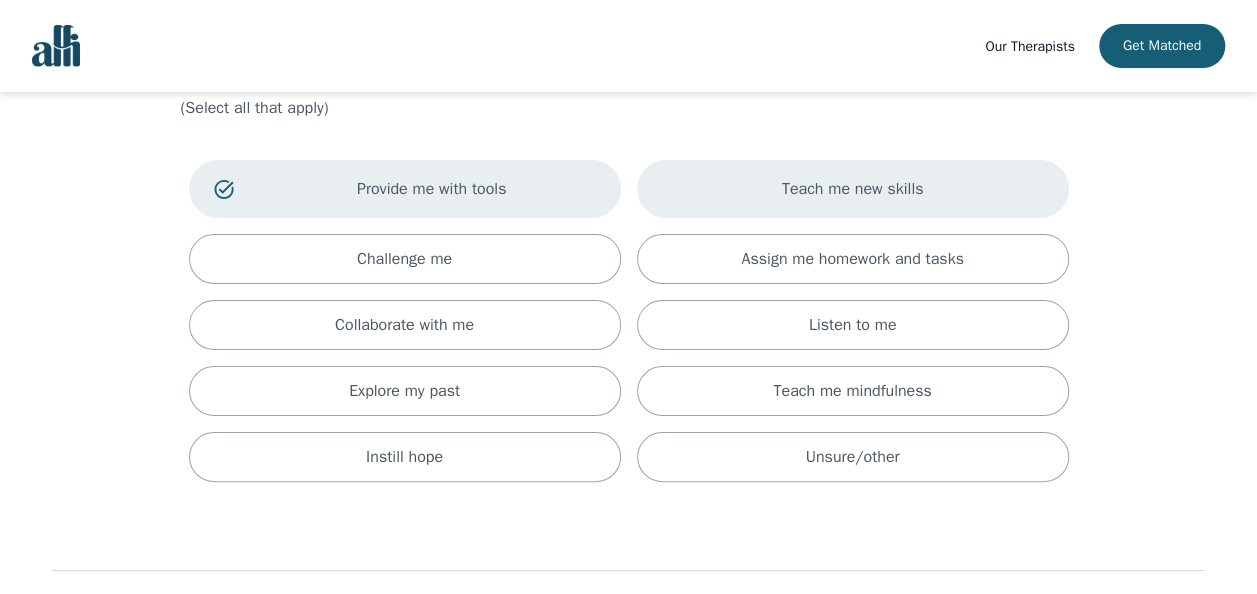 click on "Teach me new skills" at bounding box center (853, 189) 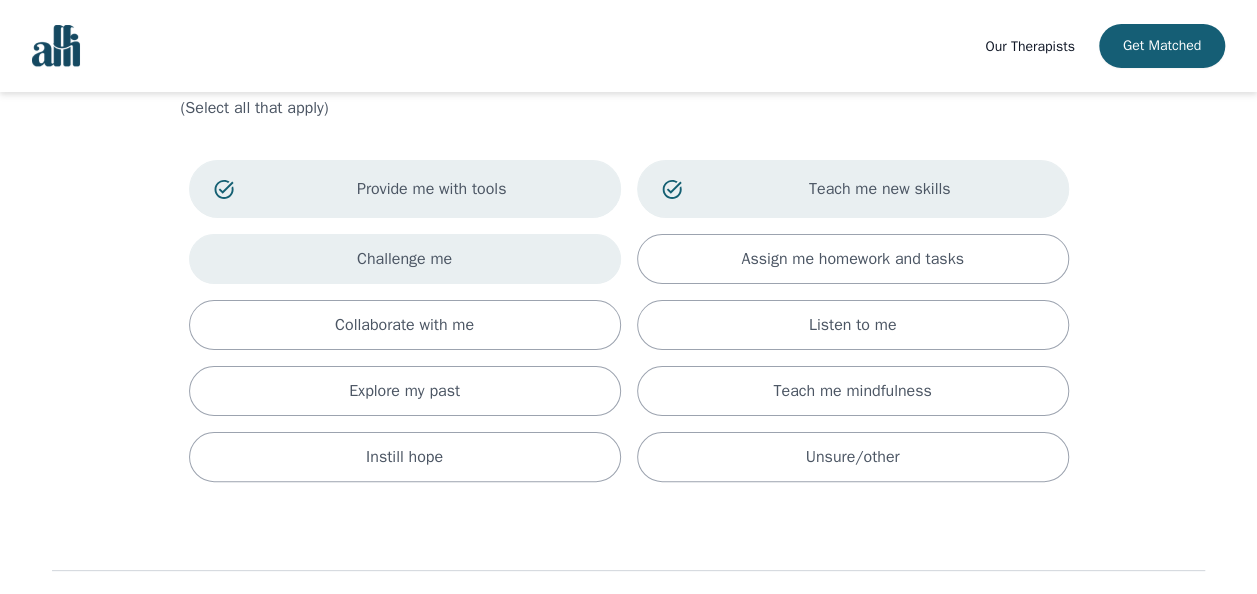 click on "Challenge me" at bounding box center (405, 259) 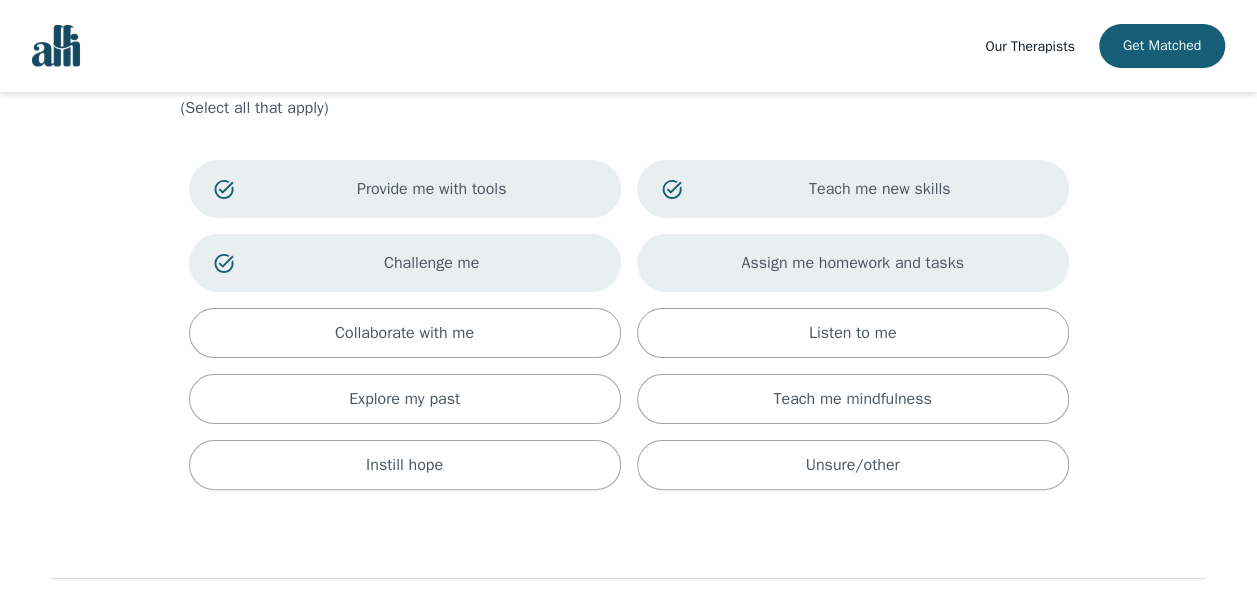 click on "Assign me homework and tasks" at bounding box center (853, 263) 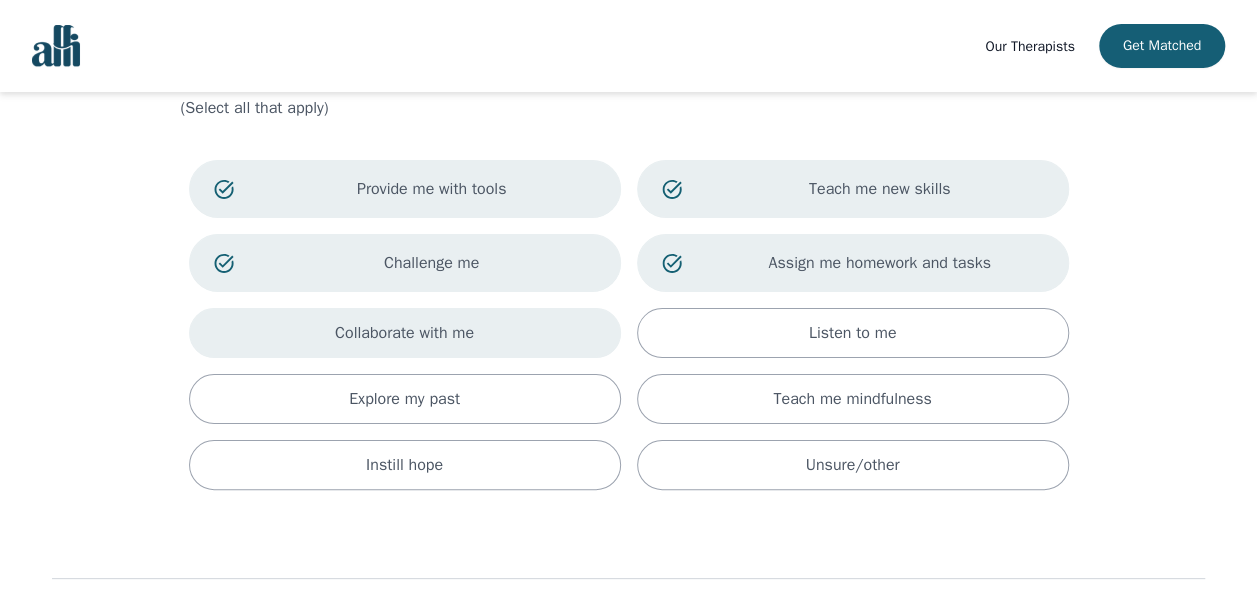click on "Collaborate with me" at bounding box center [405, 333] 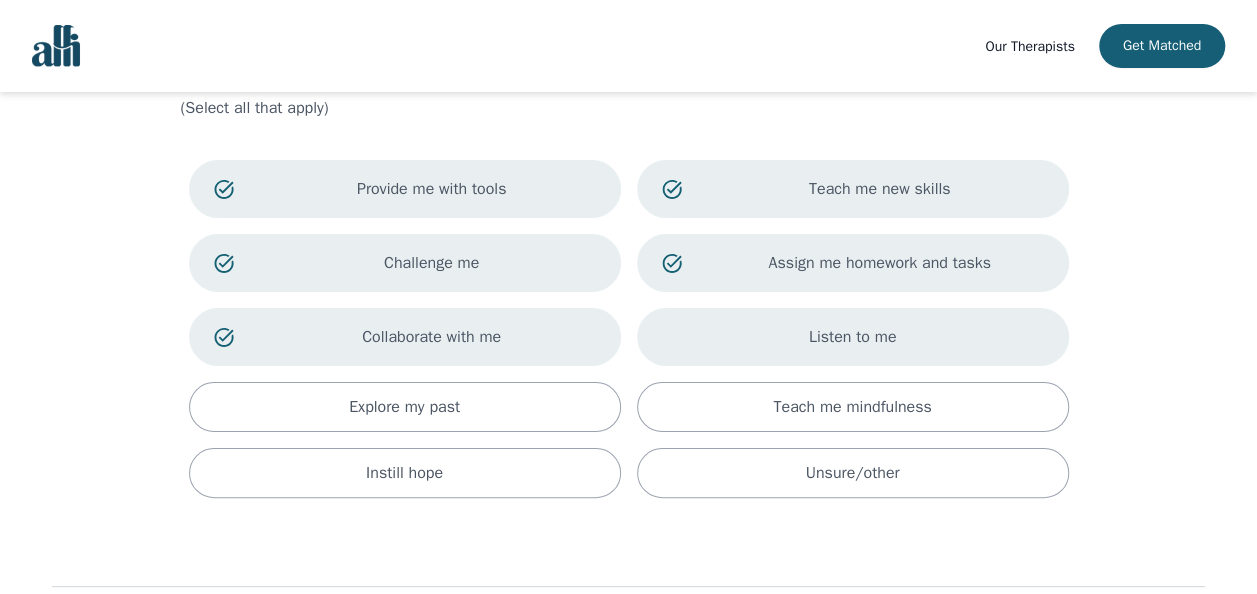 click on "Listen to me" at bounding box center (853, 337) 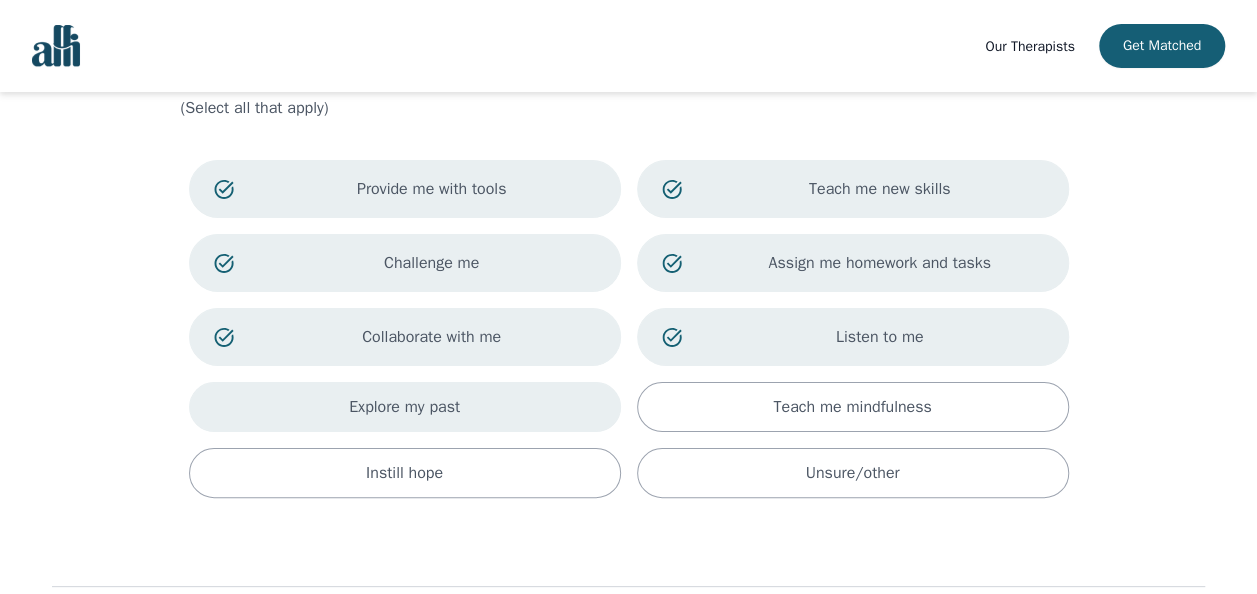 click on "Explore my past" at bounding box center (405, 407) 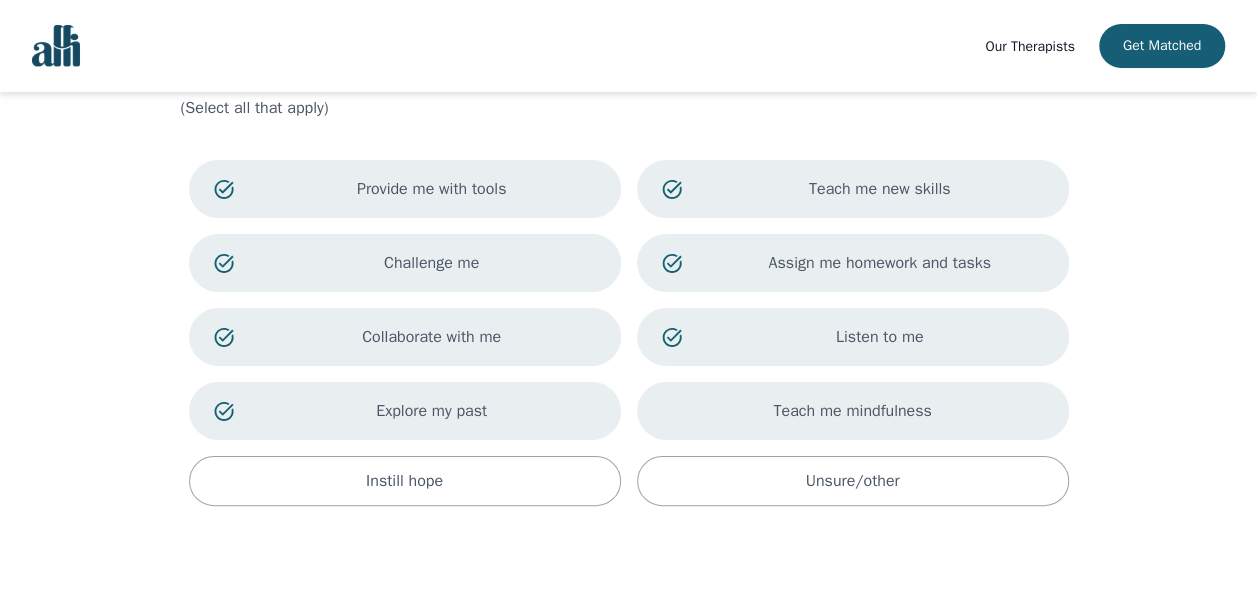 click on "Teach me mindfulness" at bounding box center [853, 411] 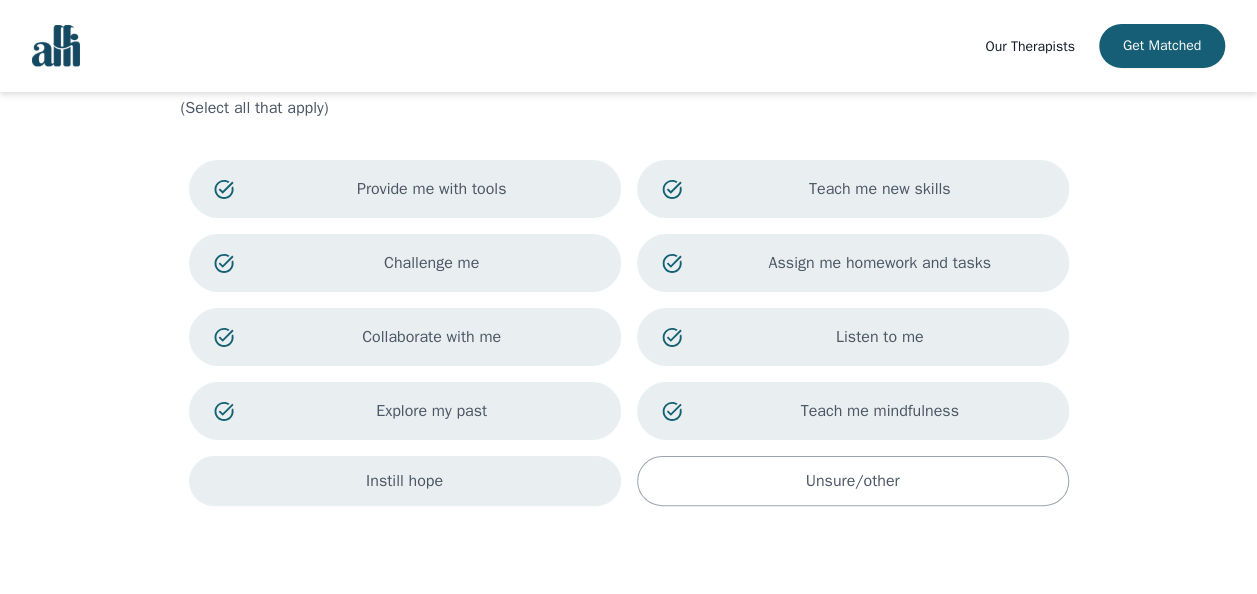 click on "Instill hope" at bounding box center (405, 481) 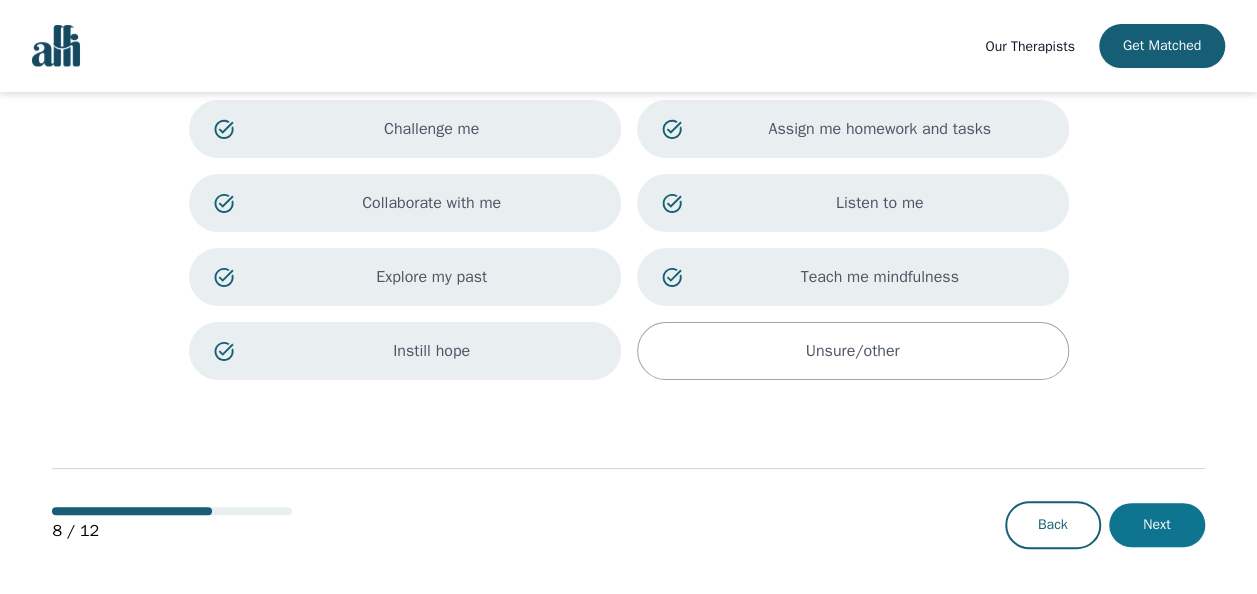 click on "Next" at bounding box center (1157, 525) 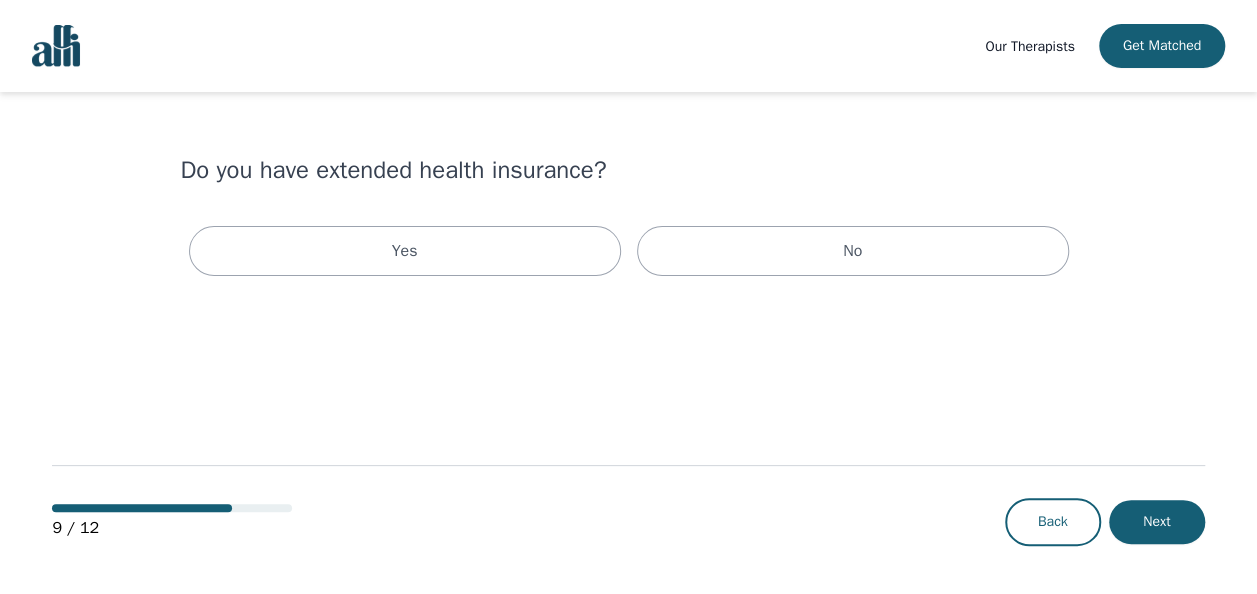 scroll, scrollTop: 0, scrollLeft: 0, axis: both 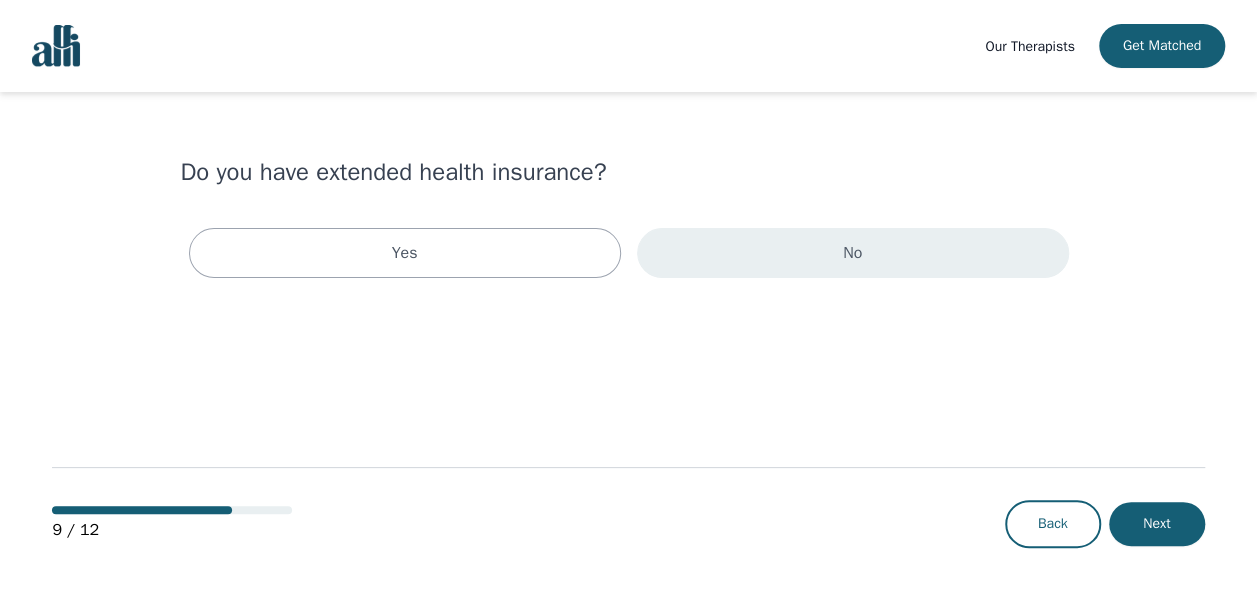click on "No" at bounding box center (853, 253) 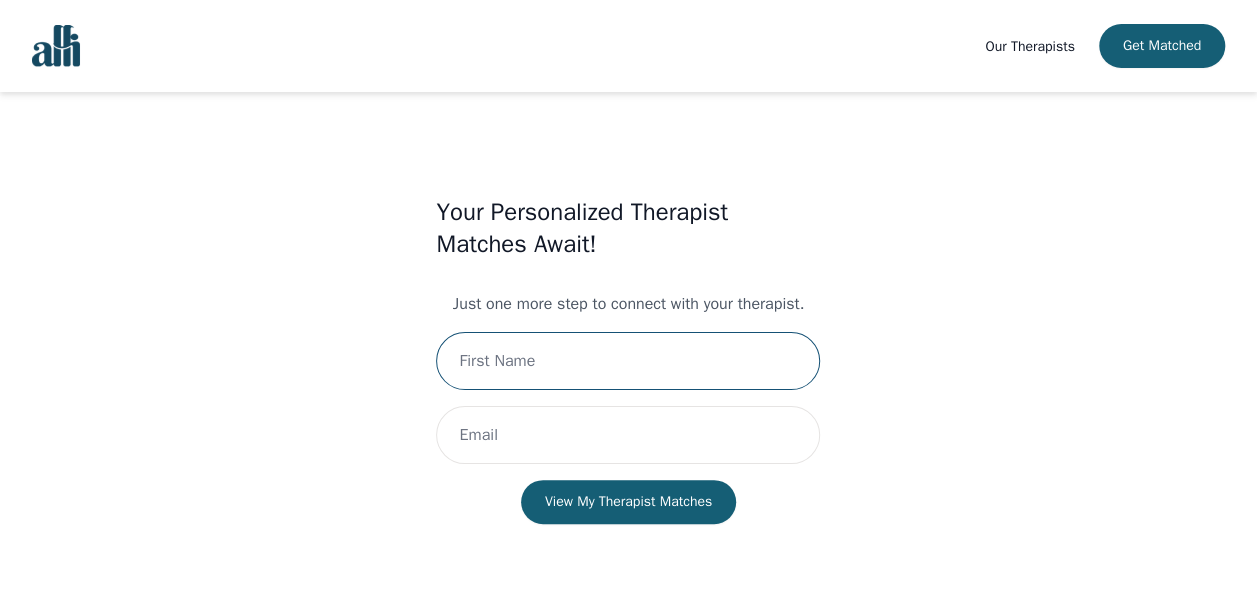 click at bounding box center [628, 361] 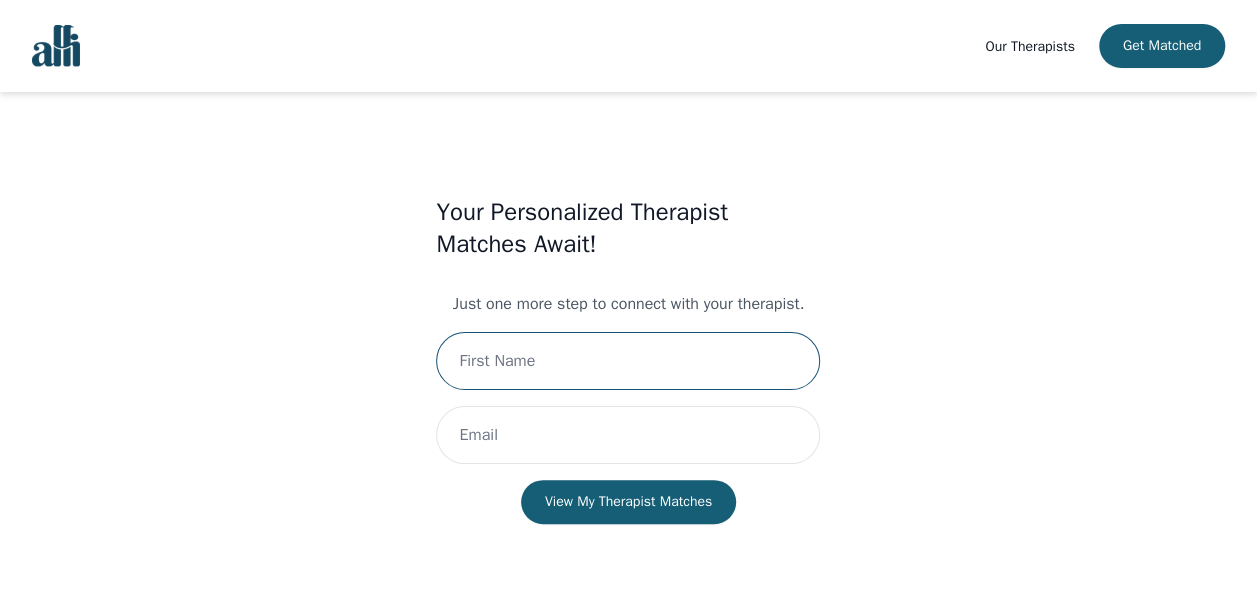 type on "[PERSON_NAME]" 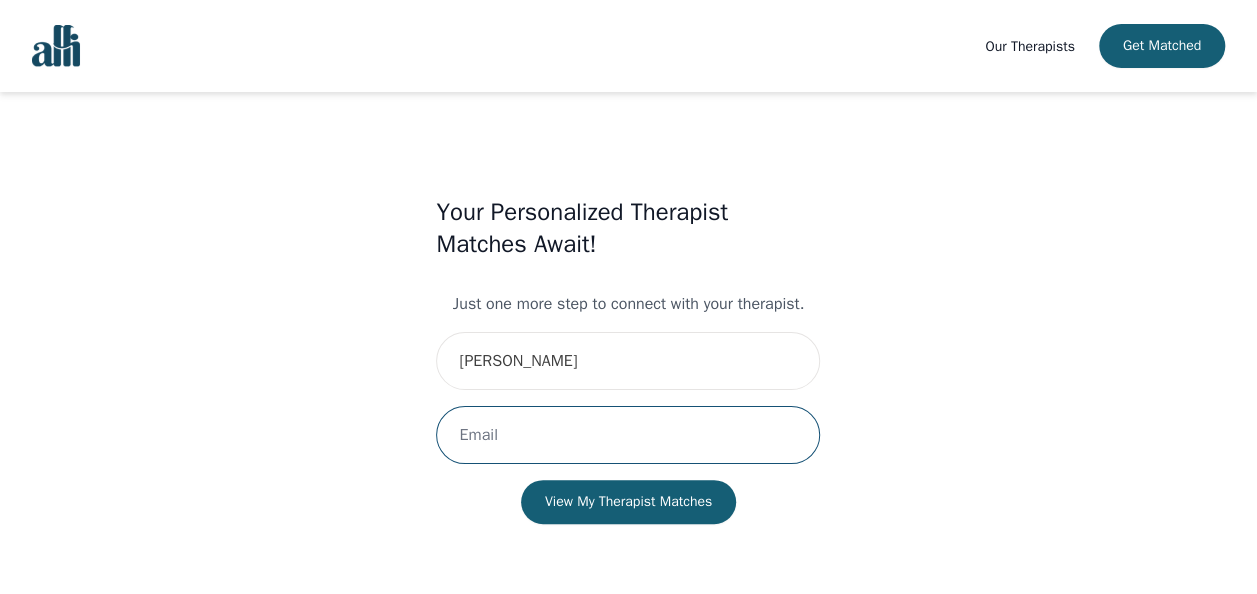 click at bounding box center (628, 435) 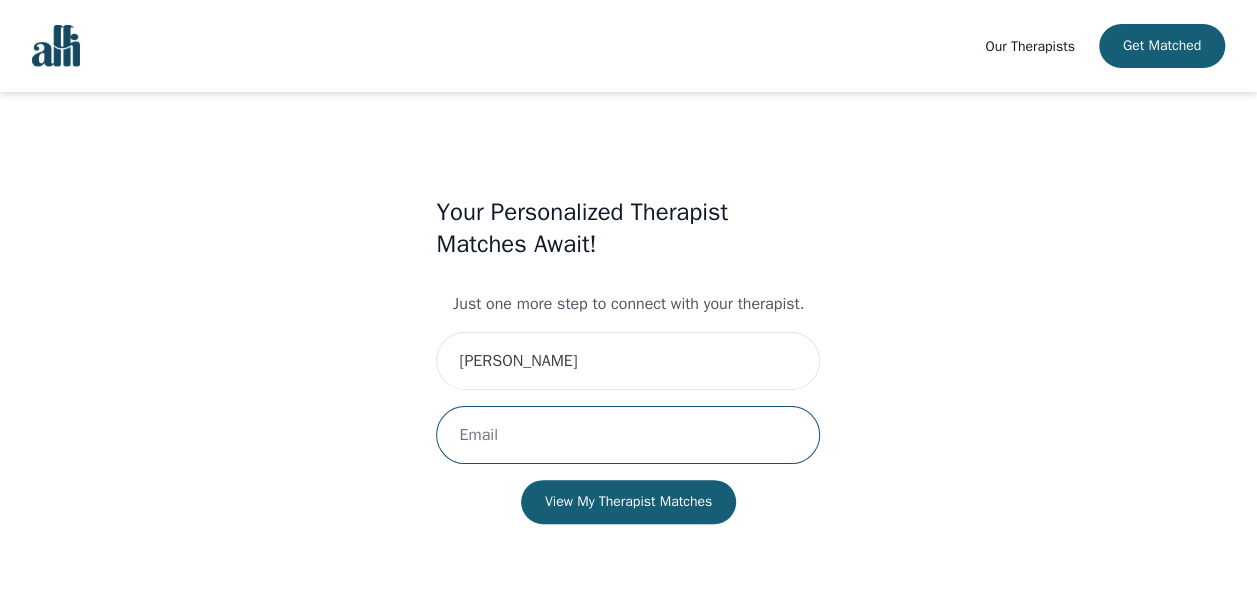 type on "[EMAIL_ADDRESS][DOMAIN_NAME]" 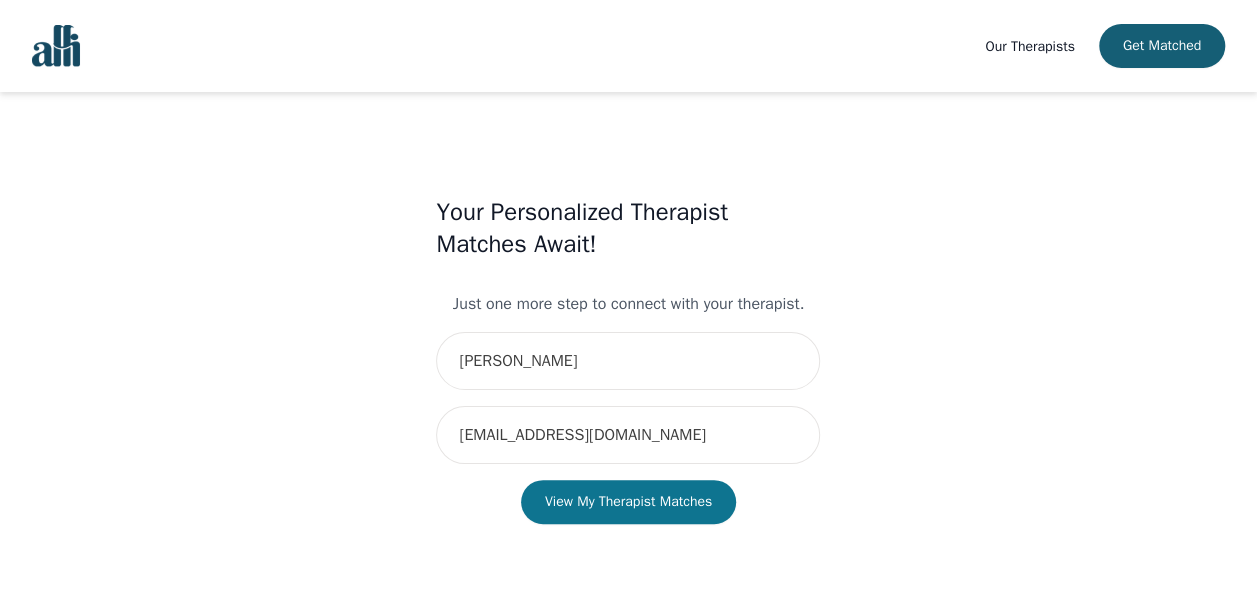 click on "View My Therapist Matches" at bounding box center (628, 502) 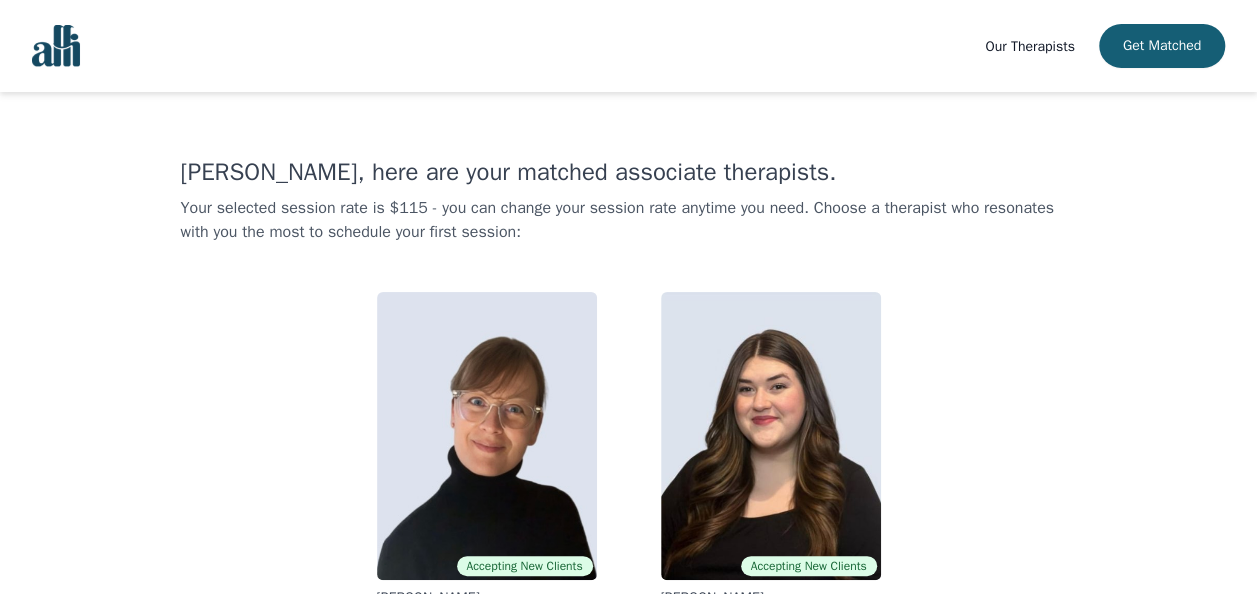 scroll, scrollTop: 50, scrollLeft: 0, axis: vertical 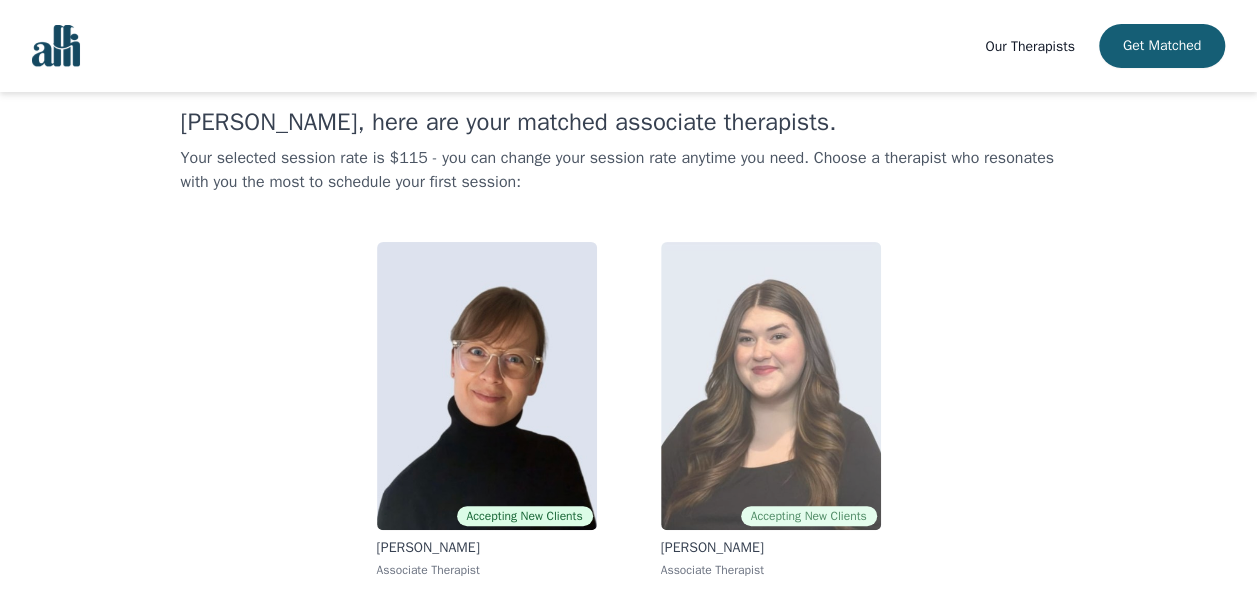 click at bounding box center [771, 386] 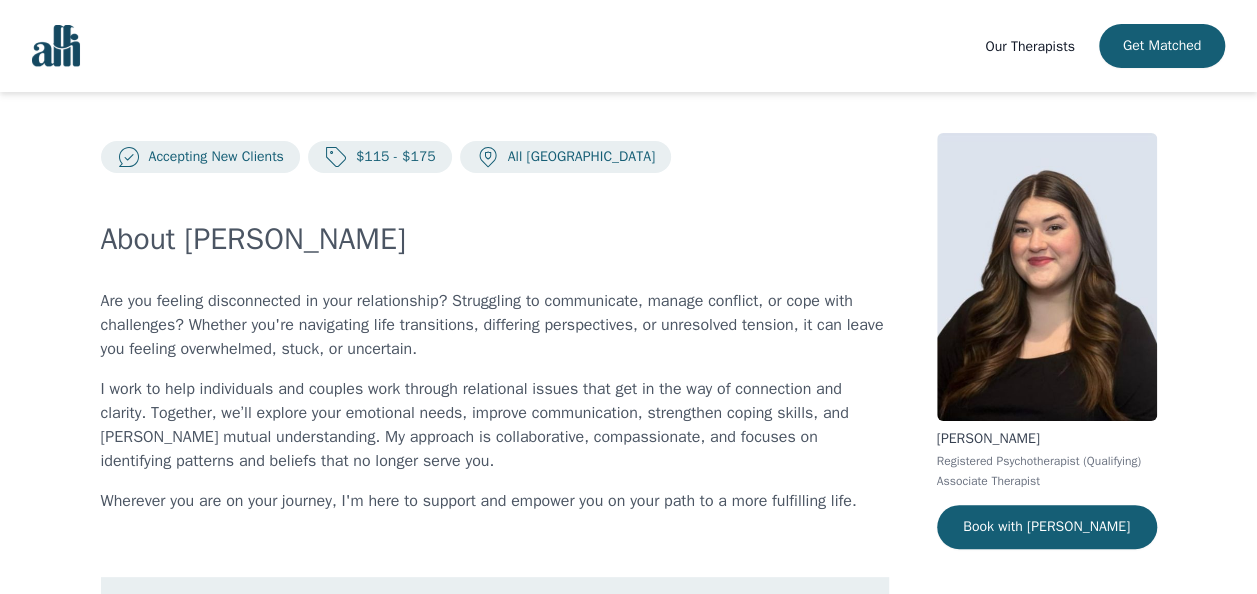 scroll, scrollTop: 0, scrollLeft: 0, axis: both 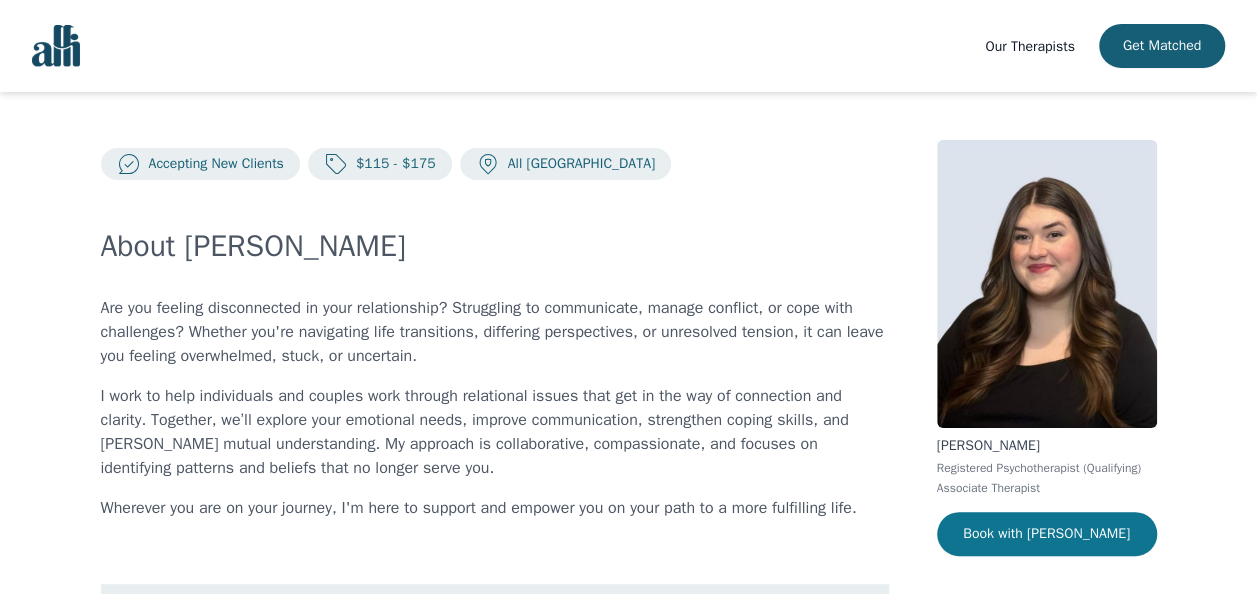 click on "Book with [PERSON_NAME]" at bounding box center (1047, 534) 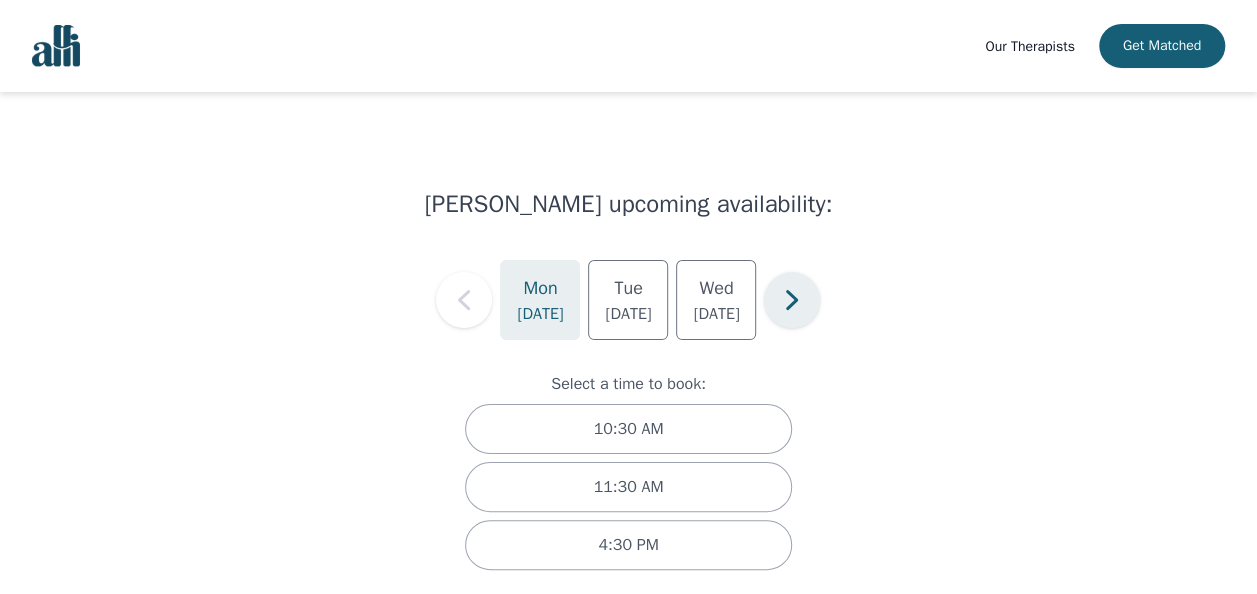 click 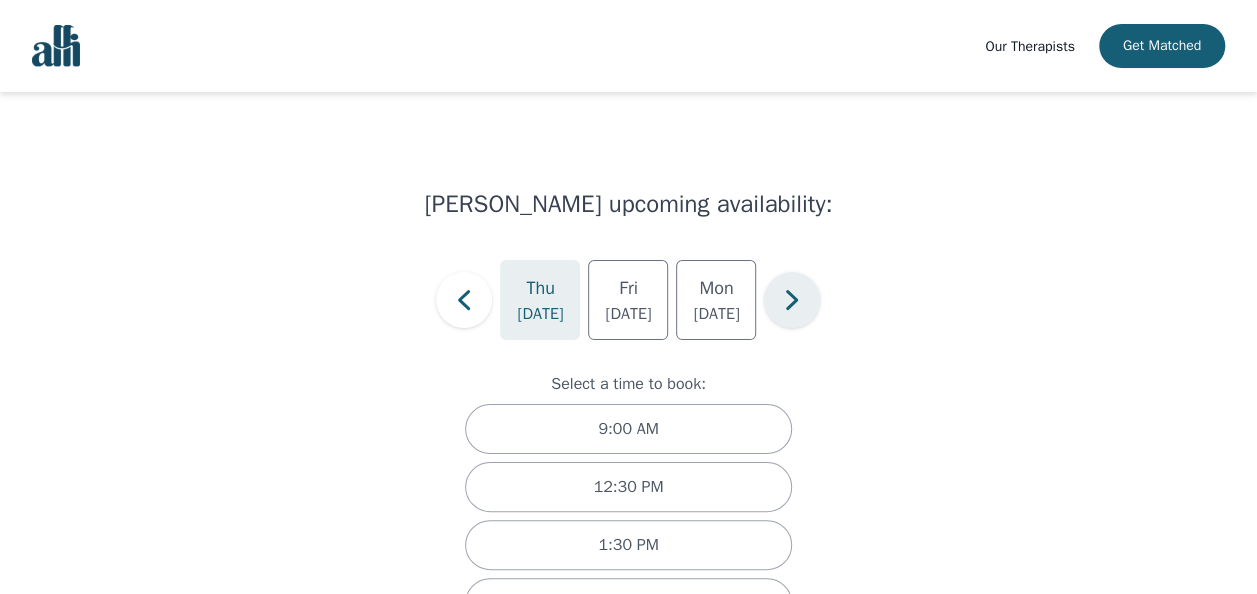 click 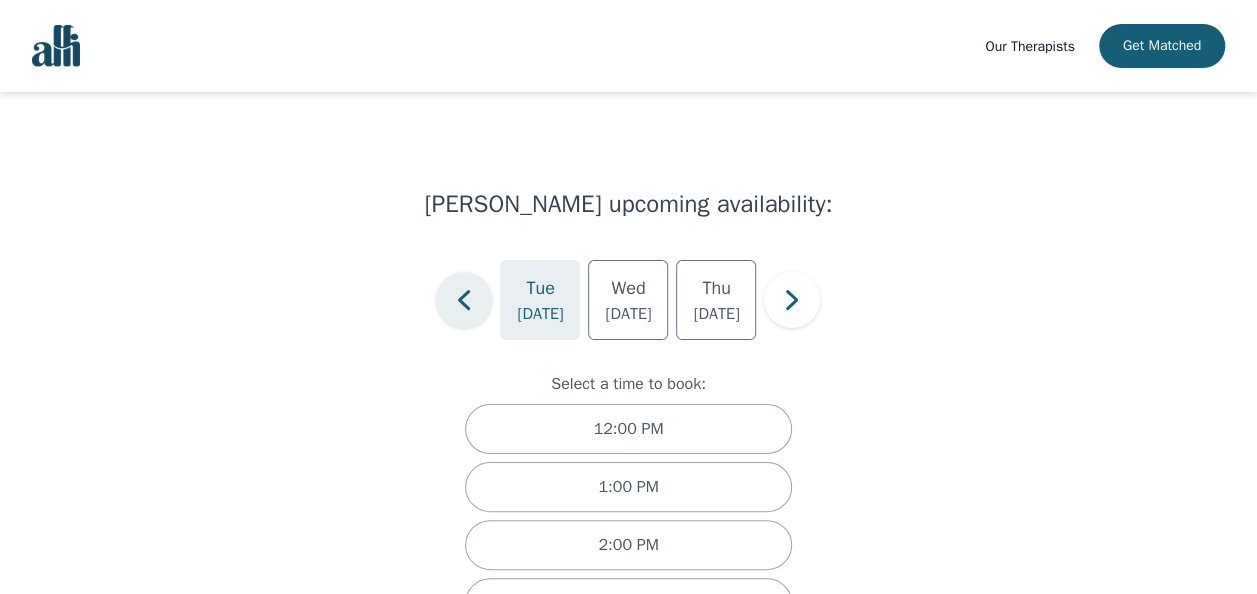 click 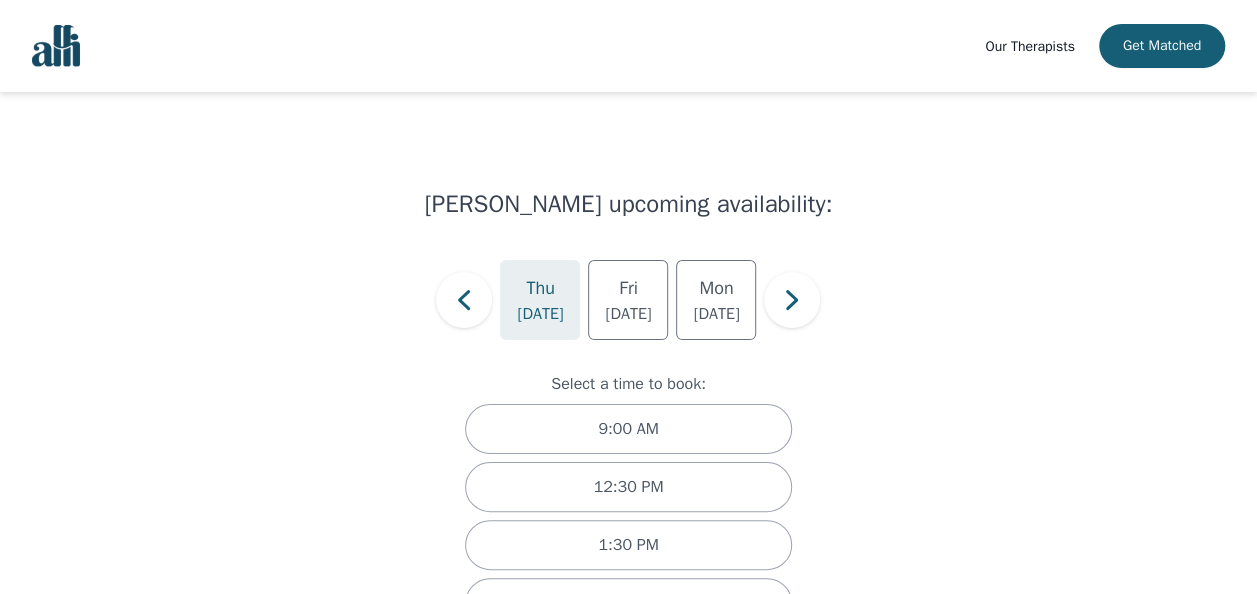 click on "[DATE]" at bounding box center [540, 314] 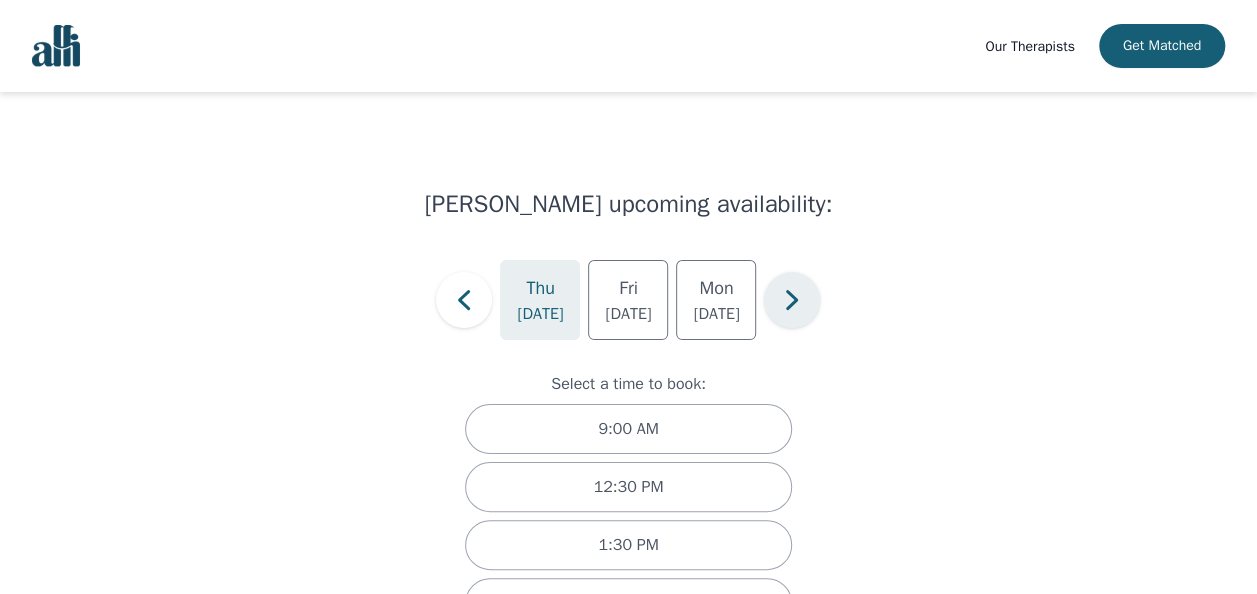 click 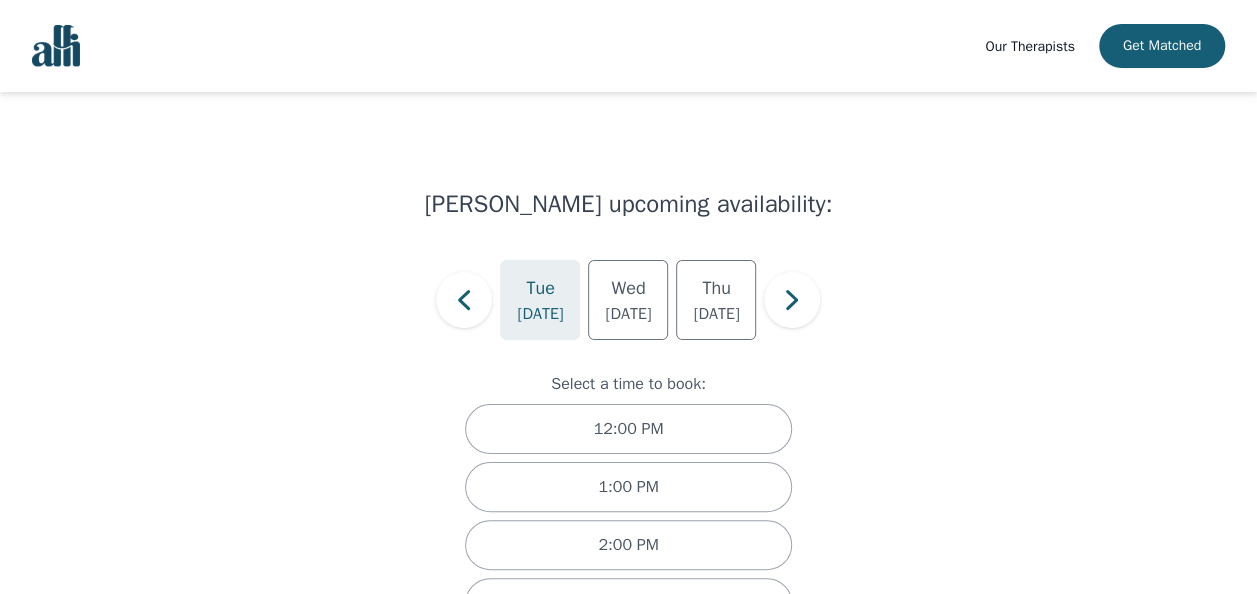 click on "[DATE]" at bounding box center [540, 314] 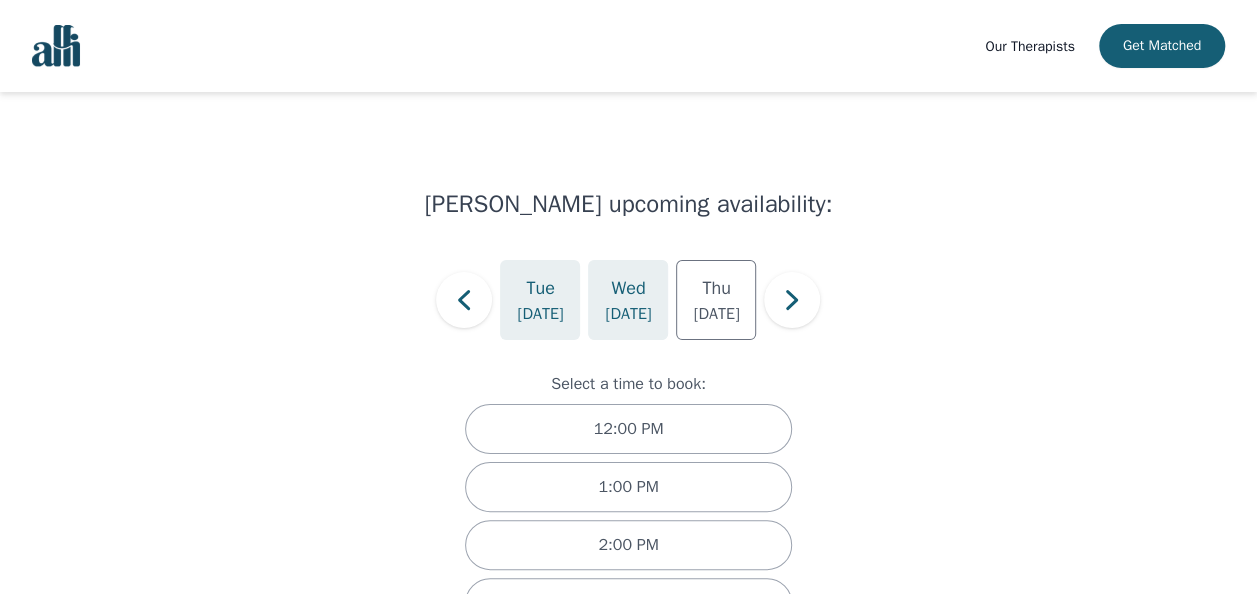 click on "Wed" at bounding box center (628, 288) 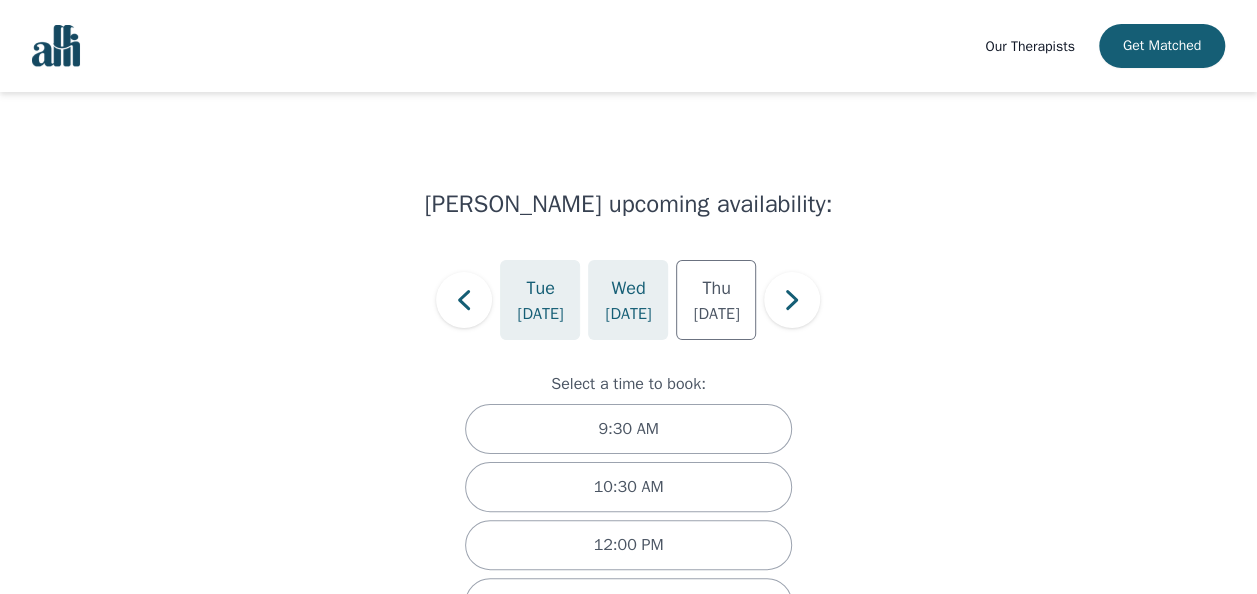 click on "[DATE]" at bounding box center [540, 314] 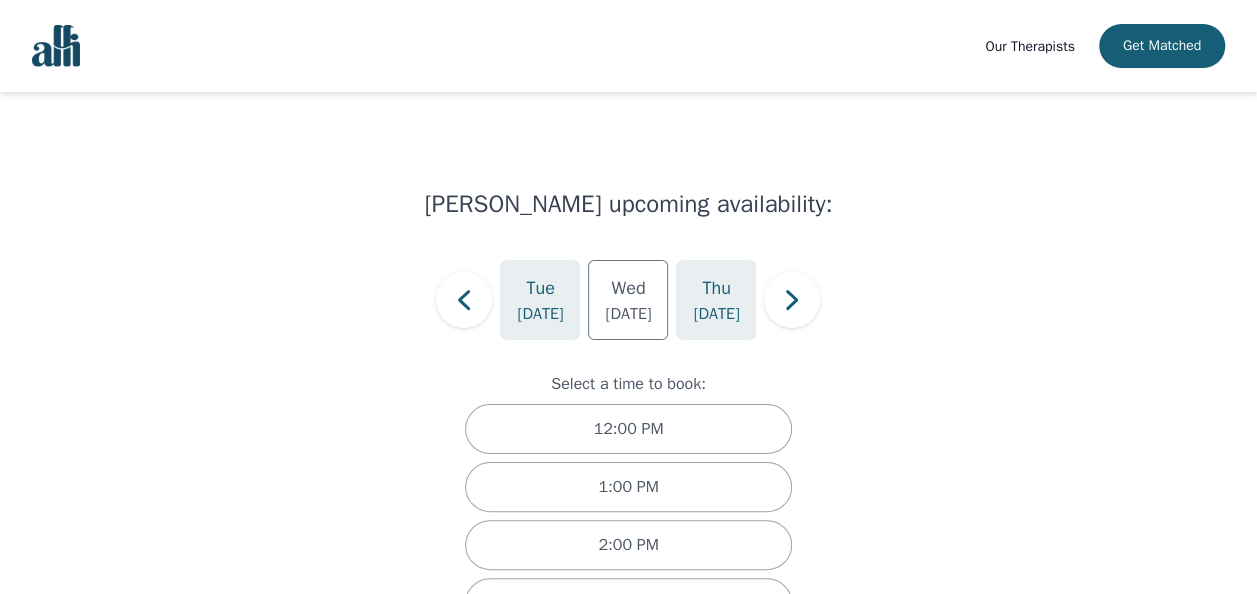 click on "Thu" at bounding box center (716, 288) 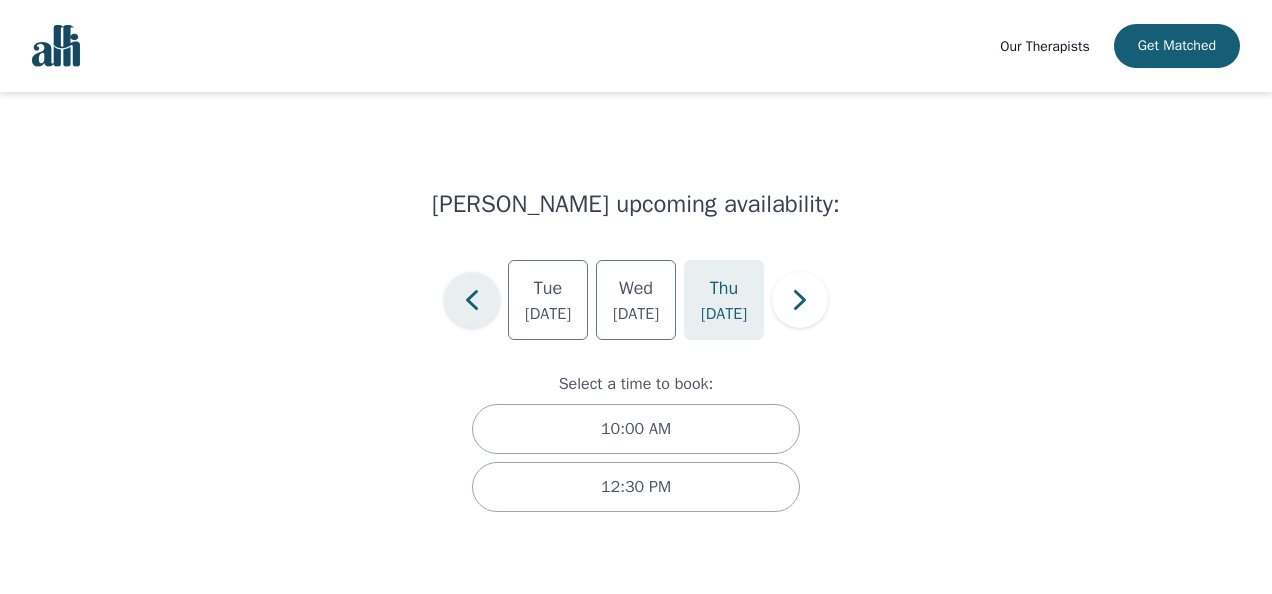 click 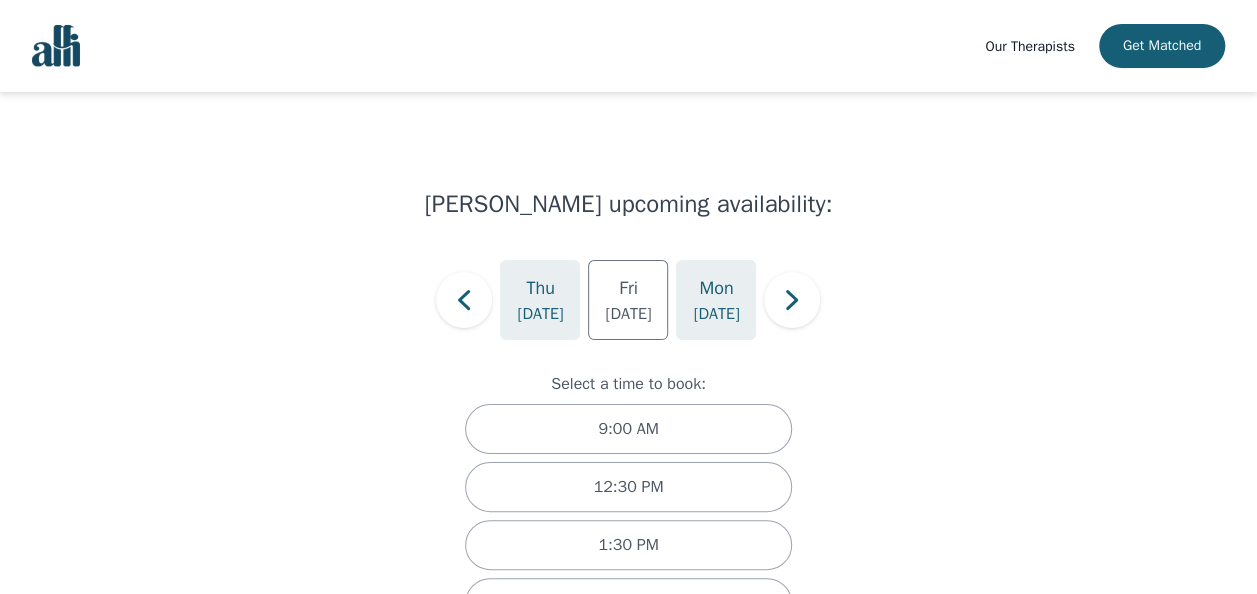 click on "[DATE]" at bounding box center [716, 314] 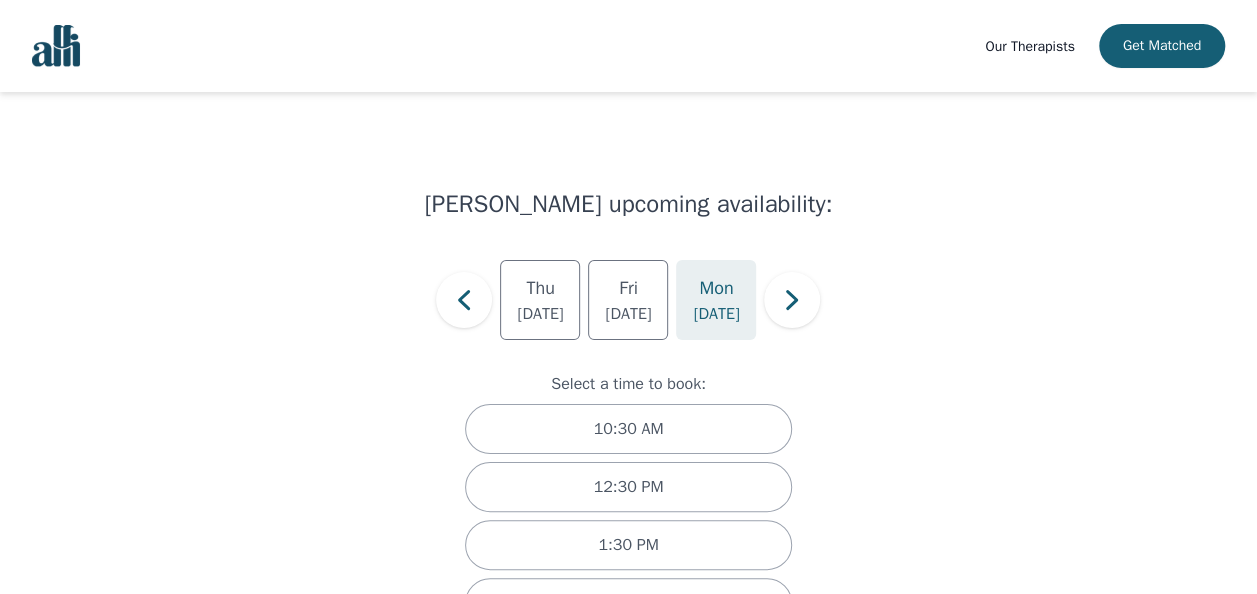 scroll, scrollTop: 186, scrollLeft: 0, axis: vertical 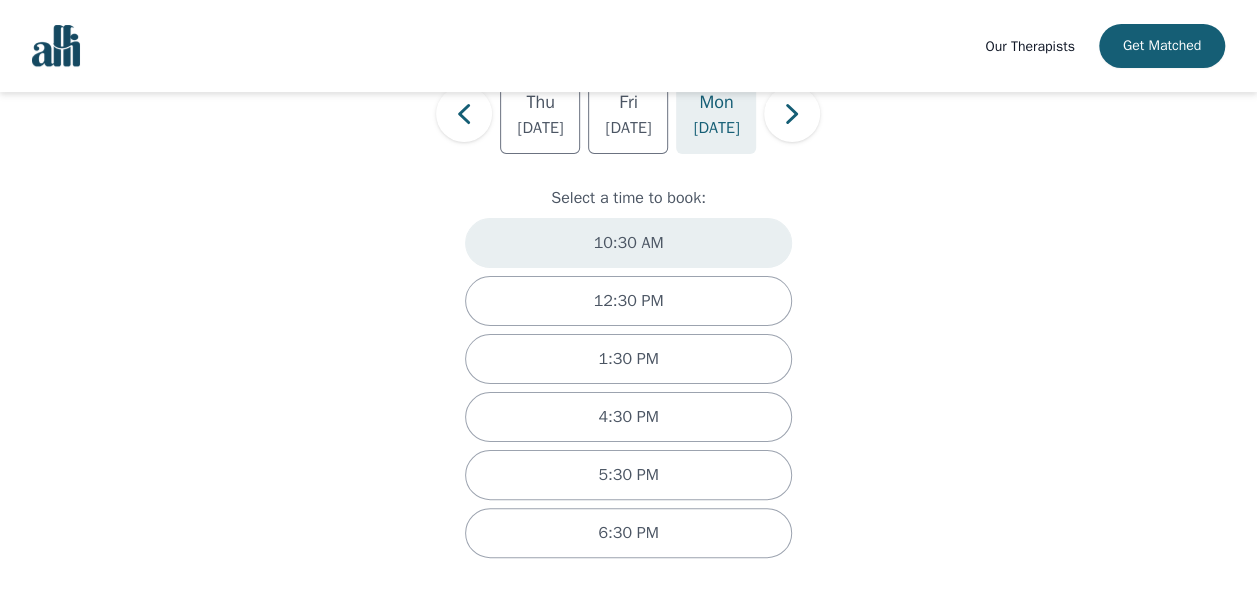 click on "10:30 AM" at bounding box center (628, 243) 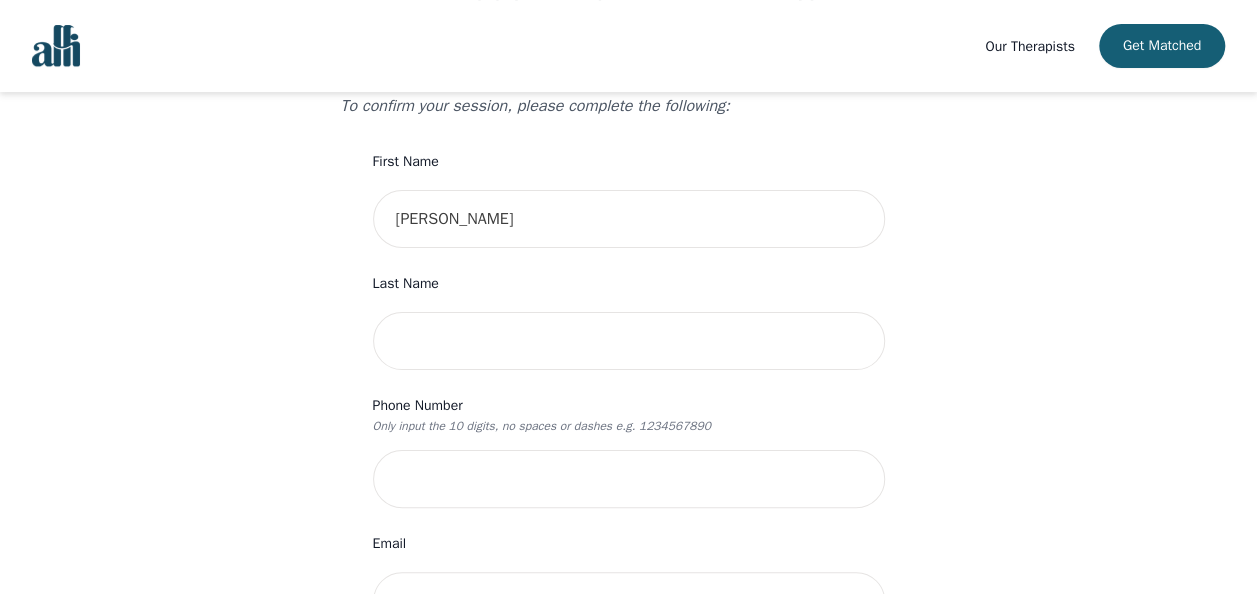 scroll, scrollTop: 0, scrollLeft: 0, axis: both 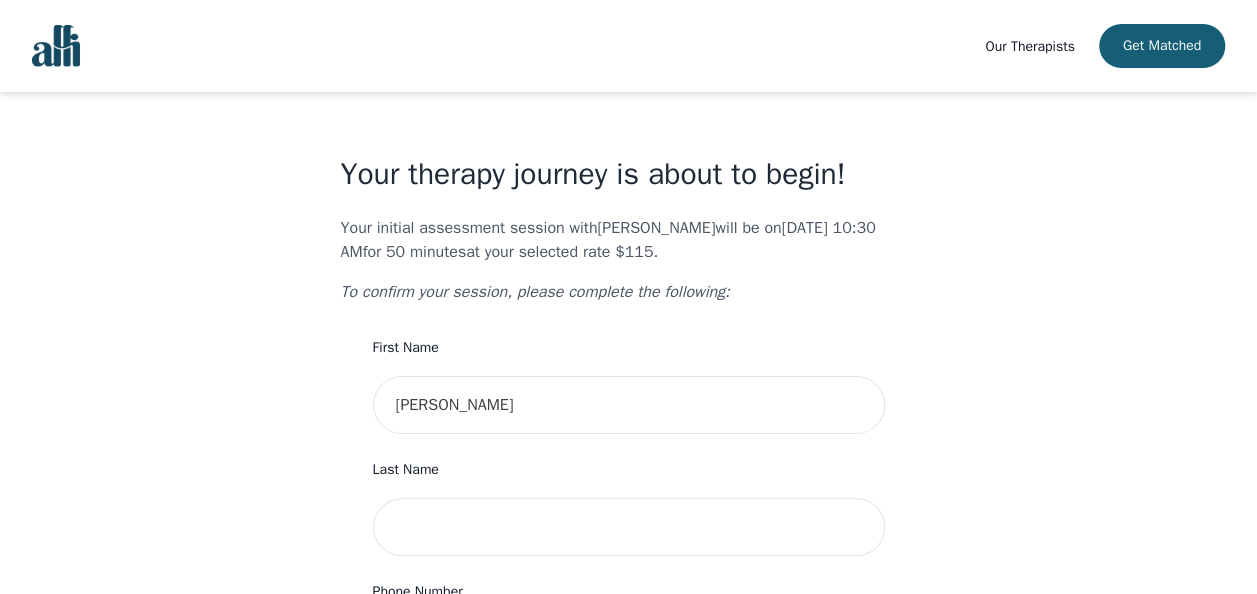 click on "First Name" at bounding box center [629, 348] 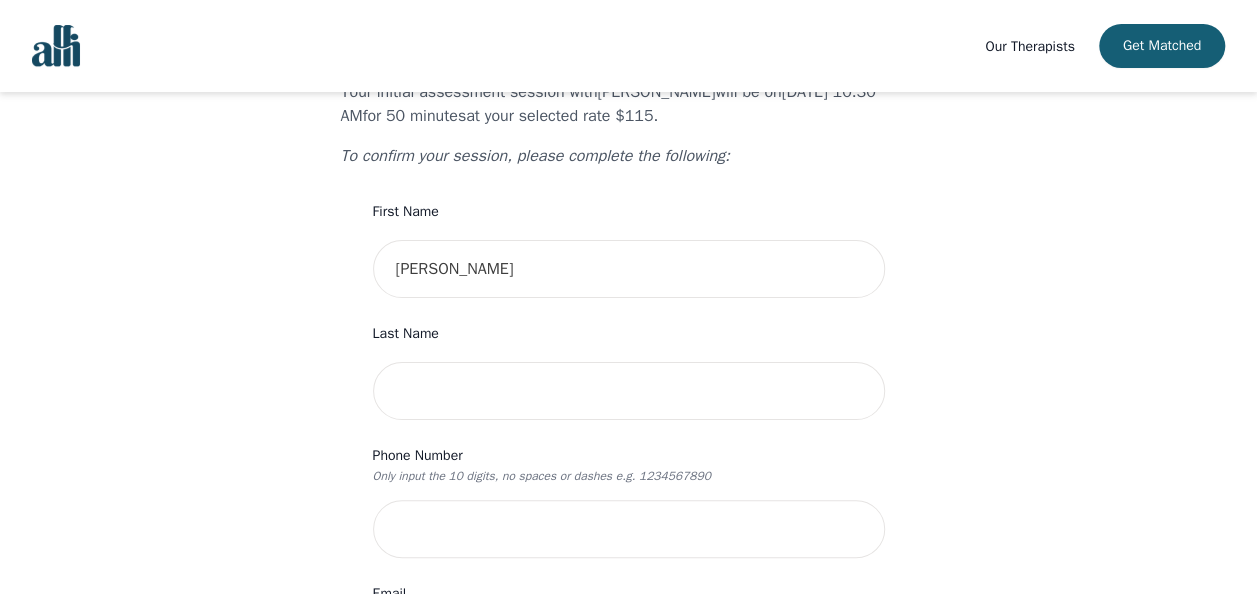 scroll, scrollTop: 300, scrollLeft: 0, axis: vertical 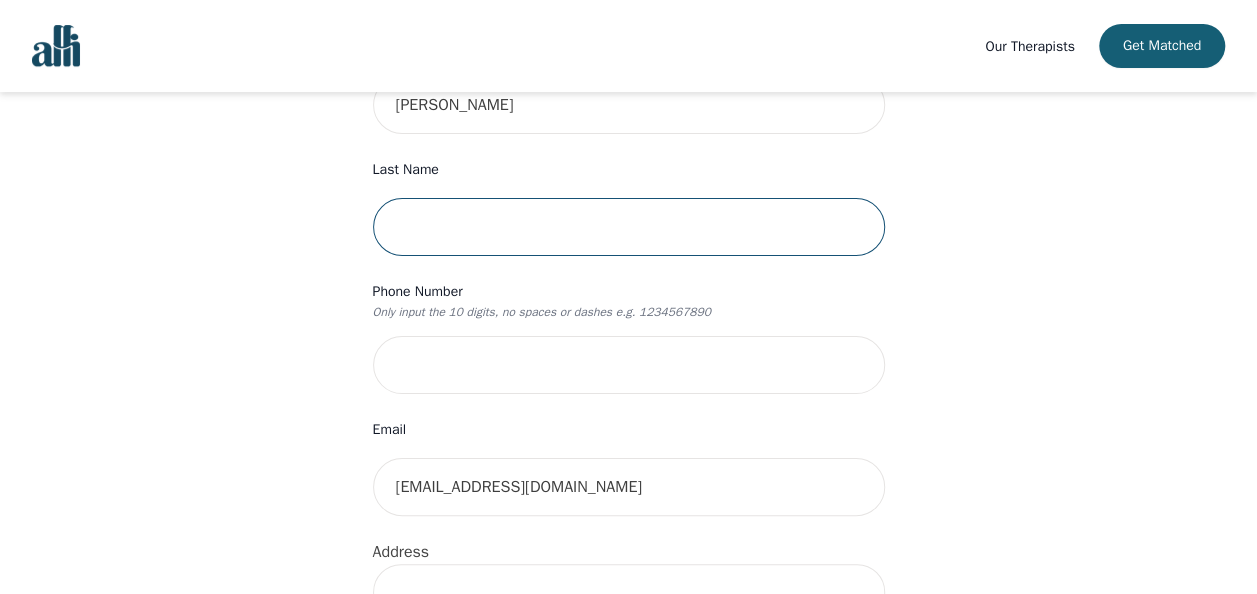 click at bounding box center (629, 227) 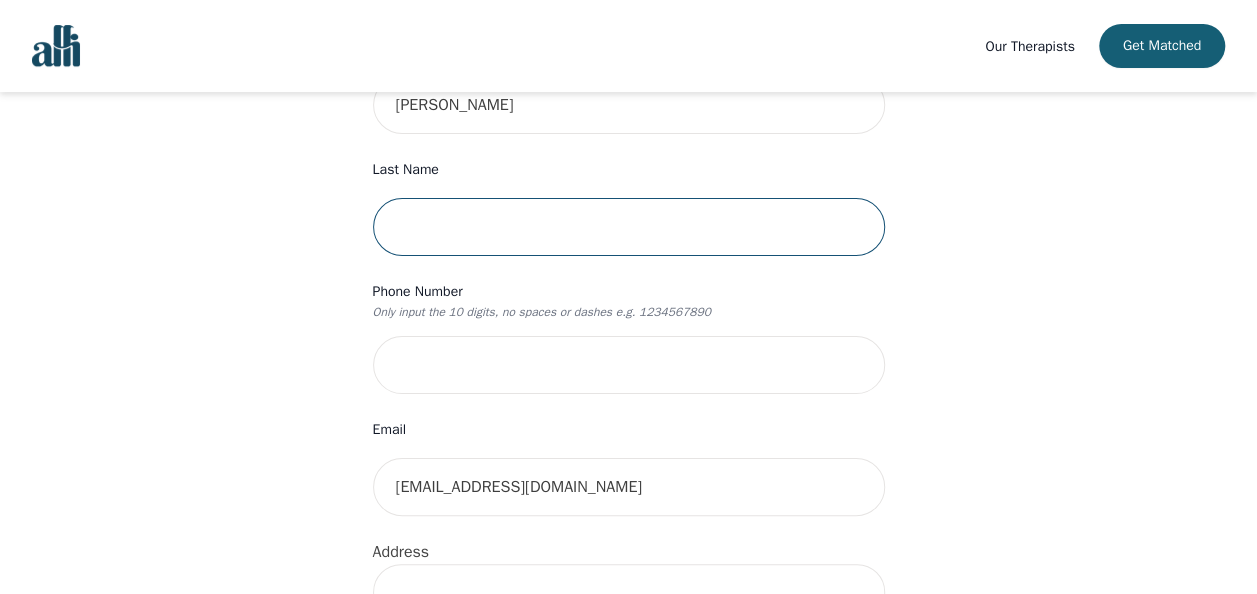 type on "Young" 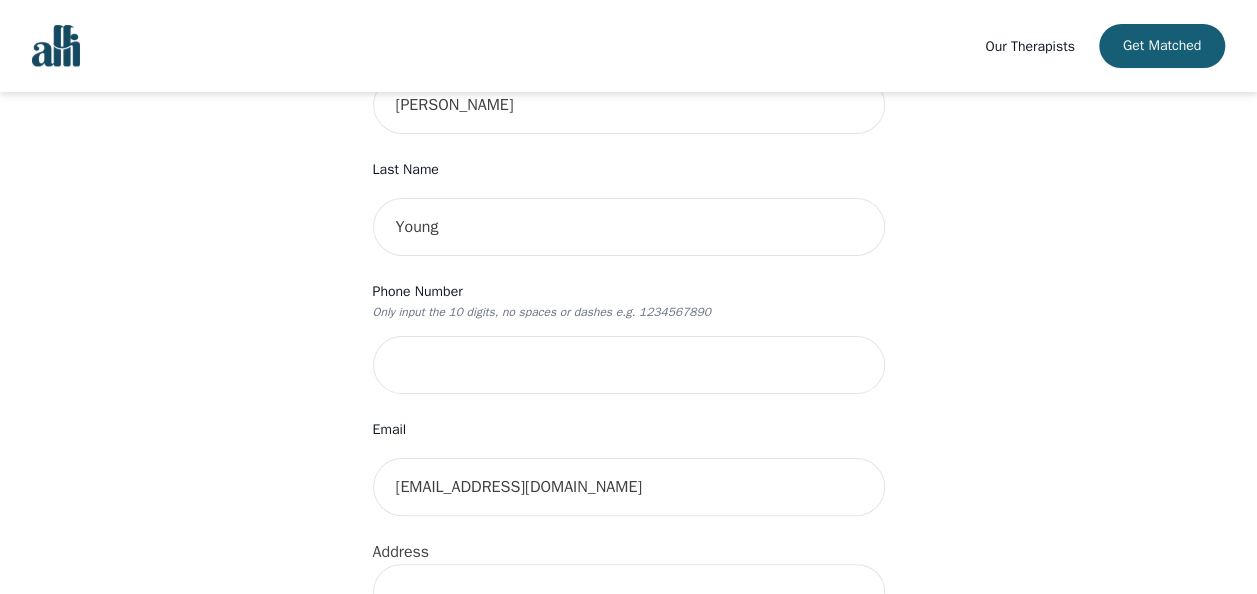 type on "2560 County Line 74" 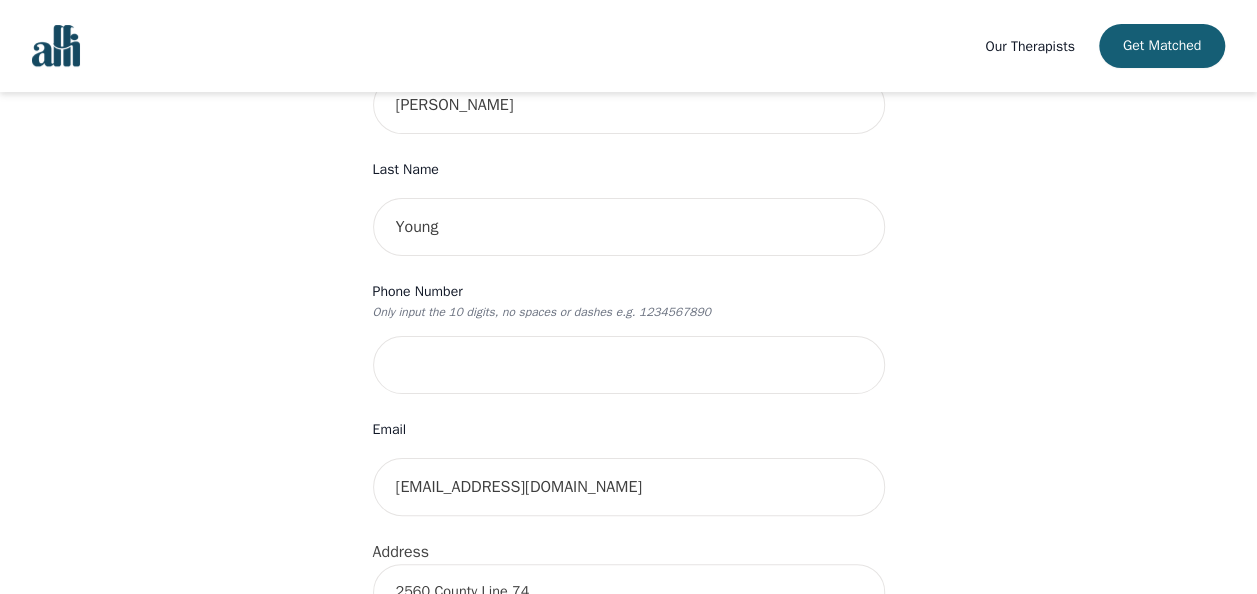 click on "Phone Number" at bounding box center (629, 292) 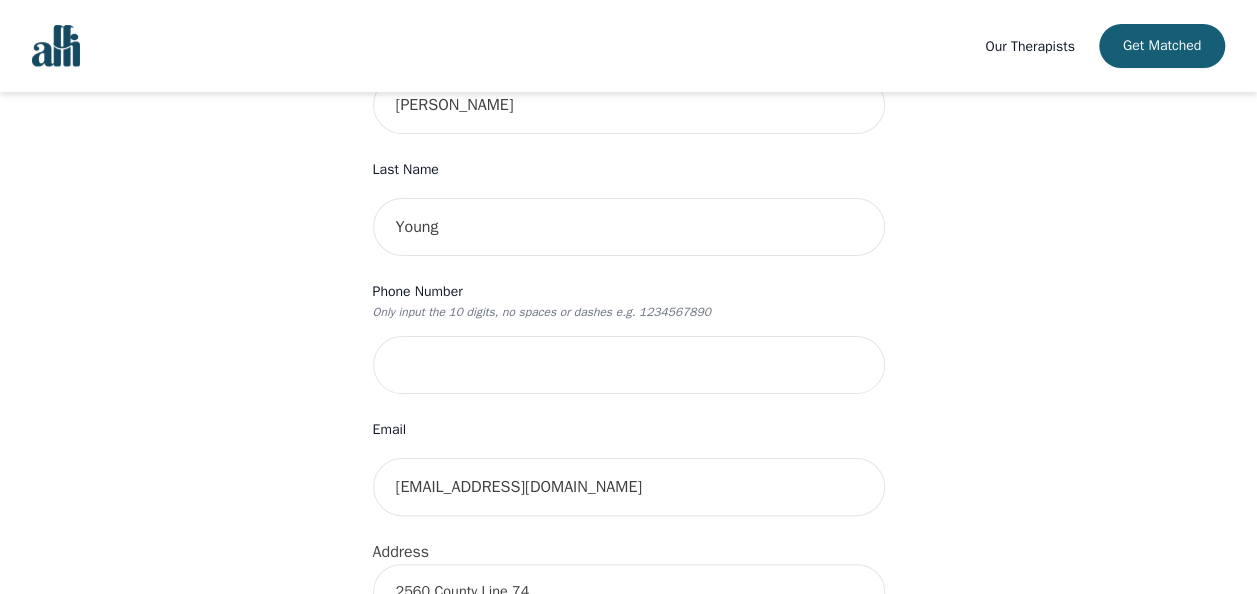 click on "Only input the 10 digits, no spaces or dashes e.g. 1234567890" at bounding box center [629, 312] 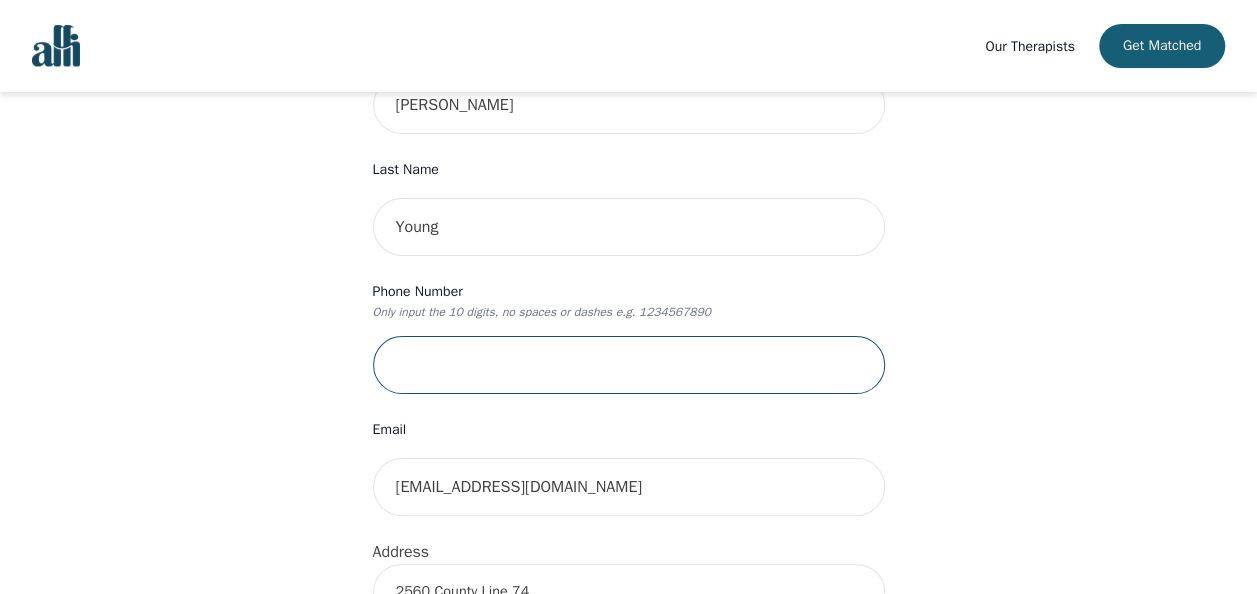 click at bounding box center [629, 365] 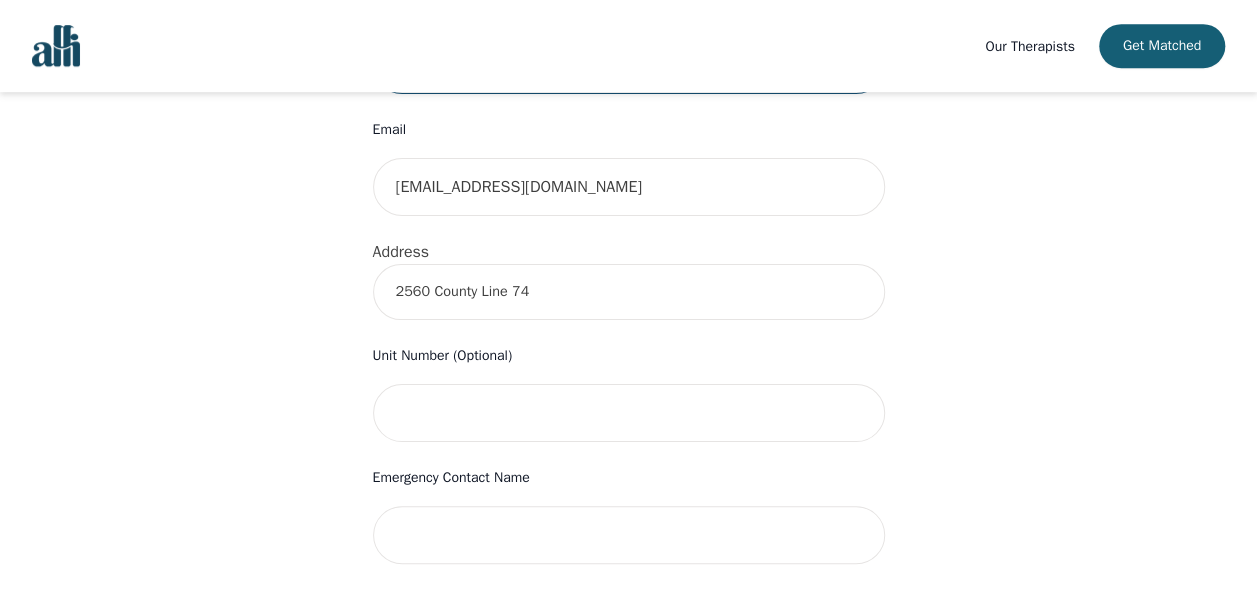 scroll, scrollTop: 500, scrollLeft: 0, axis: vertical 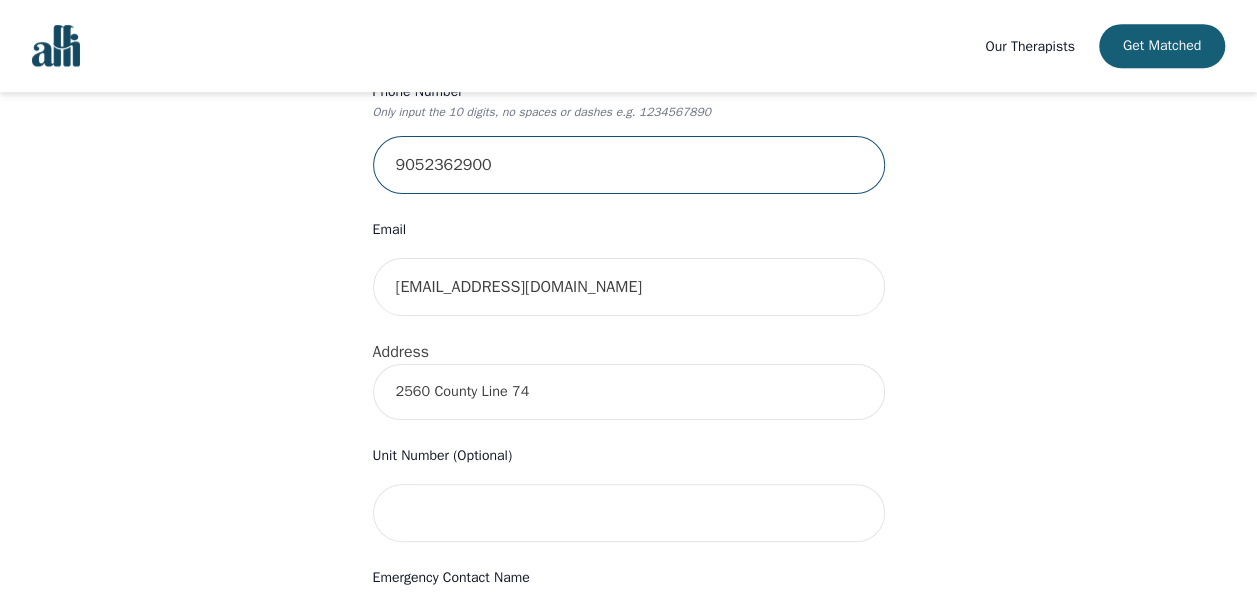 type on "9052362900" 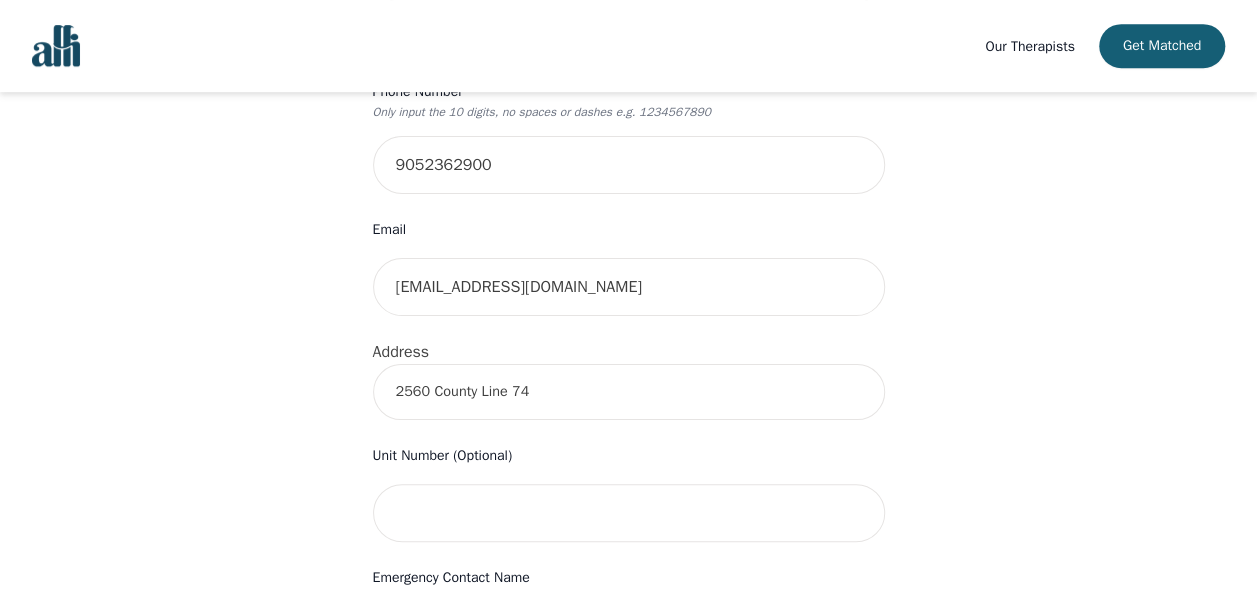 click on "2560 County Line 74" at bounding box center (629, 392) 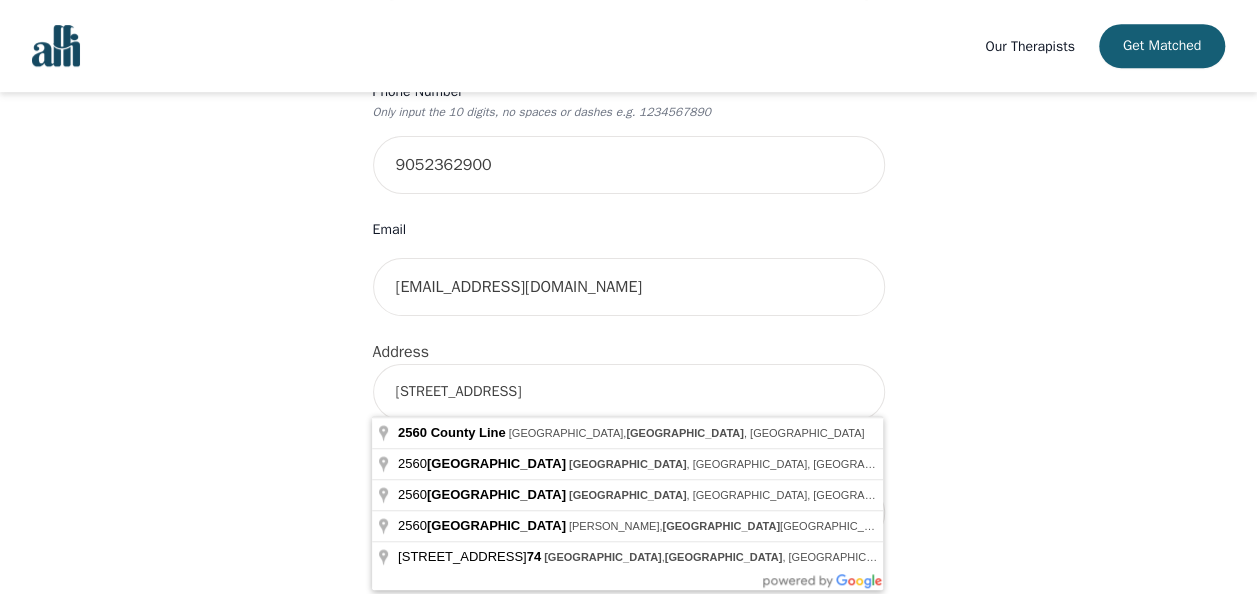 click on "[STREET_ADDRESS]" at bounding box center [629, 392] 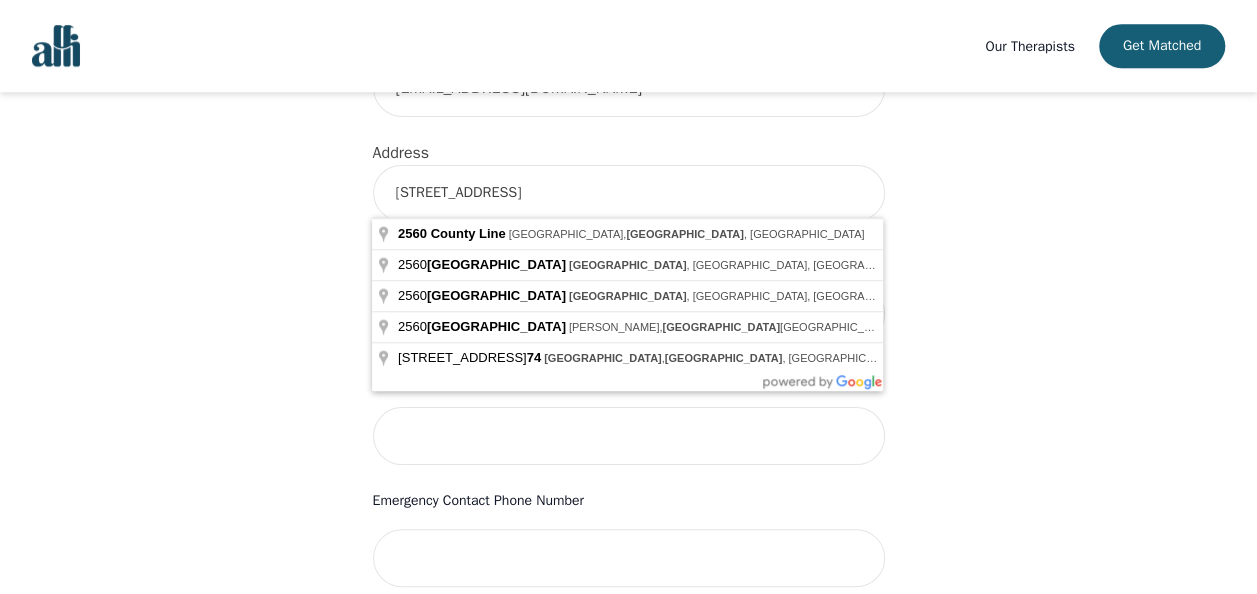 scroll, scrollTop: 700, scrollLeft: 0, axis: vertical 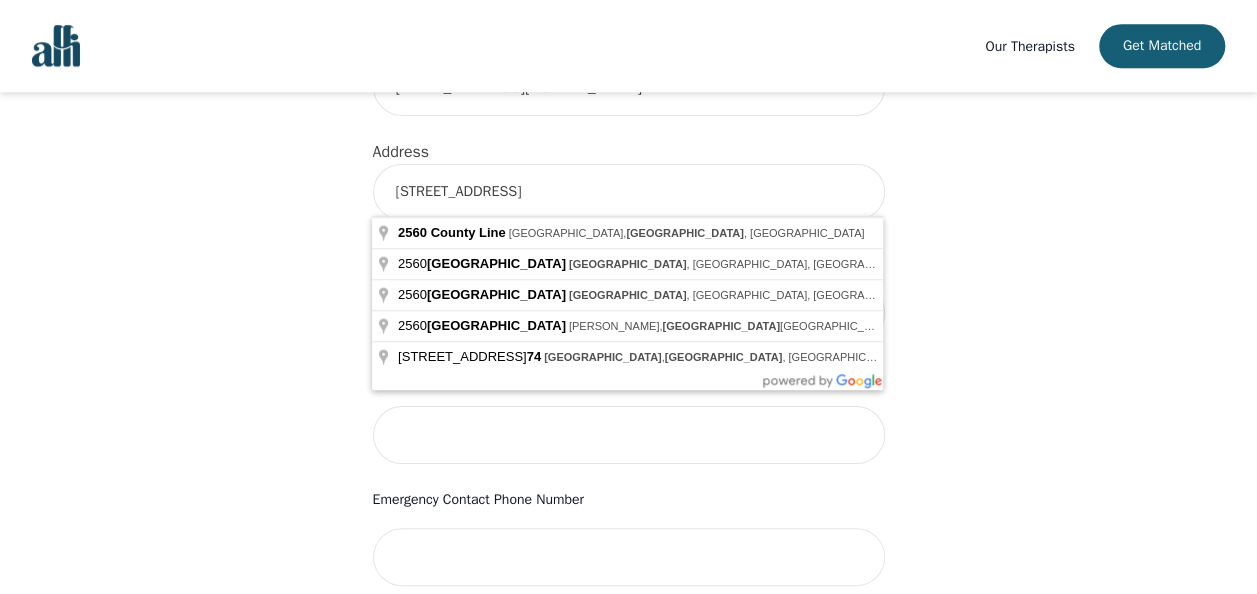 type on "[STREET_ADDRESS]" 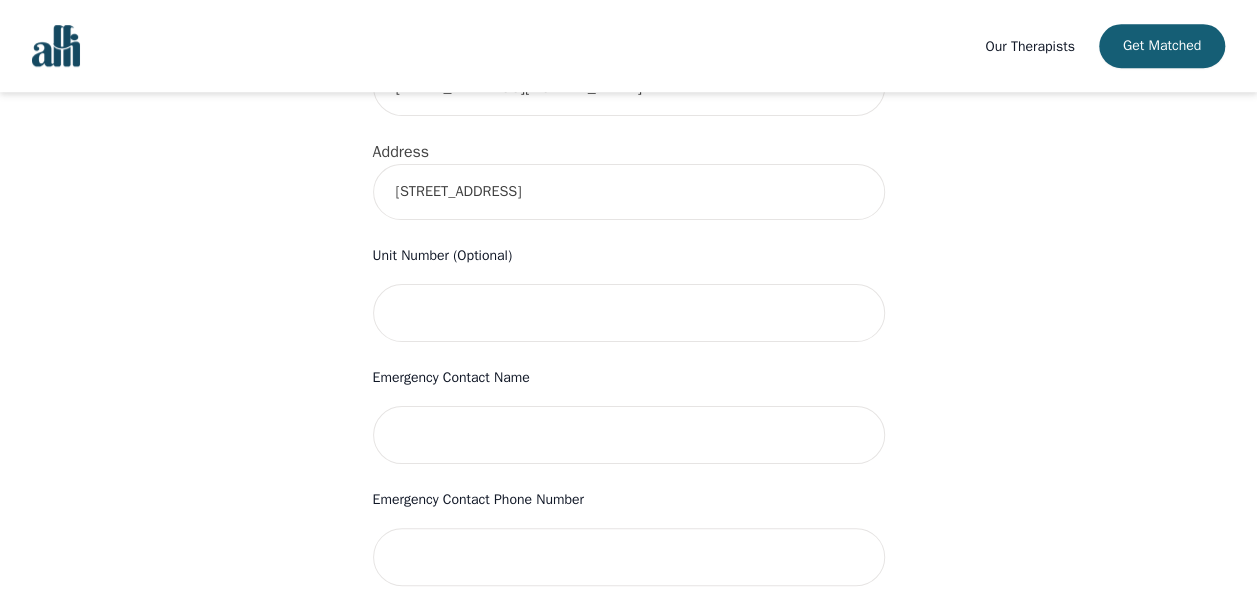 click on "Emergency Contact Phone Number" at bounding box center (629, 537) 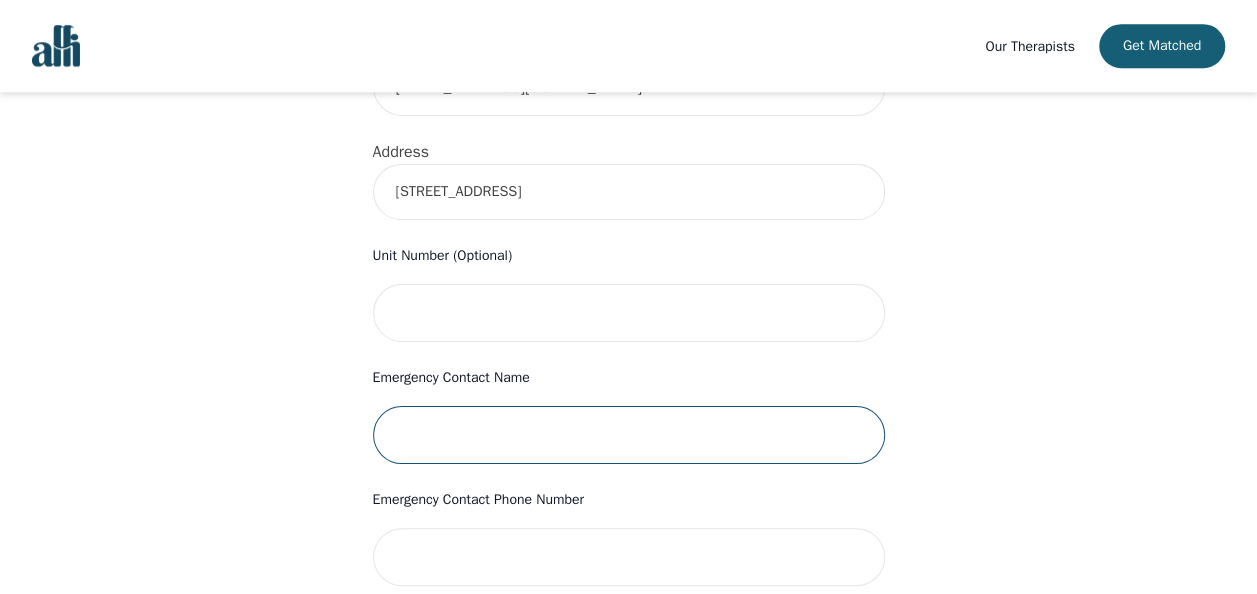 click at bounding box center (629, 435) 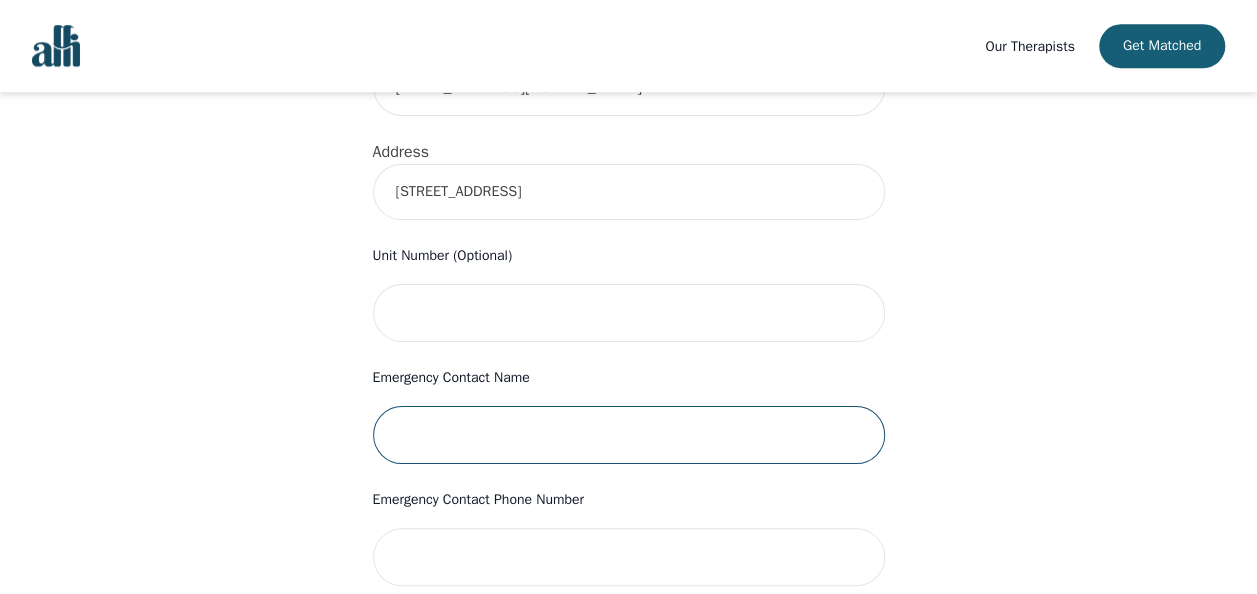 type on "[PERSON_NAME] [PERSON_NAME]" 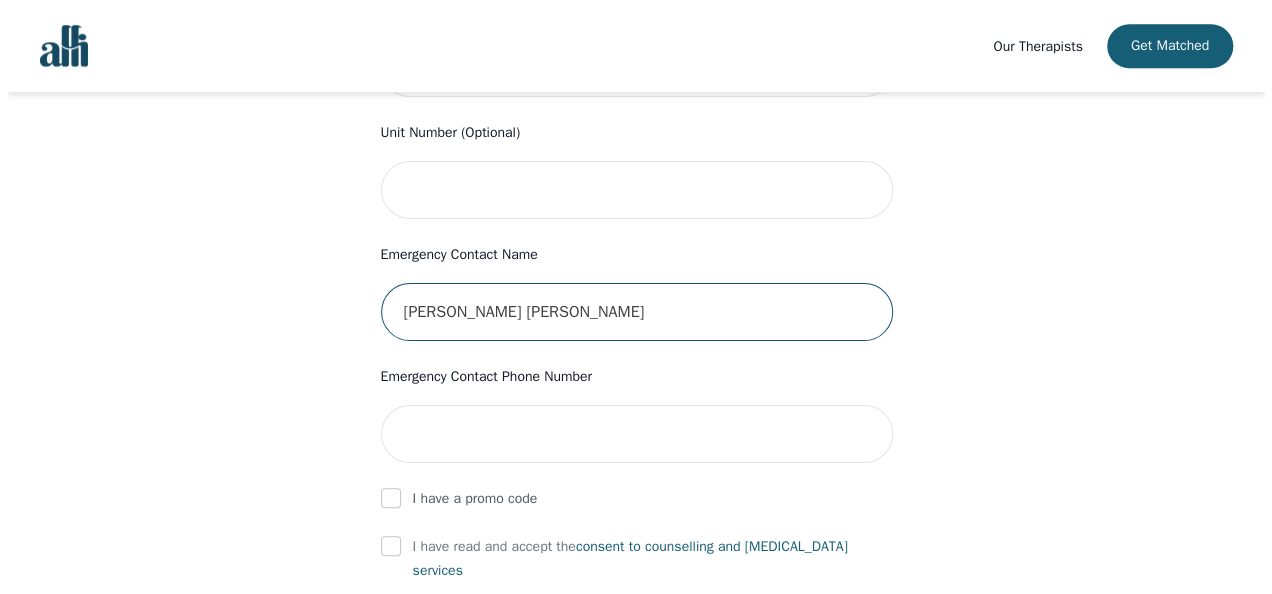 scroll, scrollTop: 900, scrollLeft: 0, axis: vertical 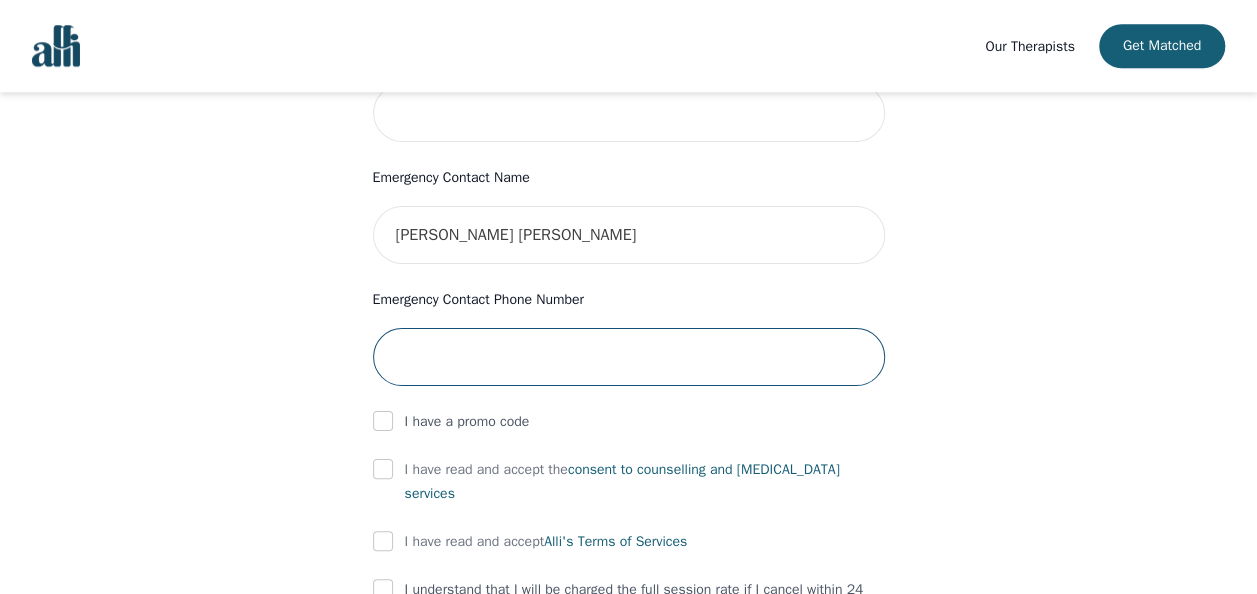 click at bounding box center (629, 357) 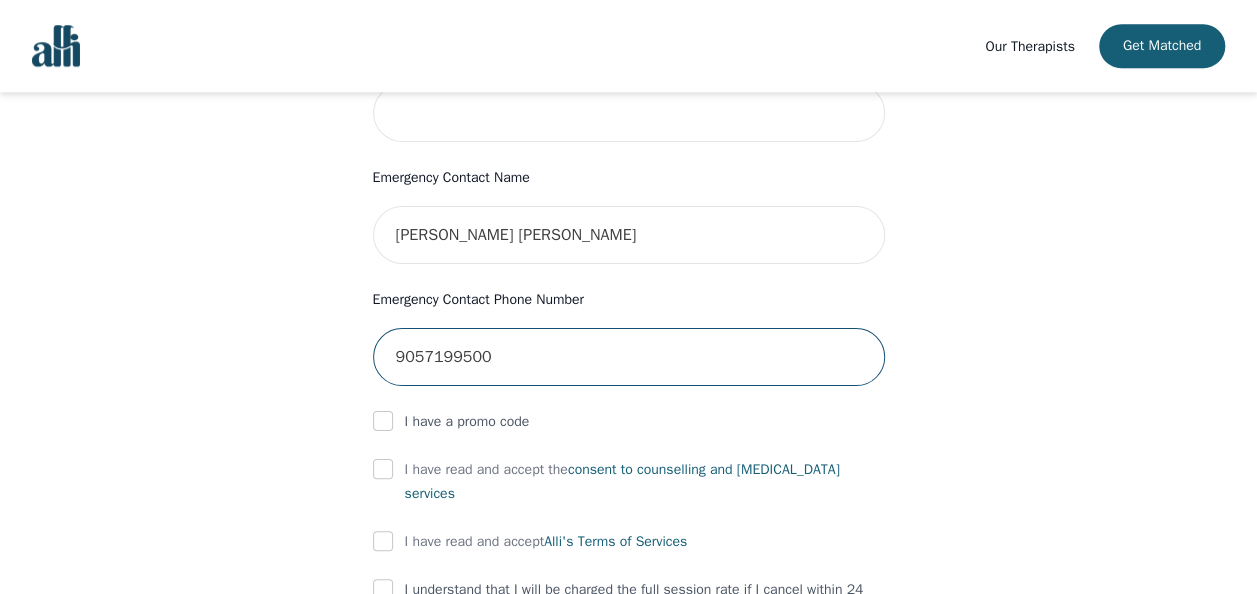 type on "9057199500" 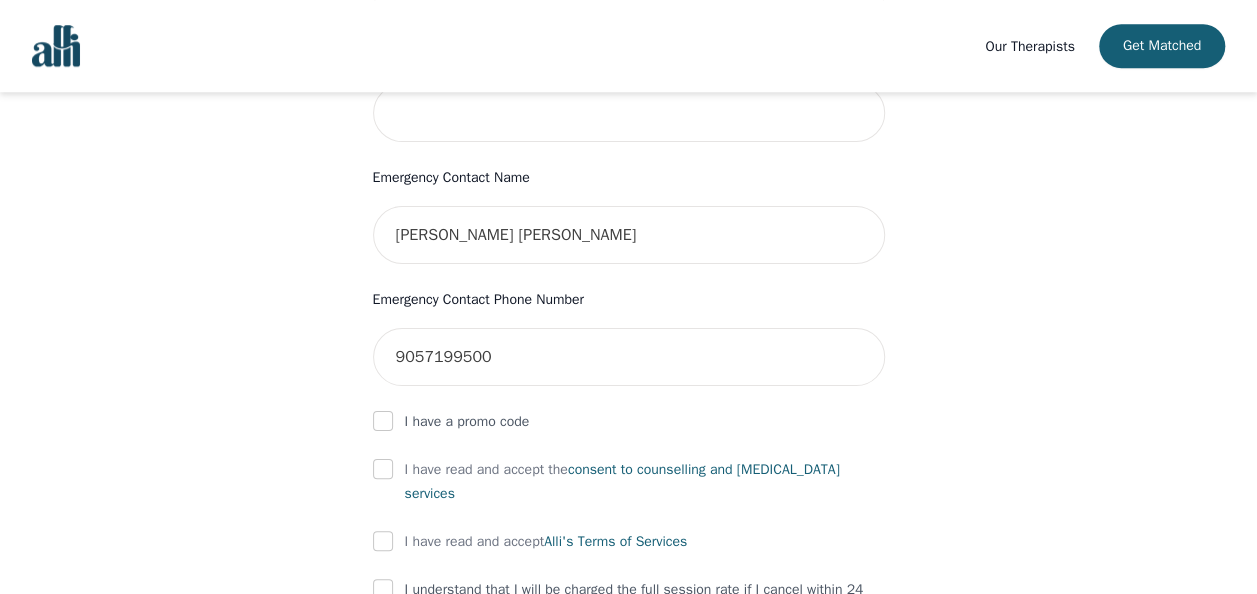 click on "Your therapy journey is about to begin! Your initial assessment session with   [PERSON_NAME]  will be on  [DATE] 10:30 AM  for 50 minutes  at your selected rate $115. To confirm your session, please complete the following: First Name [PERSON_NAME] Last Name [PERSON_NAME] Phone Number Only input the 10 digits, no spaces or dashes e.g. 1234567890 9052362900 Email [EMAIL_ADDRESS][DOMAIN_NAME] Address [STREET_ADDRESS] Unit Number (Optional) Emergency Contact Name [PERSON_NAME] [PERSON_NAME] Emergency Contact Phone Number [PHONE_NUMBER] I have a promo code I have read and accept the  consent to counselling and [MEDICAL_DATA] services I have read and accept  [PERSON_NAME]'s Terms of Services I understand that I will be charged the full session rate if I cancel within 24 hours of my scheduled appointment or if I miss it all together. (*Note: This does not apply to your very first session with [PERSON_NAME]. You may cancel your first session at any time without incurring fees). Submit" at bounding box center (628, 47) 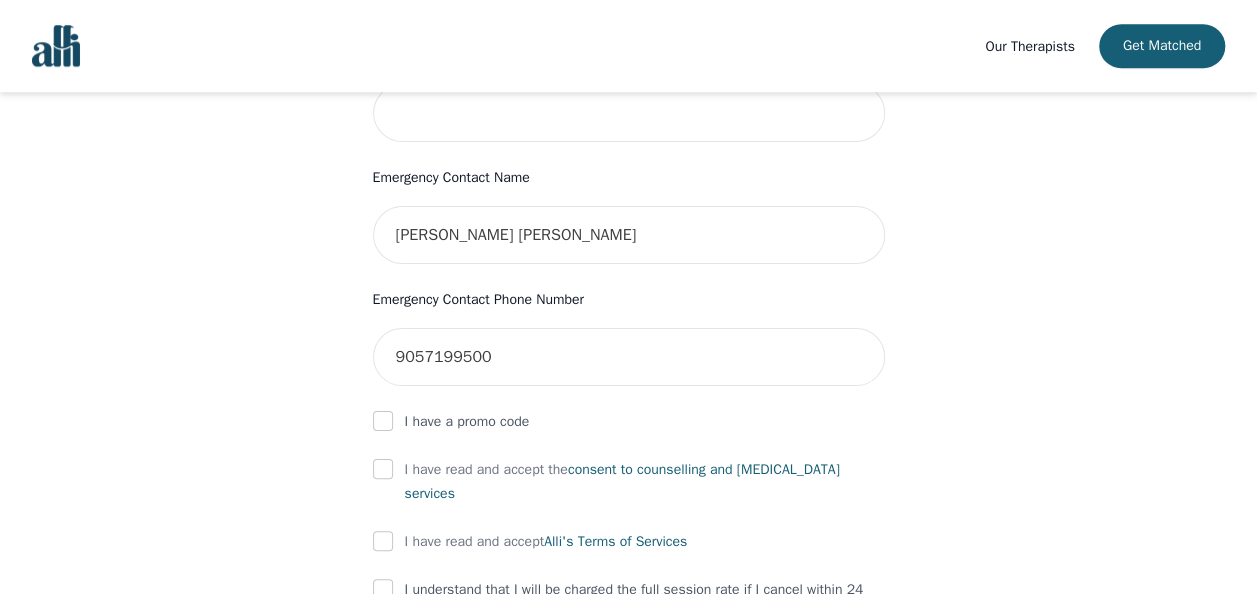 click on "consent to counselling and [MEDICAL_DATA] services" at bounding box center [622, 481] 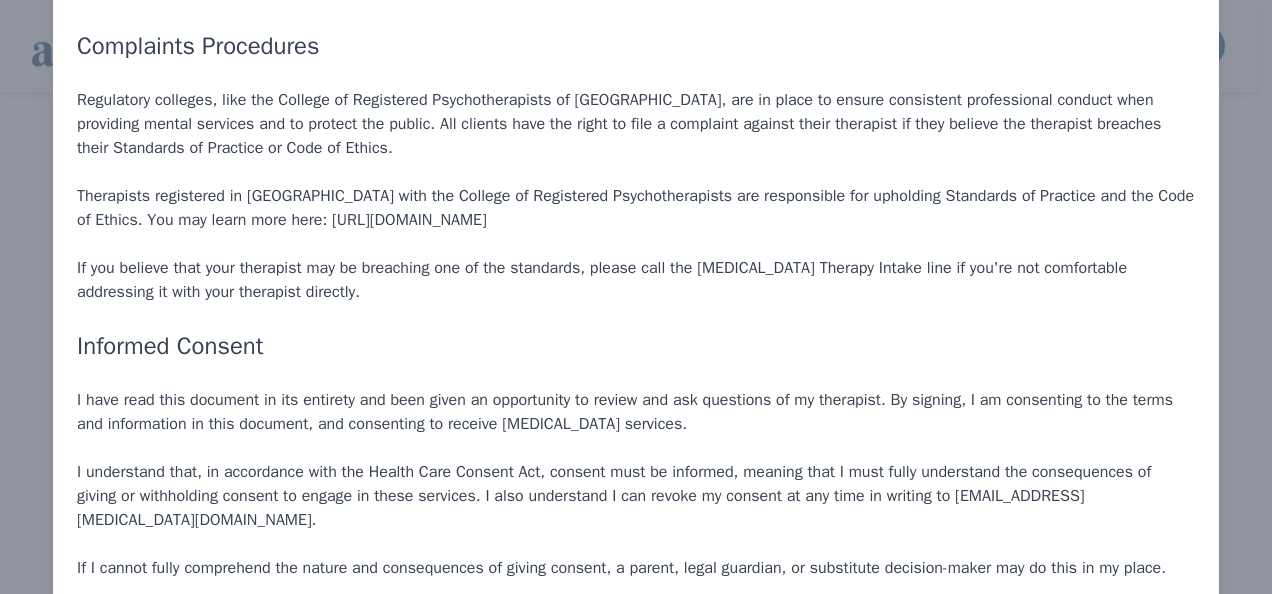 scroll, scrollTop: 3918, scrollLeft: 0, axis: vertical 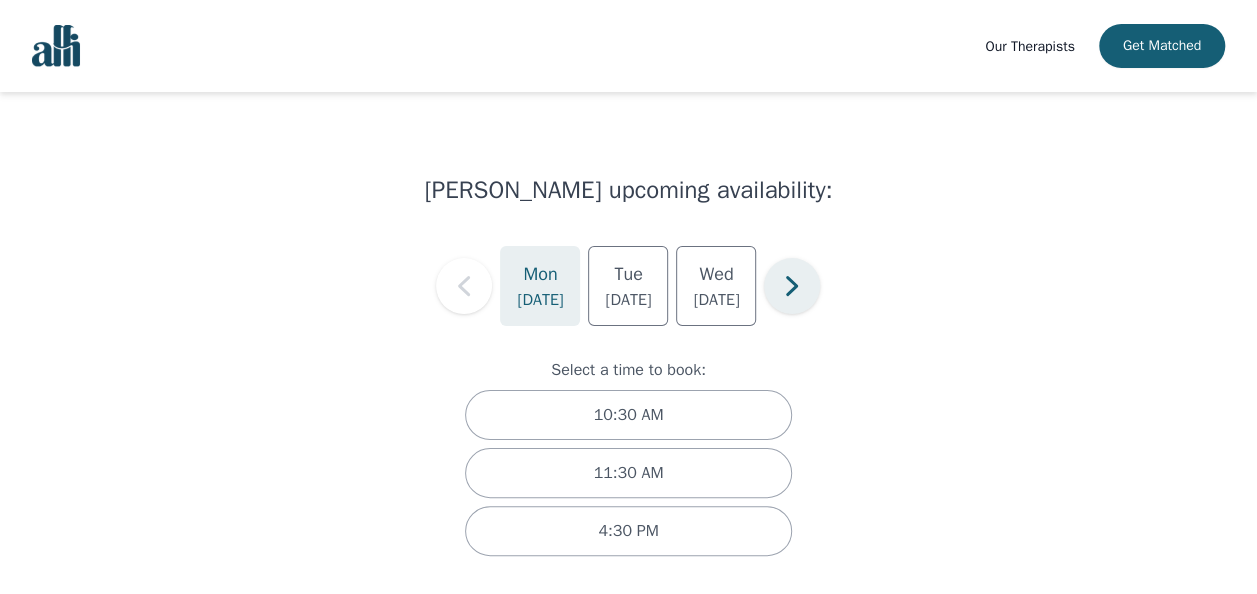 click 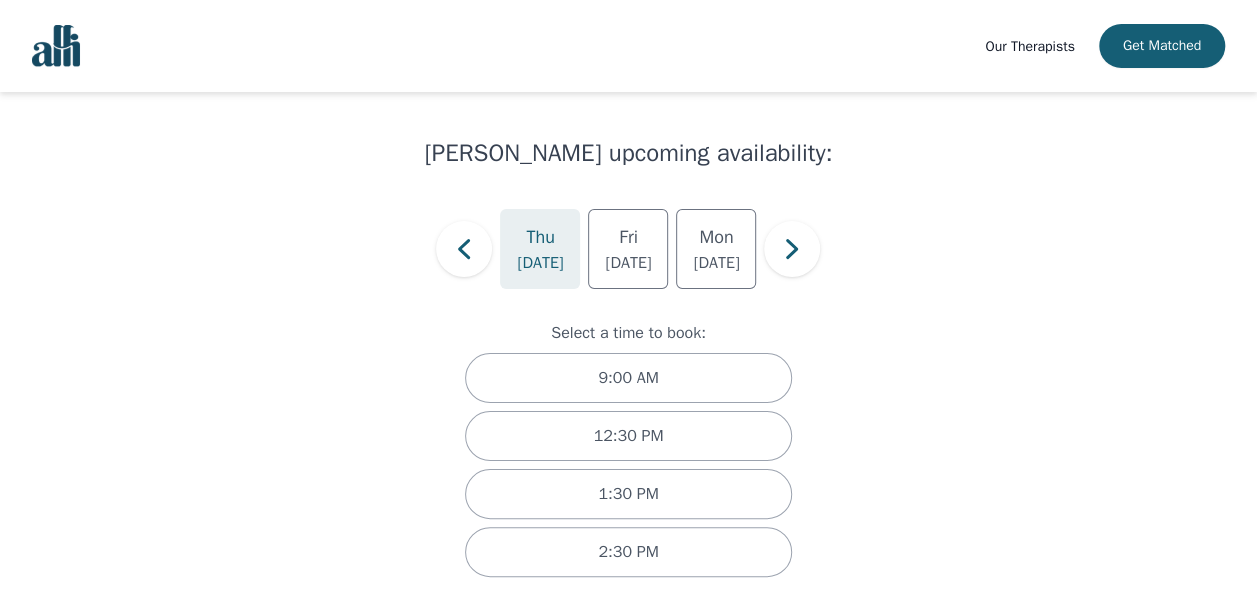 scroll, scrollTop: 71, scrollLeft: 0, axis: vertical 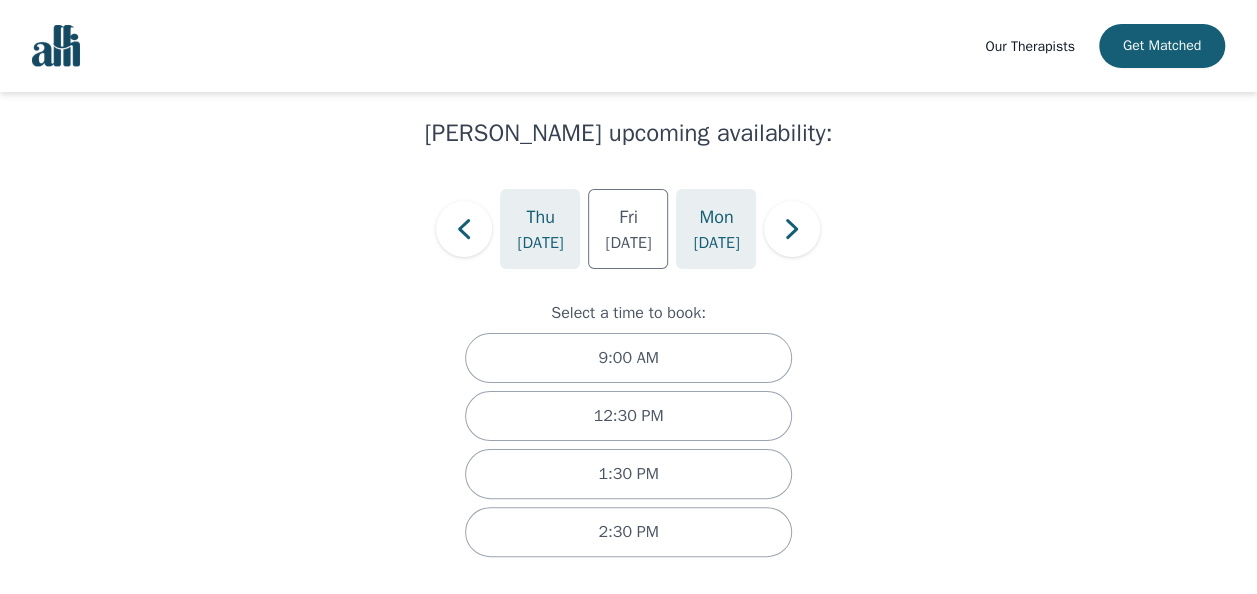 click on "[DATE]" at bounding box center [716, 243] 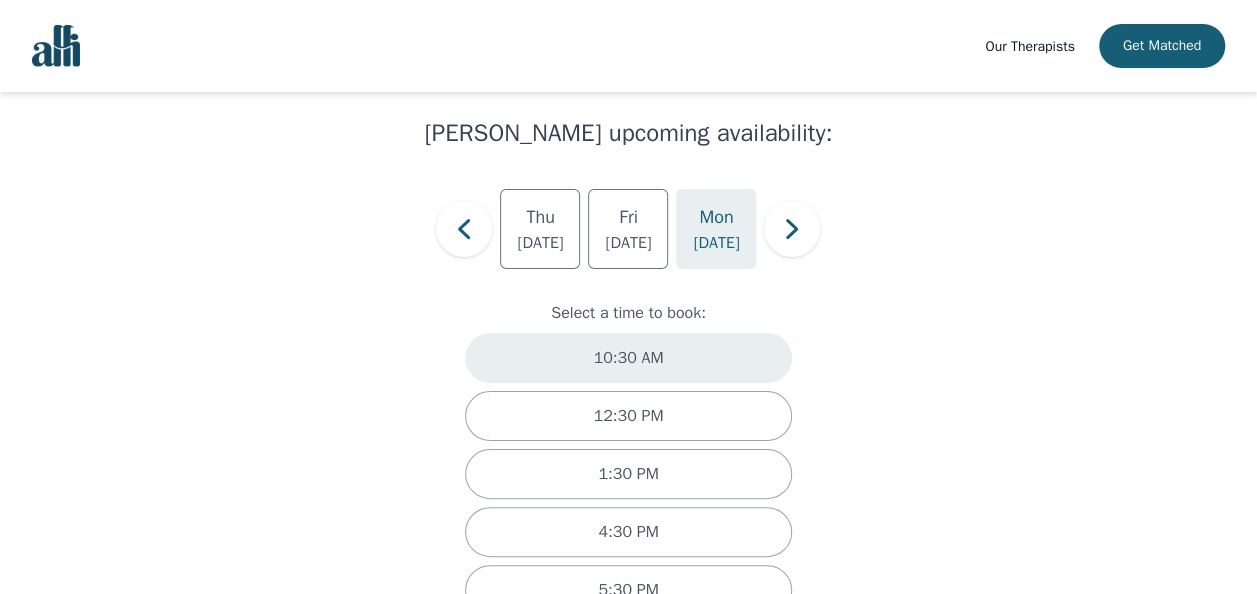 click on "10:30 AM" at bounding box center [628, 358] 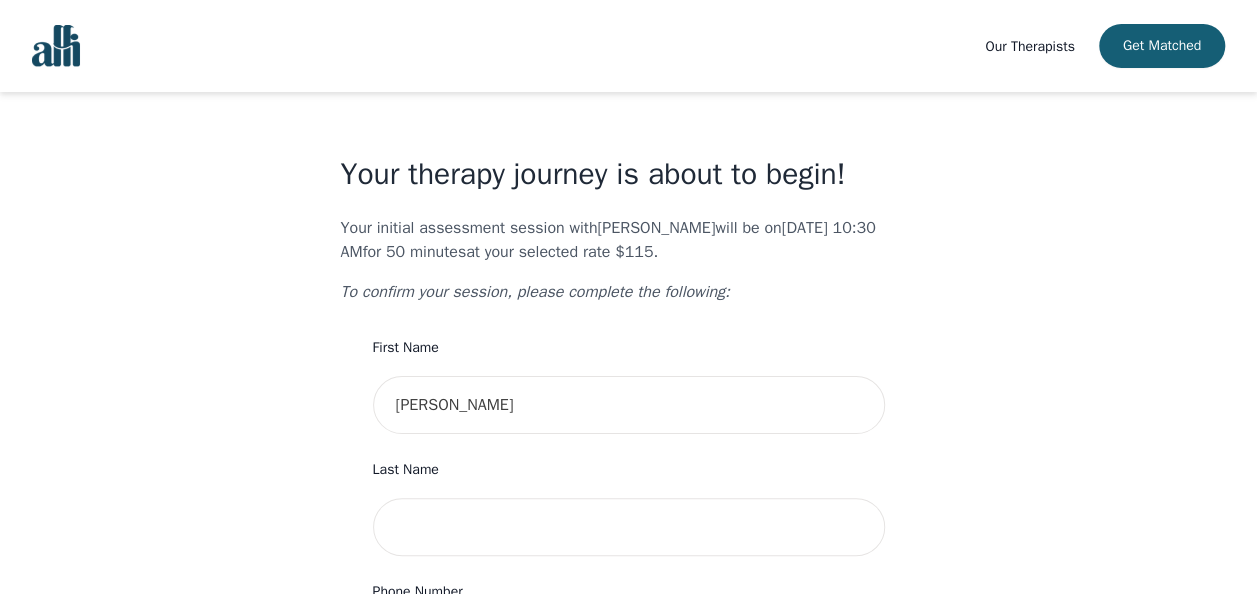 scroll, scrollTop: 200, scrollLeft: 0, axis: vertical 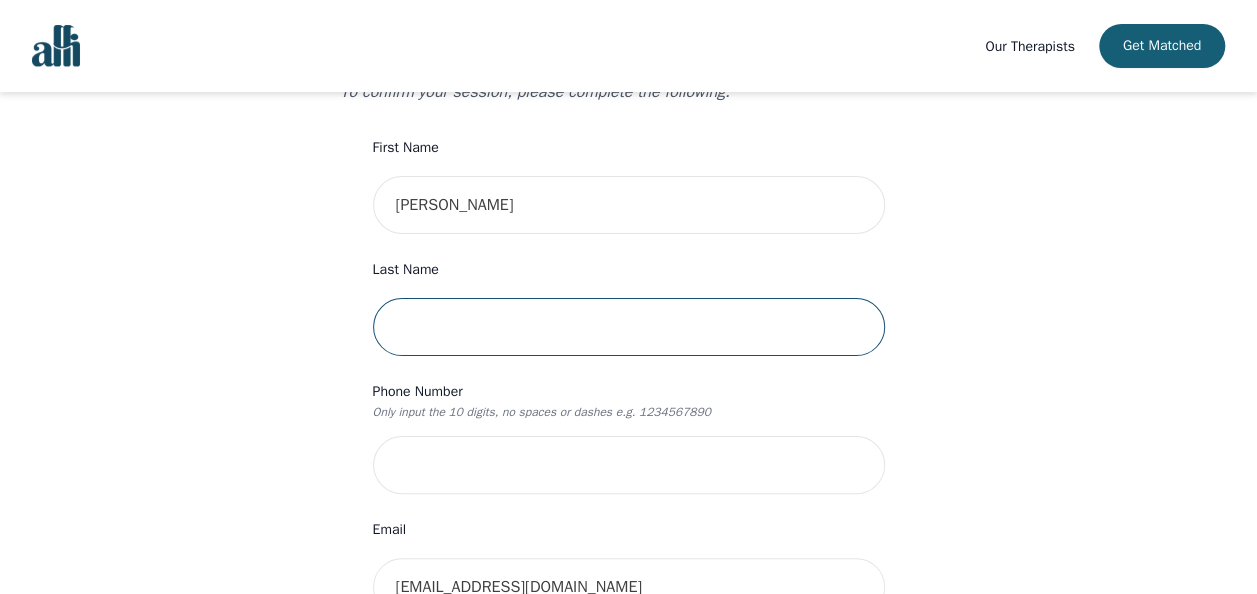 click at bounding box center [629, 327] 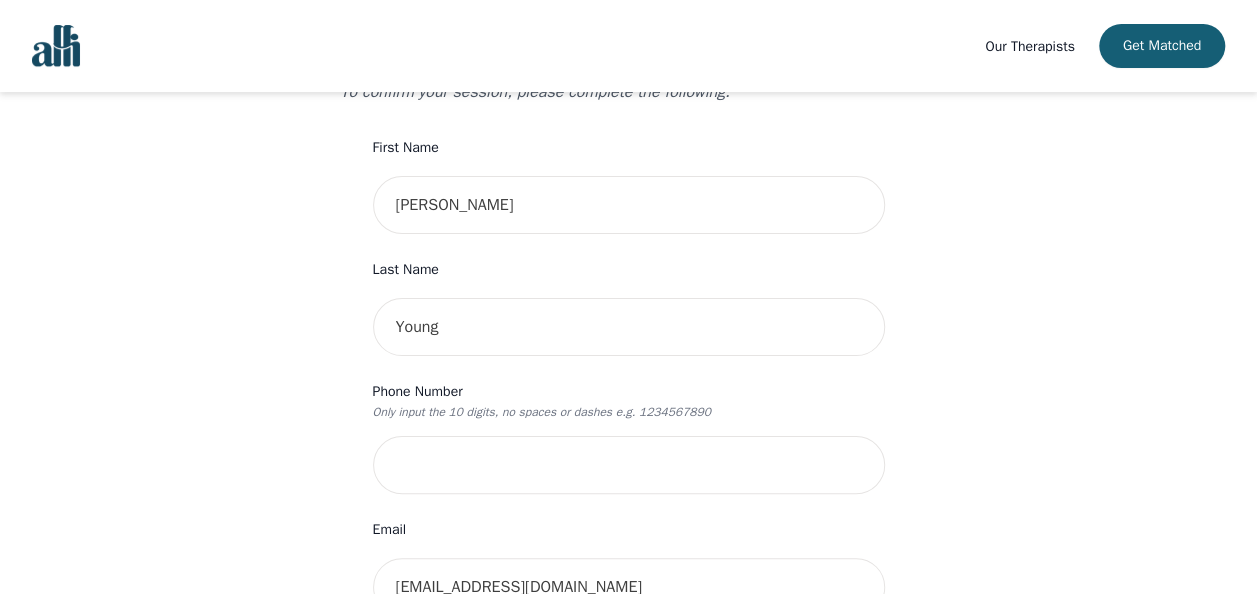 type on "2560 County Line 74" 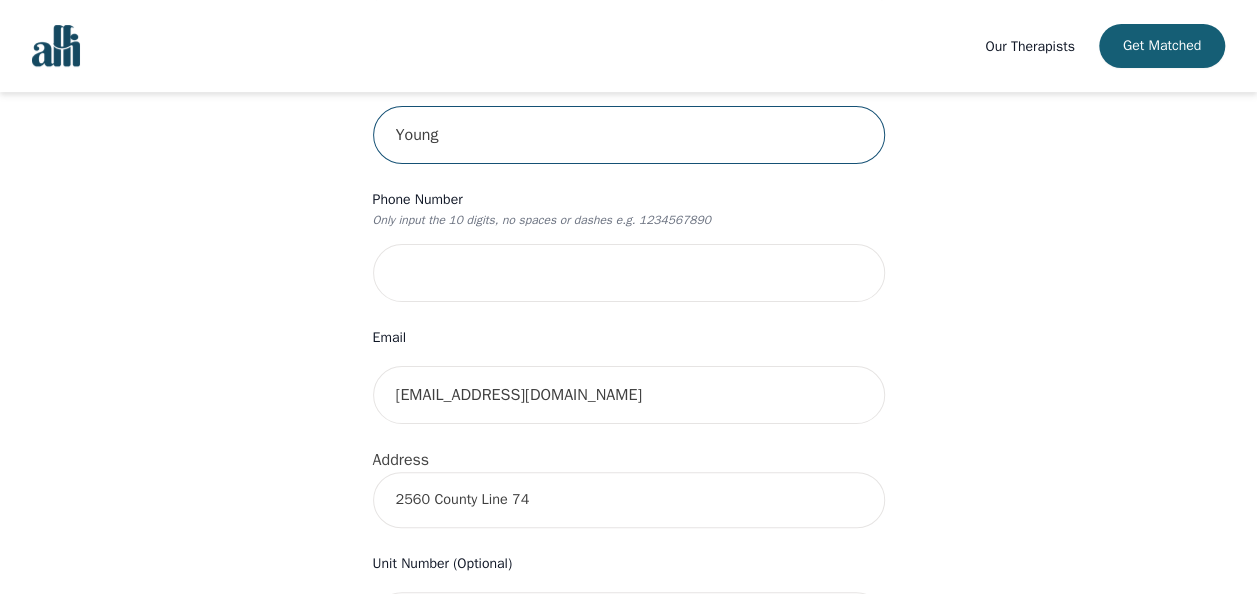 scroll, scrollTop: 400, scrollLeft: 0, axis: vertical 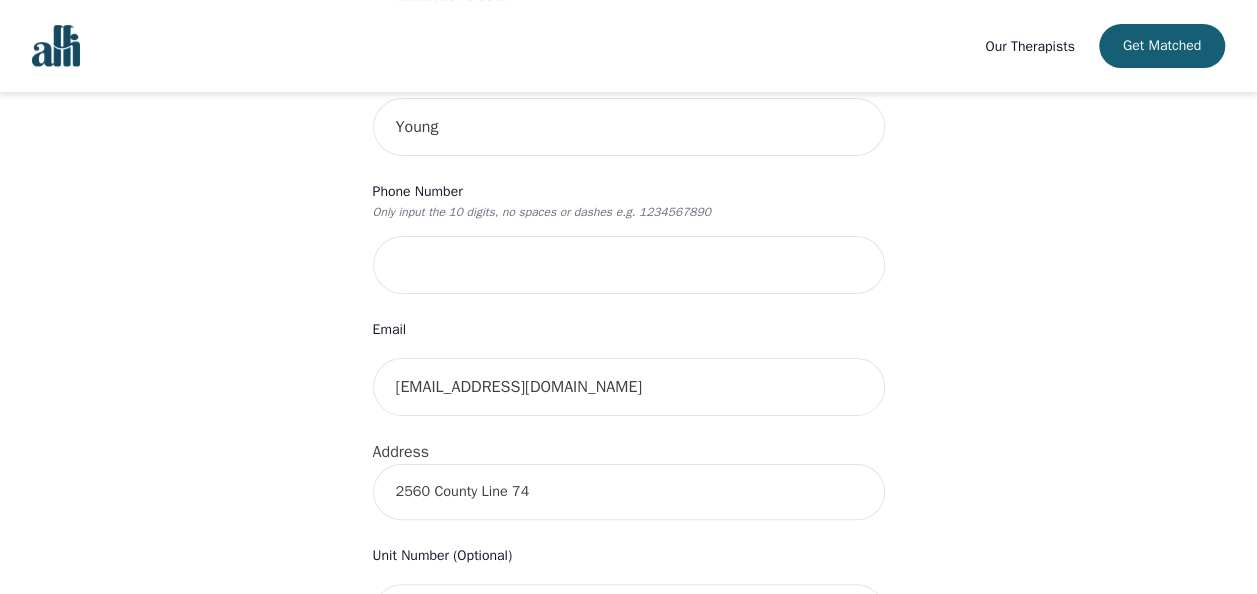 click on "Phone Number" at bounding box center (629, 192) 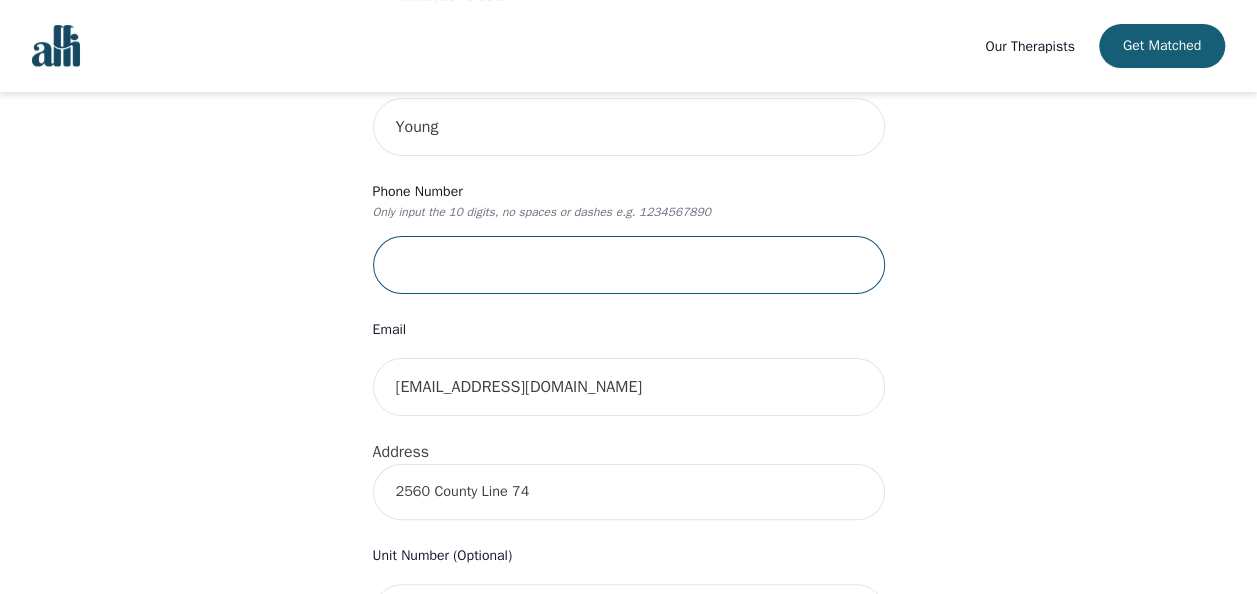 click at bounding box center (629, 265) 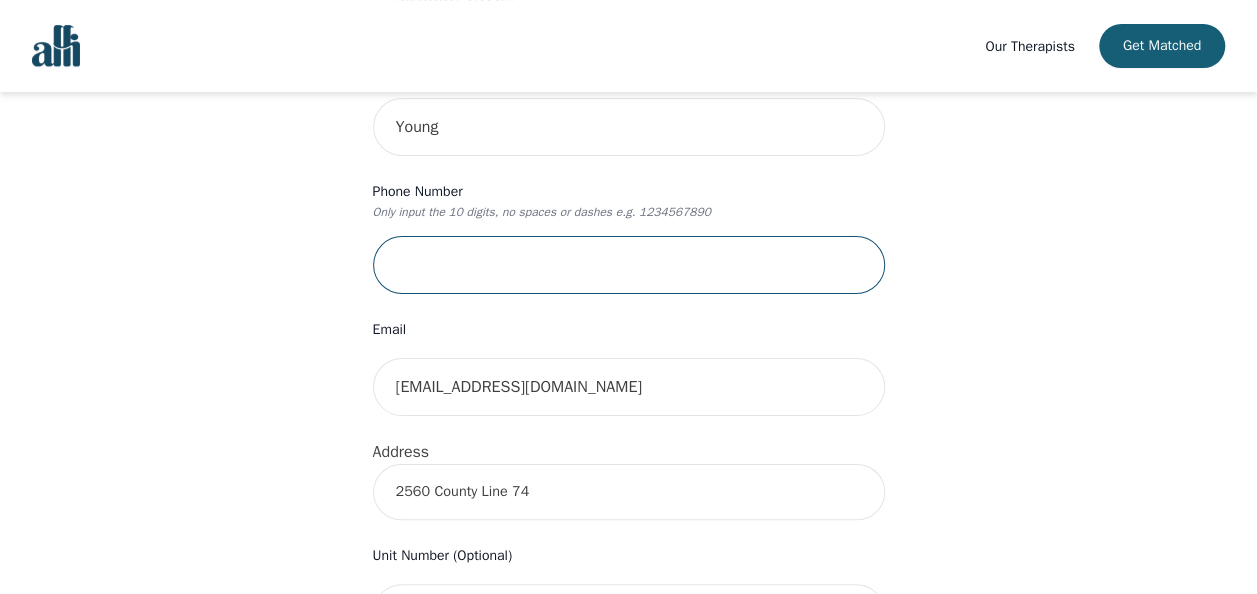 type on "9052362900" 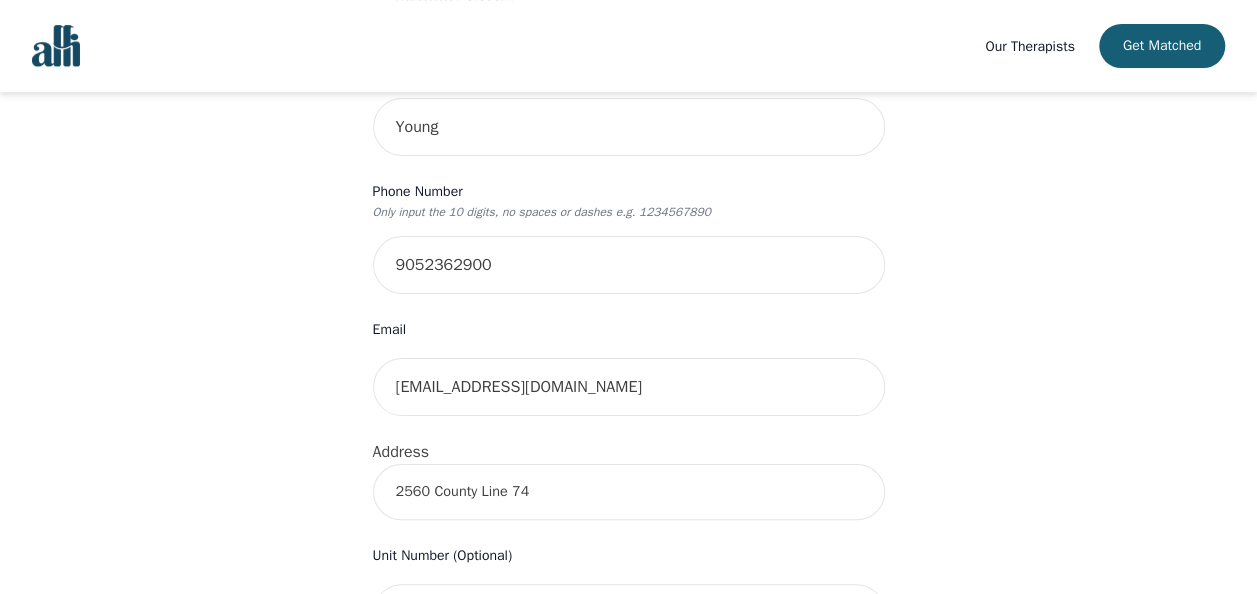 type on "[PERSON_NAME] [PERSON_NAME]" 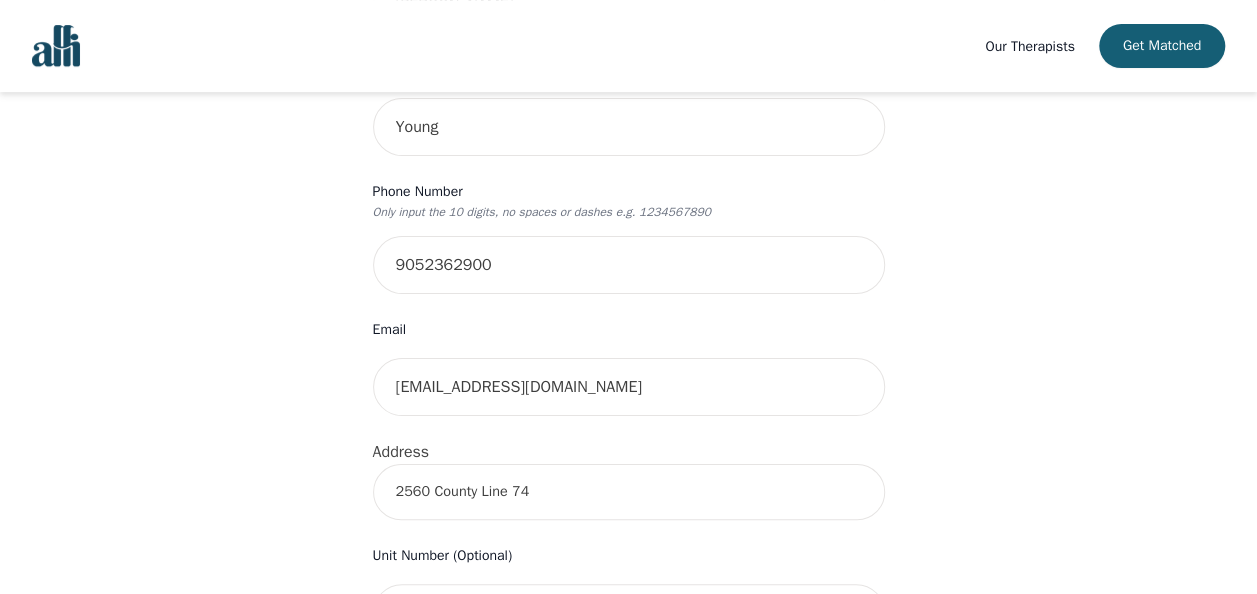 type on "9057199500" 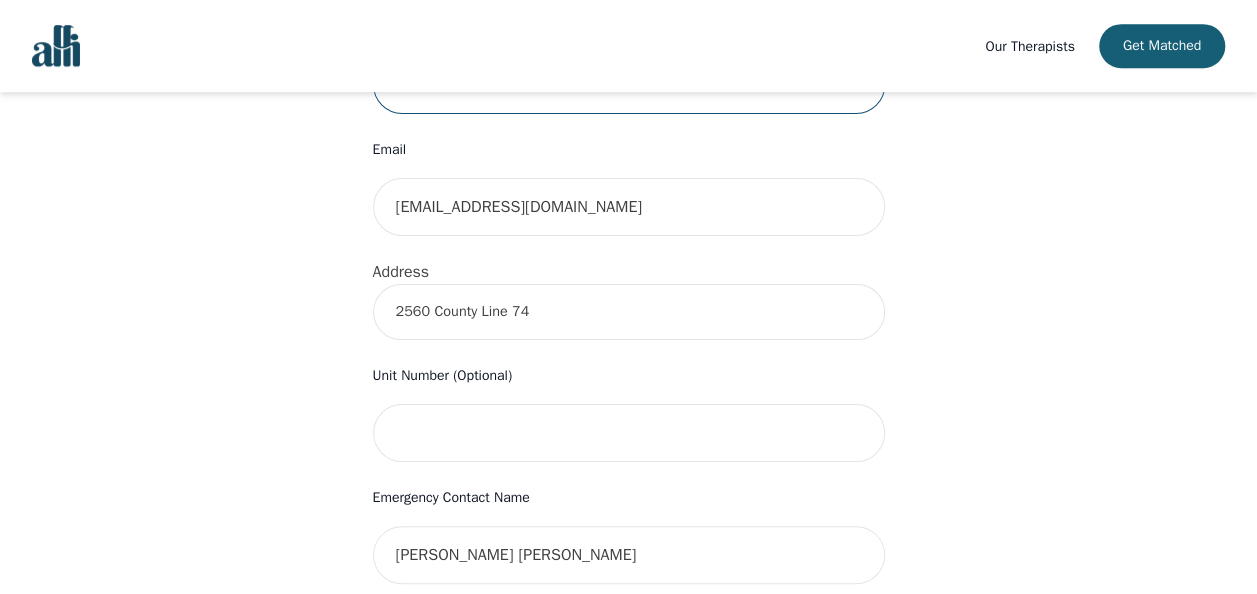 scroll, scrollTop: 600, scrollLeft: 0, axis: vertical 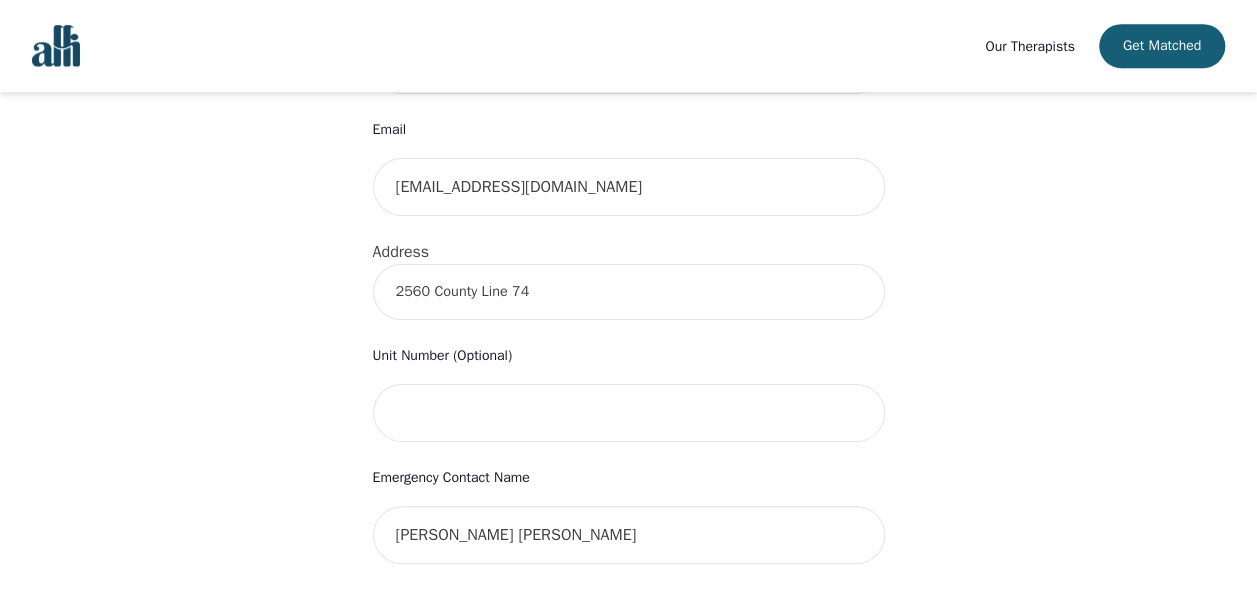 click on "2560 County Line 74" at bounding box center (629, 292) 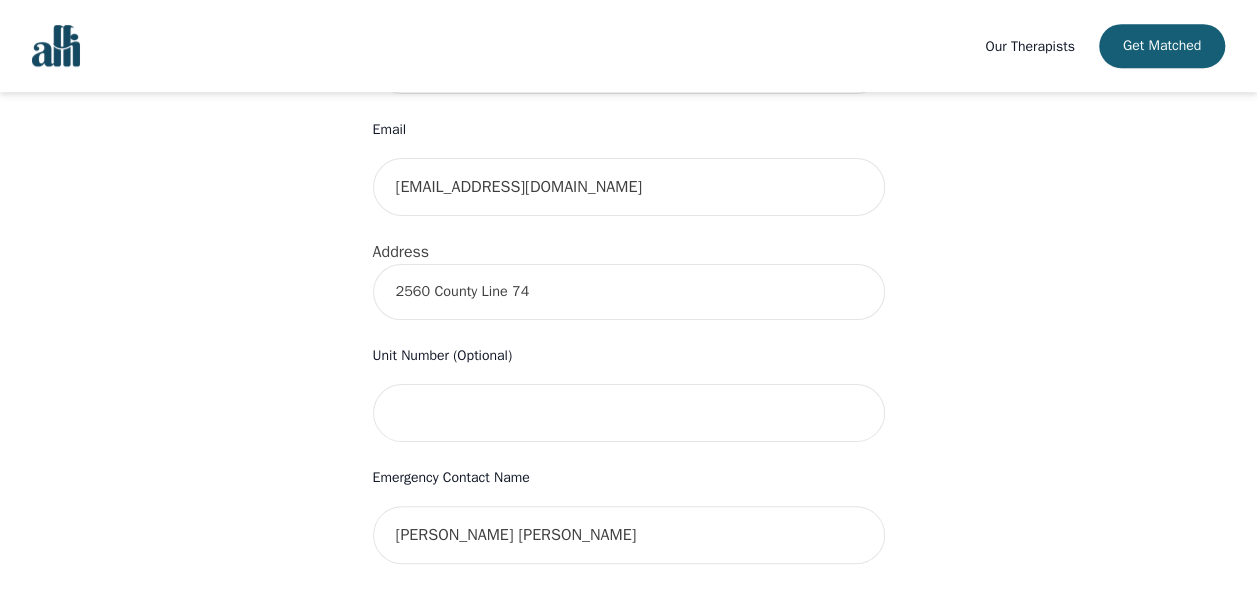 type on "[STREET_ADDRESS]" 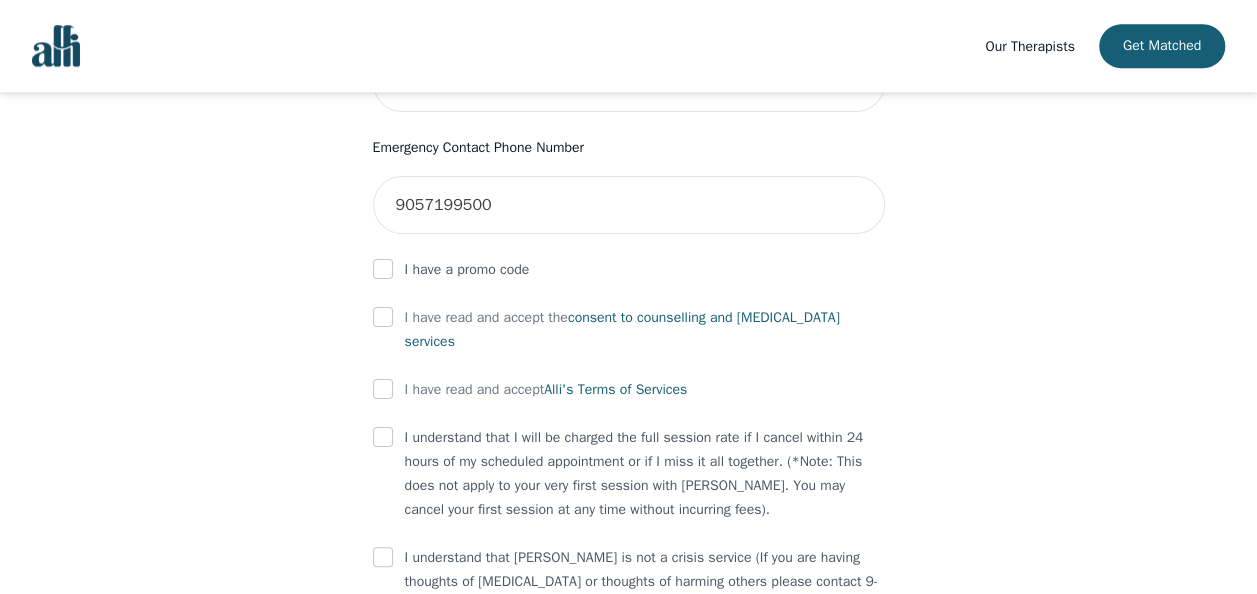 scroll, scrollTop: 1100, scrollLeft: 0, axis: vertical 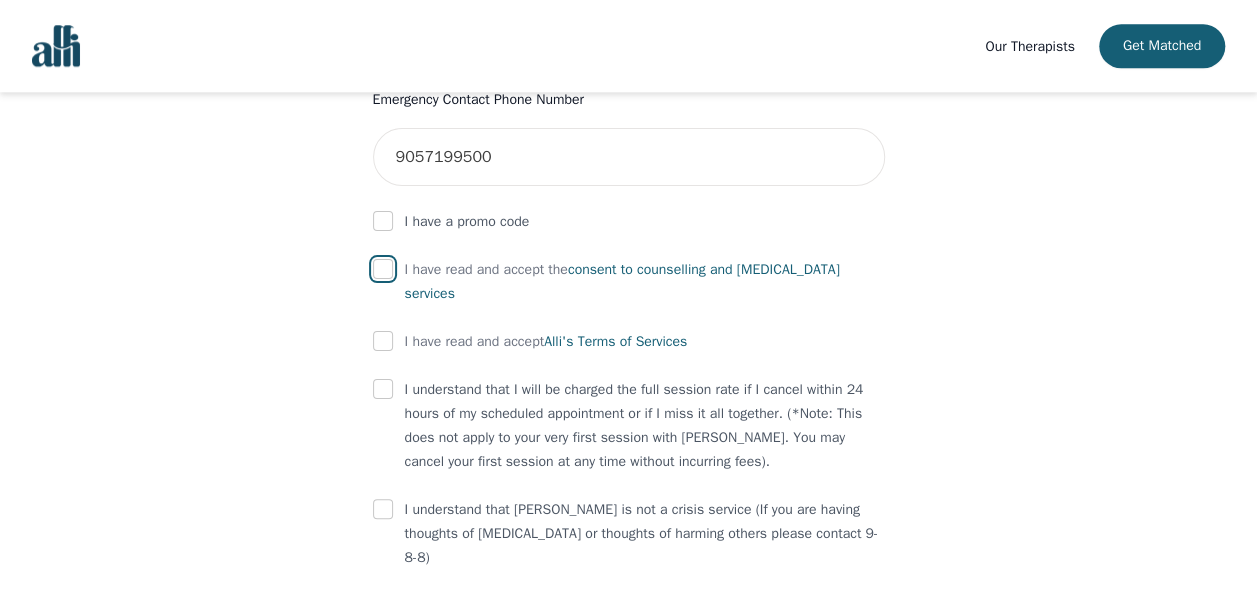 click at bounding box center [383, 269] 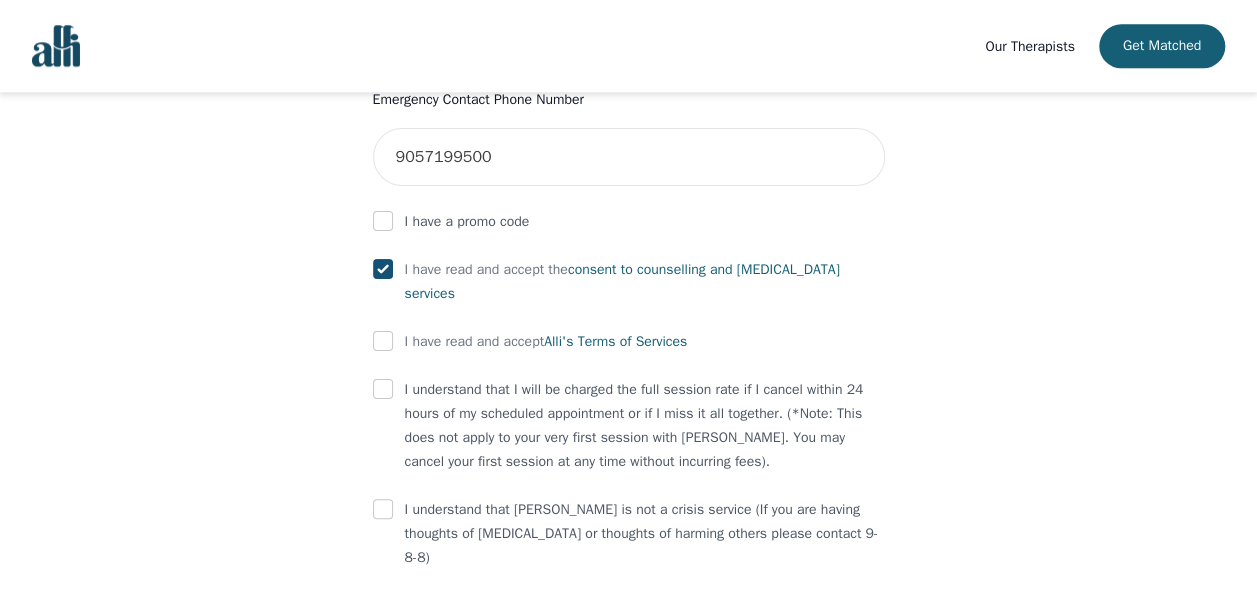 checkbox on "true" 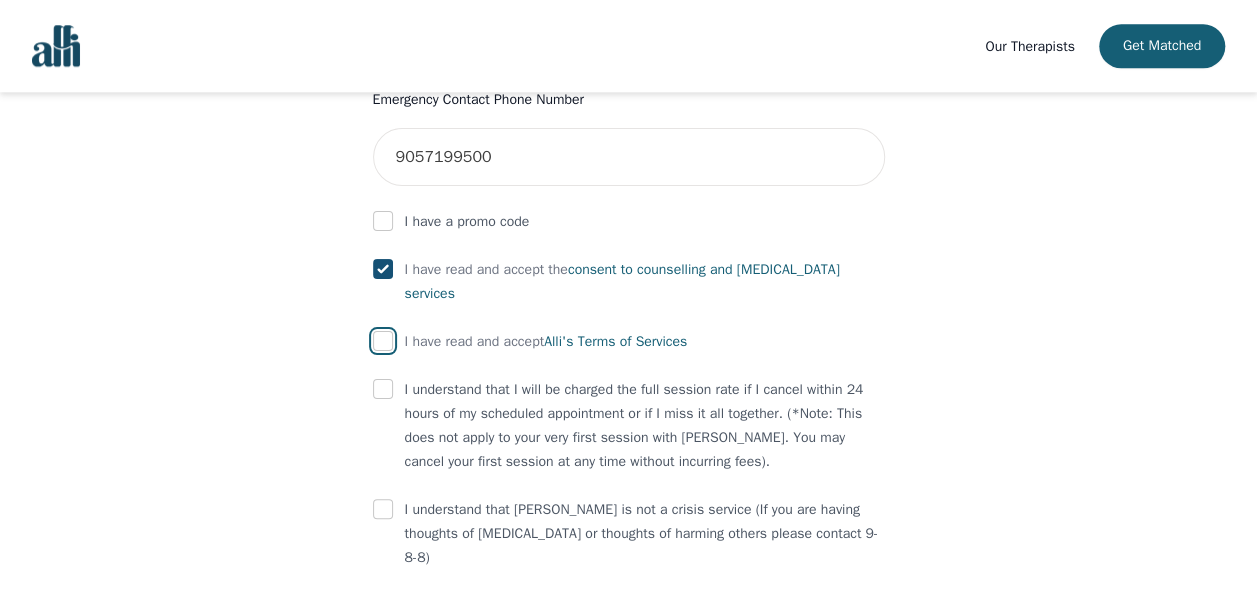 click at bounding box center (383, 341) 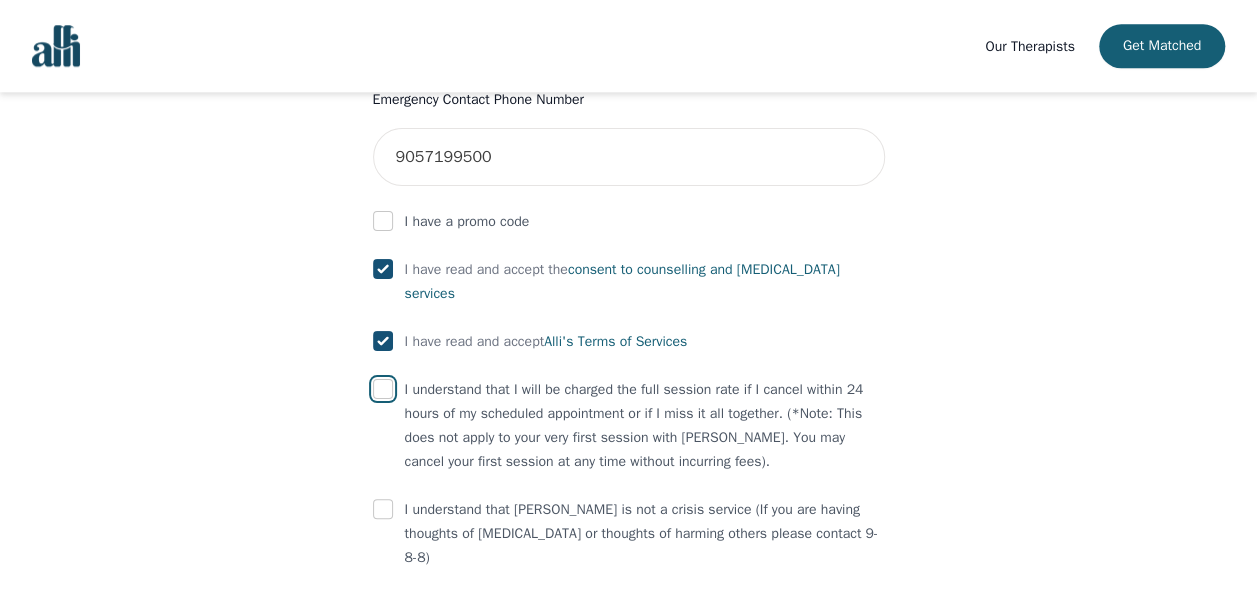 click at bounding box center [383, 389] 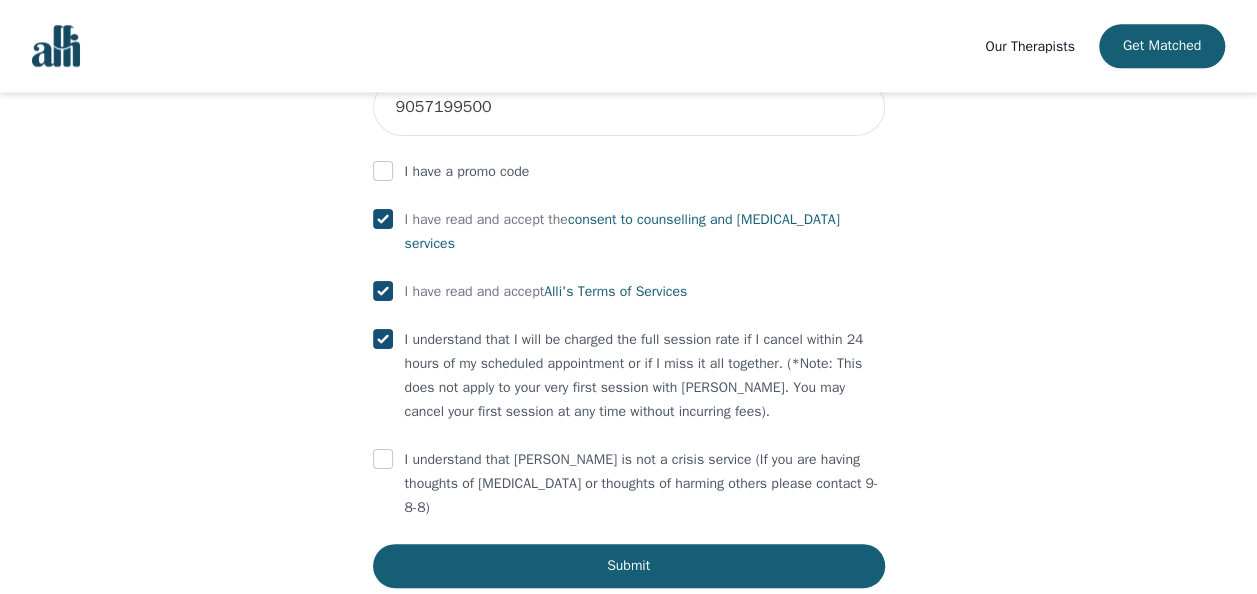 scroll, scrollTop: 1178, scrollLeft: 0, axis: vertical 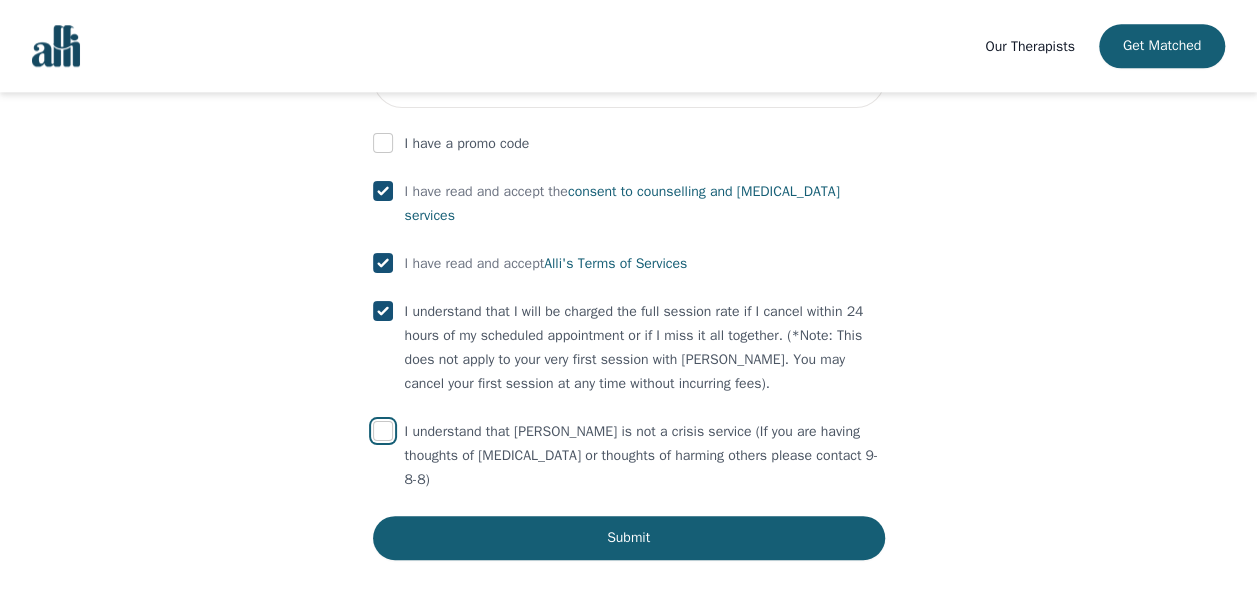 click at bounding box center [383, 431] 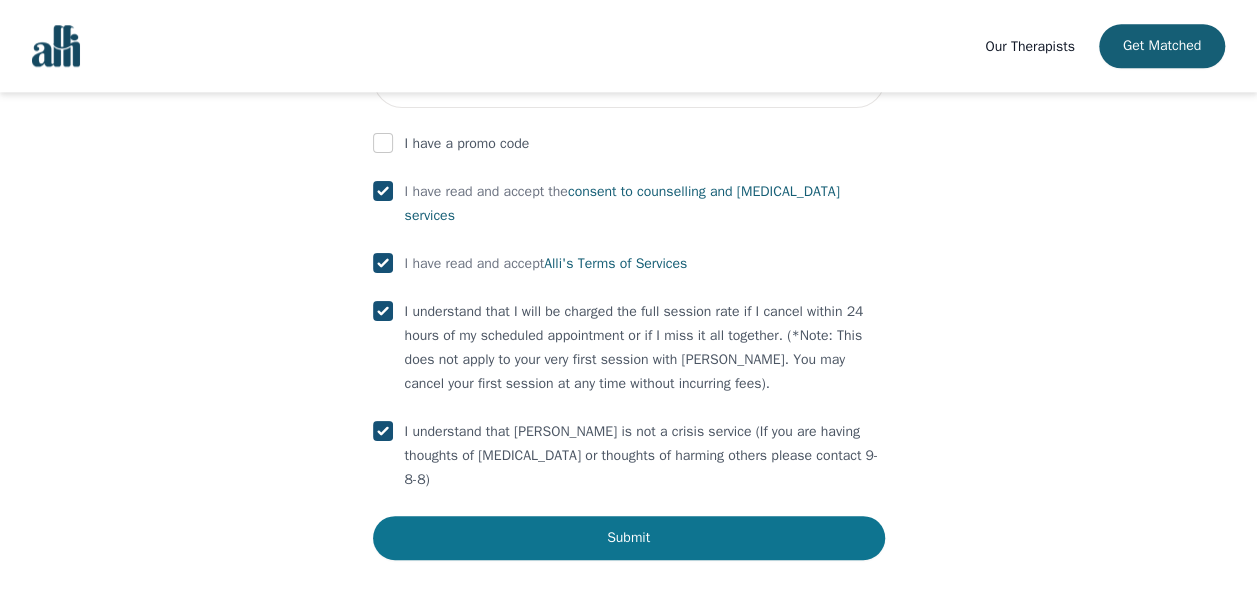 click on "Submit" at bounding box center (629, 538) 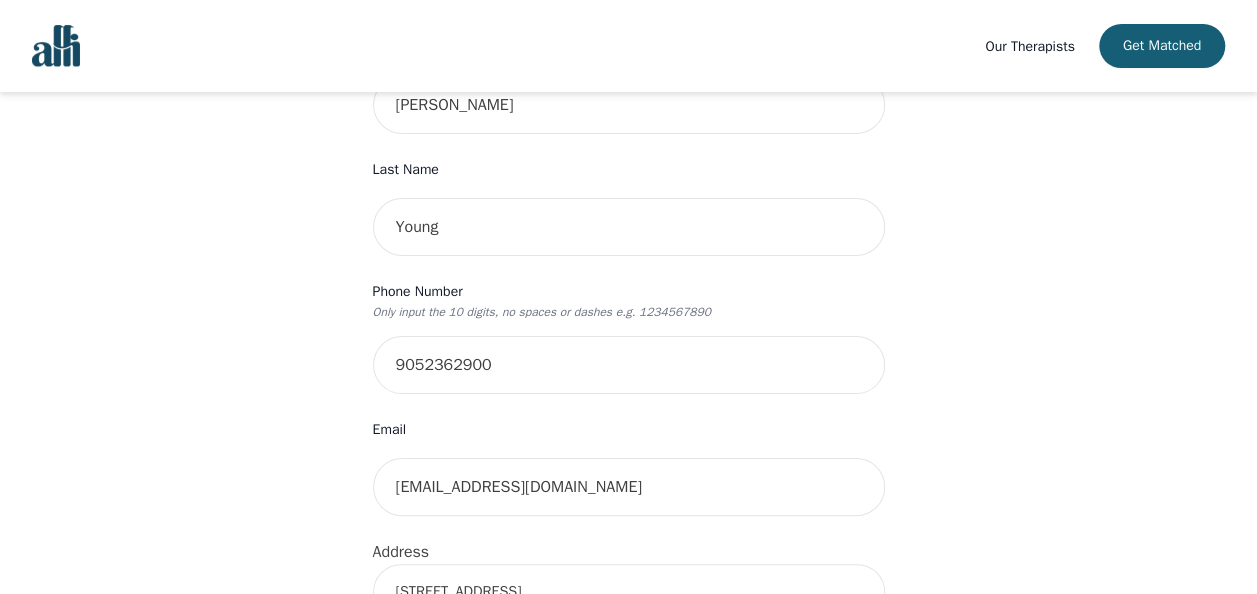 scroll, scrollTop: 600, scrollLeft: 0, axis: vertical 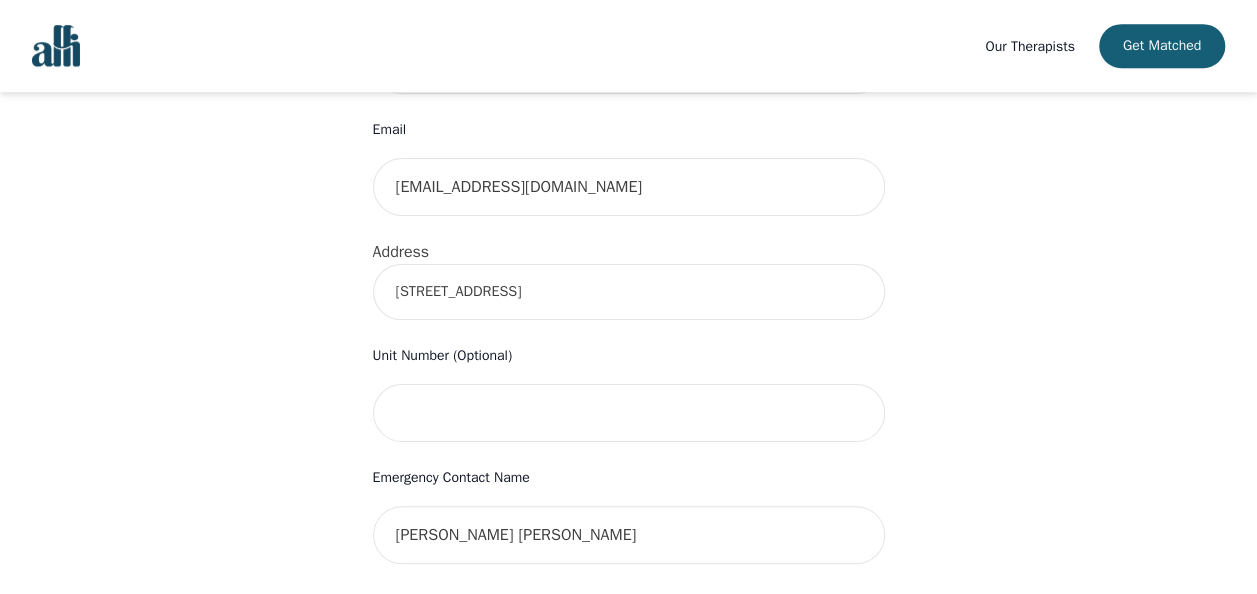 click on "[STREET_ADDRESS]" at bounding box center (629, 292) 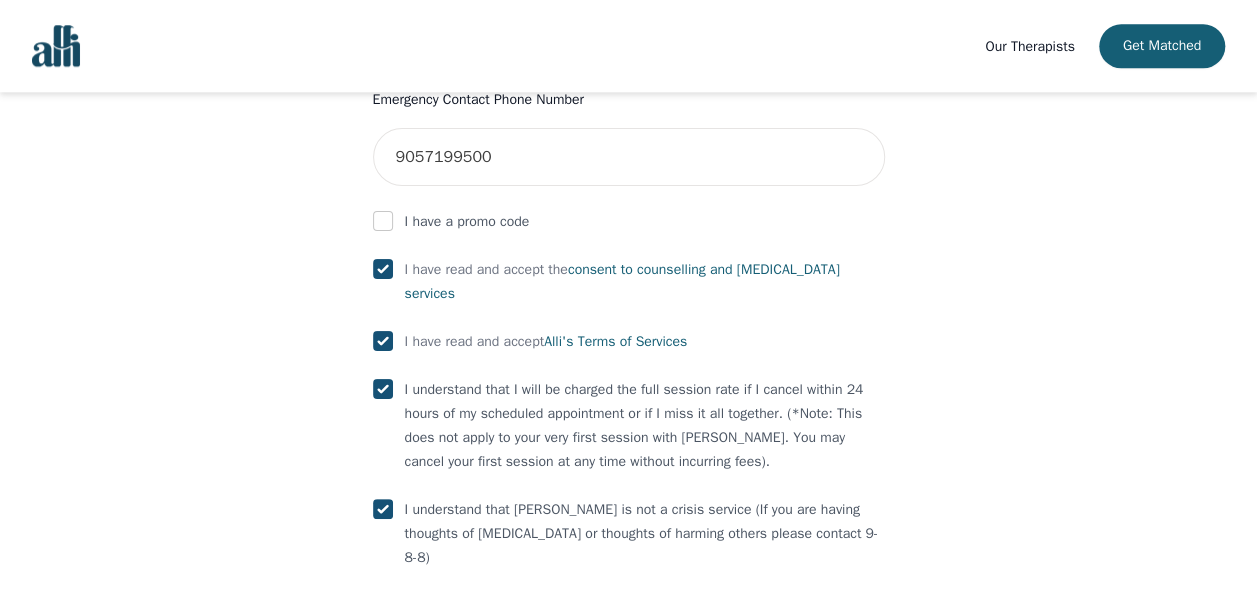 scroll, scrollTop: 1254, scrollLeft: 0, axis: vertical 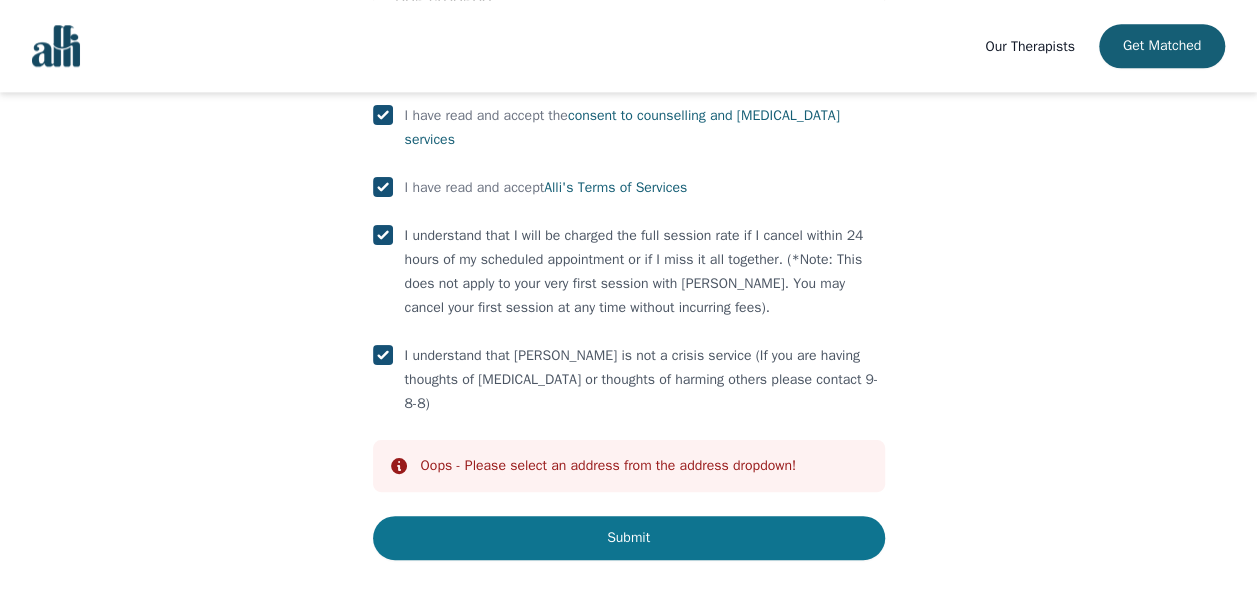 click on "Submit" at bounding box center [629, 538] 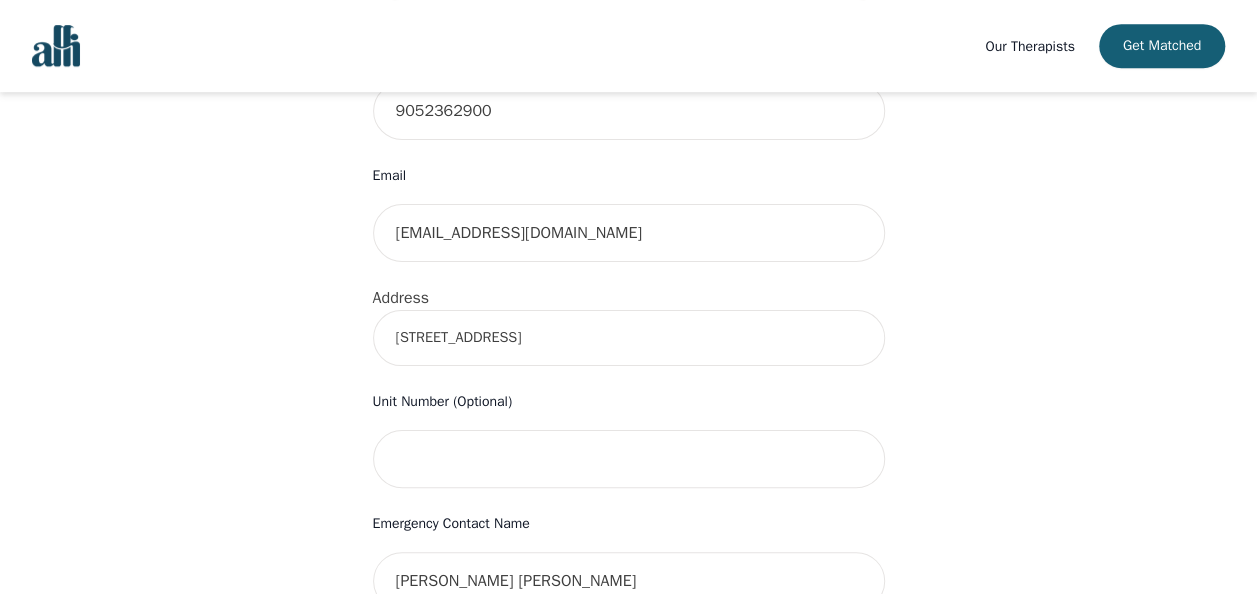 scroll, scrollTop: 554, scrollLeft: 0, axis: vertical 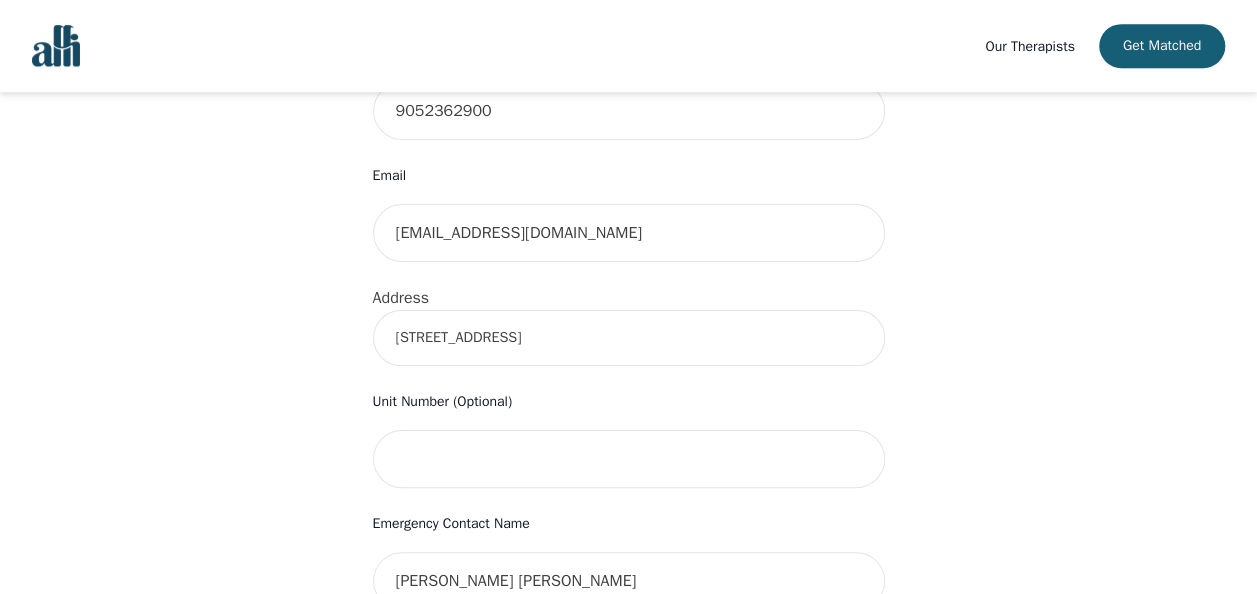 click on "[STREET_ADDRESS]" at bounding box center (629, 338) 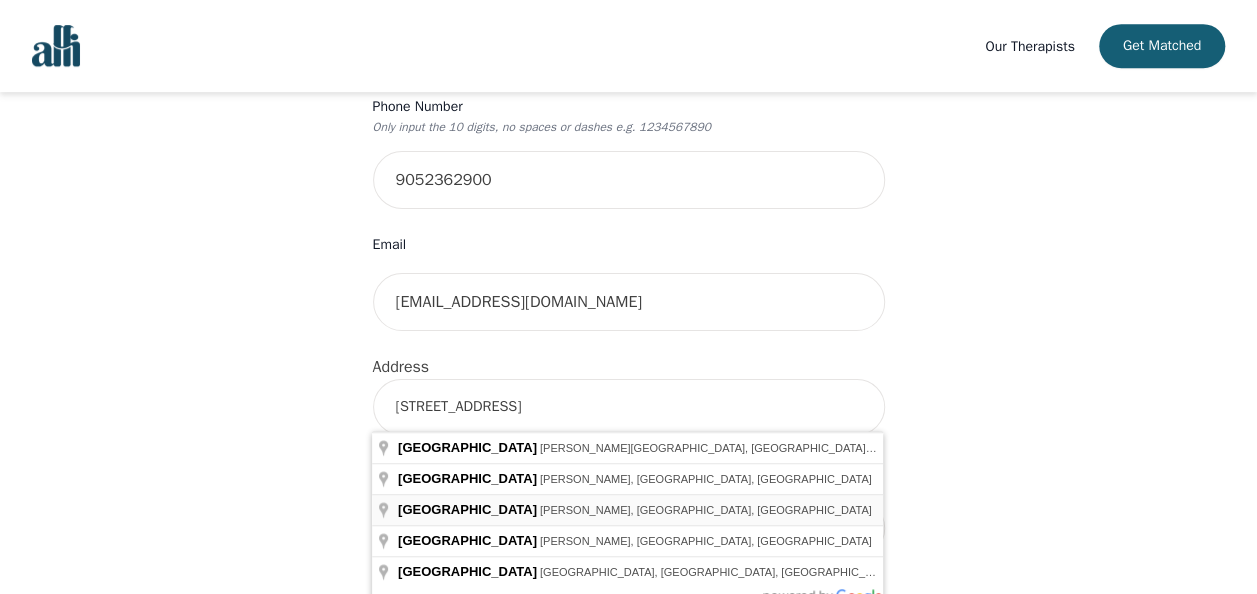 scroll, scrollTop: 454, scrollLeft: 0, axis: vertical 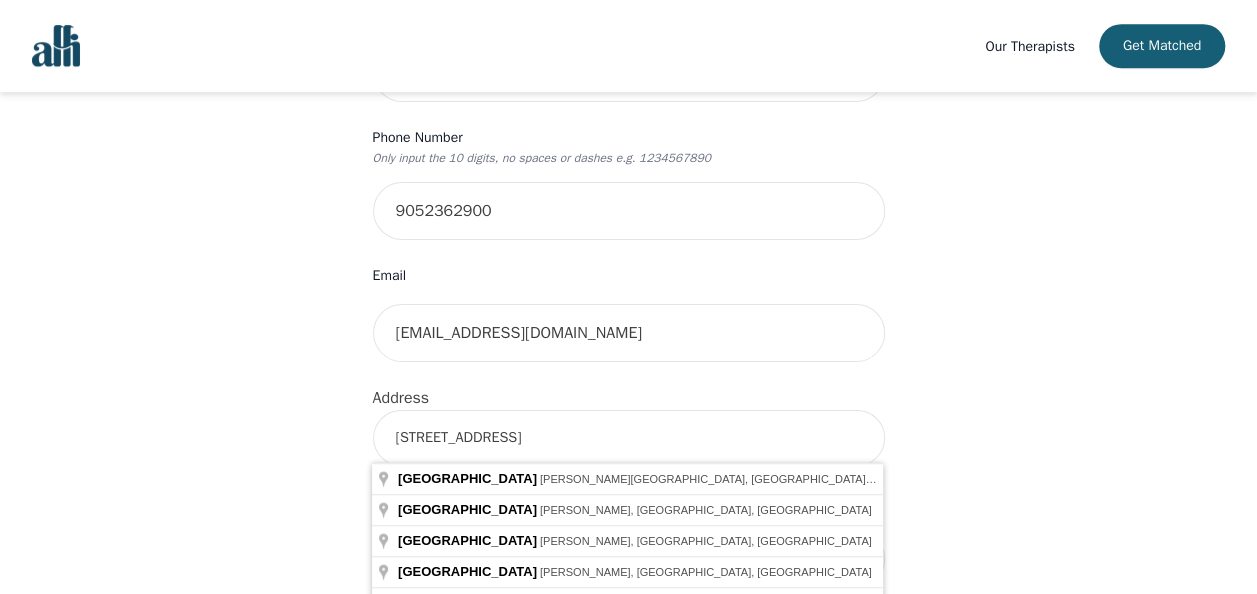 click on "[STREET_ADDRESS]" at bounding box center [629, 438] 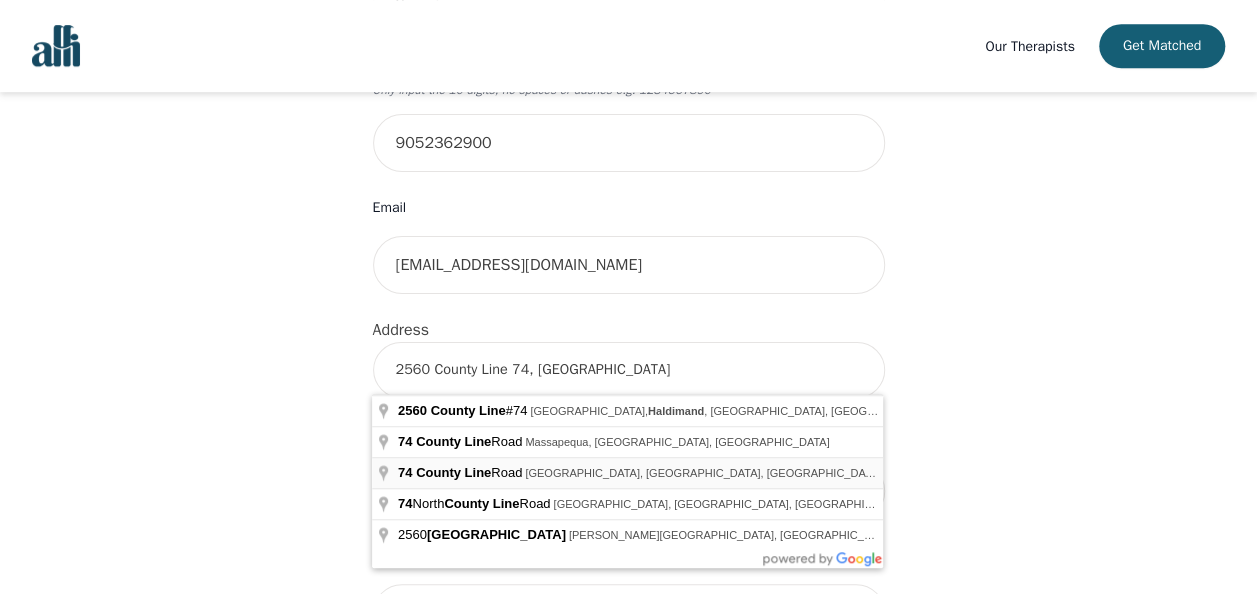 scroll, scrollTop: 554, scrollLeft: 0, axis: vertical 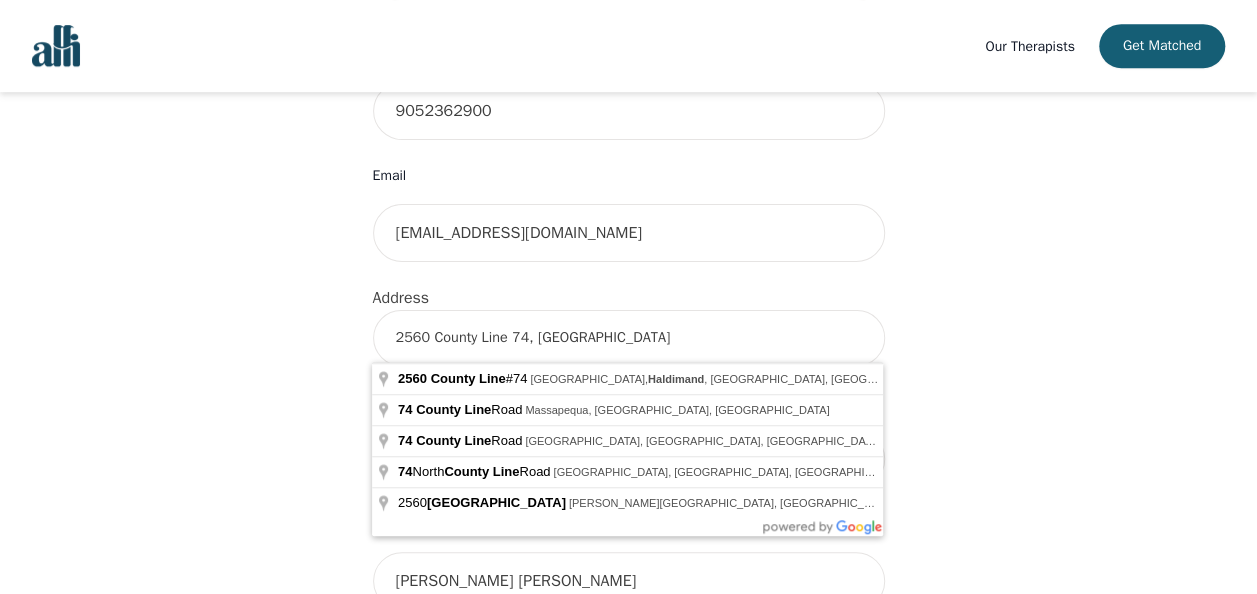 click on "2560 County Line 74, [GEOGRAPHIC_DATA]" at bounding box center [629, 338] 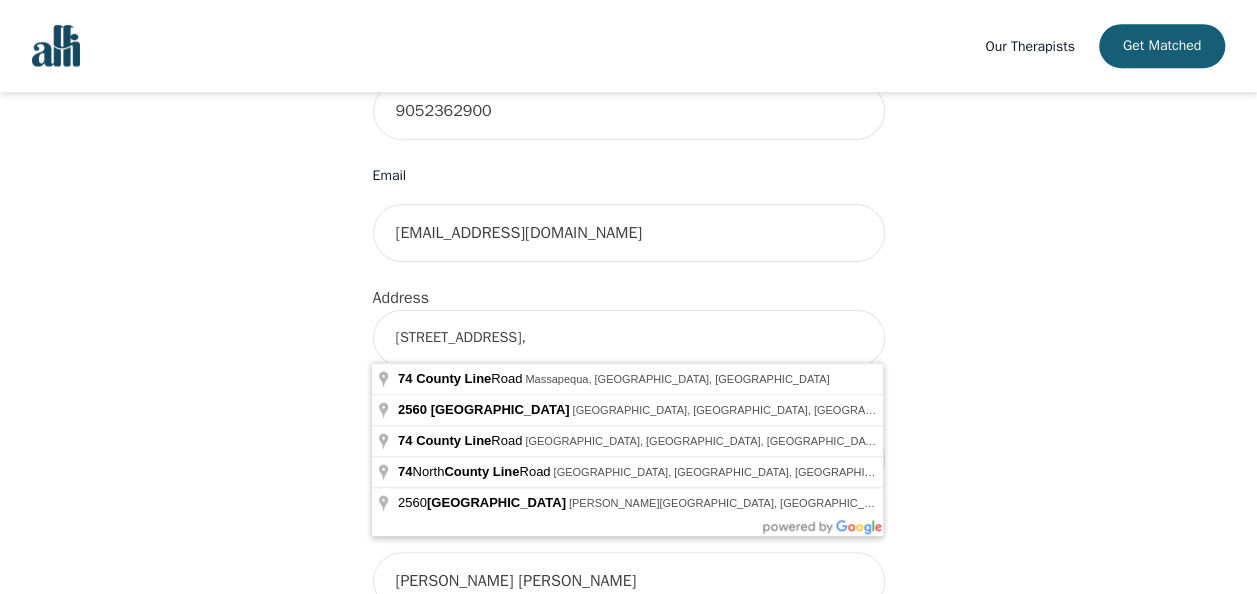 click on "[STREET_ADDRESS]," at bounding box center (629, 338) 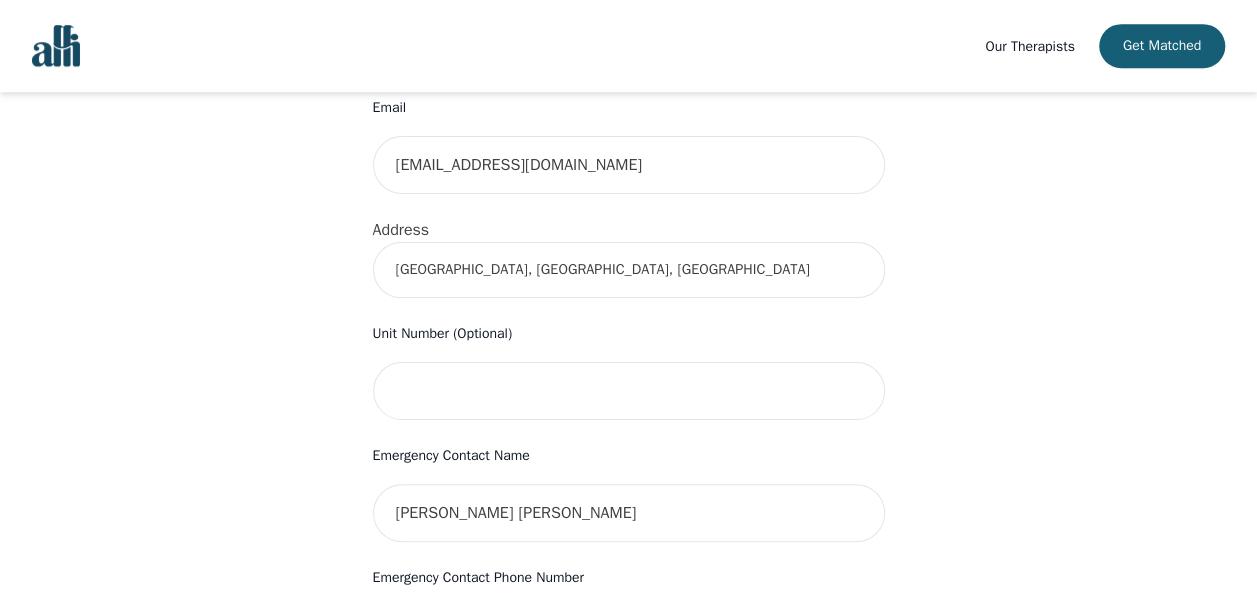 scroll, scrollTop: 654, scrollLeft: 0, axis: vertical 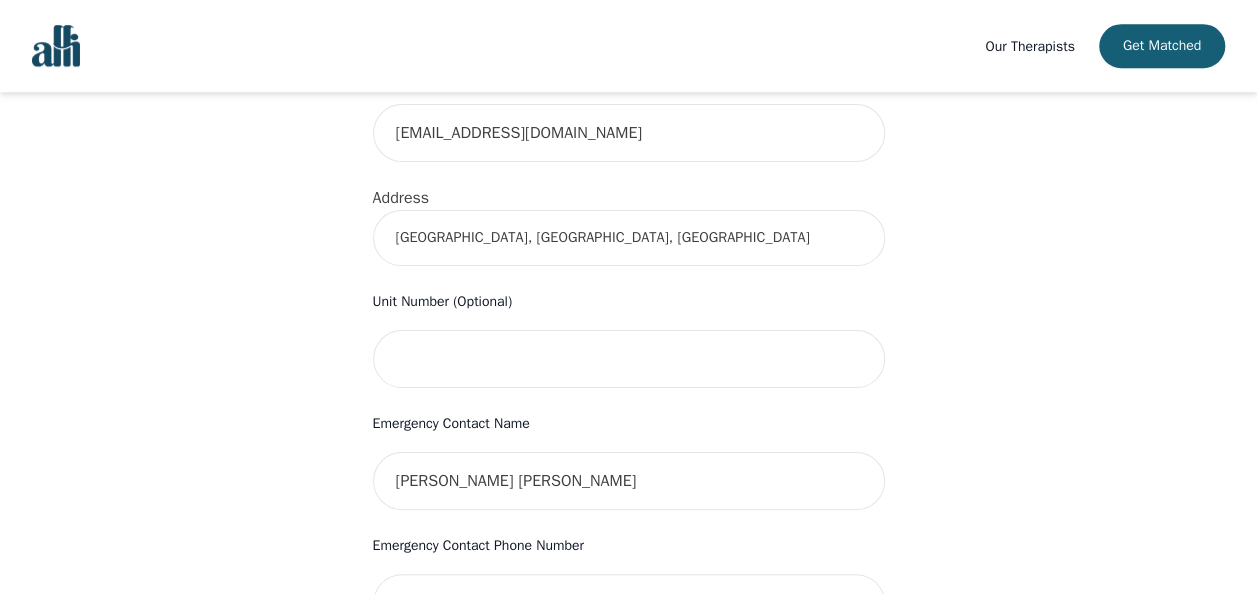 click on "[GEOGRAPHIC_DATA], [GEOGRAPHIC_DATA], [GEOGRAPHIC_DATA]" at bounding box center [629, 238] 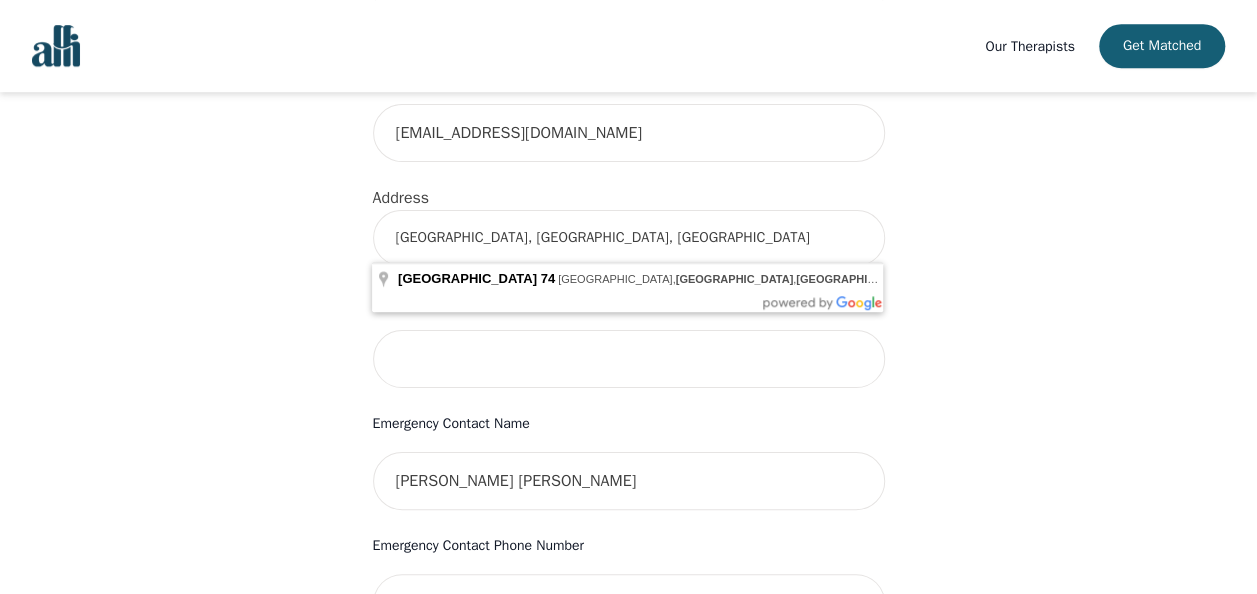 click on "[GEOGRAPHIC_DATA], [GEOGRAPHIC_DATA], [GEOGRAPHIC_DATA]" at bounding box center (629, 238) 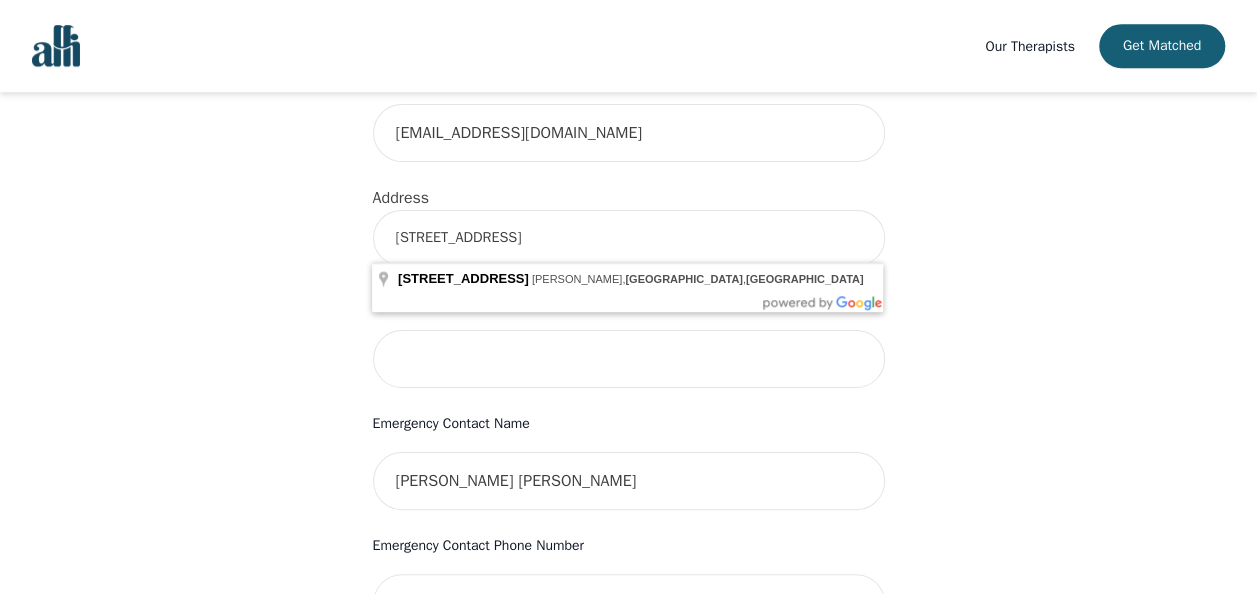 type on "[STREET_ADDRESS]" 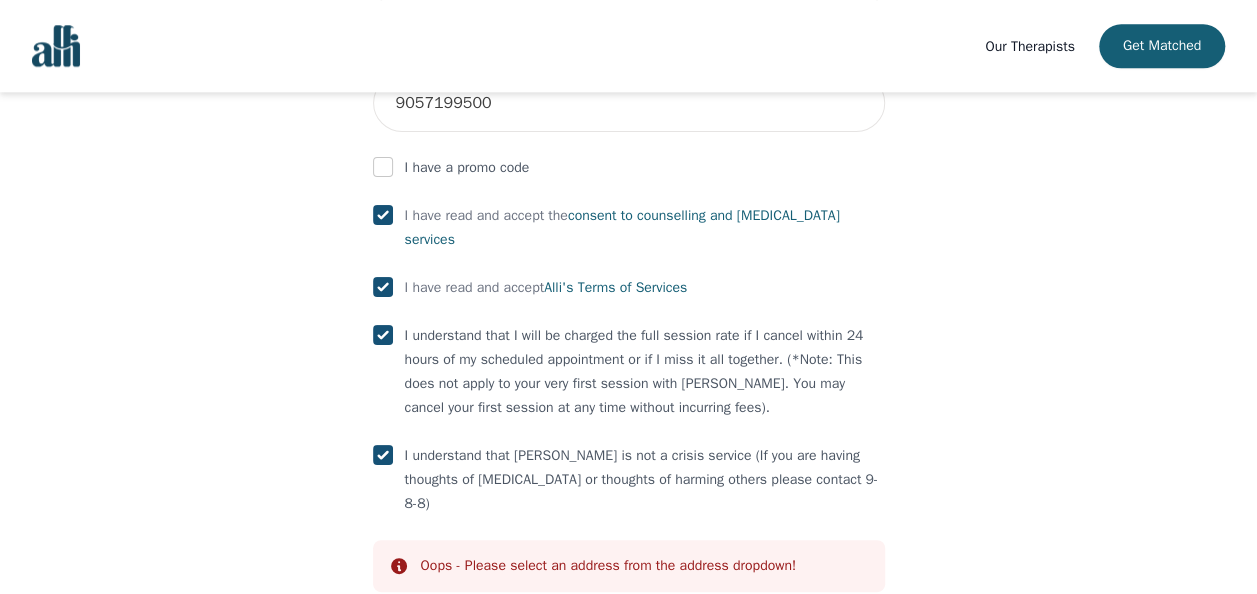 scroll, scrollTop: 1254, scrollLeft: 0, axis: vertical 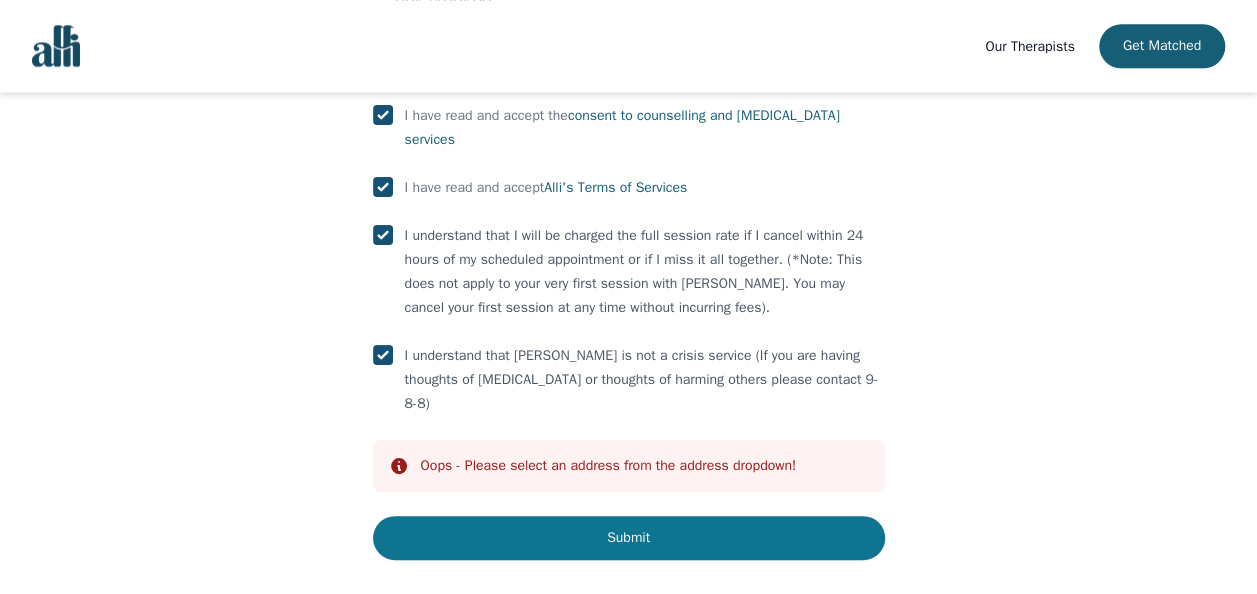 click on "Submit" at bounding box center (629, 538) 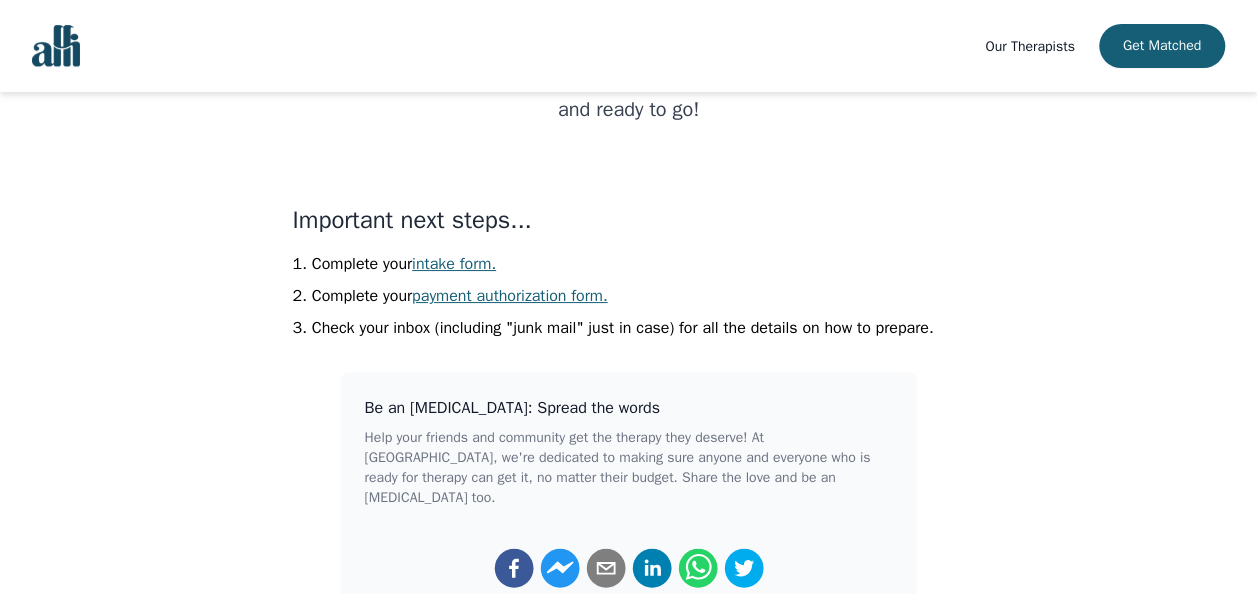 scroll, scrollTop: 400, scrollLeft: 0, axis: vertical 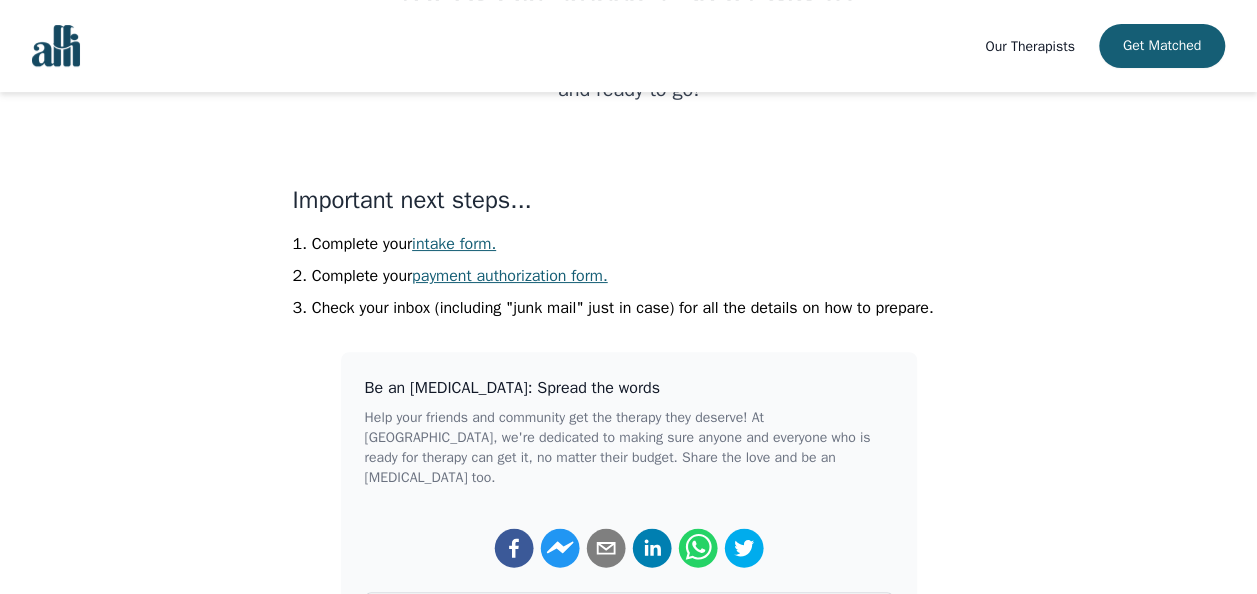 click on "intake form." at bounding box center (454, 244) 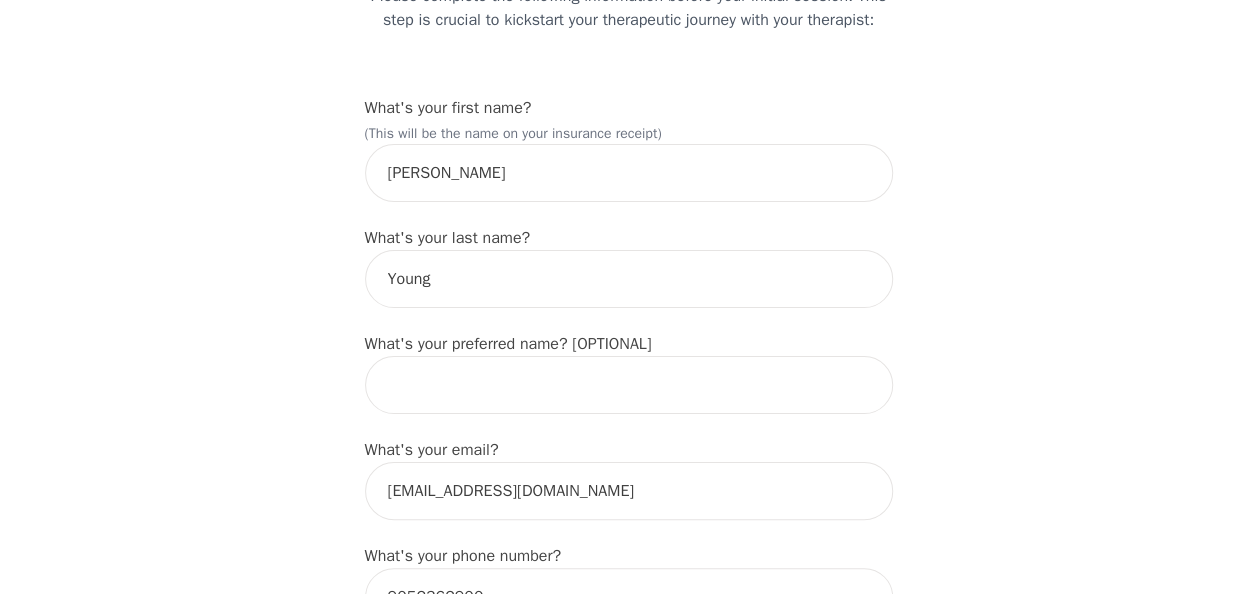 scroll, scrollTop: 200, scrollLeft: 0, axis: vertical 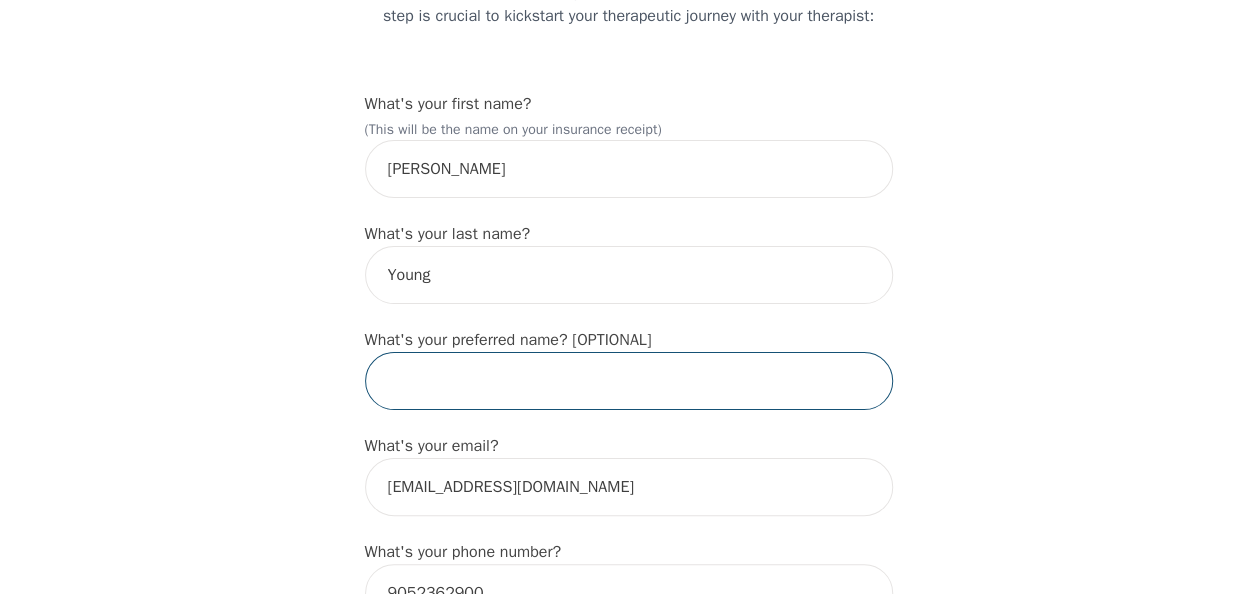 click at bounding box center [629, 381] 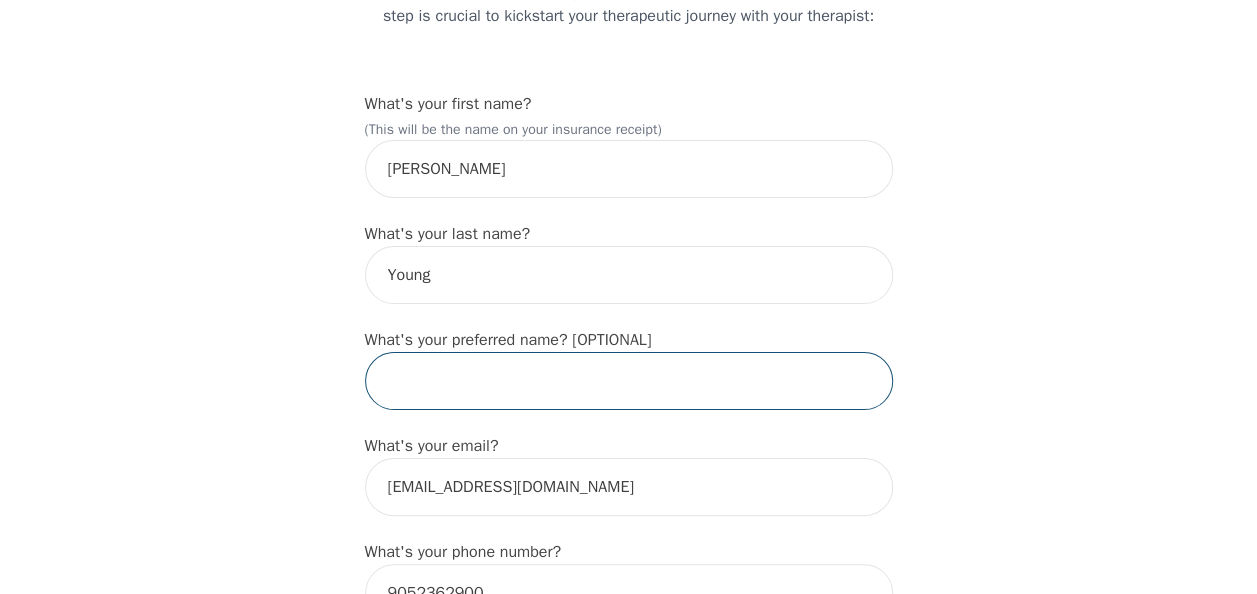 click at bounding box center (629, 381) 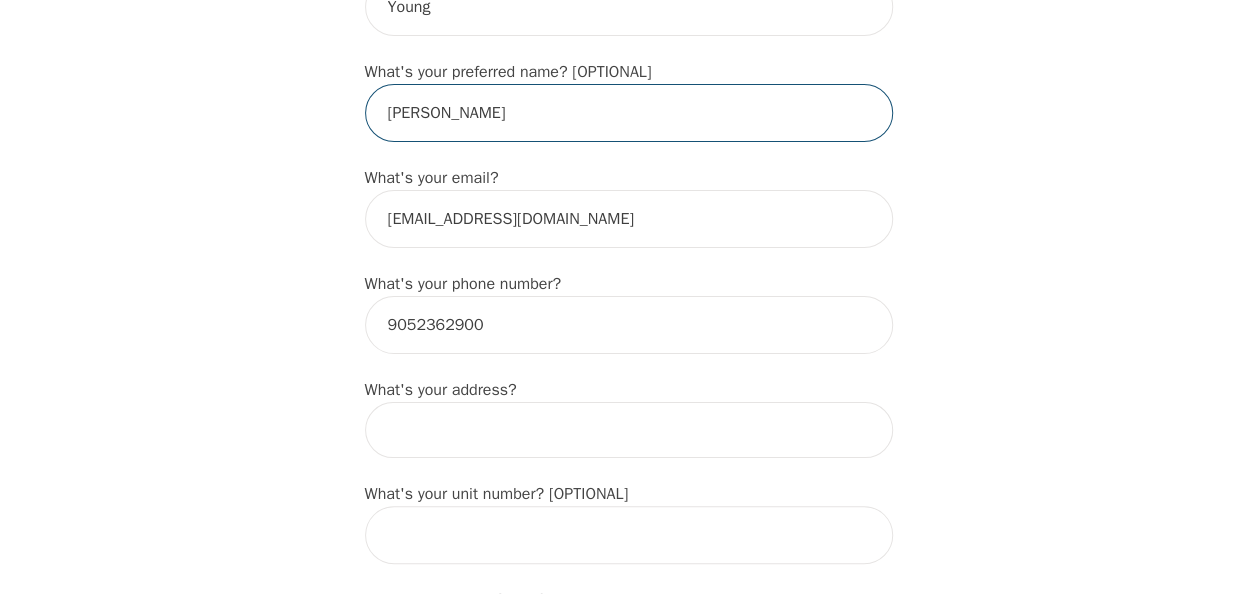 scroll, scrollTop: 499, scrollLeft: 0, axis: vertical 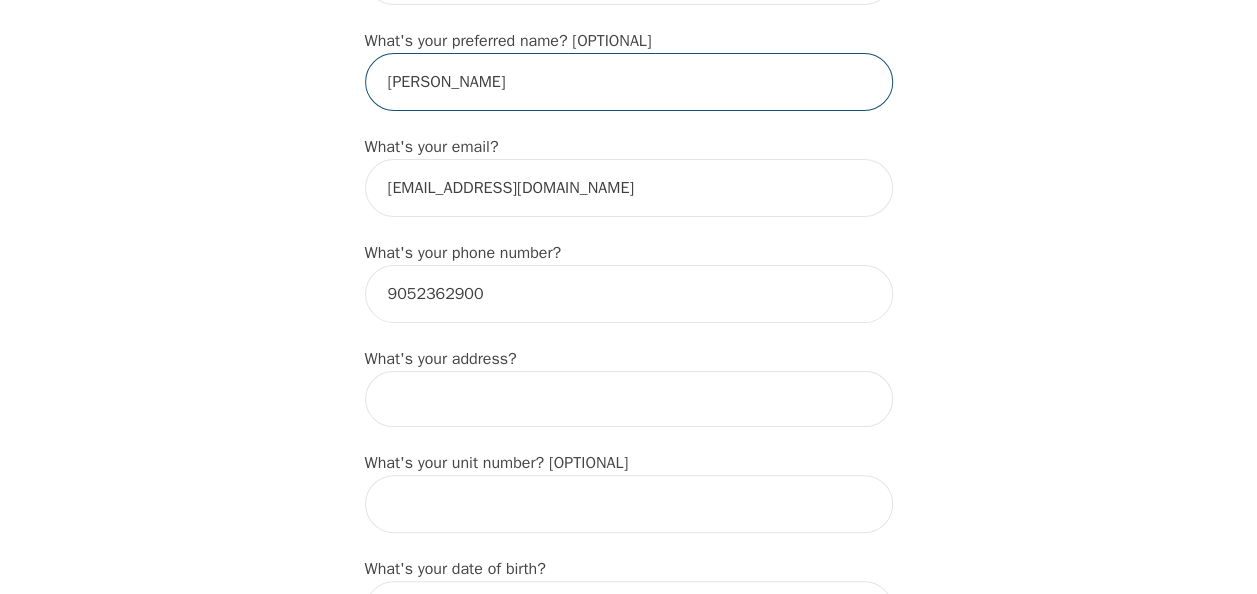 type on "[PERSON_NAME]" 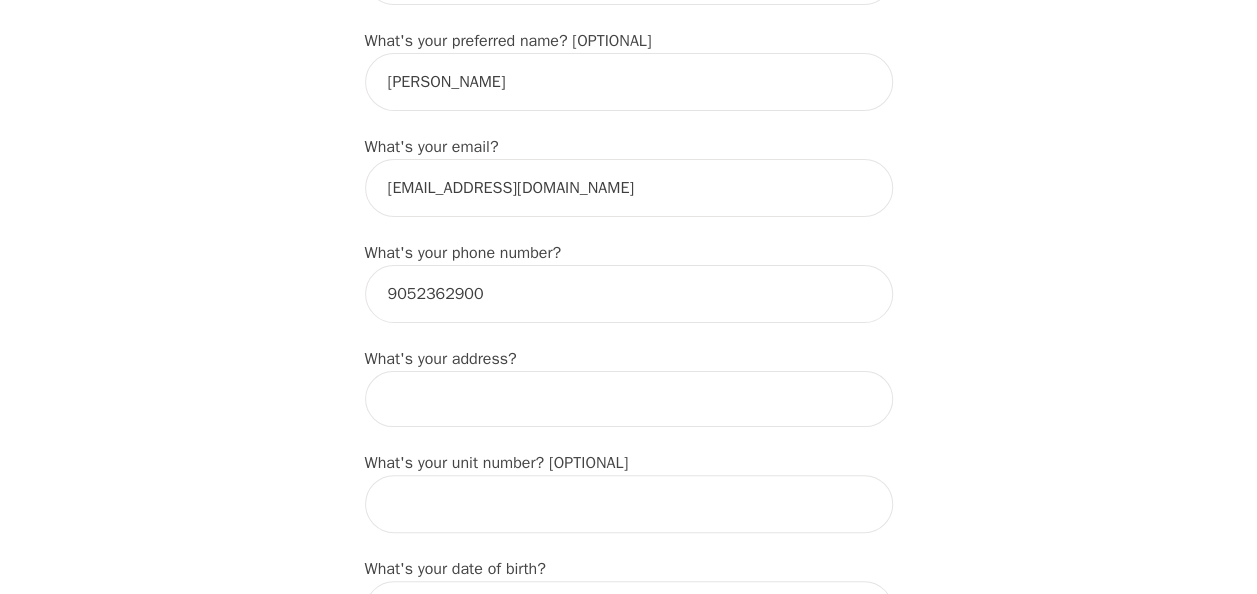 click at bounding box center (629, 399) 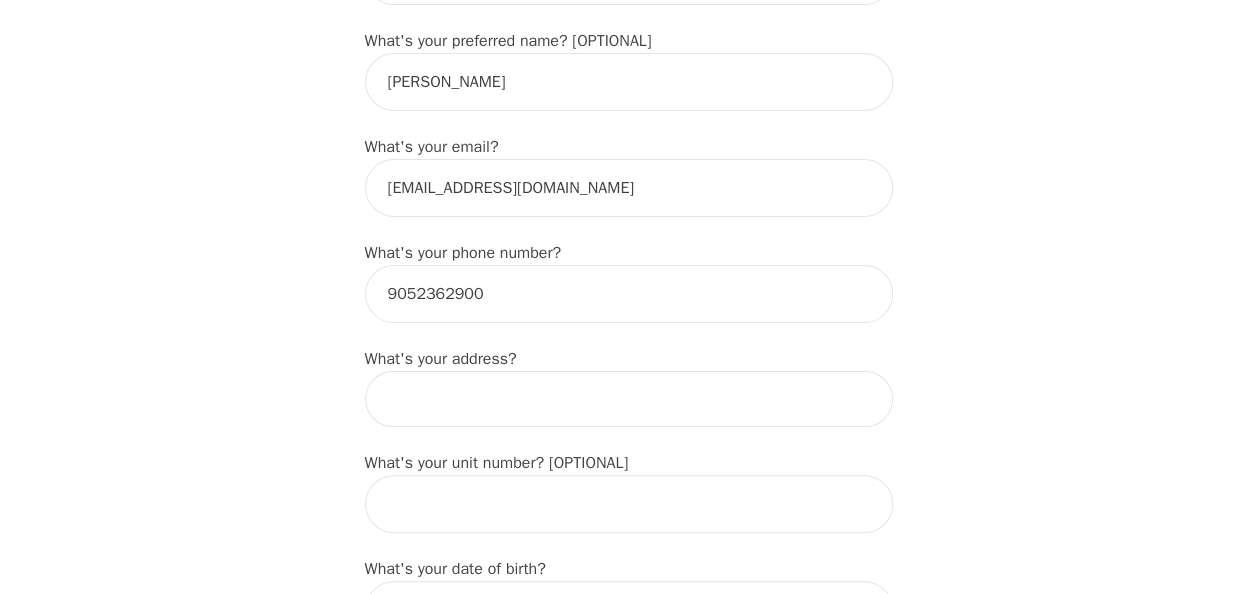 type on "[STREET_ADDRESS]" 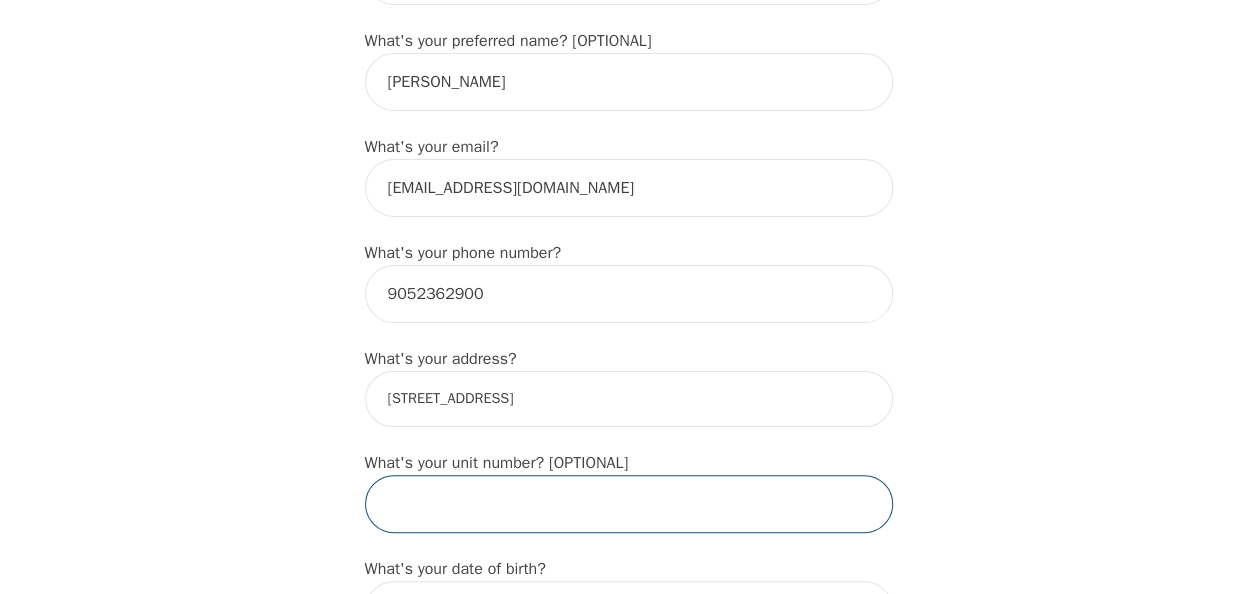 click at bounding box center [629, 504] 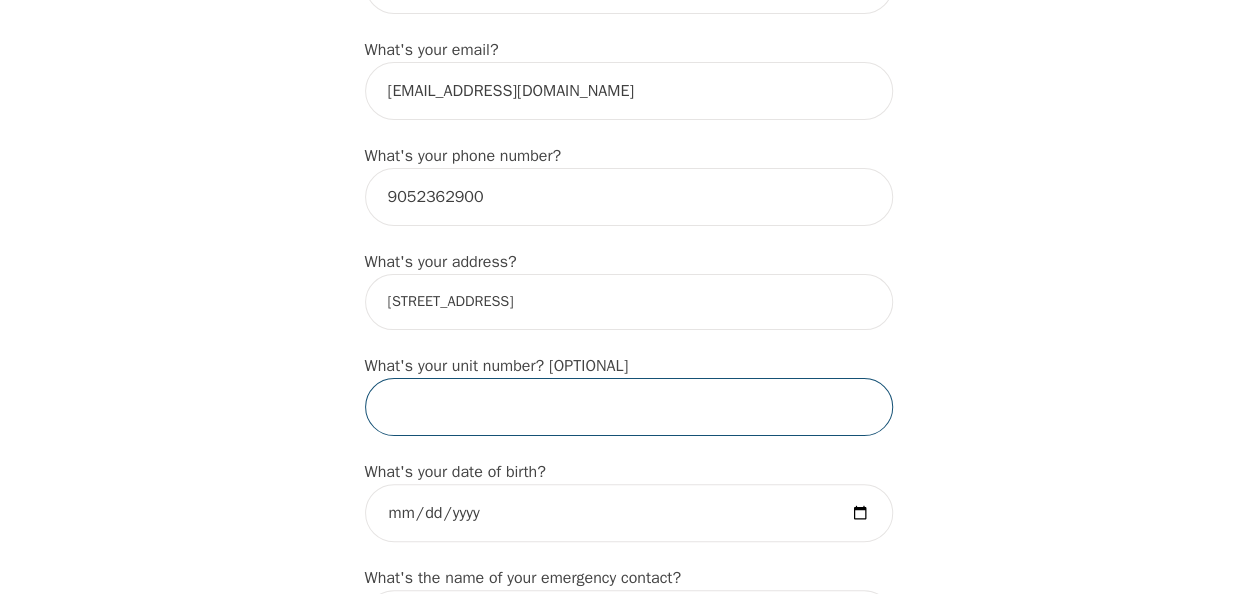 scroll, scrollTop: 799, scrollLeft: 0, axis: vertical 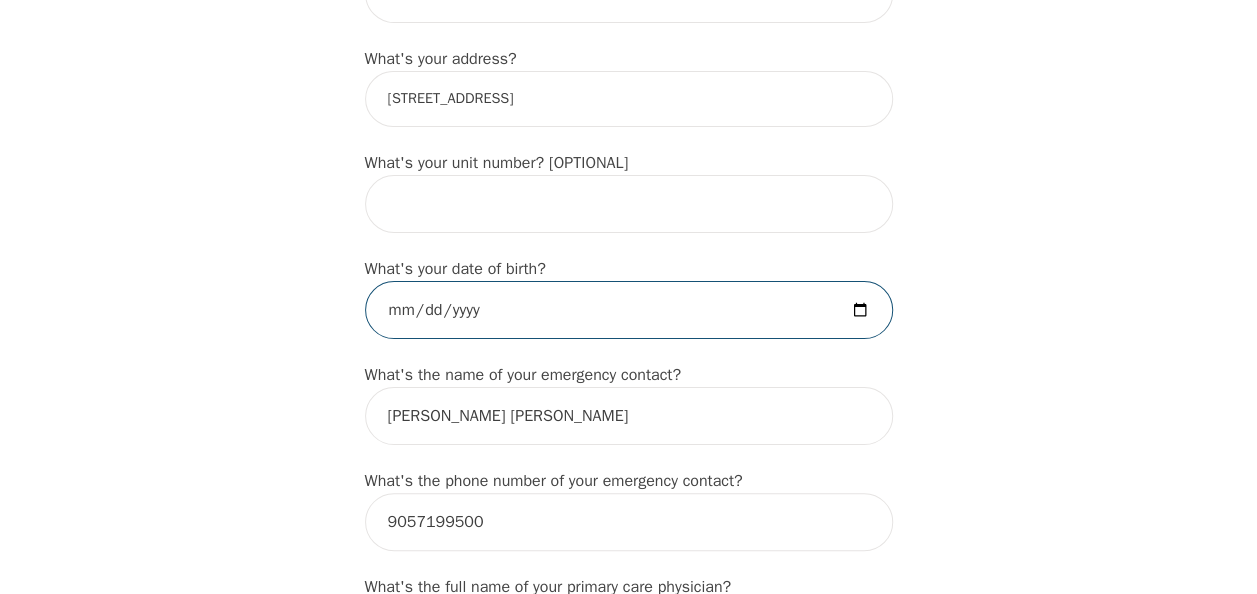 click at bounding box center [629, 310] 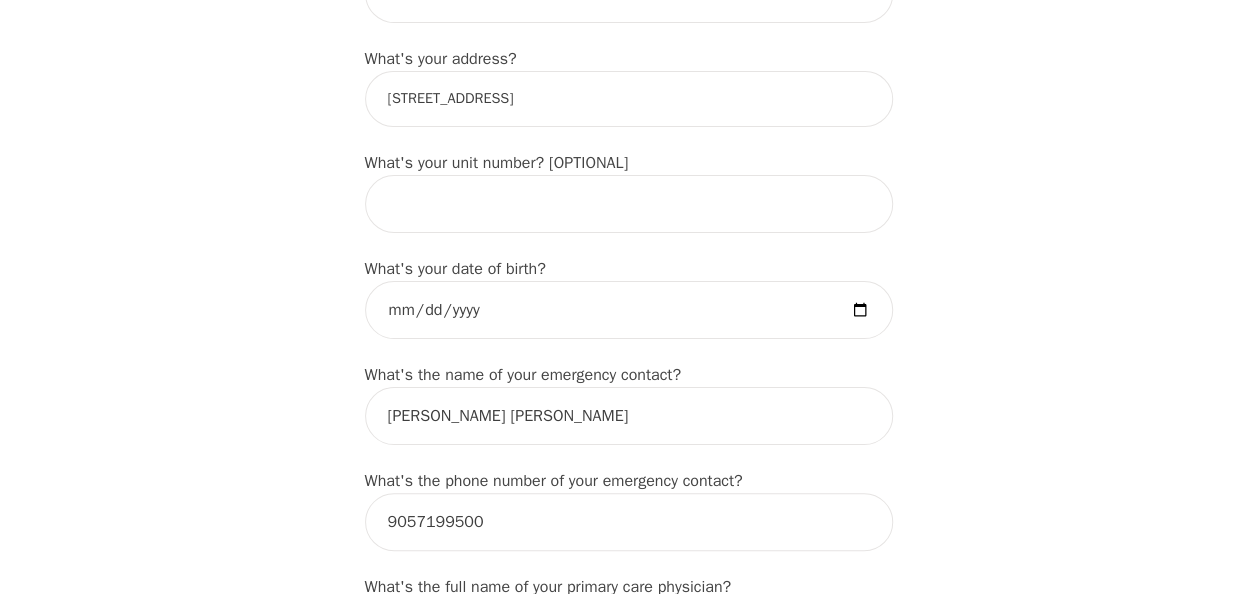 click on "Intake Assessment for [PERSON_NAME] Part 1 of 2: Tell Us About Yourself Please complete the following information before your initial session. This step is crucial to kickstart your therapeutic journey with your therapist: What's your first name? (This will be the name on your insurance receipt) [PERSON_NAME] What's your last name? [PERSON_NAME] What's your preferred name? [OPTIONAL] [PERSON_NAME] What's your email? [EMAIL_ADDRESS][DOMAIN_NAME] What's your phone number? [PHONE_NUMBER] What's your address? [STREET_ADDRESS] What's your unit number? [OPTIONAL] What's your date of birth? What's the name of your emergency contact? [PERSON_NAME] [PERSON_NAME] What's the phone number of your emergency contact? [PHONE_NUMBER] What's the full name of your primary care physician? What's the phone number of your primary care physician? Below are optional questions - Please tell us more about yourself: What is your gender? -Select- [DEMOGRAPHIC_DATA] [DEMOGRAPHIC_DATA] [DEMOGRAPHIC_DATA] [DEMOGRAPHIC_DATA] [DEMOGRAPHIC_DATA] prefer_not_to_say What are your preferred pronouns? -Select- he/him" at bounding box center (628, 710) 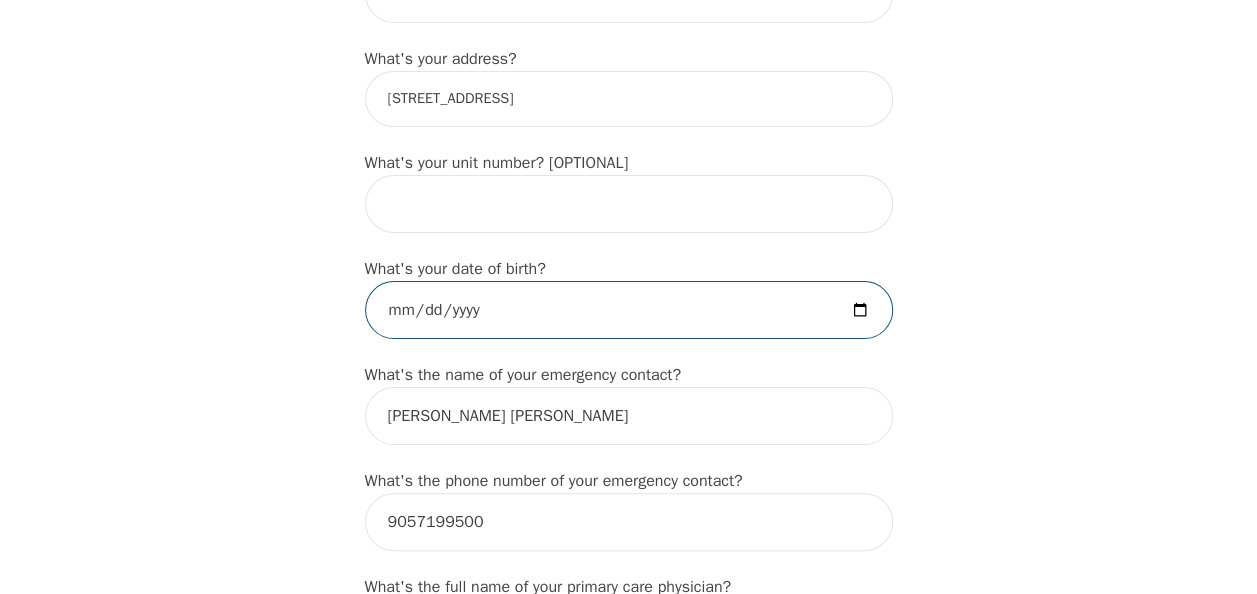 click at bounding box center (629, 310) 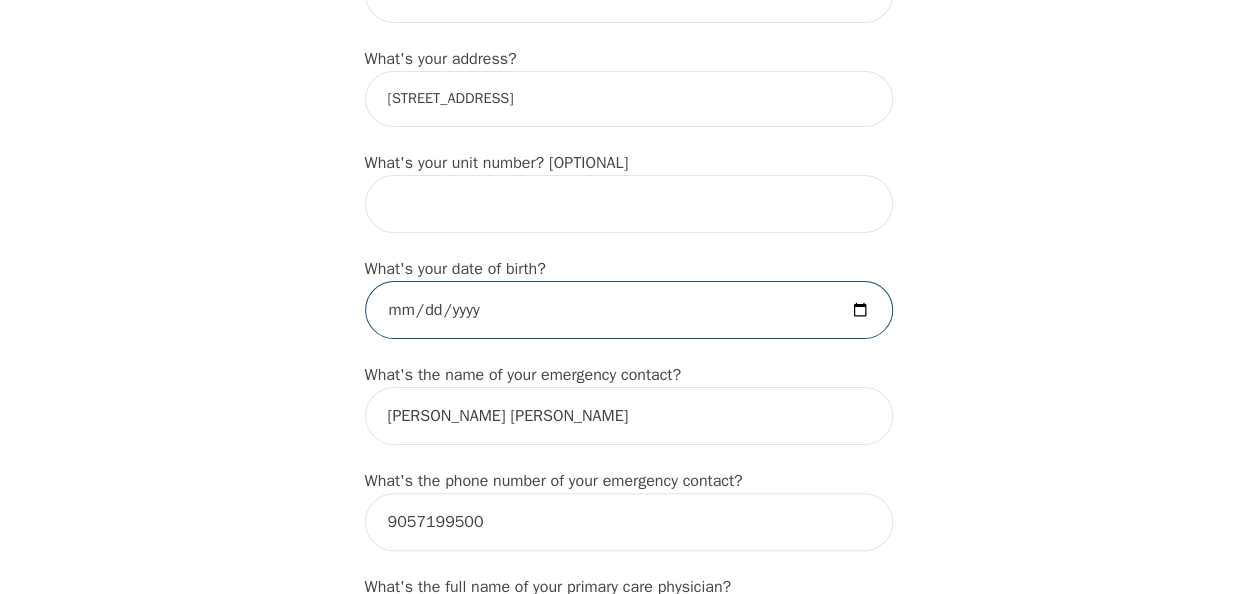 type on "[DATE]" 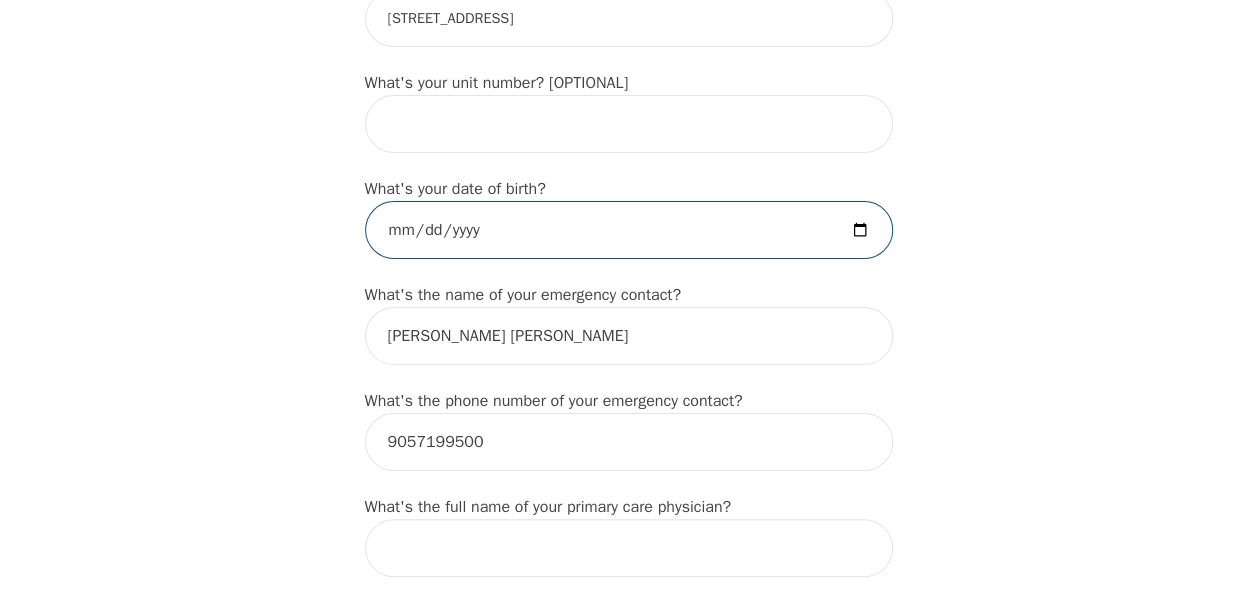 scroll, scrollTop: 999, scrollLeft: 0, axis: vertical 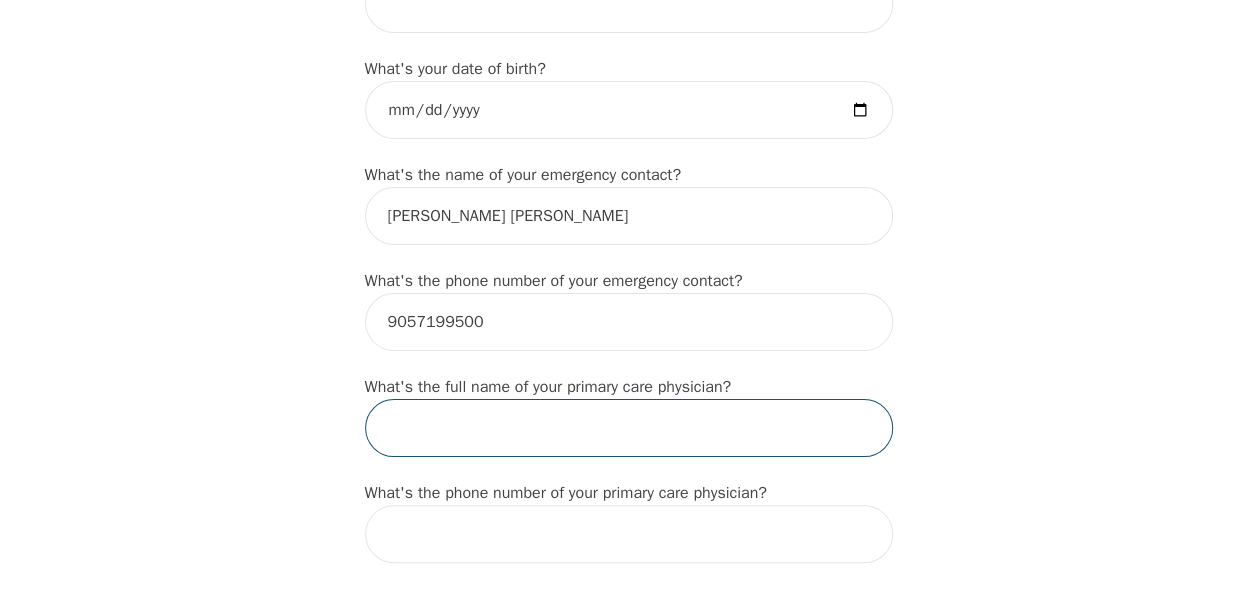 click at bounding box center (629, 428) 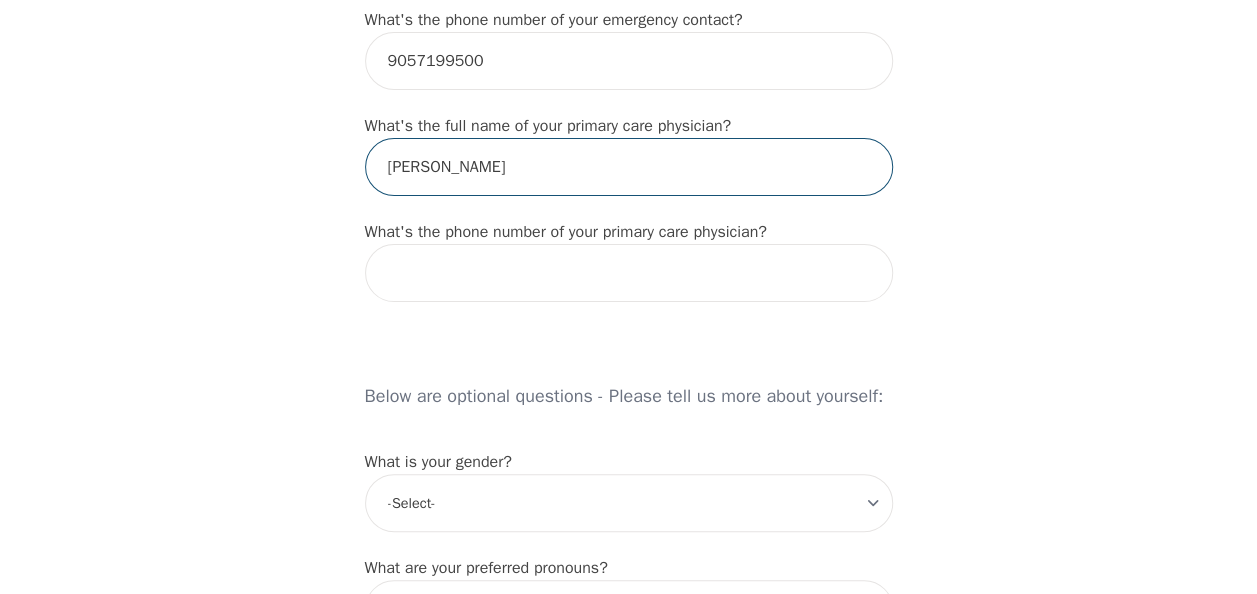 scroll, scrollTop: 1299, scrollLeft: 0, axis: vertical 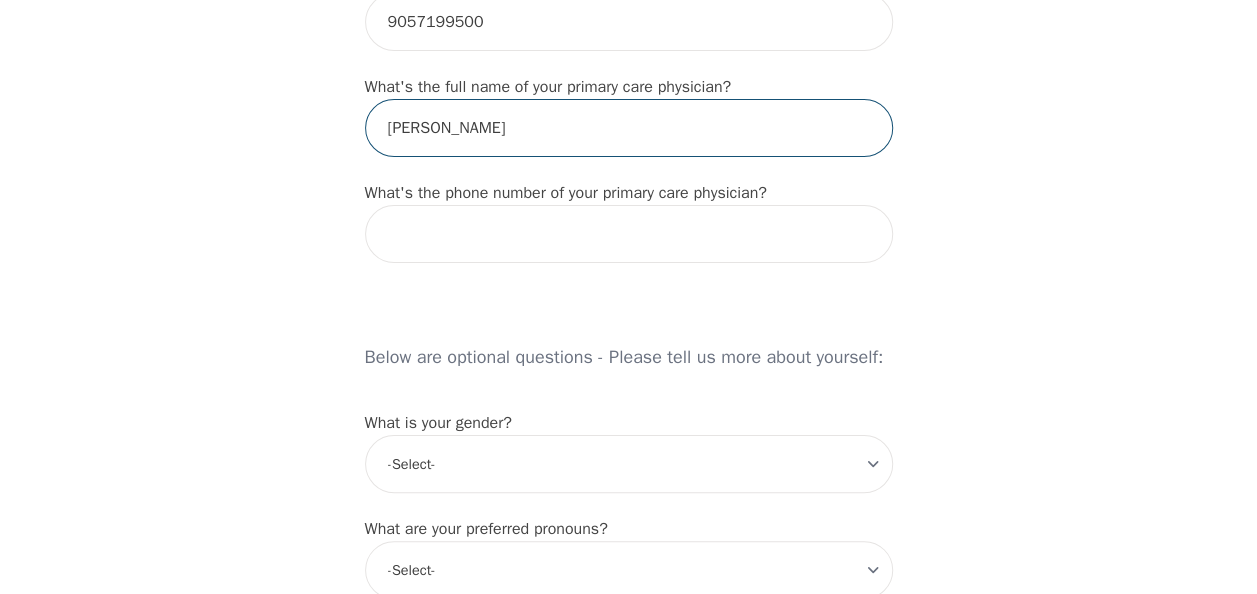 type on "[PERSON_NAME]" 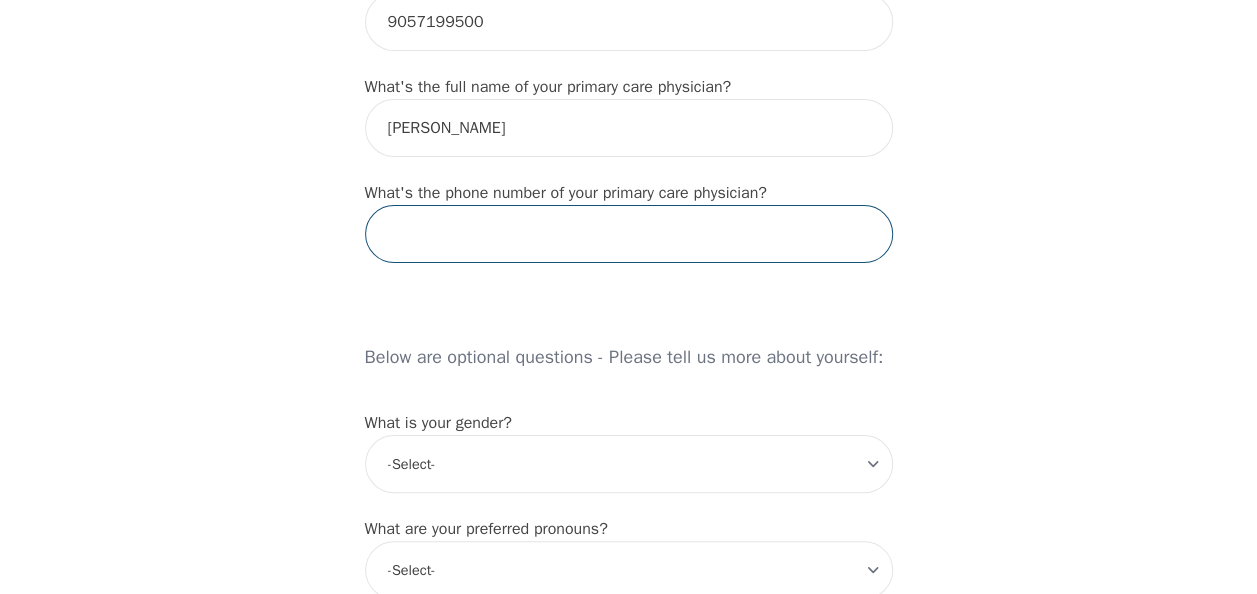click at bounding box center [629, 234] 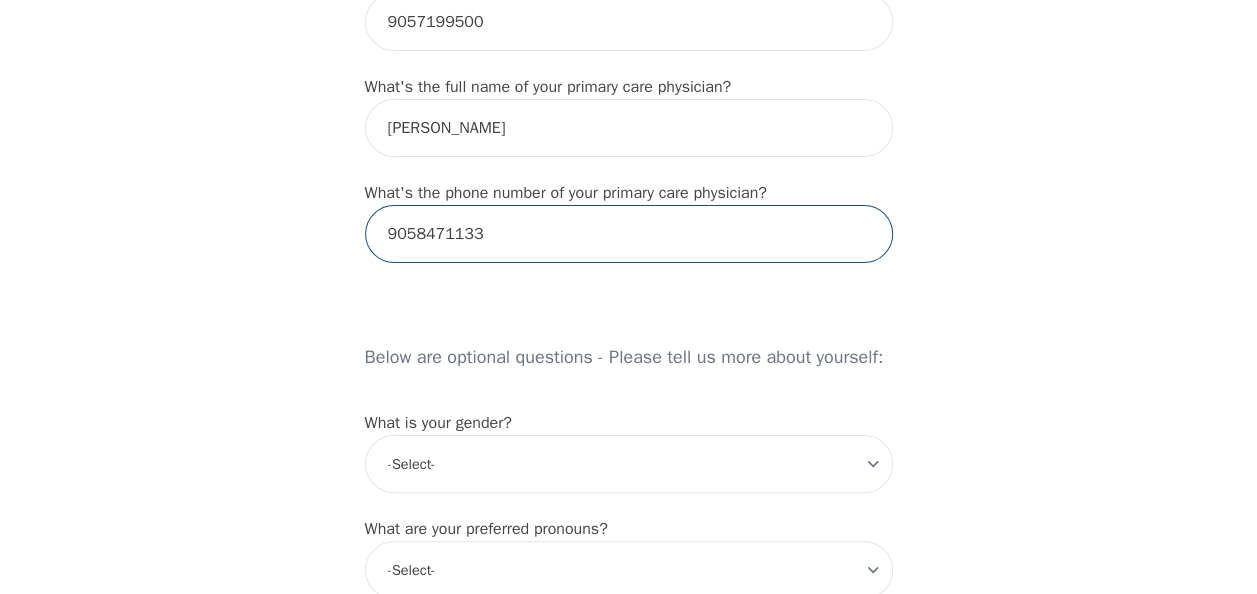 type on "9058471133" 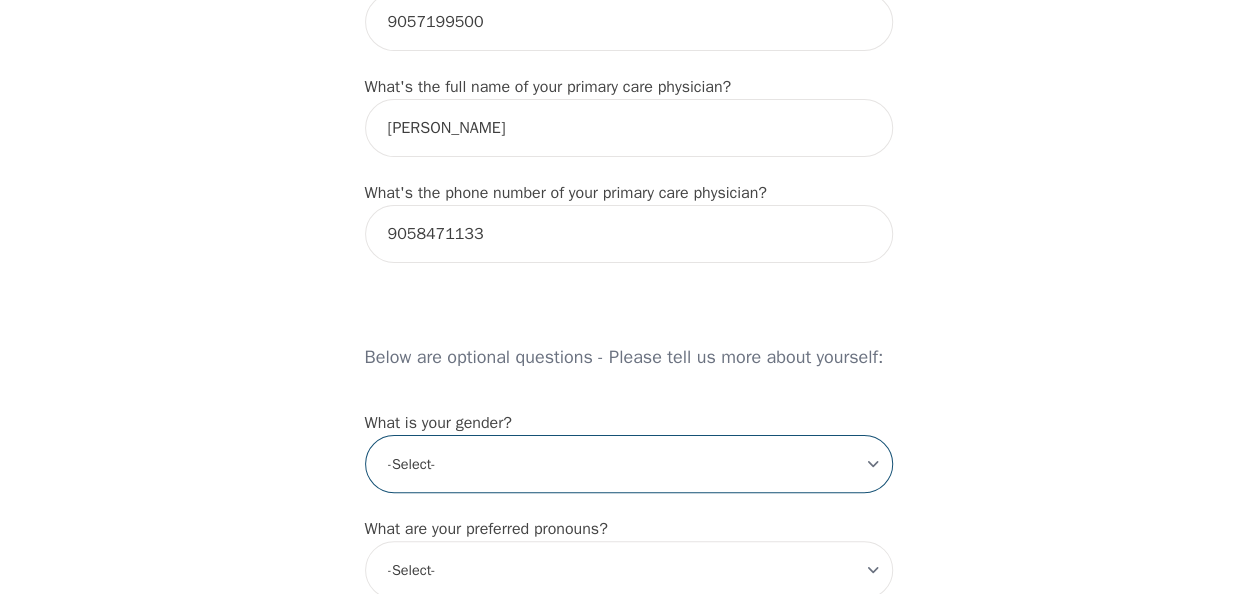 click on "-Select- [DEMOGRAPHIC_DATA] [DEMOGRAPHIC_DATA] [DEMOGRAPHIC_DATA] [DEMOGRAPHIC_DATA] [DEMOGRAPHIC_DATA] prefer_not_to_say" at bounding box center (629, 464) 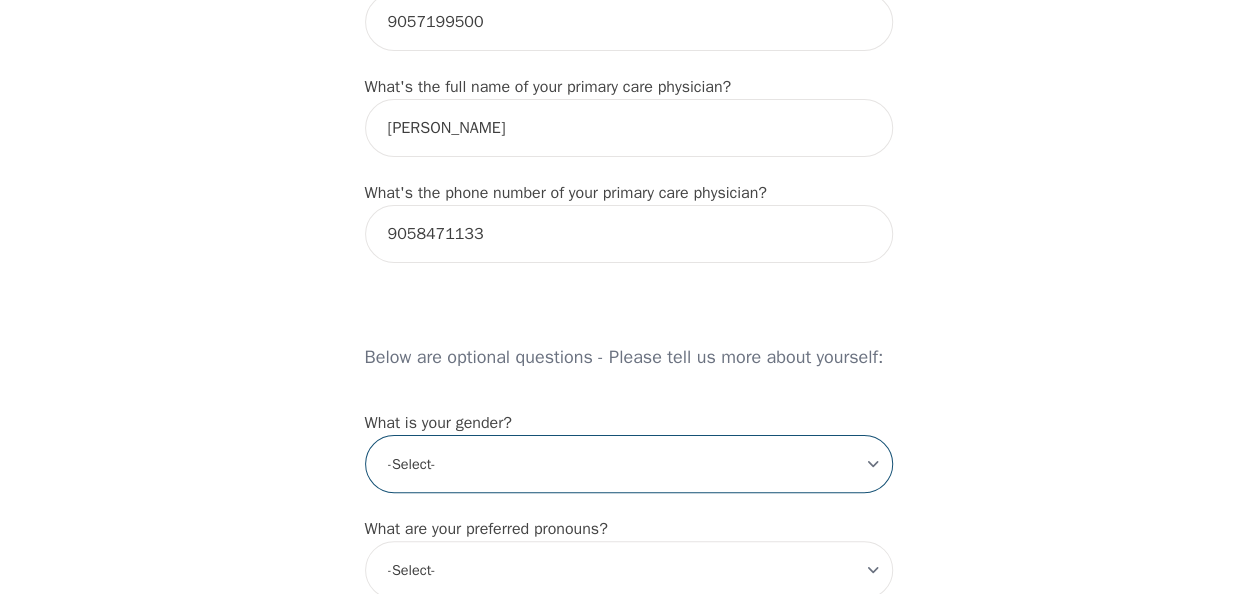 select on "[DEMOGRAPHIC_DATA]" 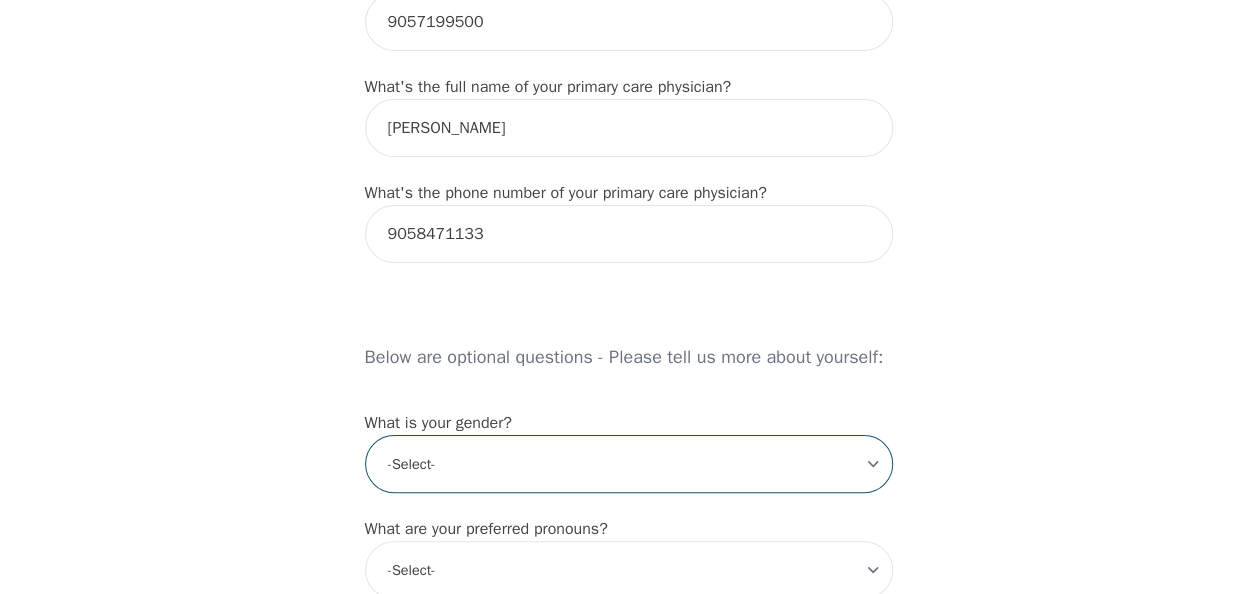 click on "-Select- [DEMOGRAPHIC_DATA] [DEMOGRAPHIC_DATA] [DEMOGRAPHIC_DATA] [DEMOGRAPHIC_DATA] [DEMOGRAPHIC_DATA] prefer_not_to_say" at bounding box center (629, 464) 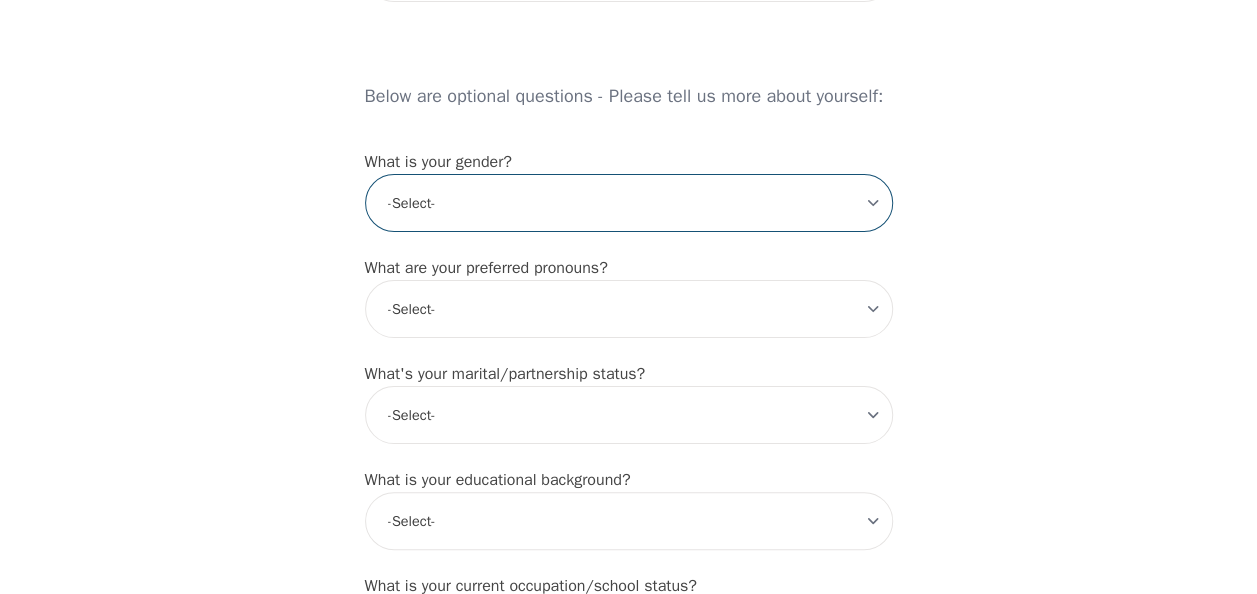 scroll, scrollTop: 1599, scrollLeft: 0, axis: vertical 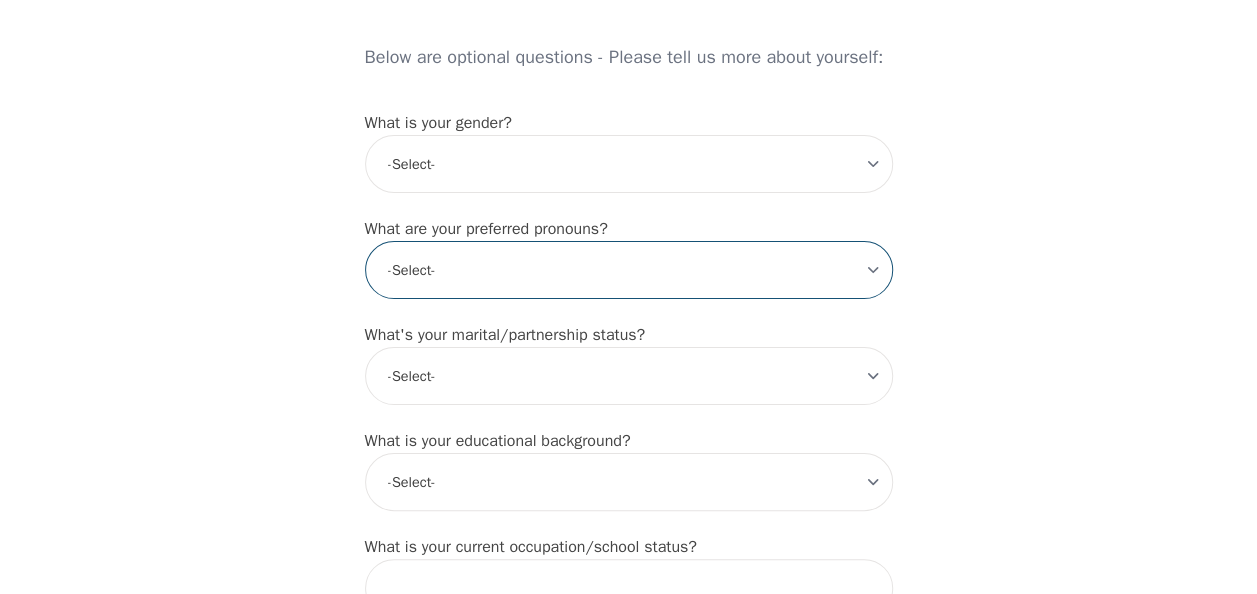 click on "-Select- he/him she/her they/them ze/zir xe/xem ey/em ve/ver tey/ter e/e per/per prefer_not_to_say" at bounding box center [629, 270] 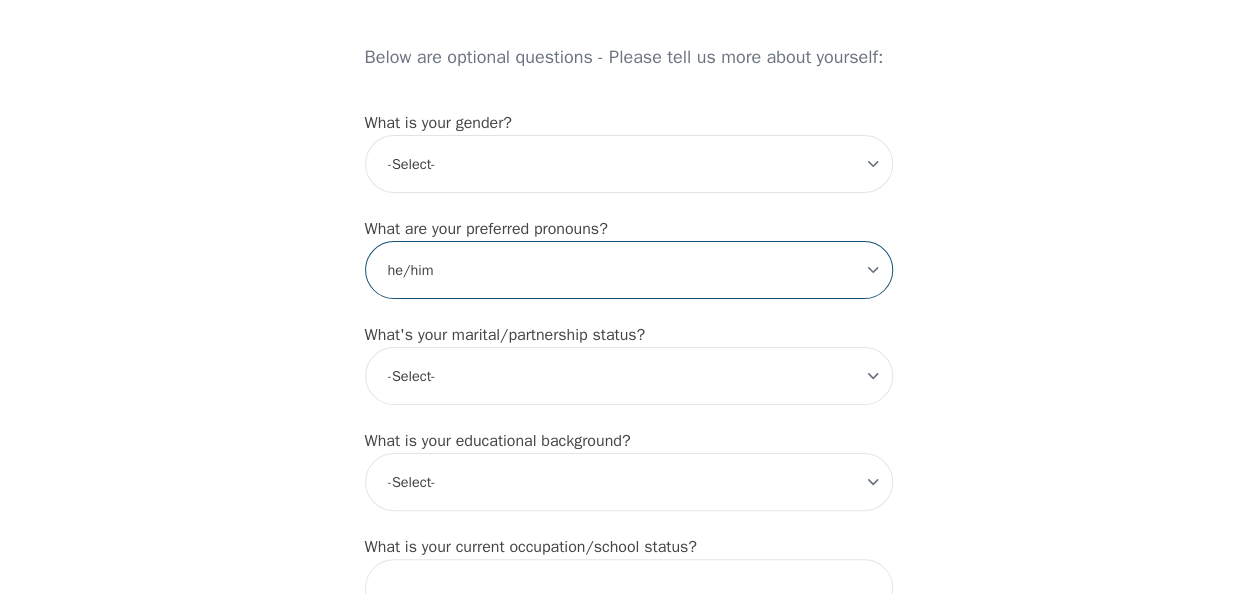click on "-Select- he/him she/her they/them ze/zir xe/xem ey/em ve/ver tey/ter e/e per/per prefer_not_to_say" at bounding box center (629, 270) 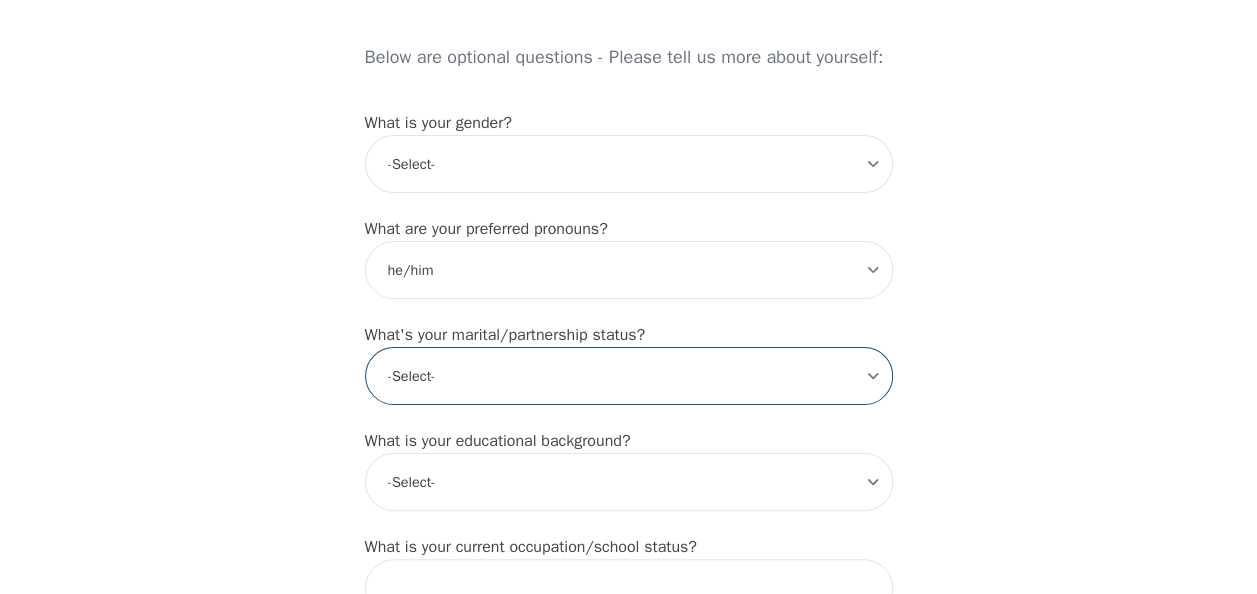 click on "-Select- Single Partnered Married Common Law Widowed Separated Divorced" at bounding box center (629, 376) 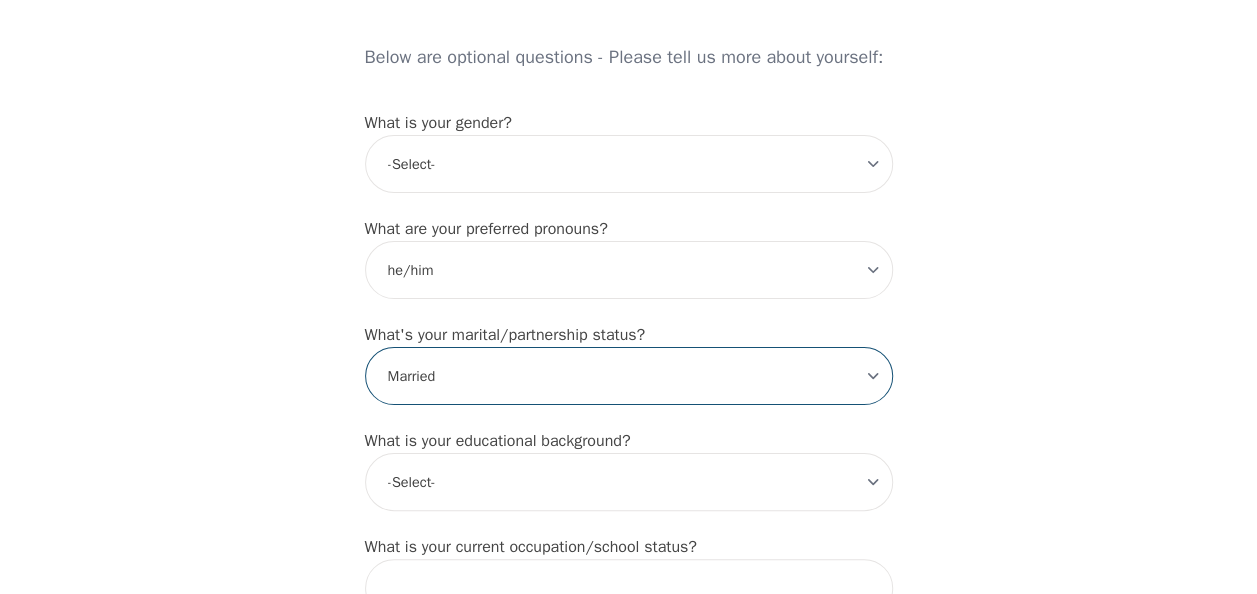 click on "-Select- Single Partnered Married Common Law Widowed Separated Divorced" at bounding box center (629, 376) 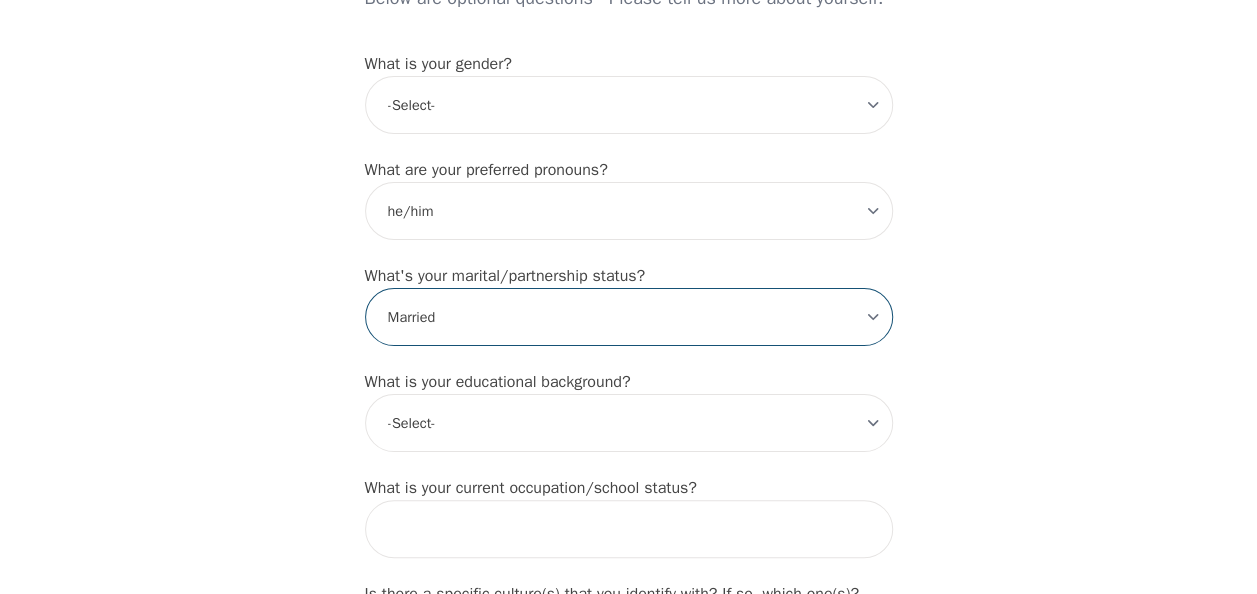 scroll, scrollTop: 1699, scrollLeft: 0, axis: vertical 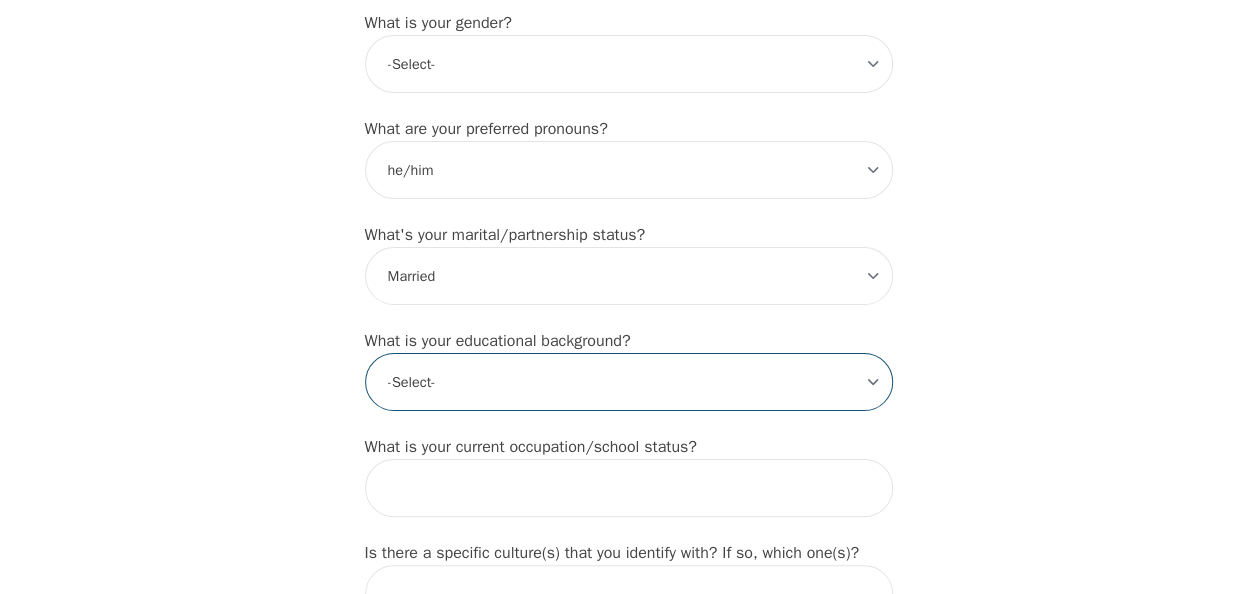click on "-Select- Less than high school High school Associate degree Bachelor degree Master's degree Professional degree Doctorial degree" at bounding box center (629, 382) 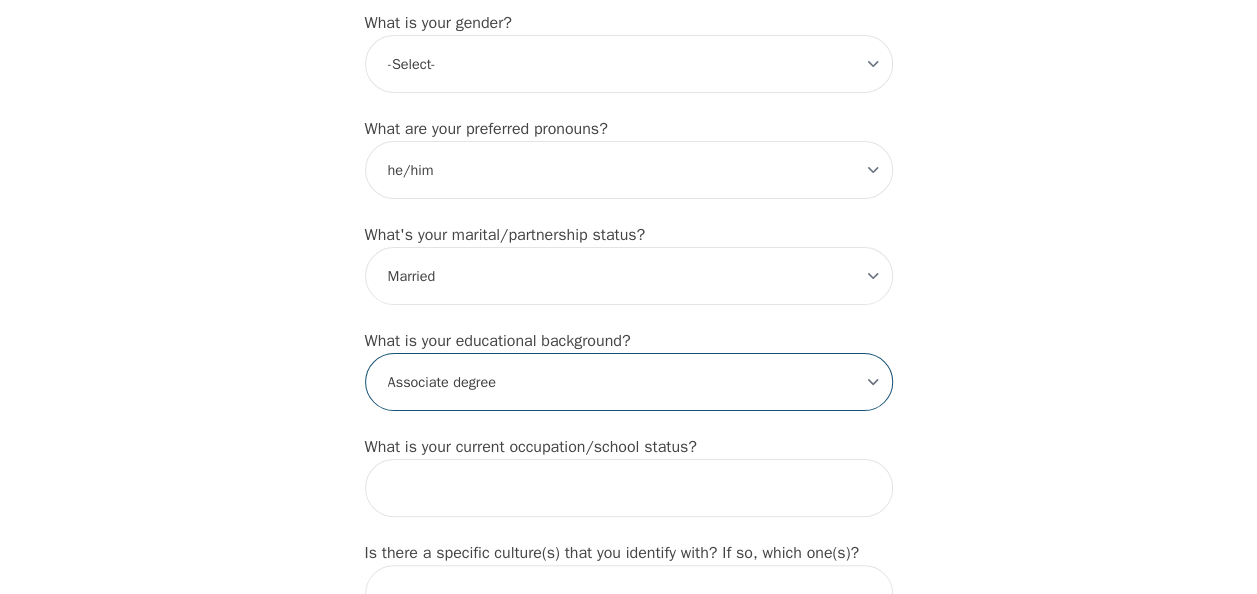 click on "-Select- Less than high school High school Associate degree Bachelor degree Master's degree Professional degree Doctorial degree" at bounding box center [629, 382] 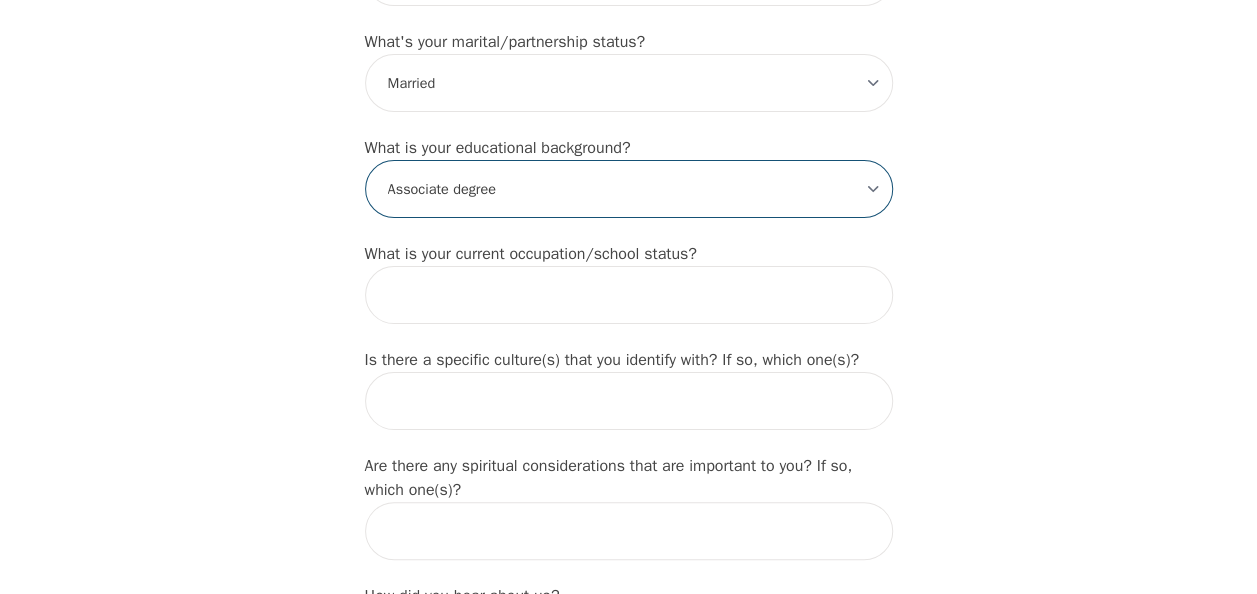scroll, scrollTop: 1899, scrollLeft: 0, axis: vertical 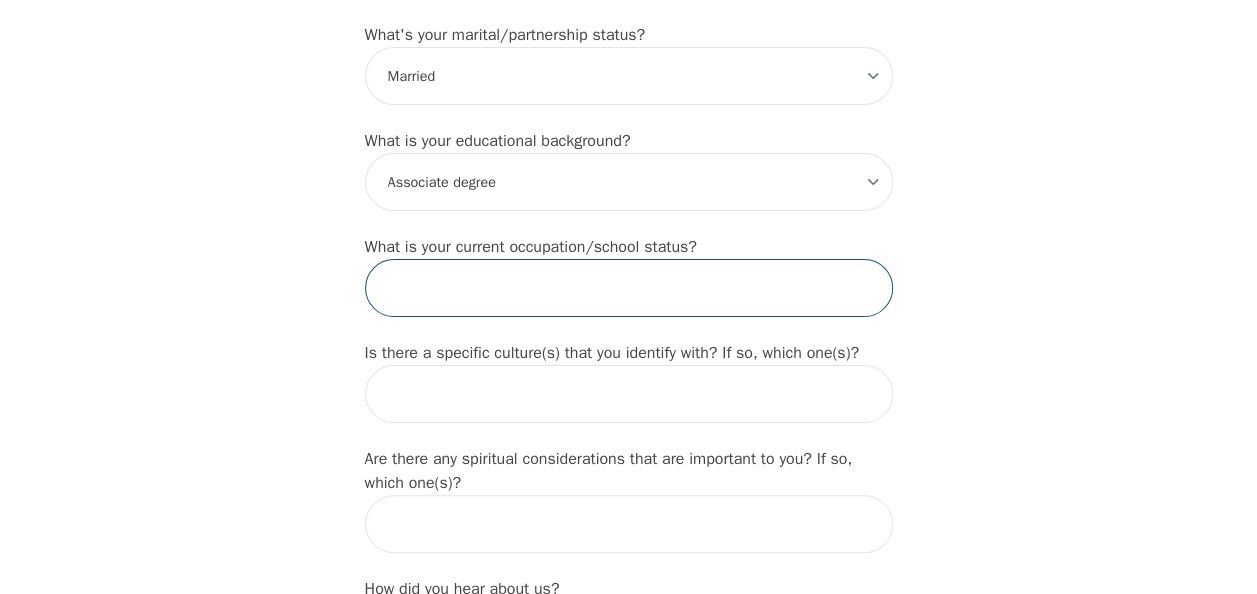 click at bounding box center (629, 288) 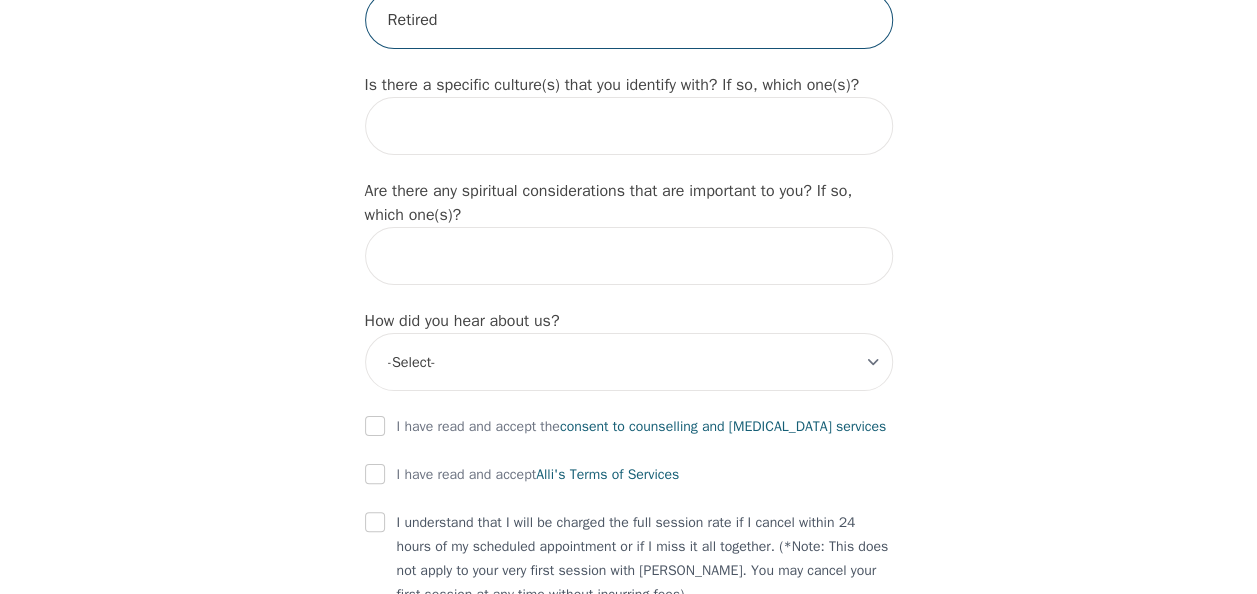 scroll, scrollTop: 2199, scrollLeft: 0, axis: vertical 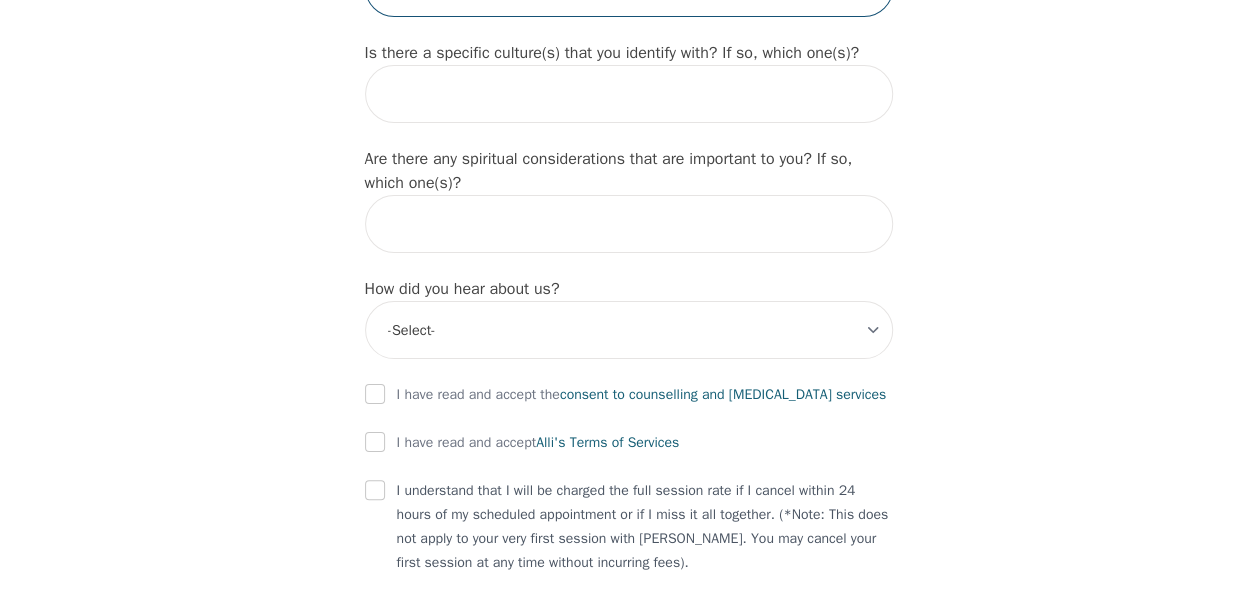 type on "Retired" 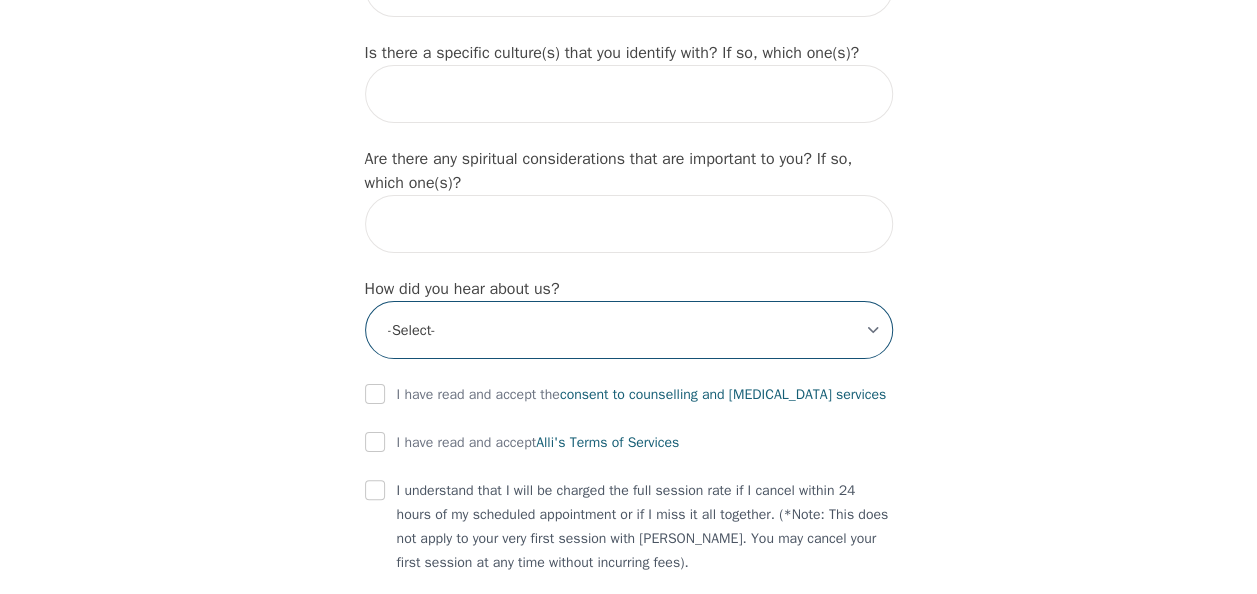 click on "-Select- Physician/Specialist Friend Facebook Instagram Google Search Google Ads Facebook/Instagram Ads Other" at bounding box center [629, 330] 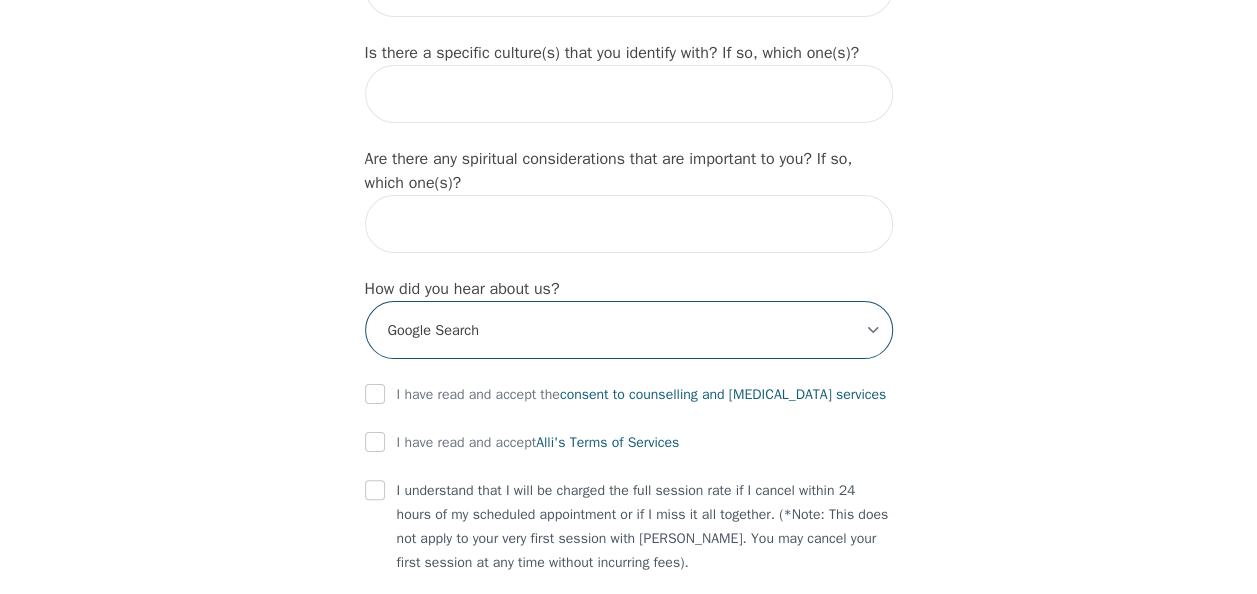 click on "-Select- Physician/Specialist Friend Facebook Instagram Google Search Google Ads Facebook/Instagram Ads Other" at bounding box center [629, 330] 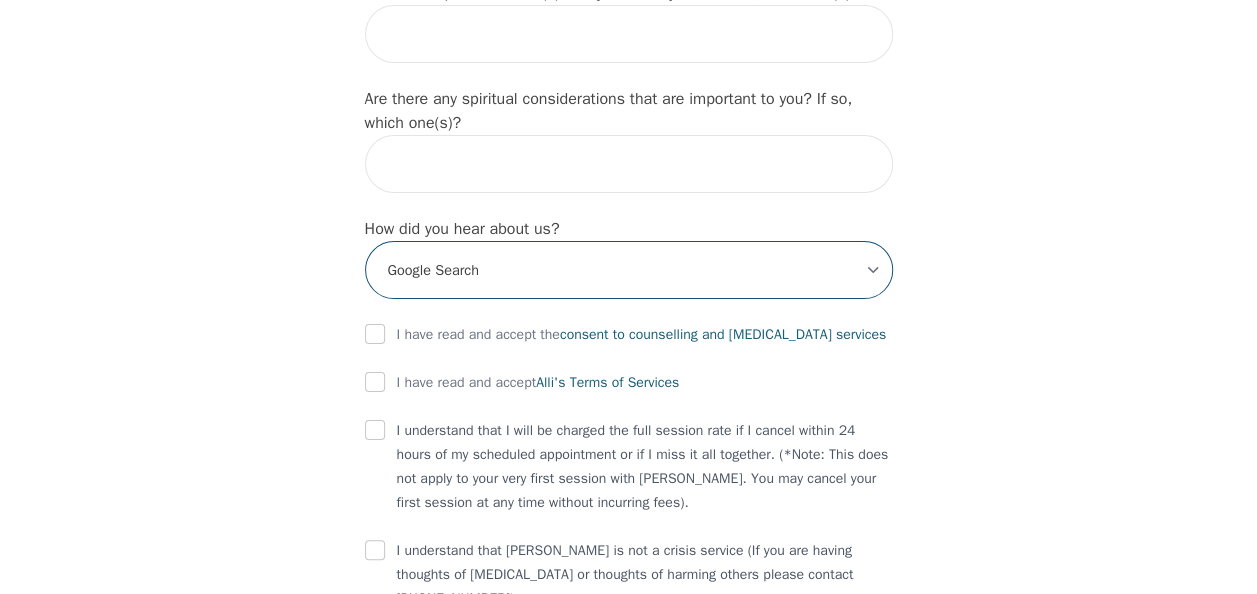 scroll, scrollTop: 2299, scrollLeft: 0, axis: vertical 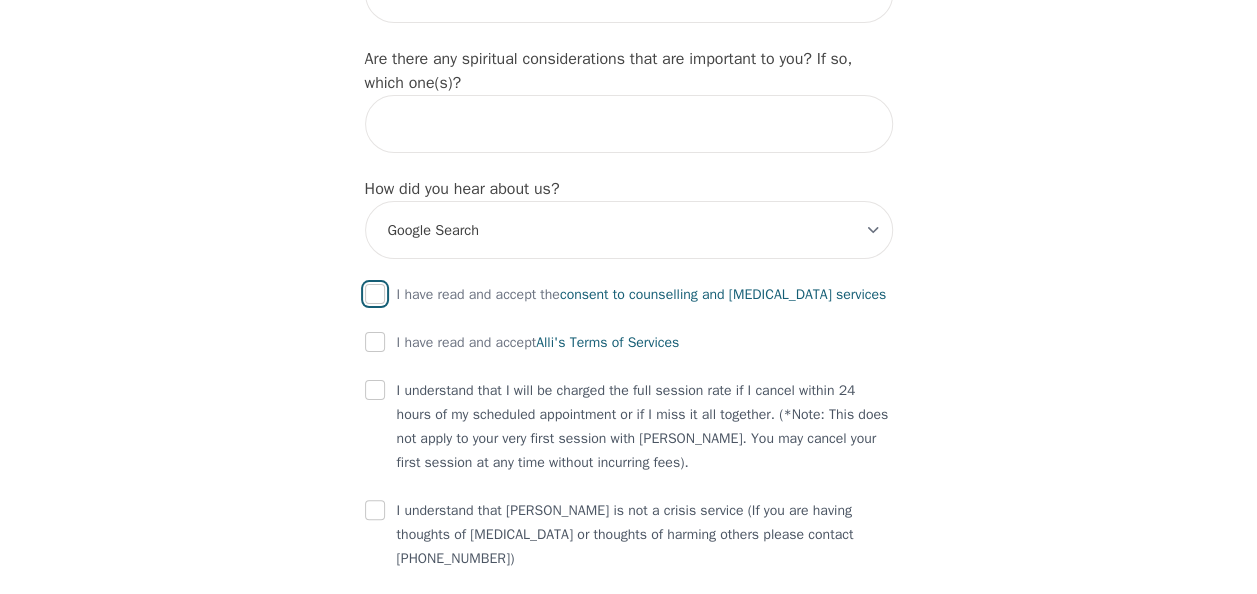 click at bounding box center (375, 294) 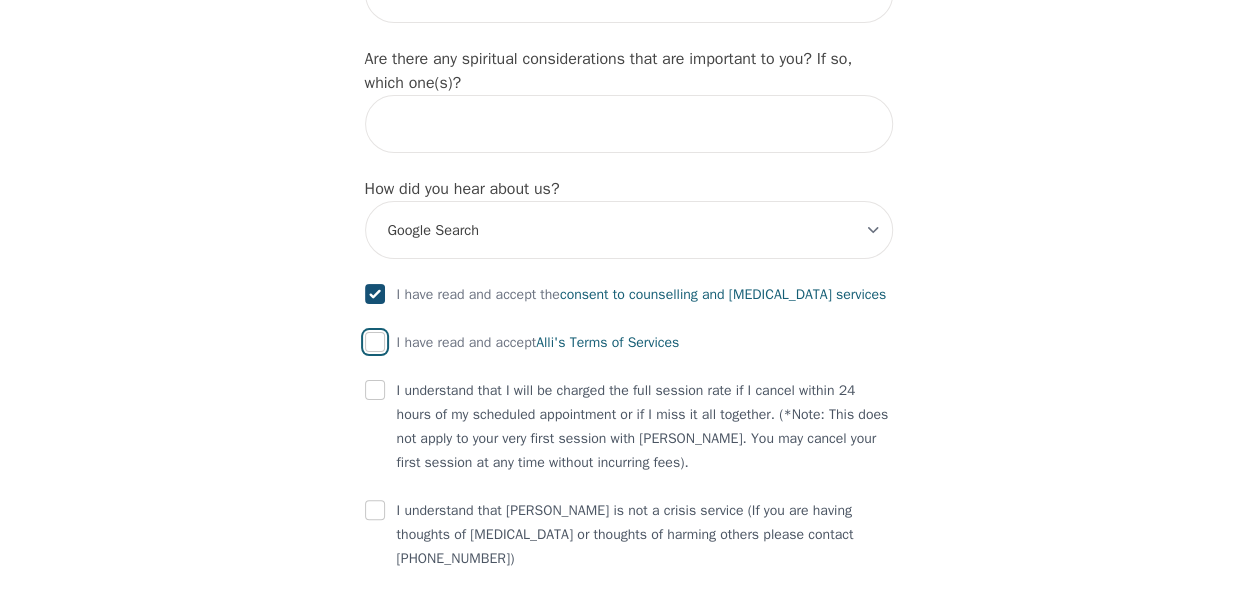click at bounding box center [375, 342] 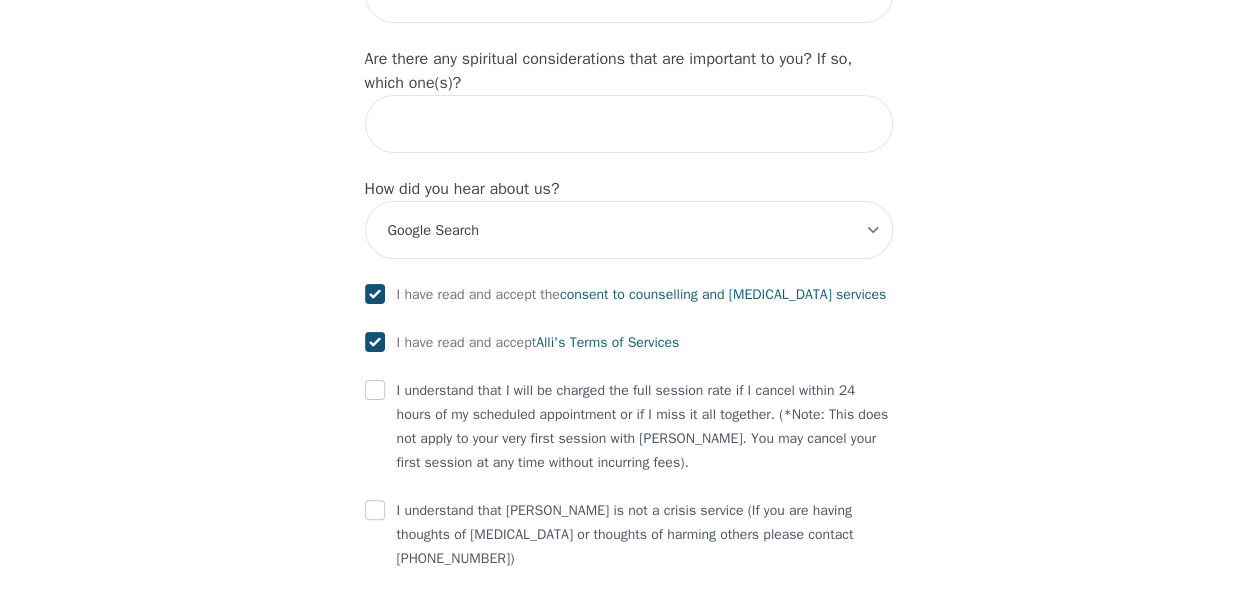 click at bounding box center [375, 391] 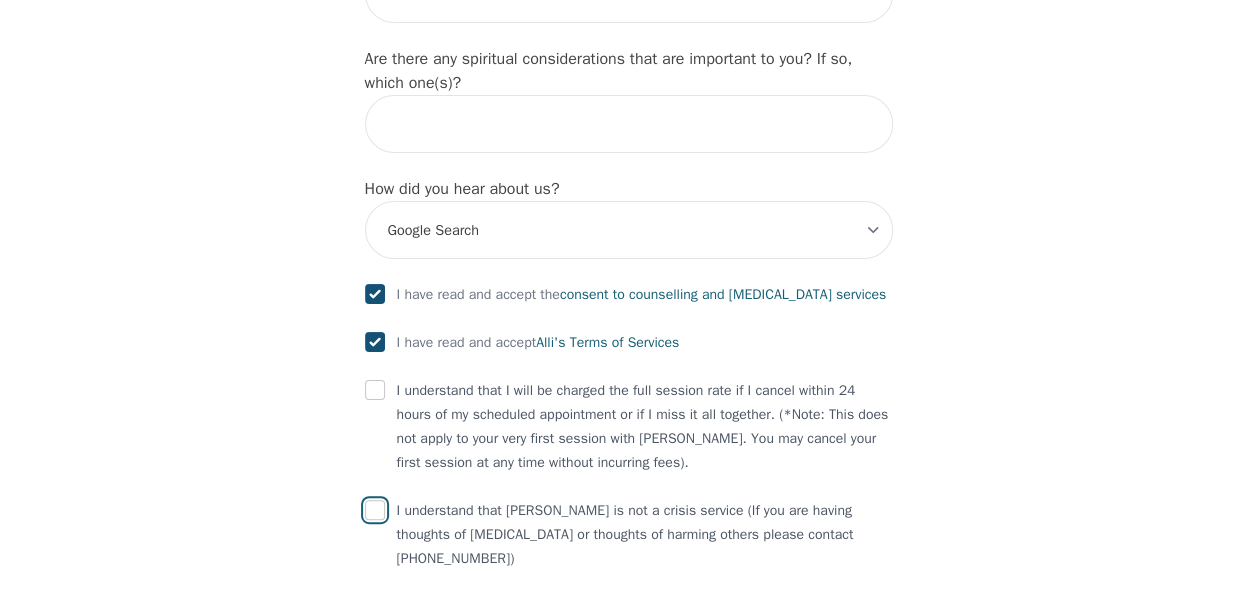click at bounding box center [375, 510] 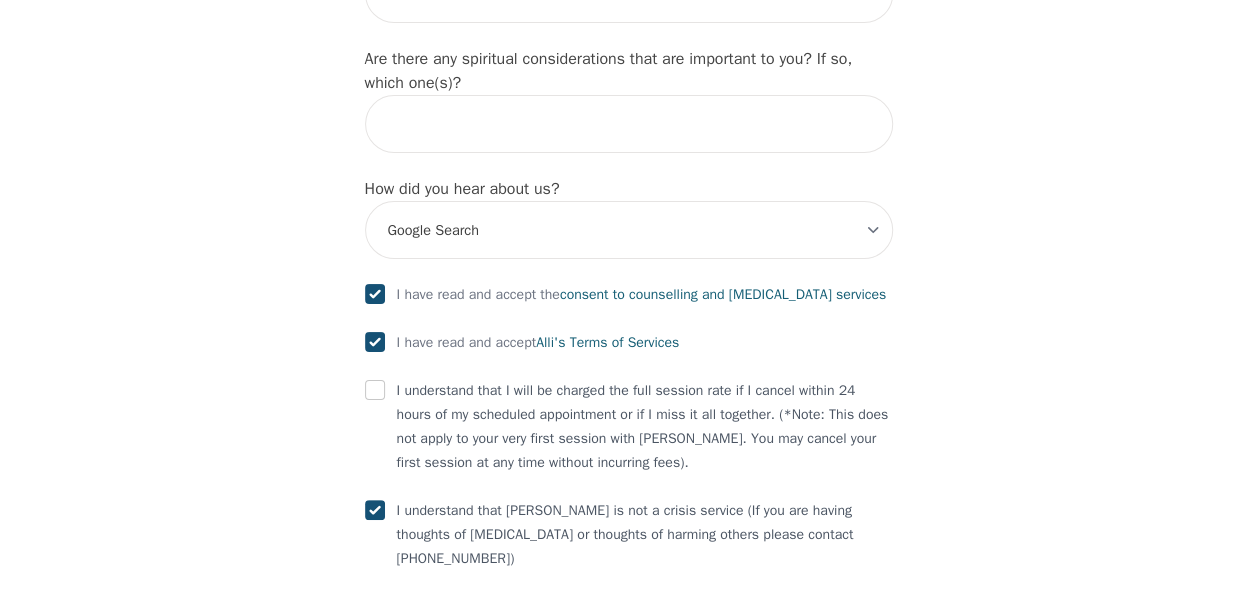 scroll, scrollTop: 2386, scrollLeft: 0, axis: vertical 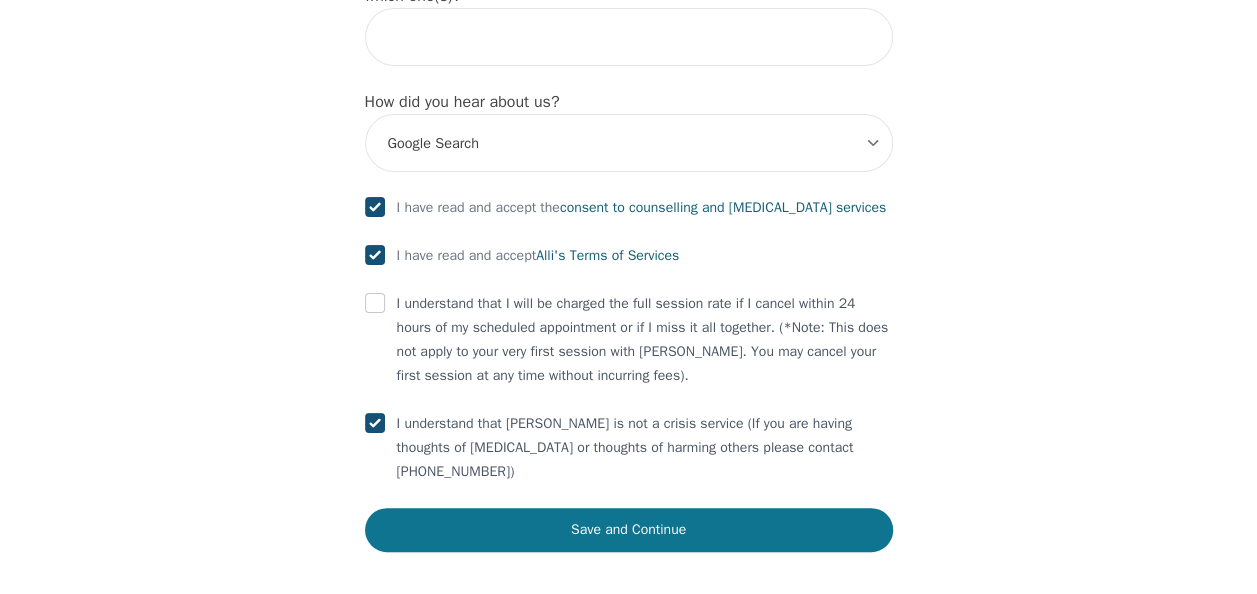 click on "Save and Continue" at bounding box center [629, 530] 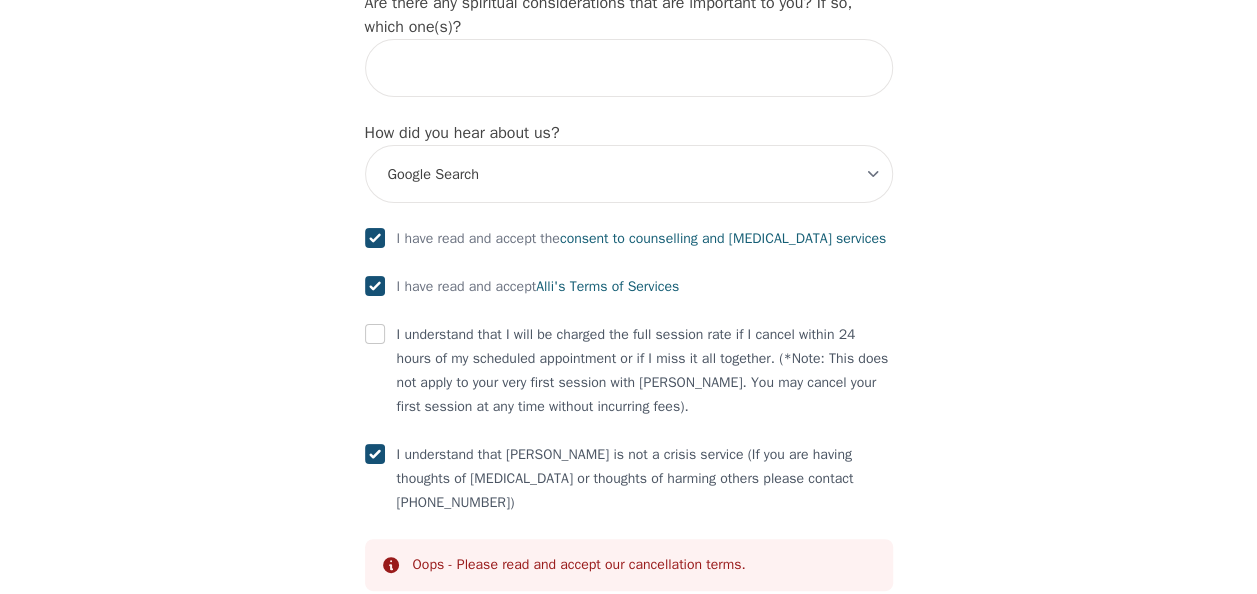 scroll, scrollTop: 2386, scrollLeft: 0, axis: vertical 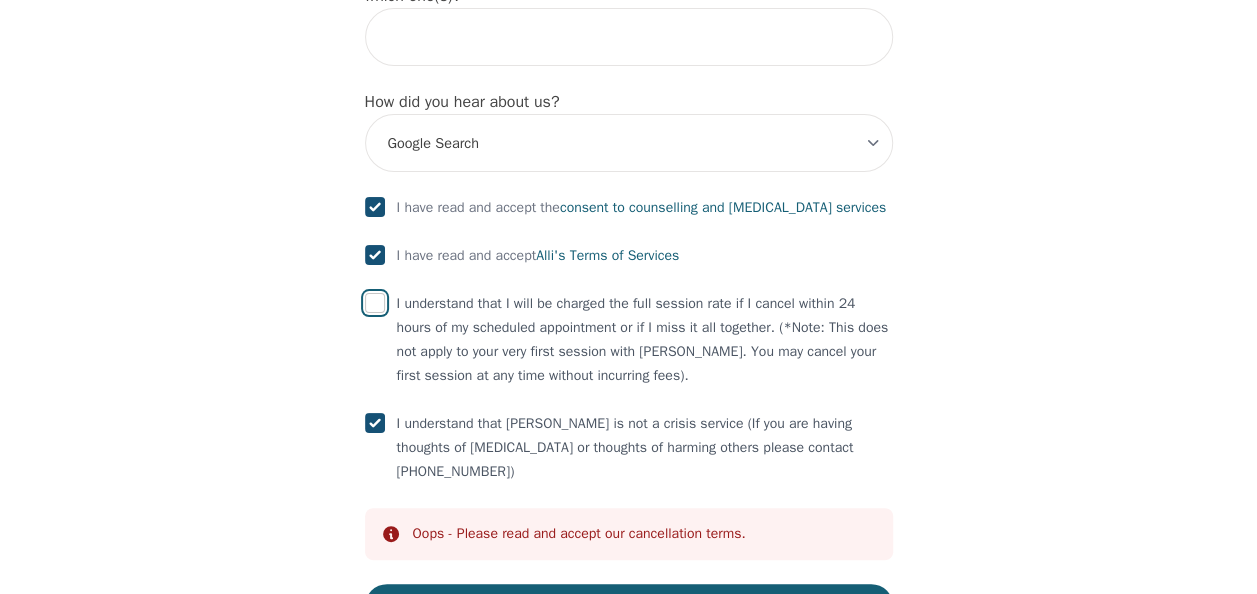 click at bounding box center [375, 303] 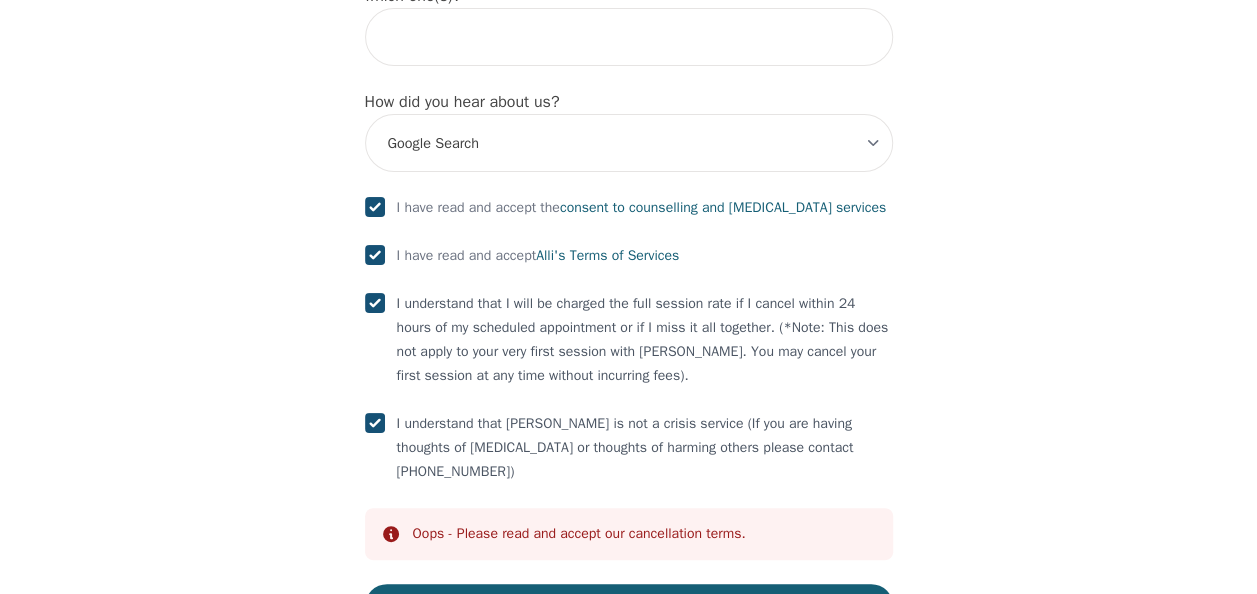 checkbox on "true" 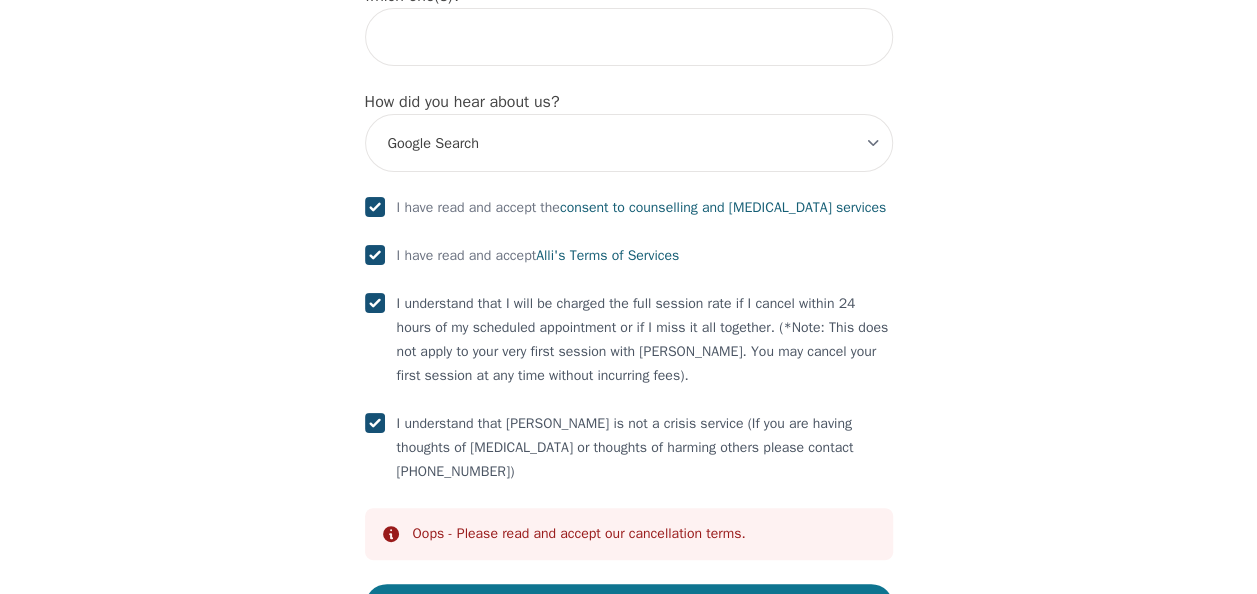 click on "Save and Continue" at bounding box center (629, 606) 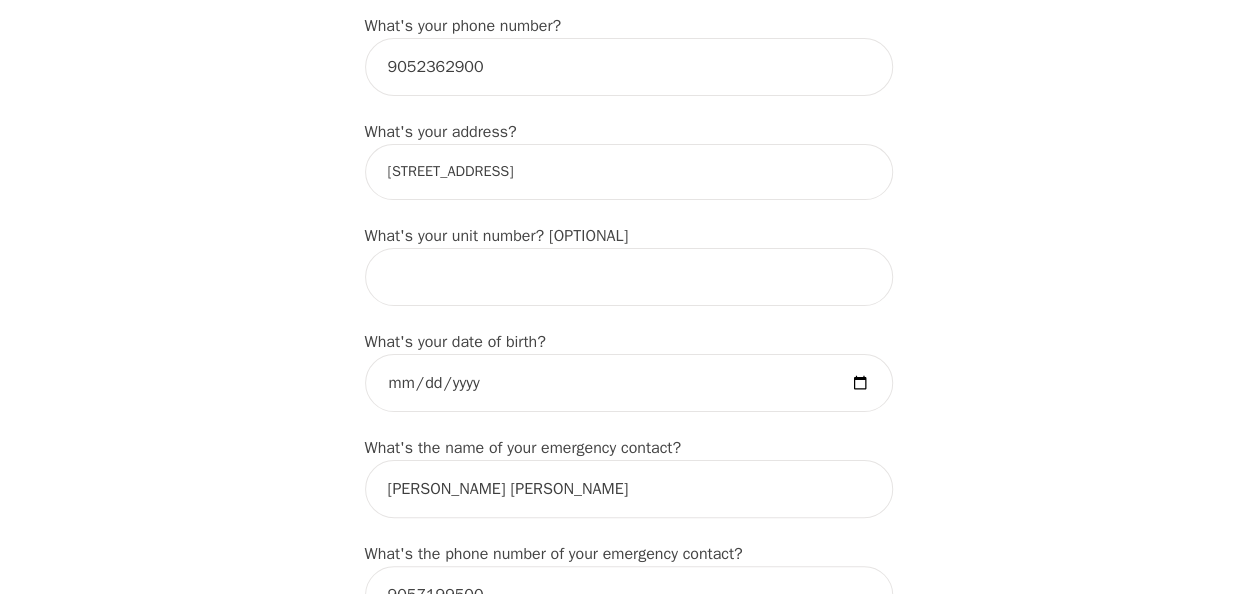 scroll, scrollTop: 686, scrollLeft: 0, axis: vertical 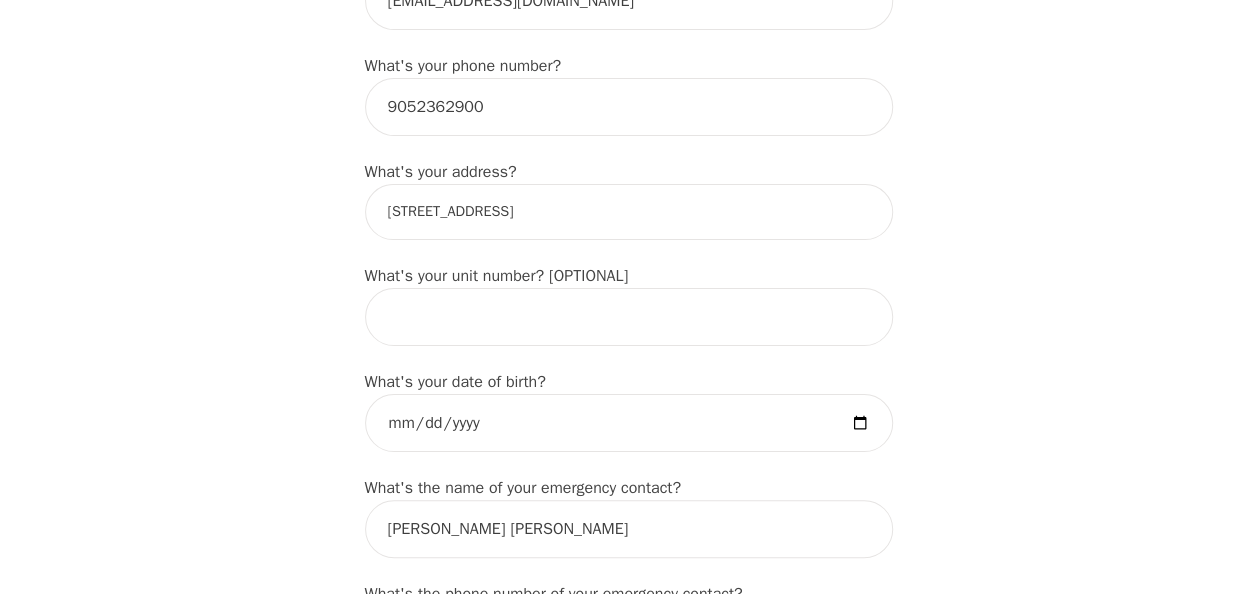 click on "[STREET_ADDRESS]" at bounding box center [629, 212] 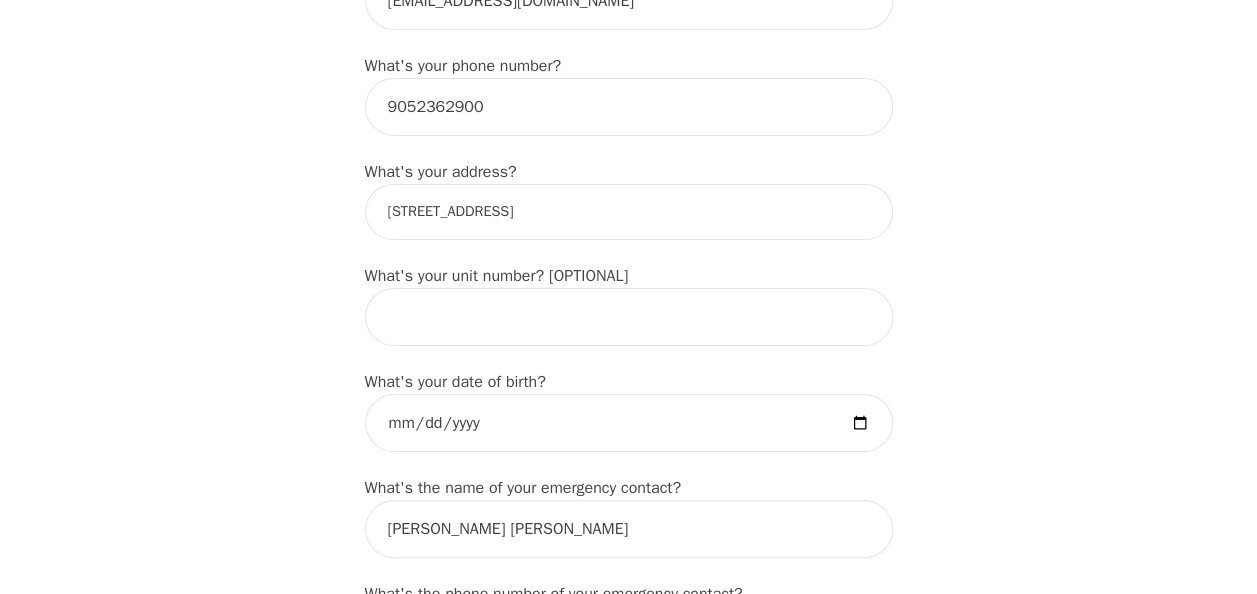 type on "[STREET_ADDRESS]" 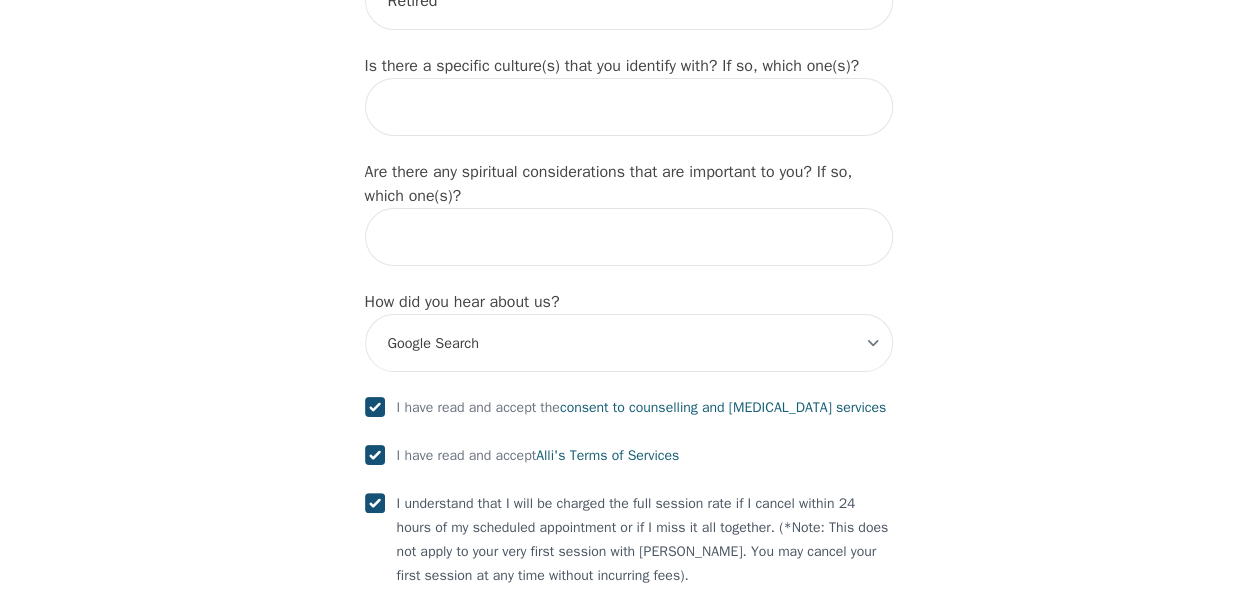 scroll, scrollTop: 2462, scrollLeft: 0, axis: vertical 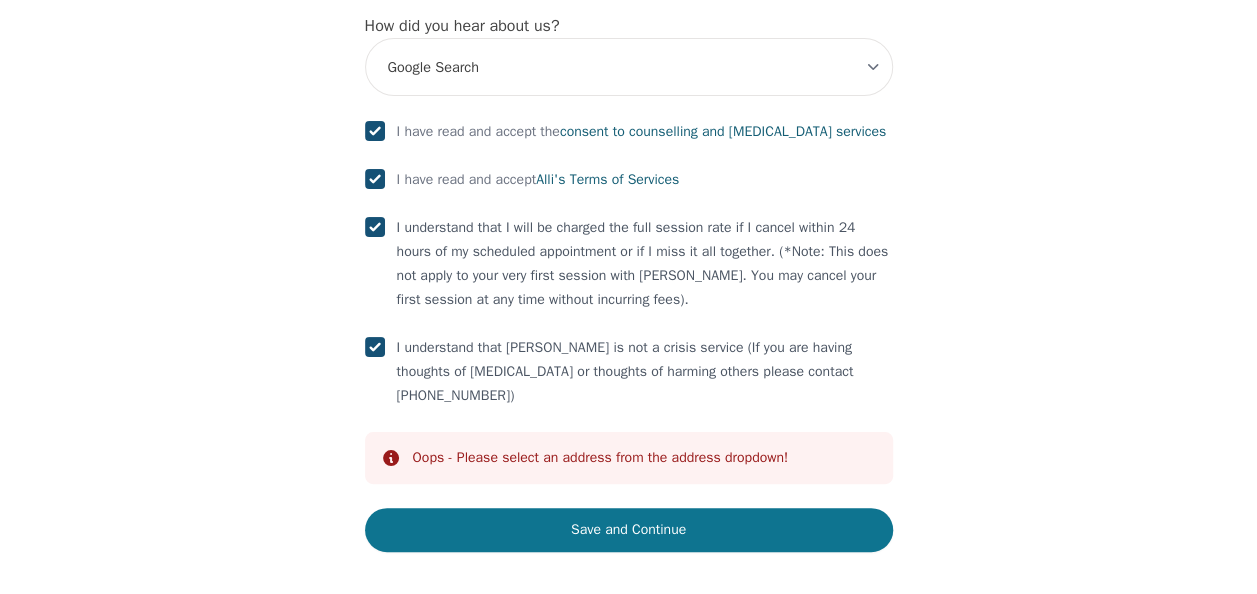 click on "Save and Continue" at bounding box center (629, 530) 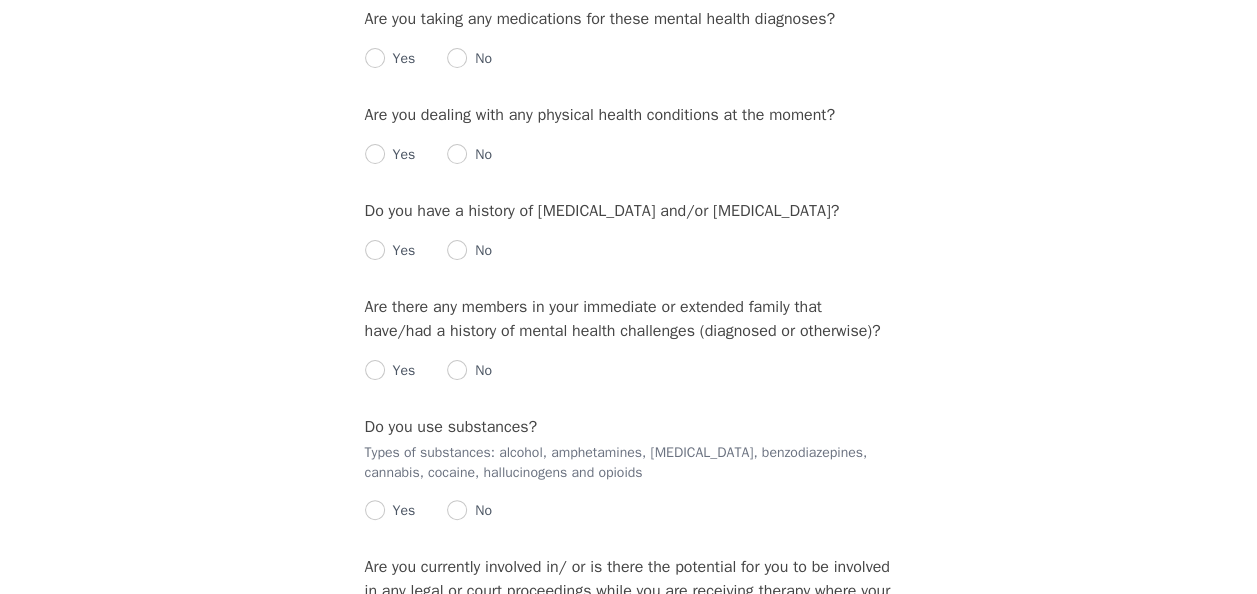 scroll, scrollTop: 0, scrollLeft: 0, axis: both 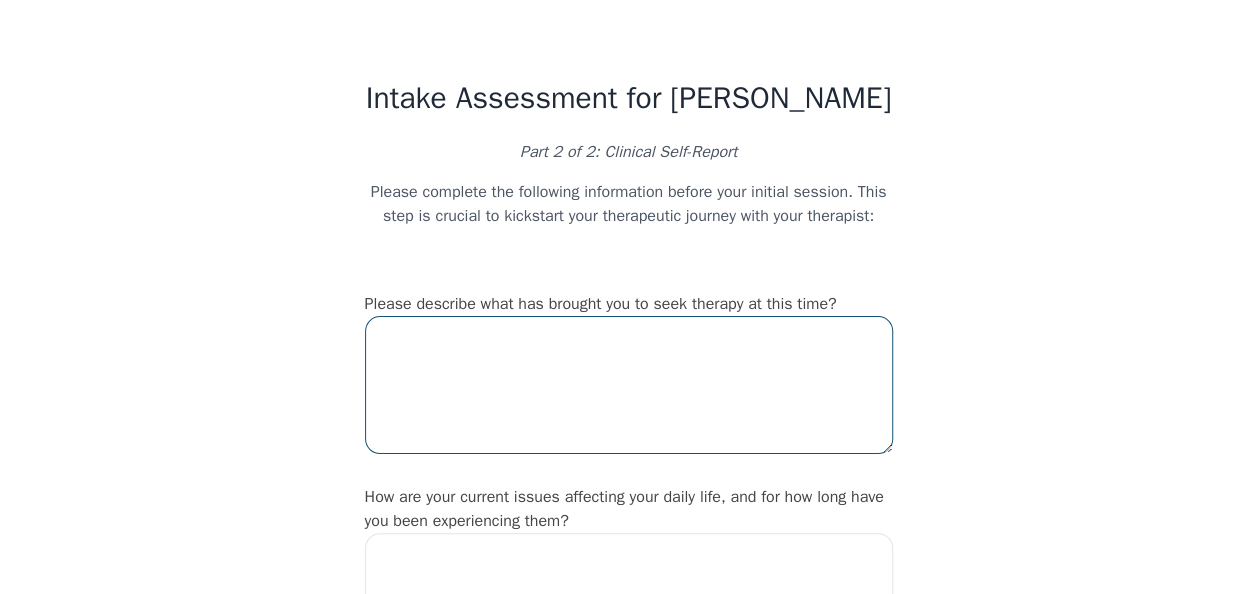 click at bounding box center (629, 385) 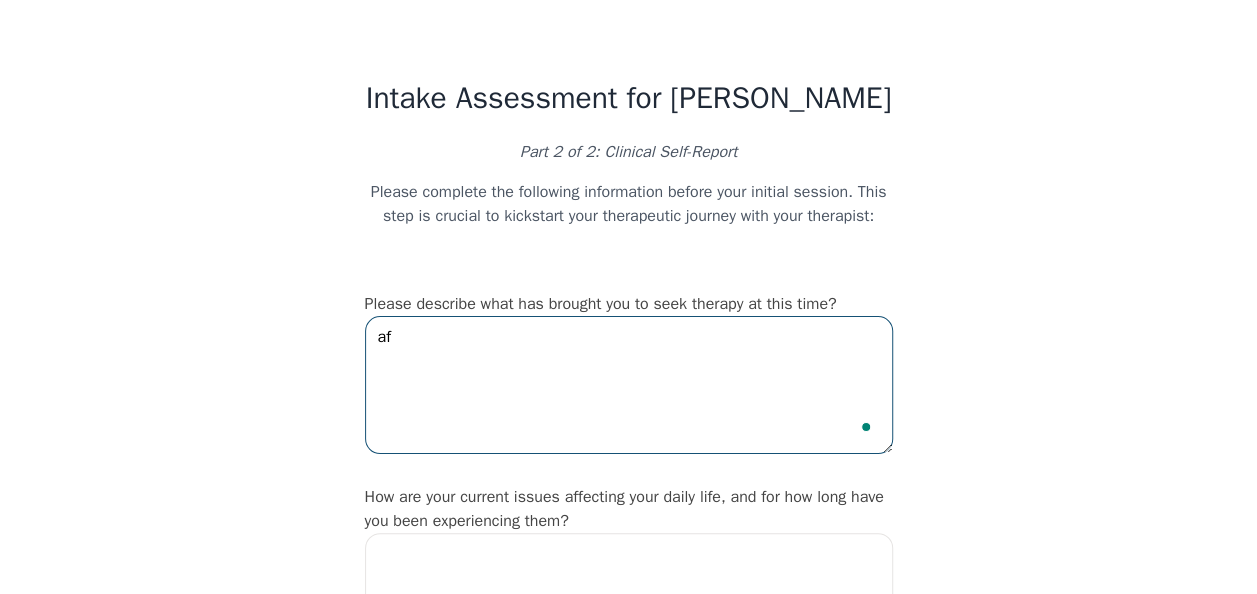 type on "a" 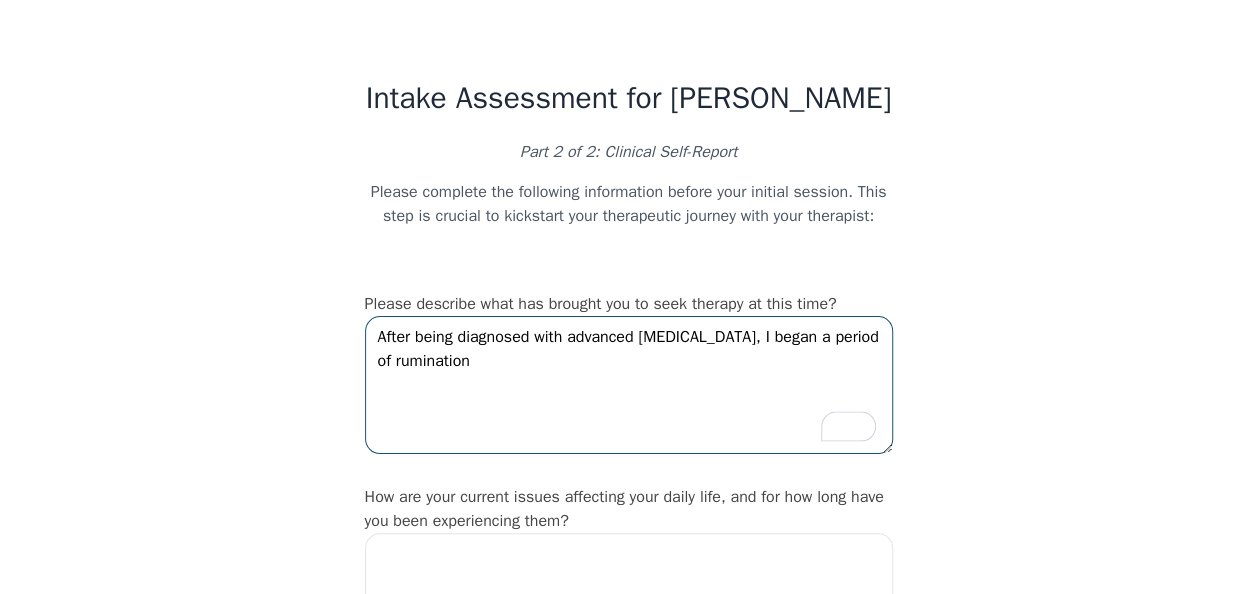 click on "After being diagnosed with advanced [MEDICAL_DATA], I began a period of rumination" at bounding box center [629, 385] 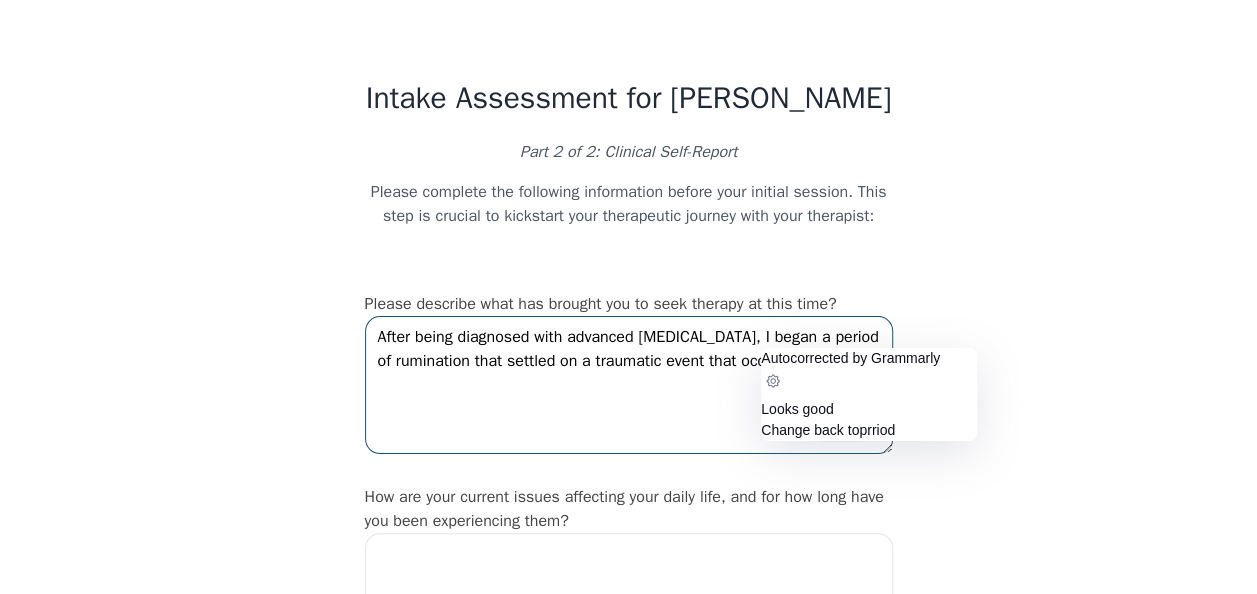 click on "Autocorrected by Grammarly" 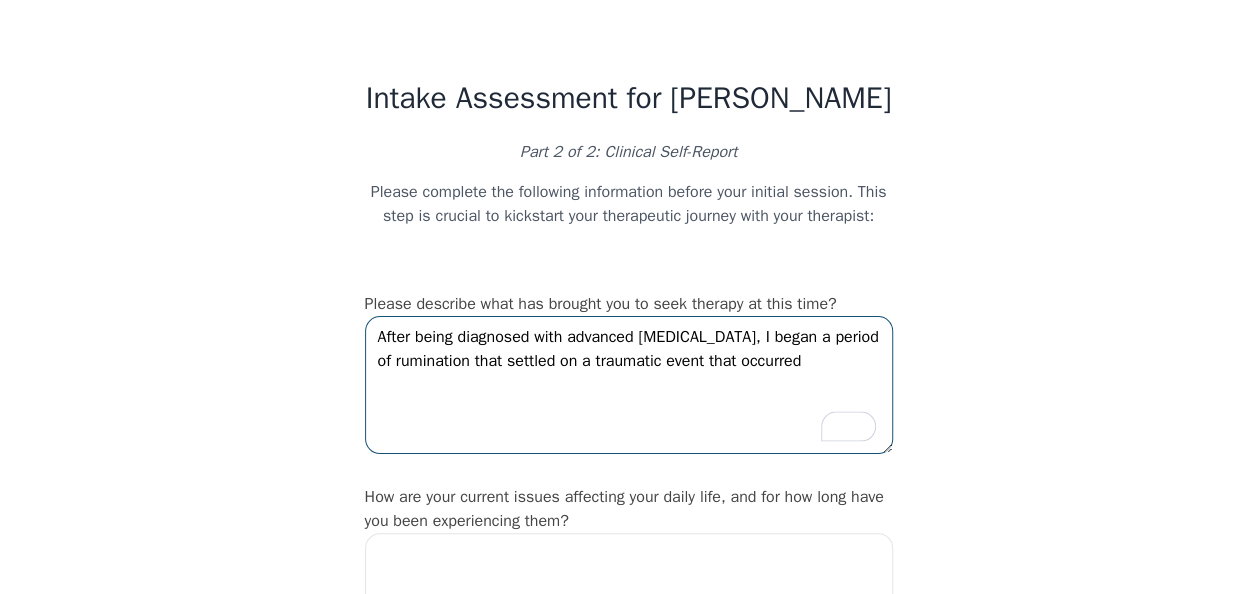 click on "After being diagnosed with advanced [MEDICAL_DATA], I began a period of rumination that settled on a traumatic event that occurred" at bounding box center [629, 385] 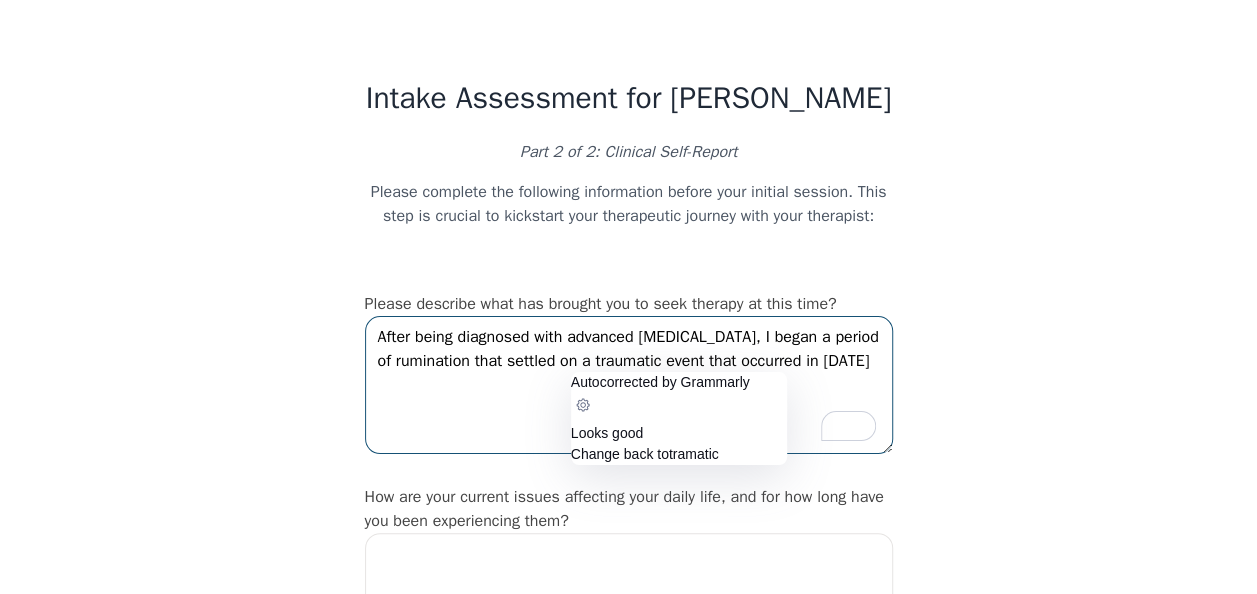 click on "After being diagnosed with advanced [MEDICAL_DATA], I began a period of rumination that settled on a traumatic event that occurred in [DATE]" at bounding box center [629, 385] 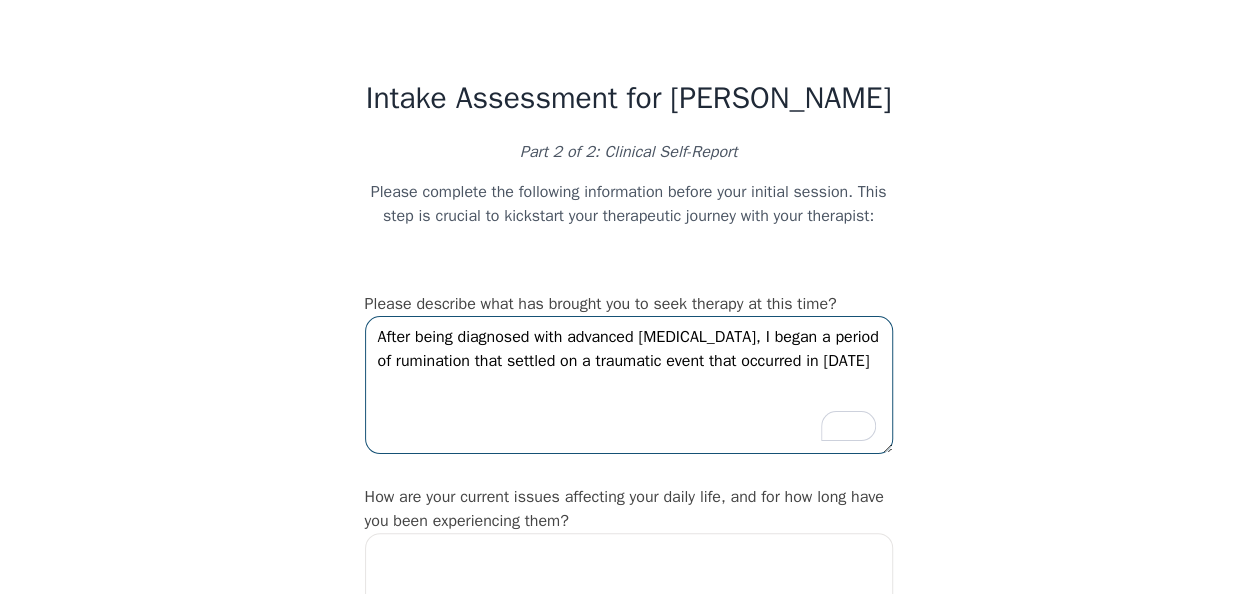 click on "After being diagnosed with advanced [MEDICAL_DATA], I began a period of rumination that settled on a traumatic event that occurred in [DATE]" at bounding box center [629, 385] 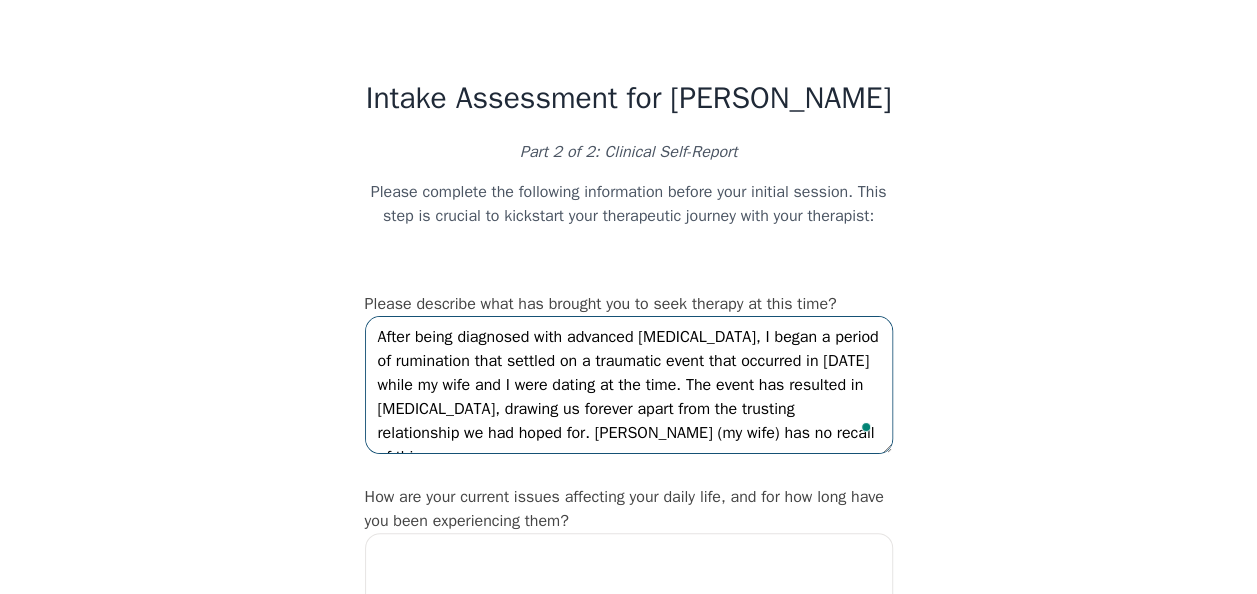 scroll, scrollTop: 14, scrollLeft: 0, axis: vertical 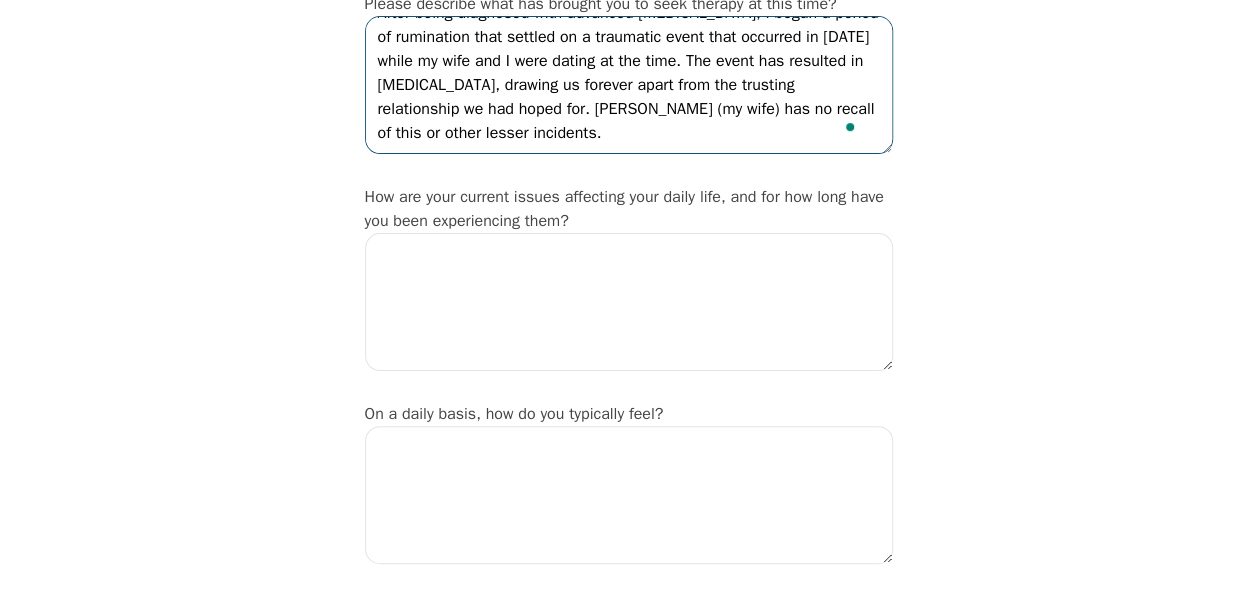 drag, startPoint x: 551, startPoint y: 144, endPoint x: 569, endPoint y: 136, distance: 19.697716 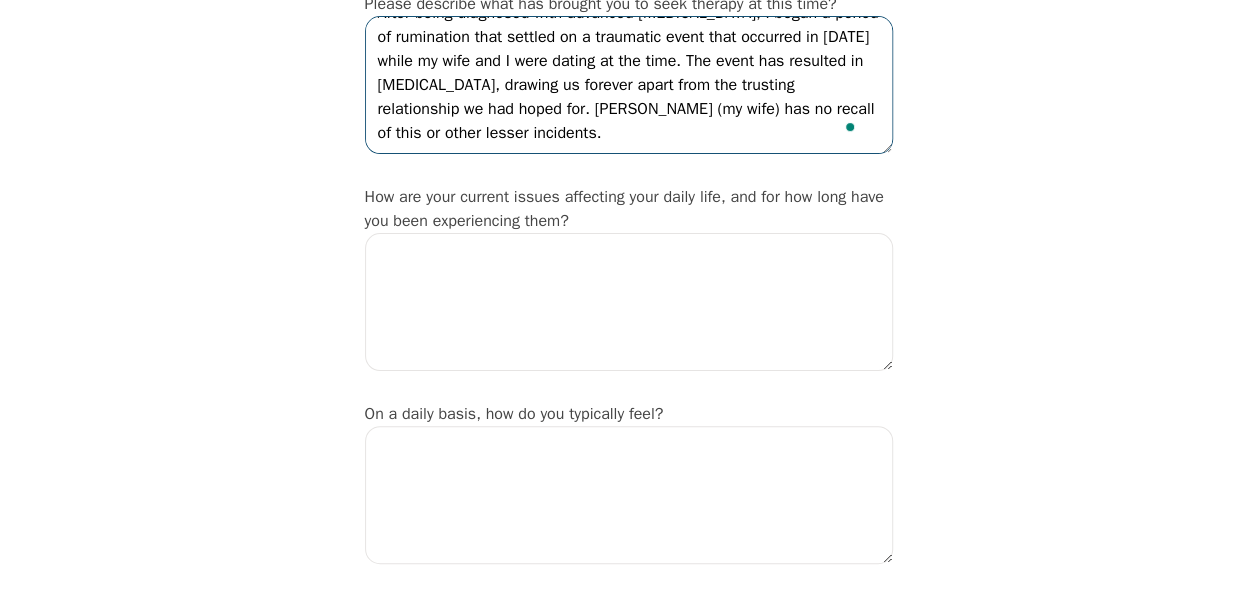 click on "After being diagnosed with advanced [MEDICAL_DATA], I began a period of rumination that settled on a traumatic event that occurred in [DATE] while my wife and I were dating at the time. The event has resulted in [MEDICAL_DATA], drawing us forever apart from the trusting relationship we had hoped for. [PERSON_NAME] (my wife) has no recall of this or other lesser incidents." at bounding box center (629, 85) 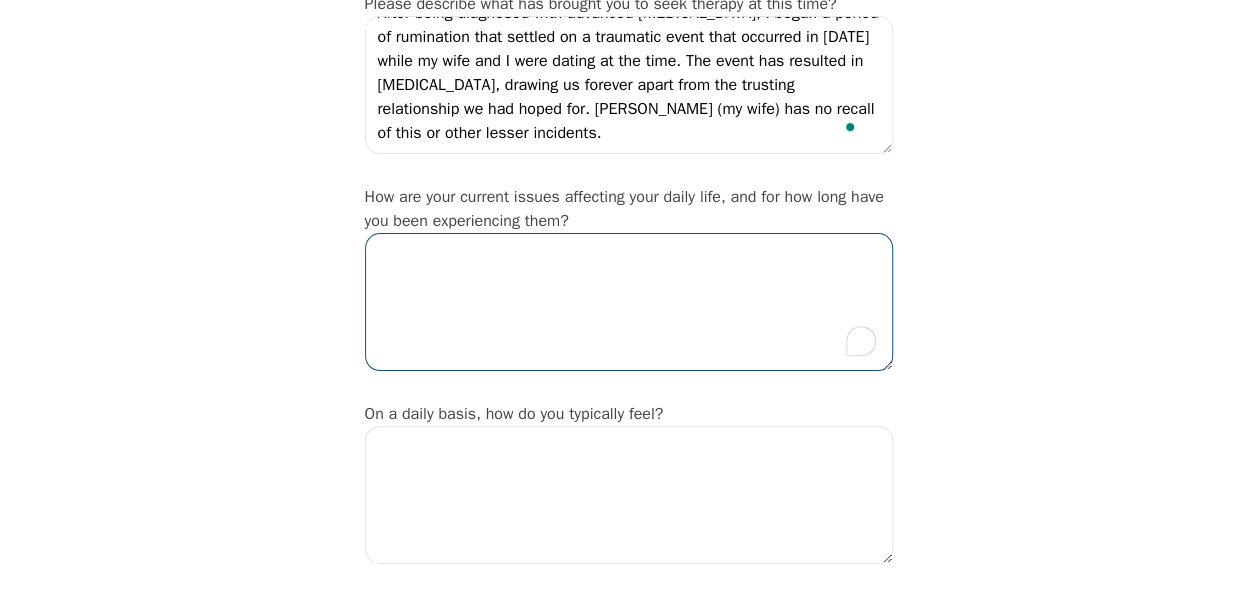 click at bounding box center [629, 302] 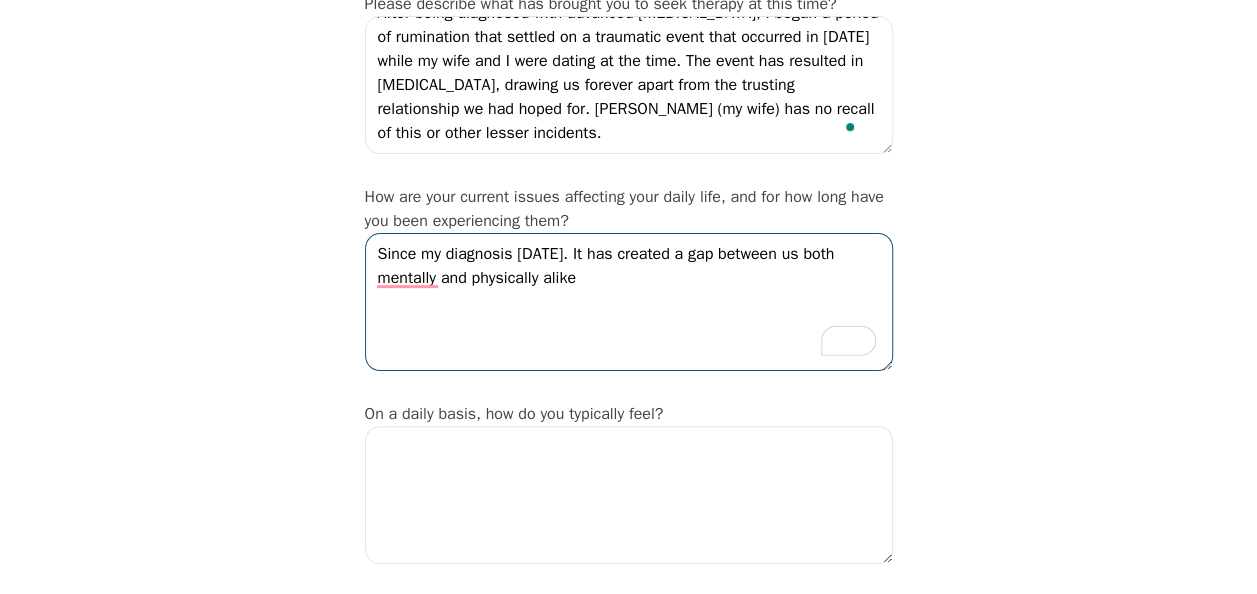 click on "Since my diagnosis [DATE]. It has created a gap between us both mentally and physically alike" at bounding box center [629, 302] 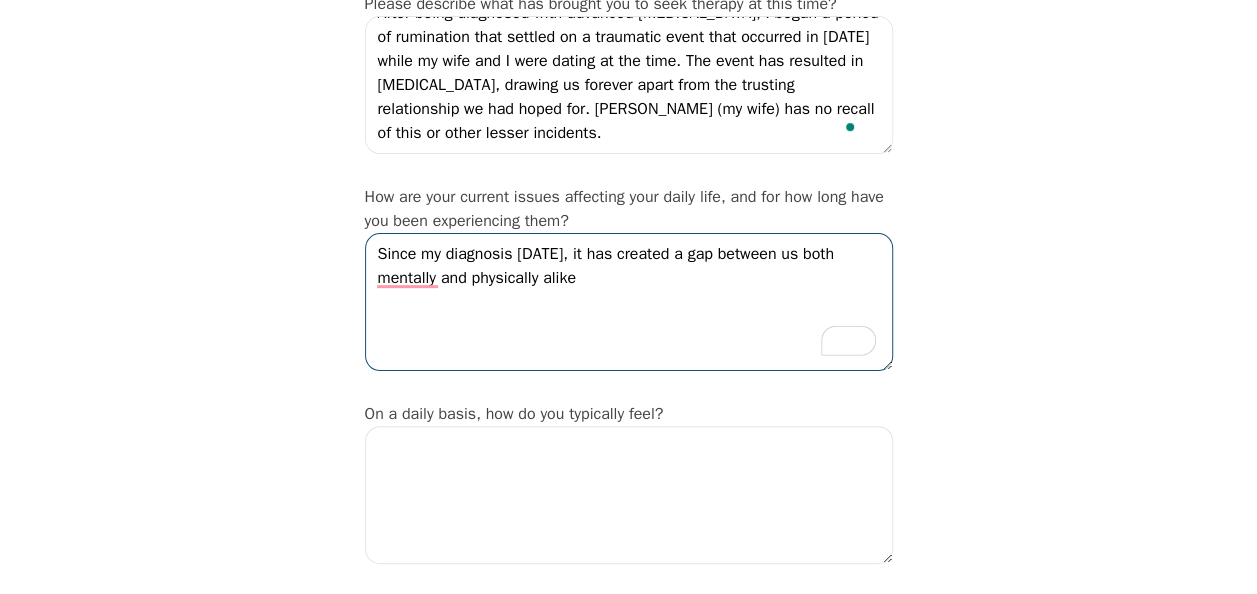 click on "Since my diagnosis [DATE], it has created a gap between us both mentally and physically alike" at bounding box center [629, 302] 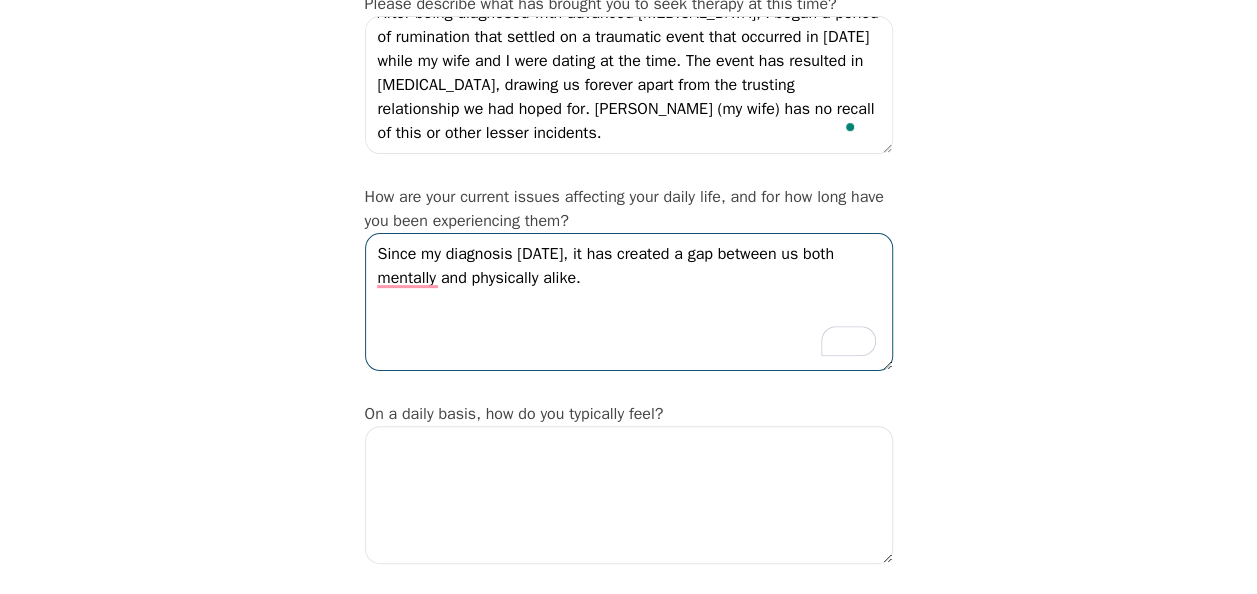 scroll, scrollTop: 400, scrollLeft: 0, axis: vertical 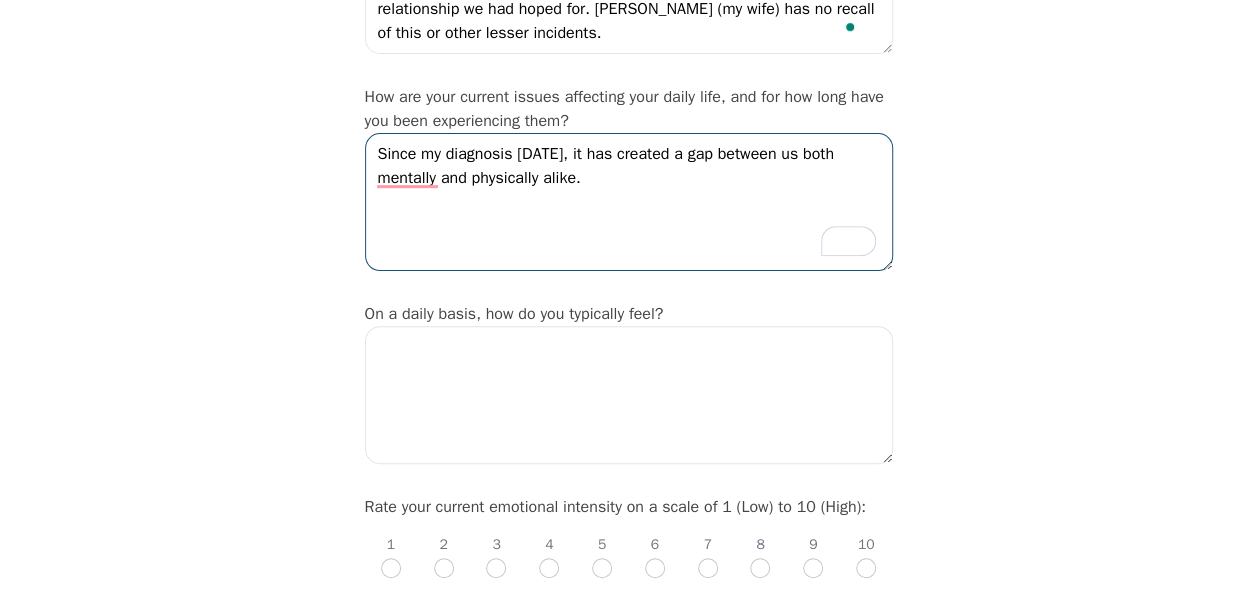 type on "Since my diagnosis [DATE], it has created a gap between us both mentally and physically alike." 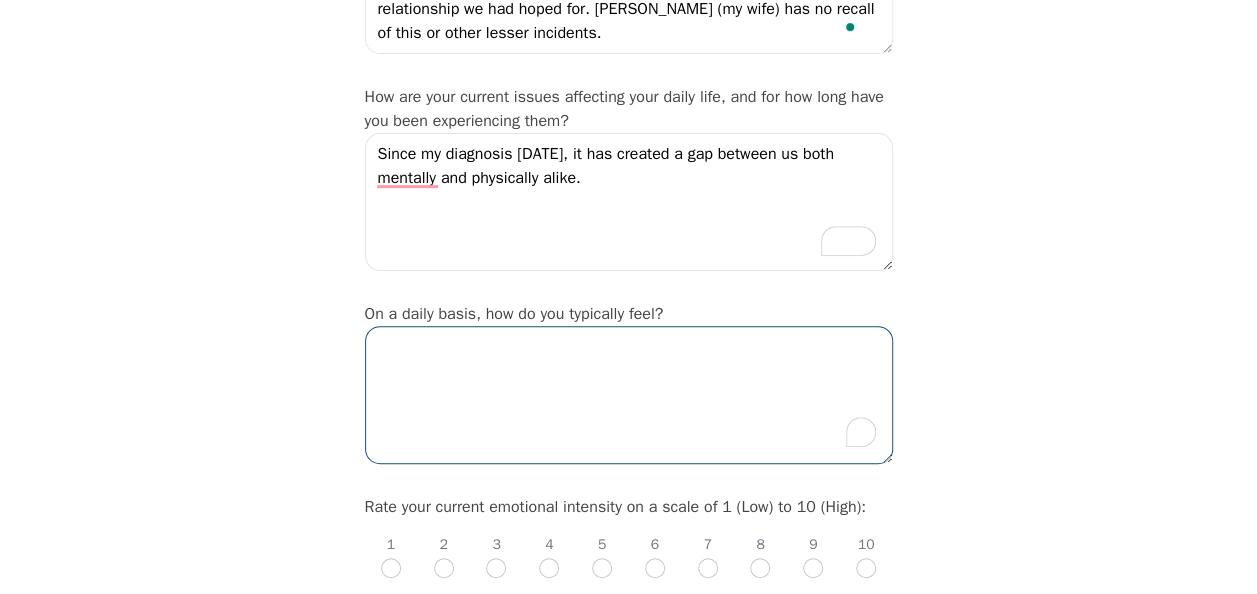 click at bounding box center [629, 395] 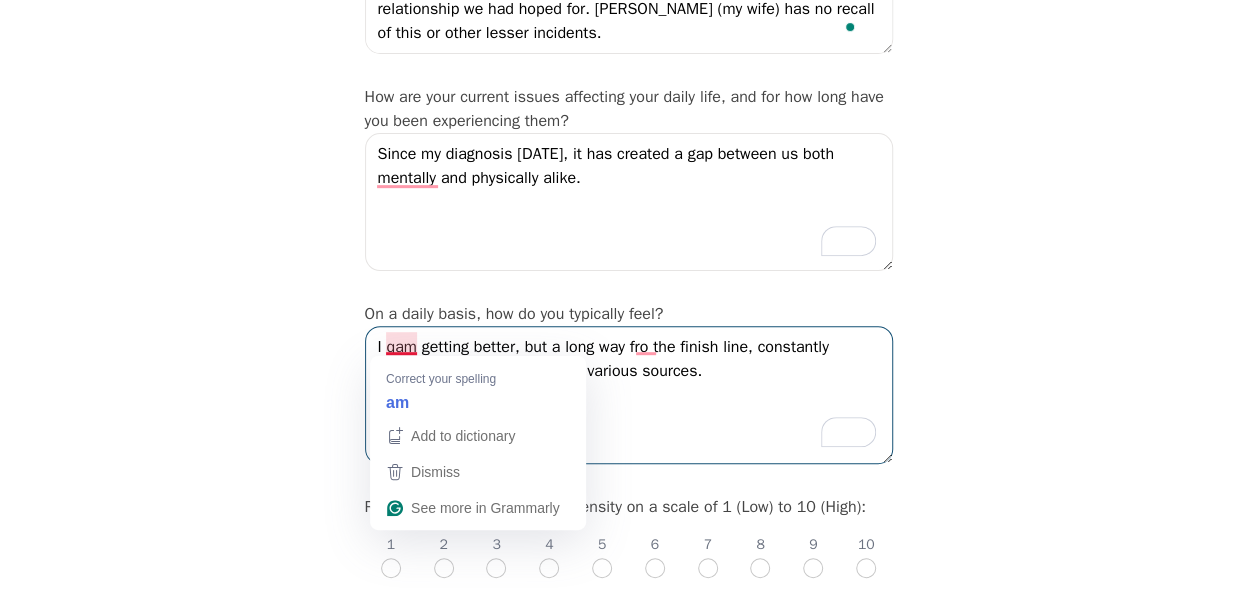 click on "I qam getting better, but a long way fro the finish line, constantly bombarded with triggers from various sources." at bounding box center [629, 395] 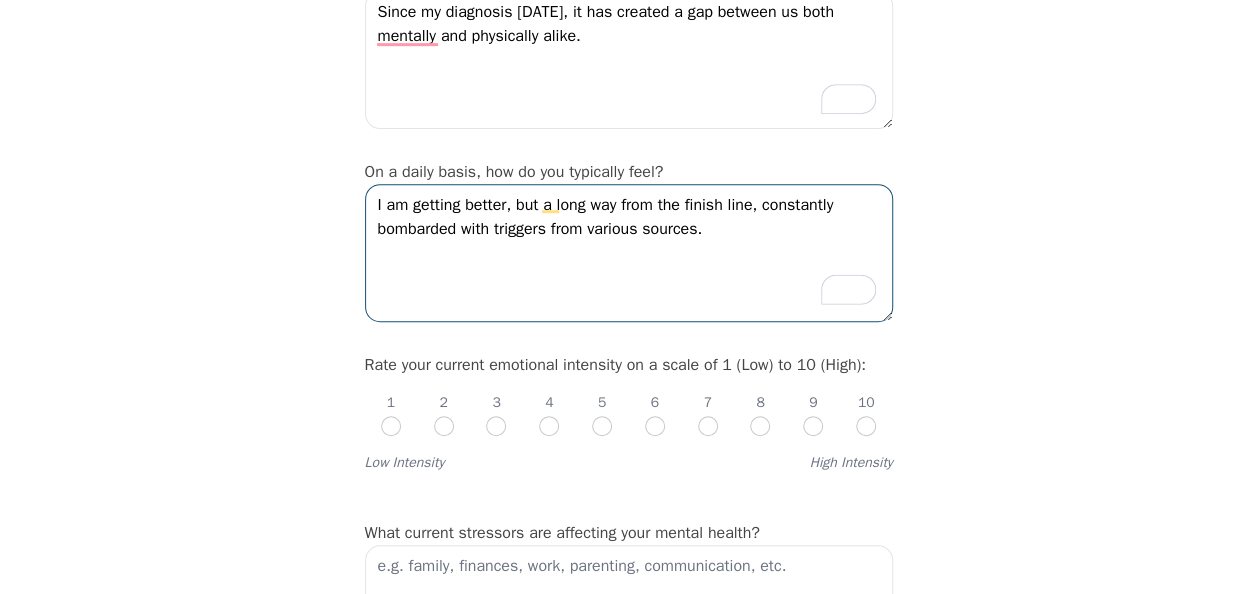 scroll, scrollTop: 700, scrollLeft: 0, axis: vertical 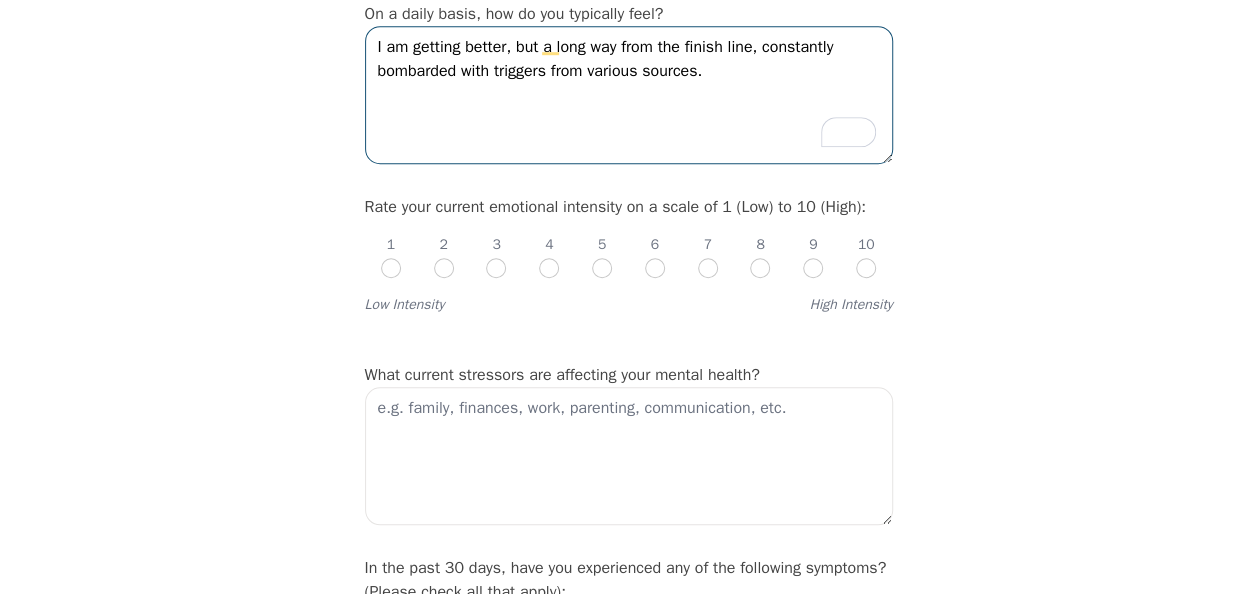 type on "I am getting better, but a long way from the finish line, constantly bombarded with triggers from various sources." 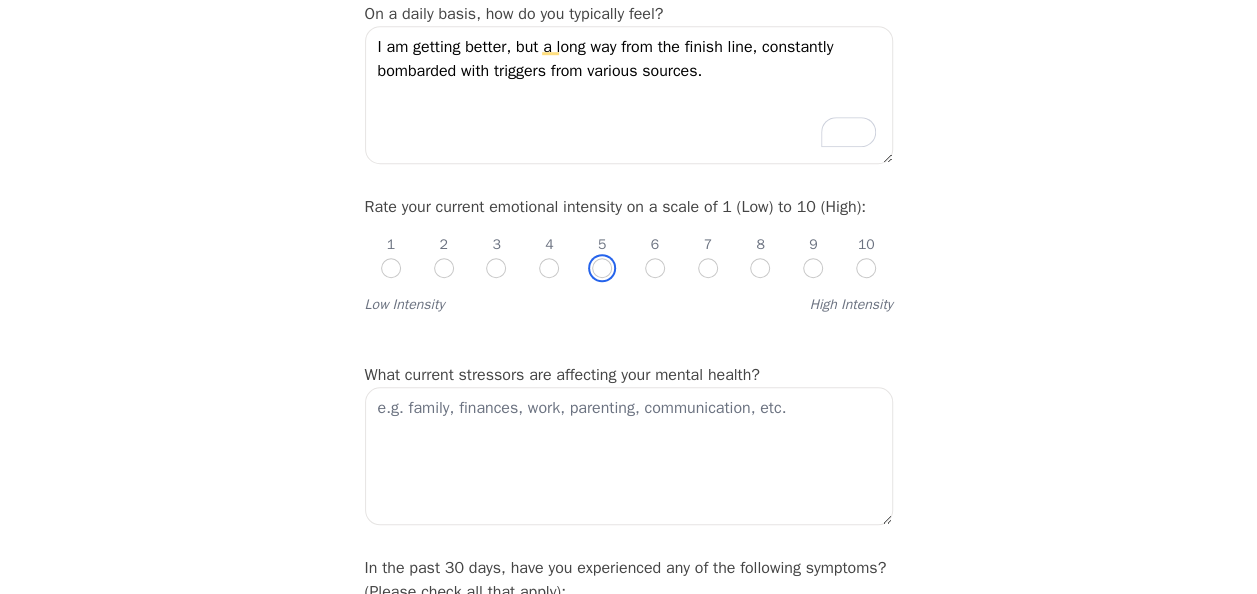 click at bounding box center (602, 268) 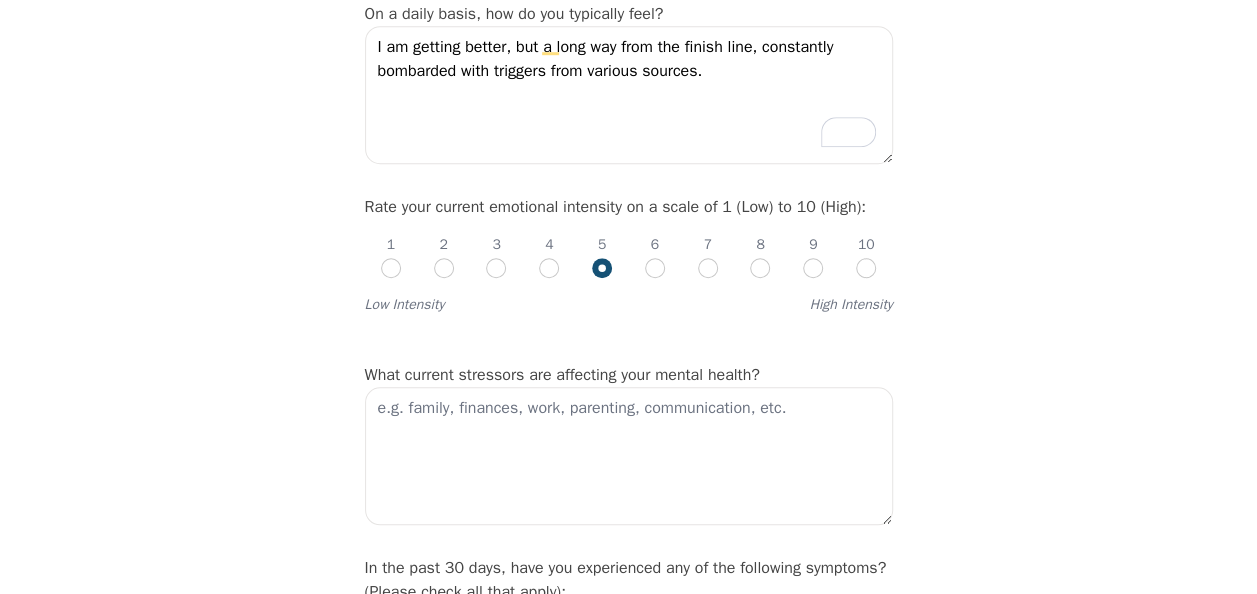 radio on "true" 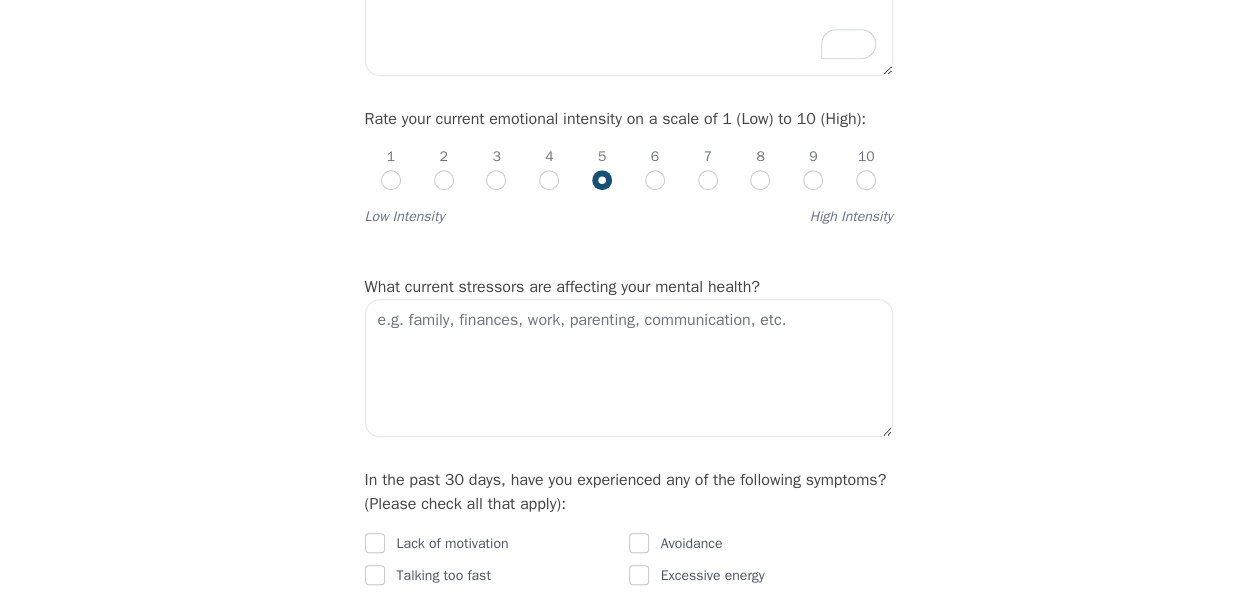 scroll, scrollTop: 900, scrollLeft: 0, axis: vertical 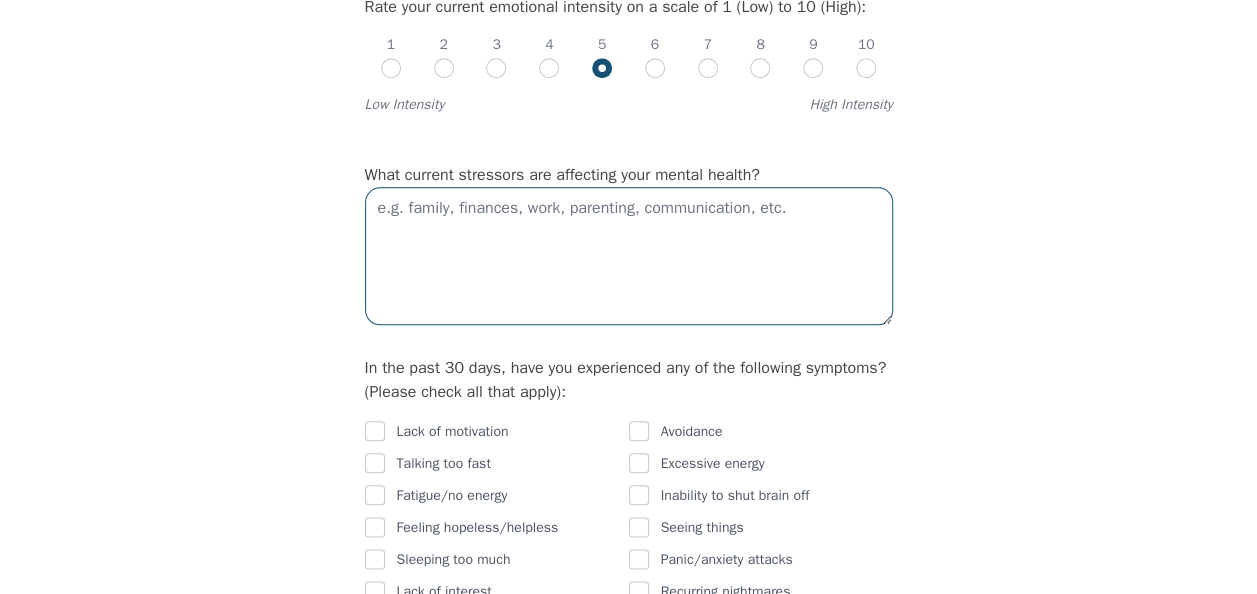 click at bounding box center [629, 256] 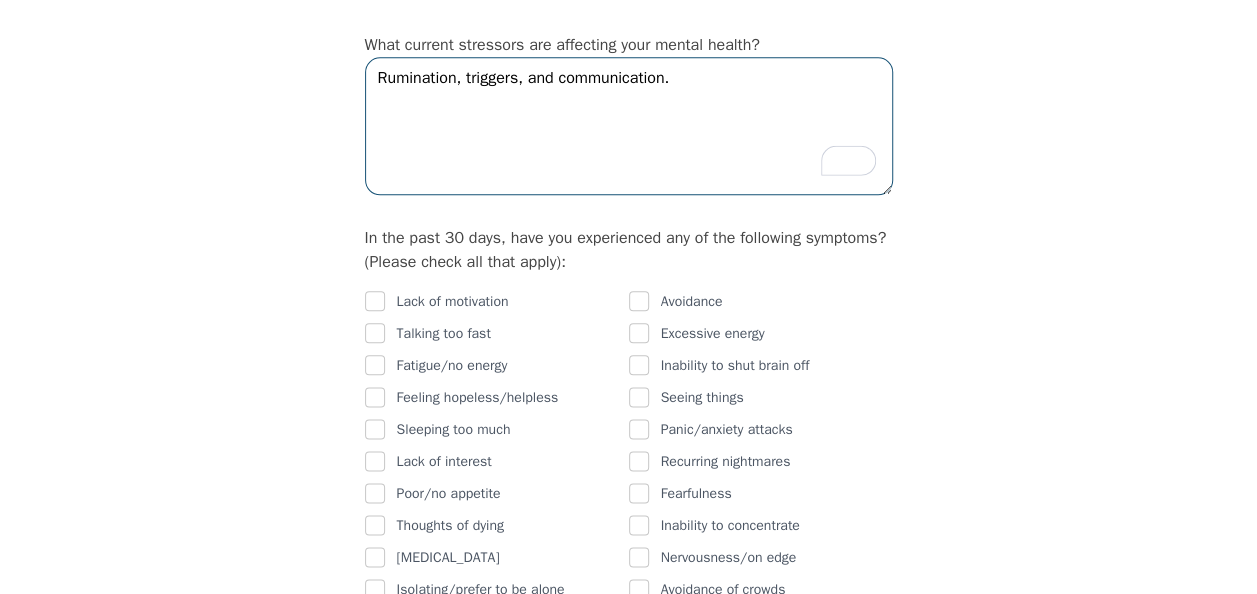 scroll, scrollTop: 1200, scrollLeft: 0, axis: vertical 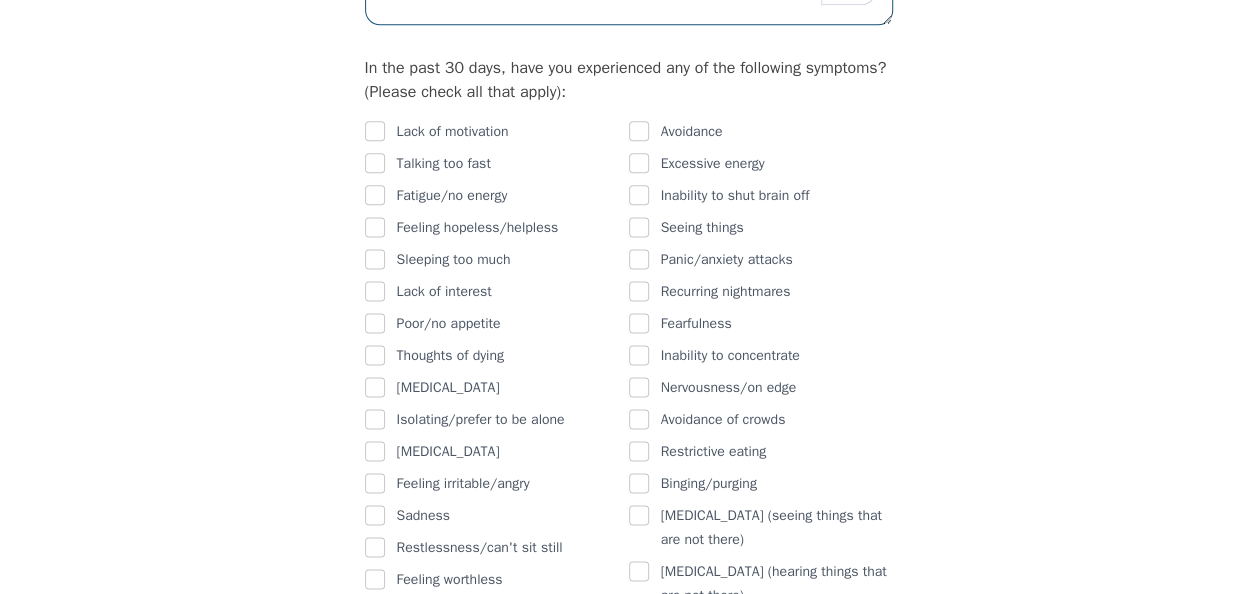 type on "Rumination, triggers, and communication." 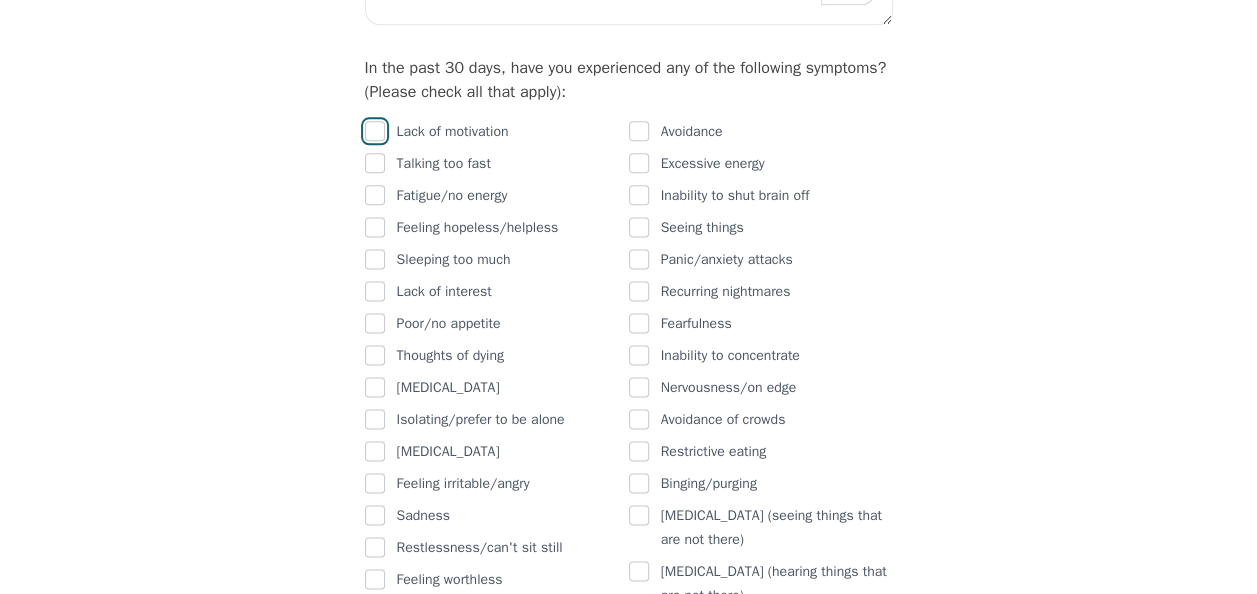 click at bounding box center [375, 131] 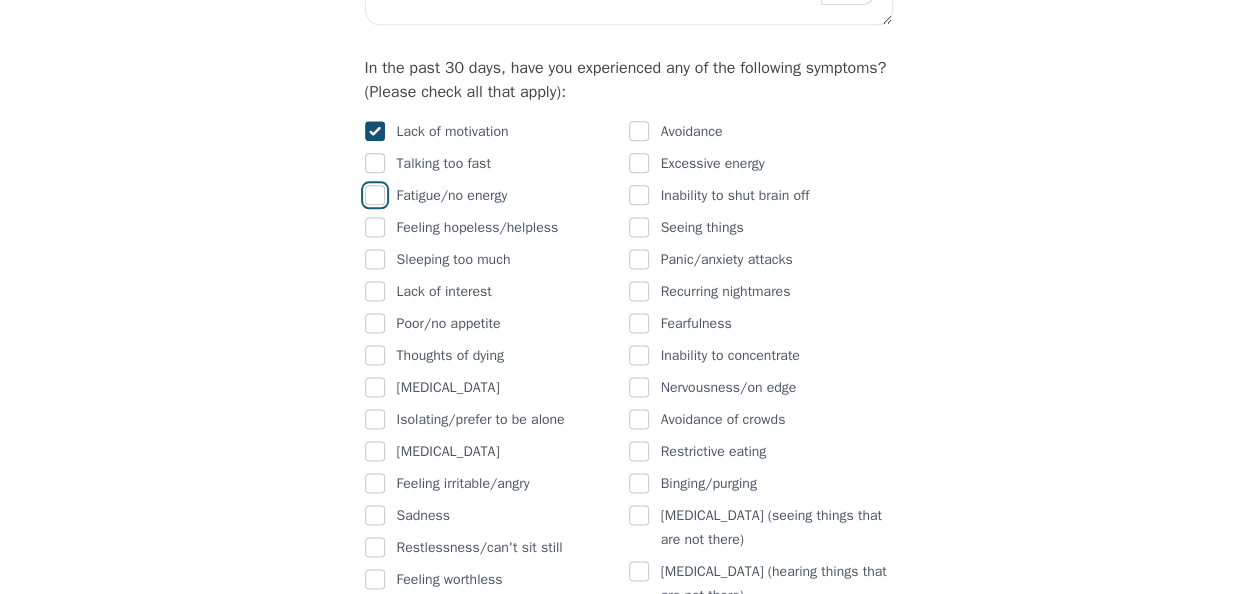 click at bounding box center [375, 195] 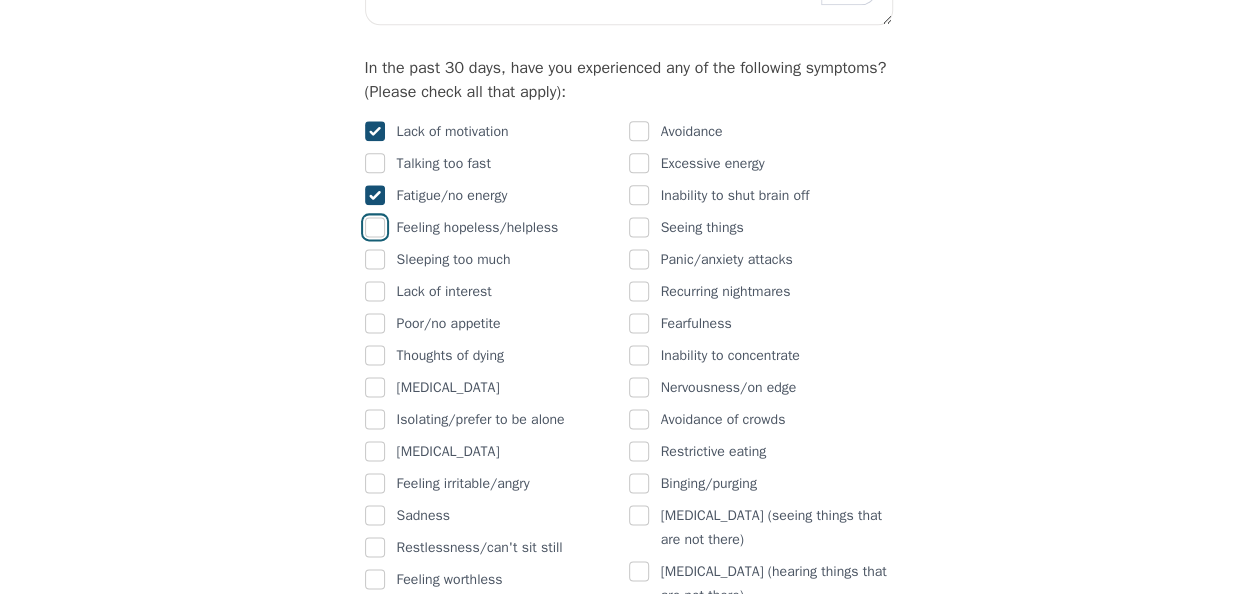 click at bounding box center [375, 227] 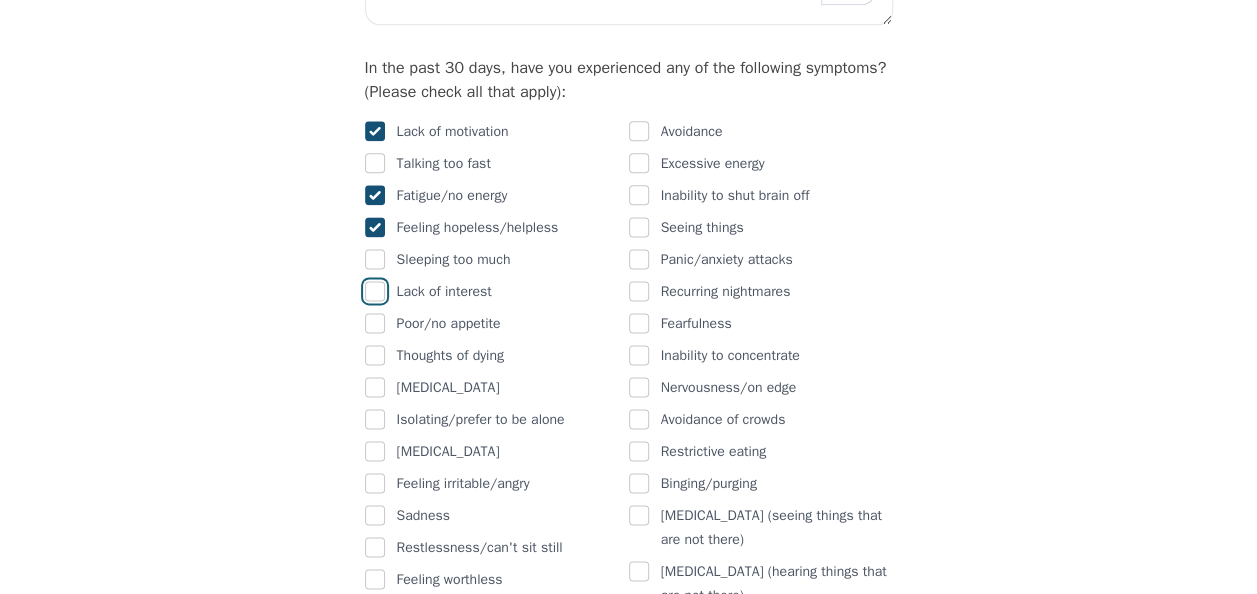 click at bounding box center (375, 291) 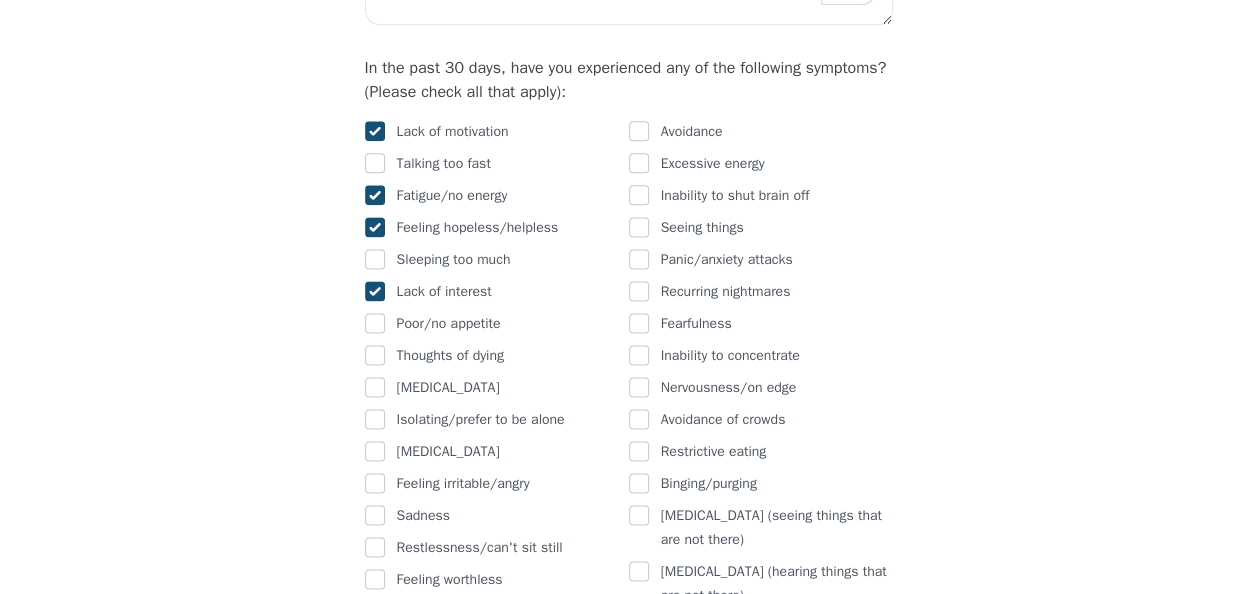 checkbox on "true" 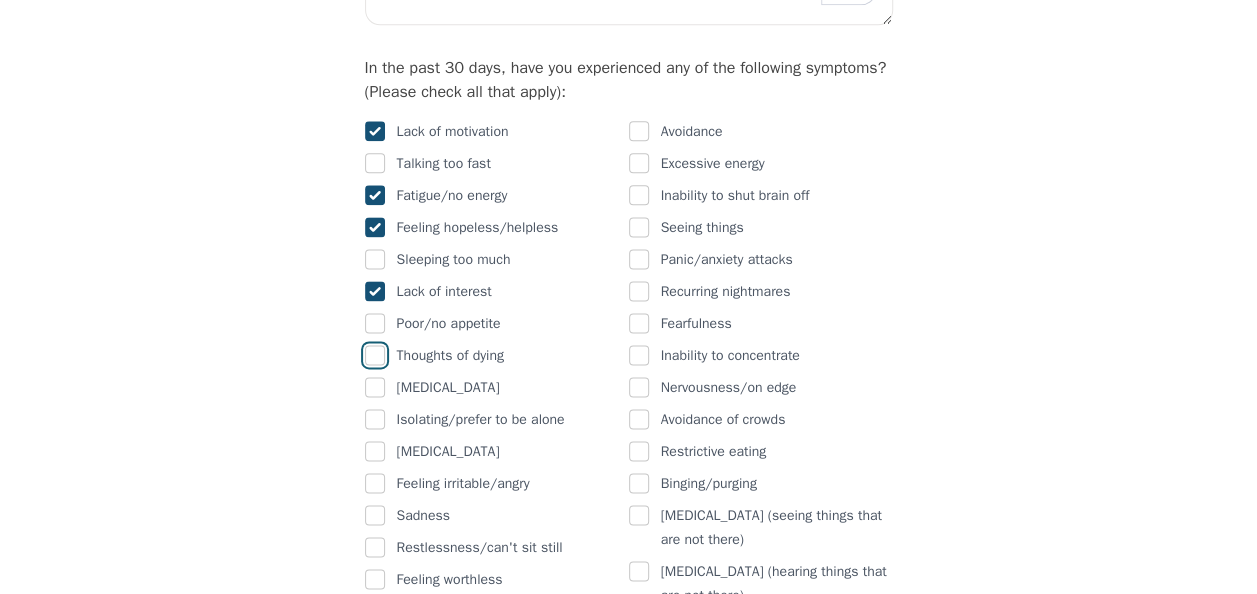 click at bounding box center [375, 355] 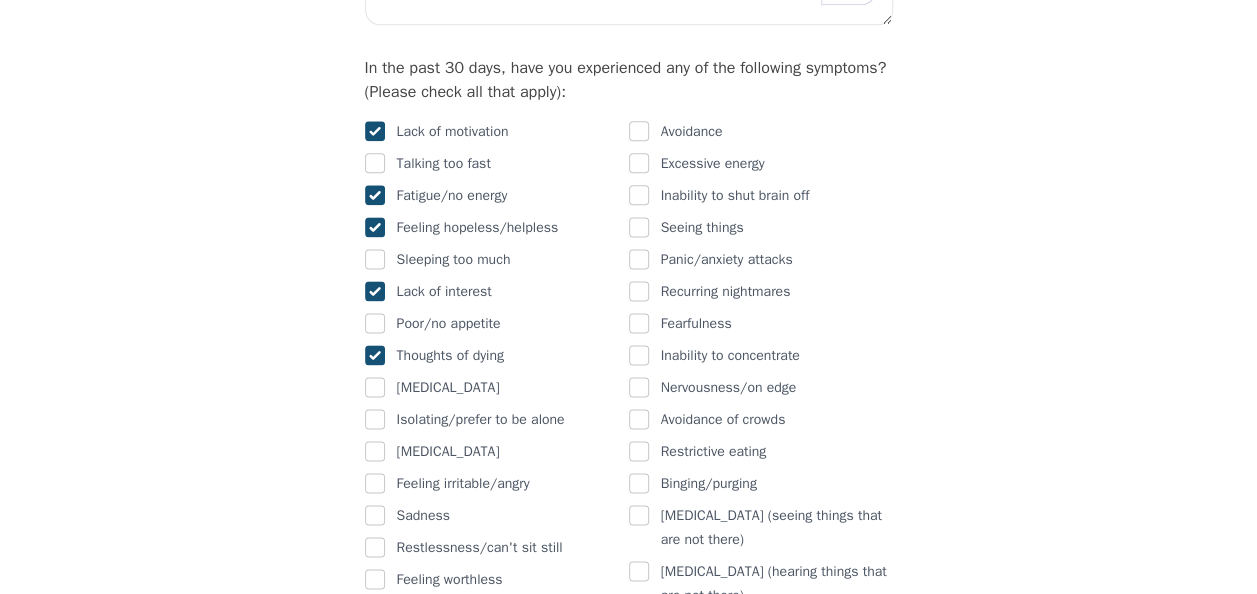 checkbox on "true" 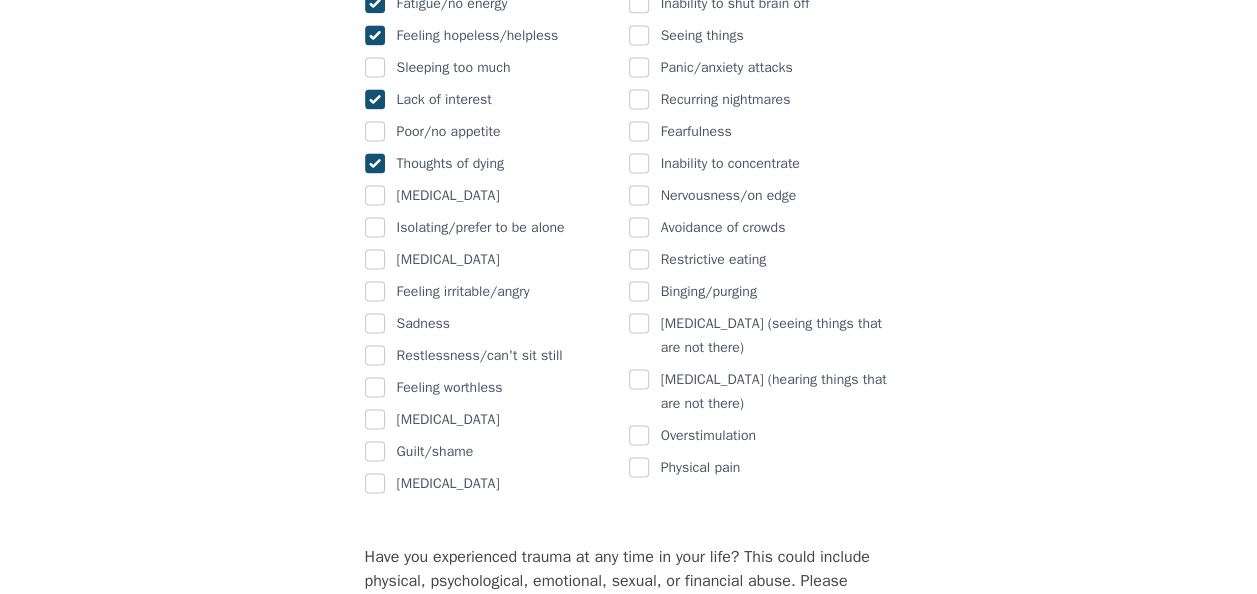 scroll, scrollTop: 1400, scrollLeft: 0, axis: vertical 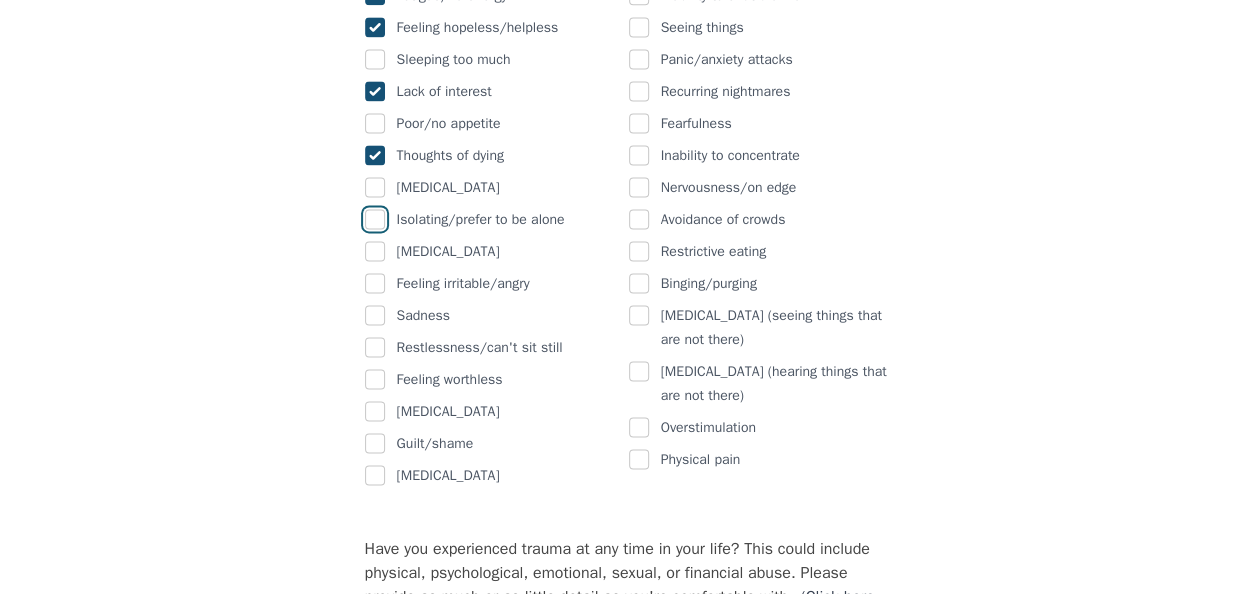 click at bounding box center [375, 219] 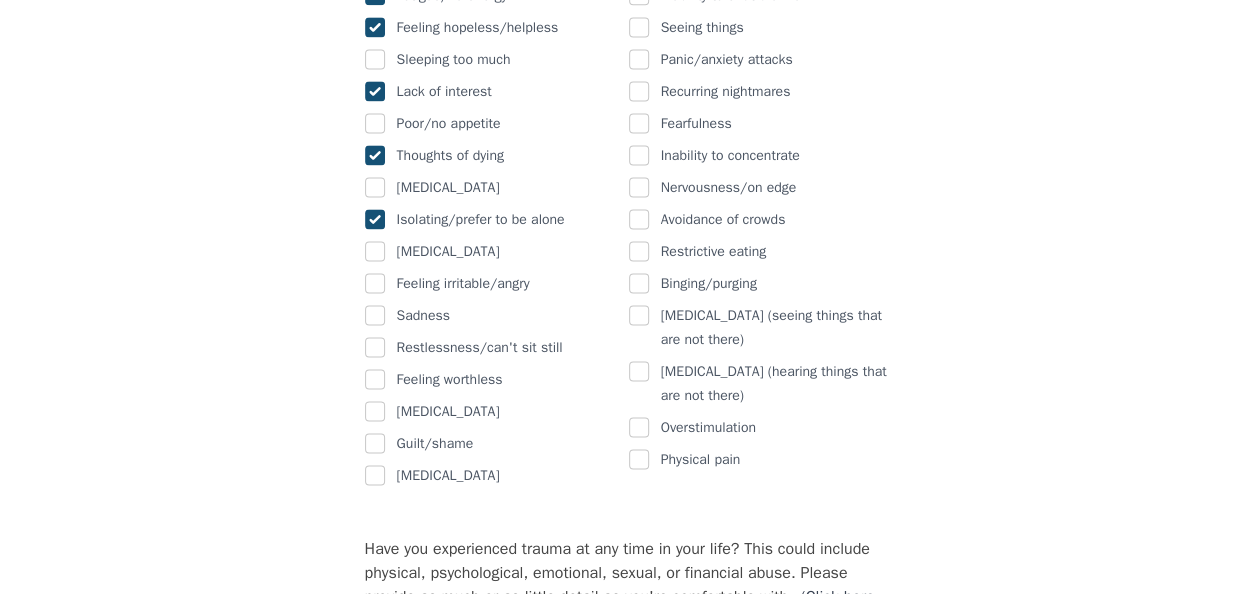 checkbox on "true" 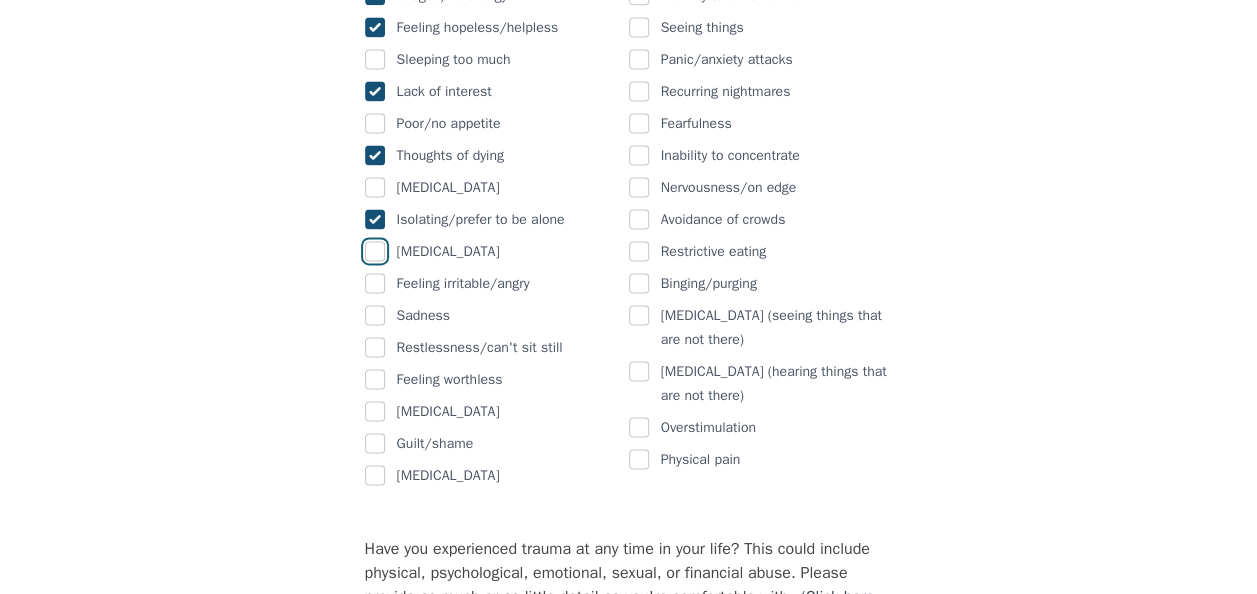 click at bounding box center (375, 251) 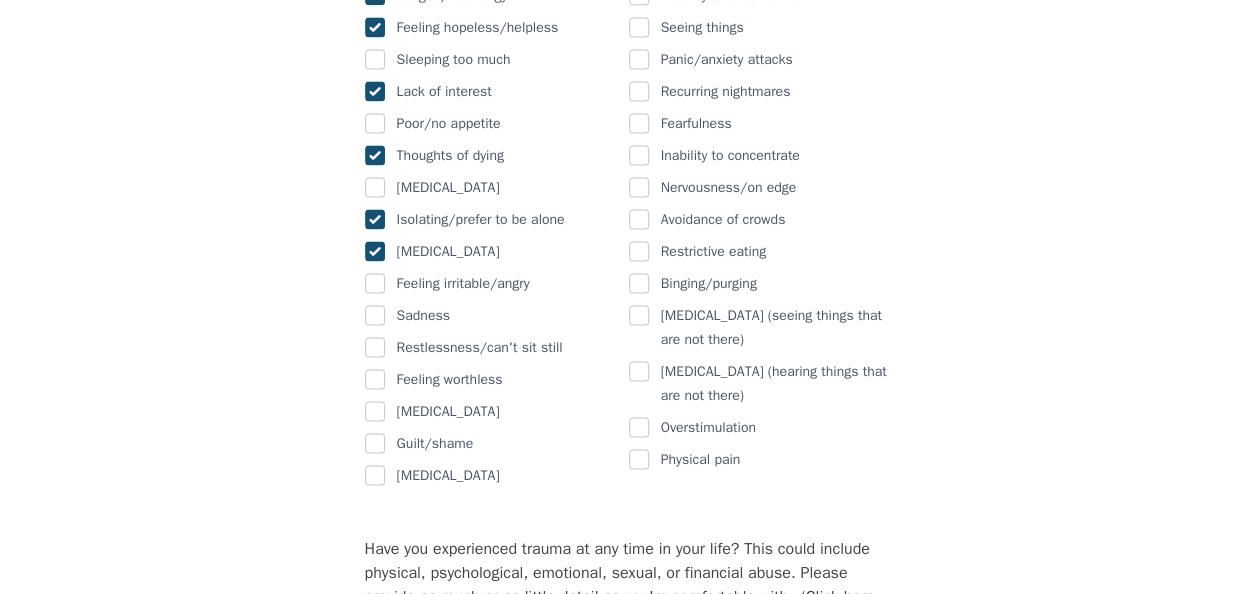 checkbox on "true" 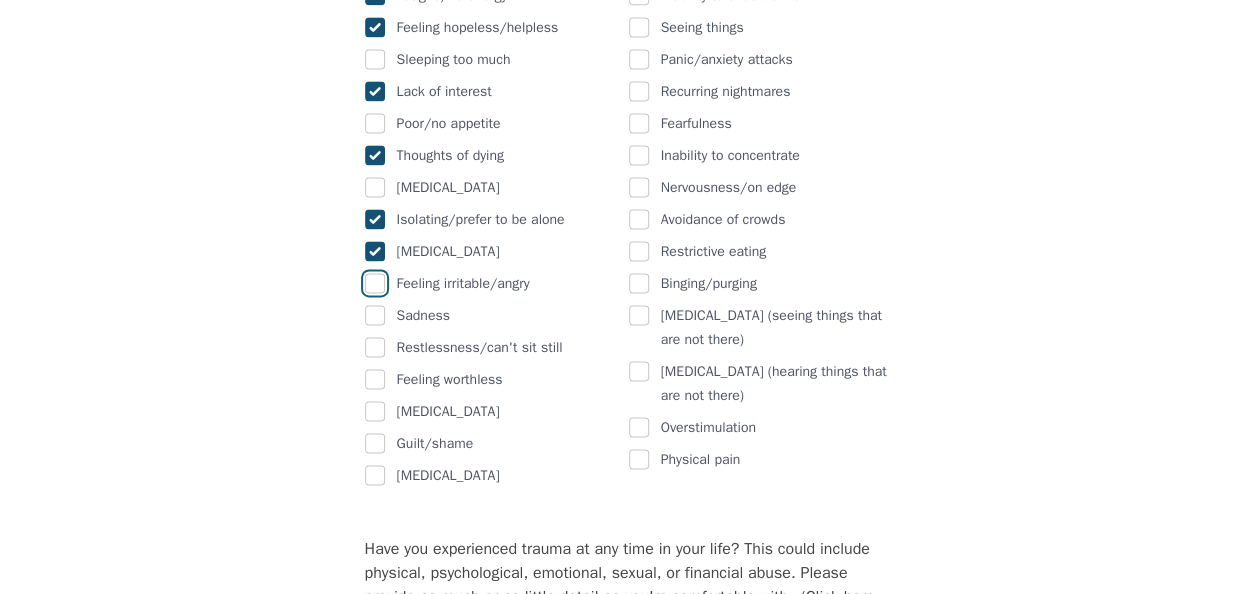 click at bounding box center [375, 283] 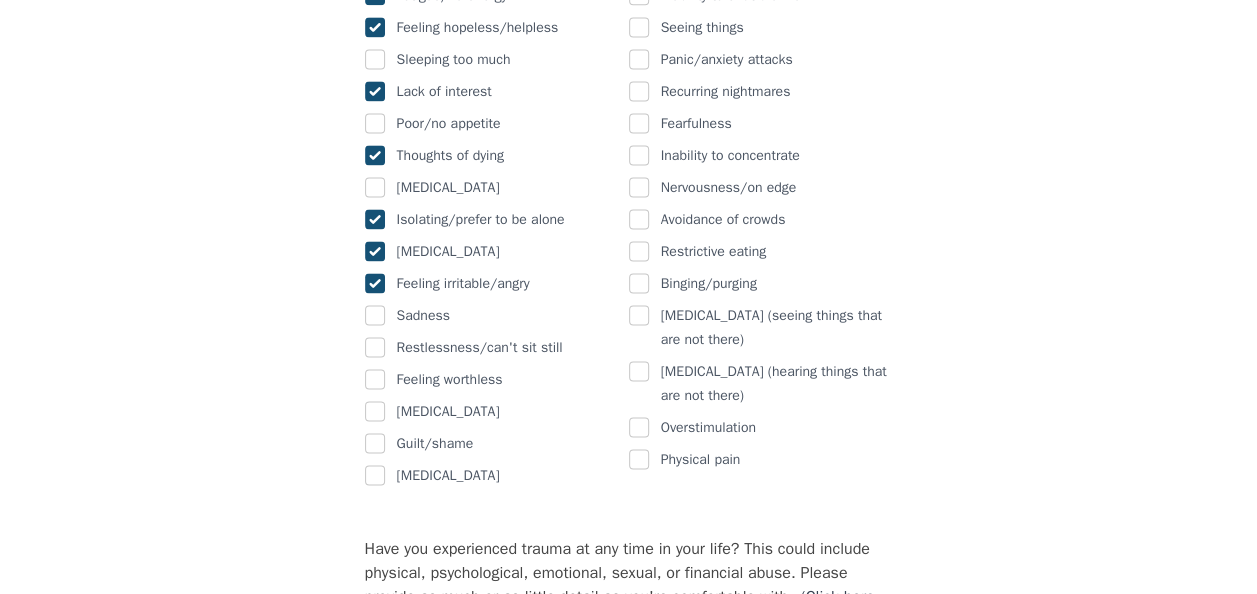 checkbox on "true" 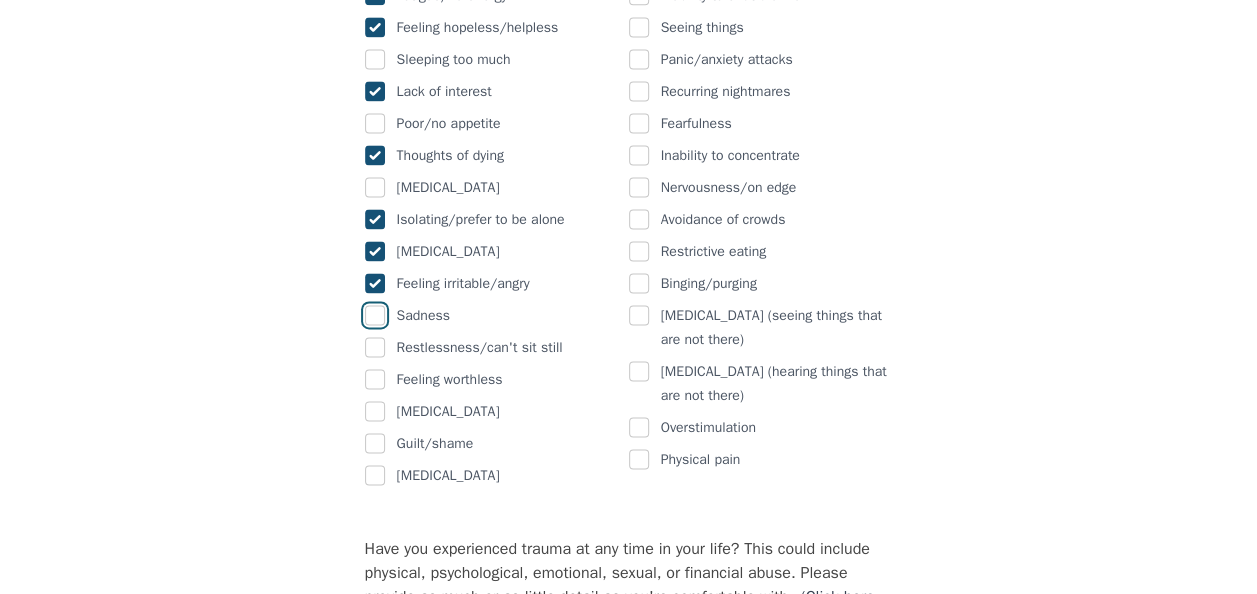 click at bounding box center [375, 315] 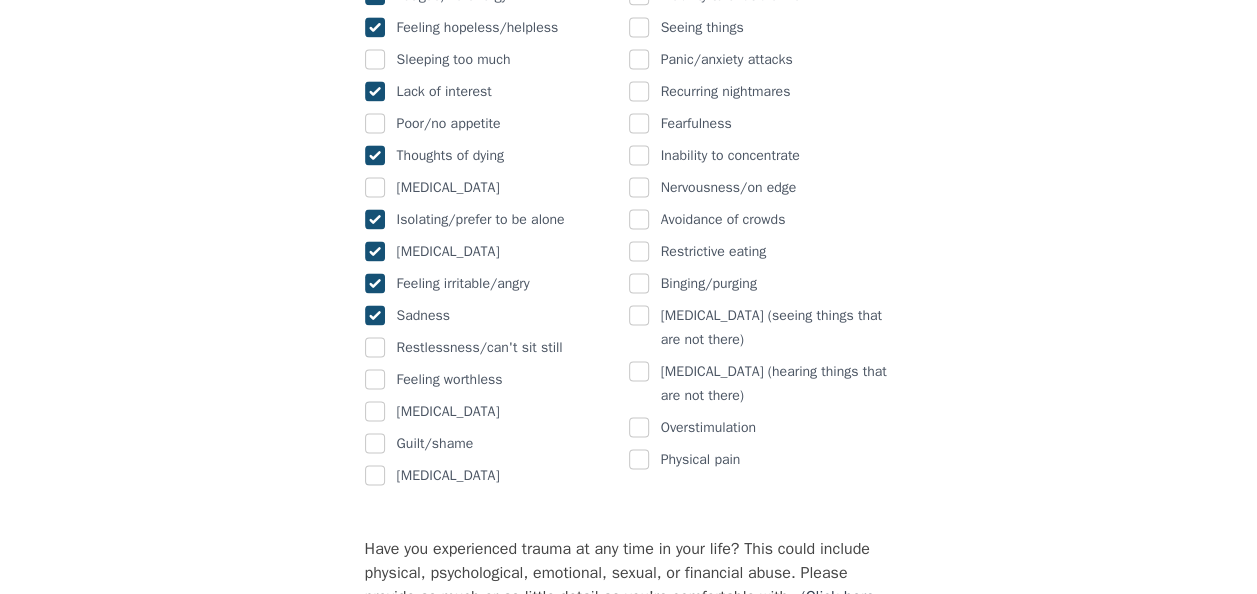 checkbox on "true" 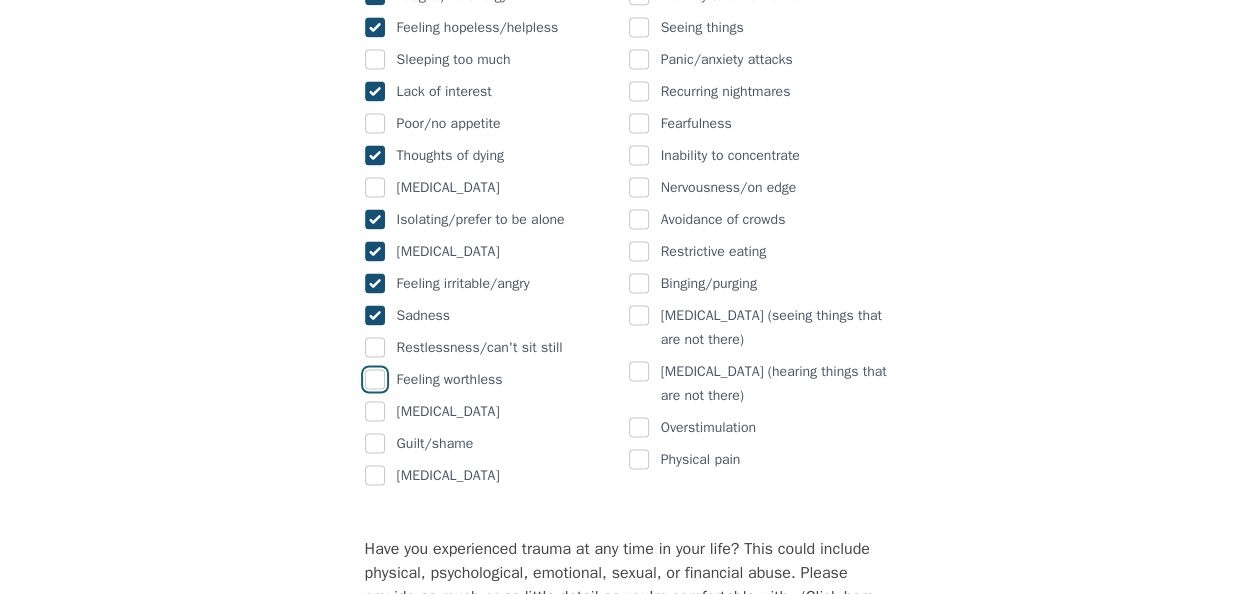 click at bounding box center (375, 379) 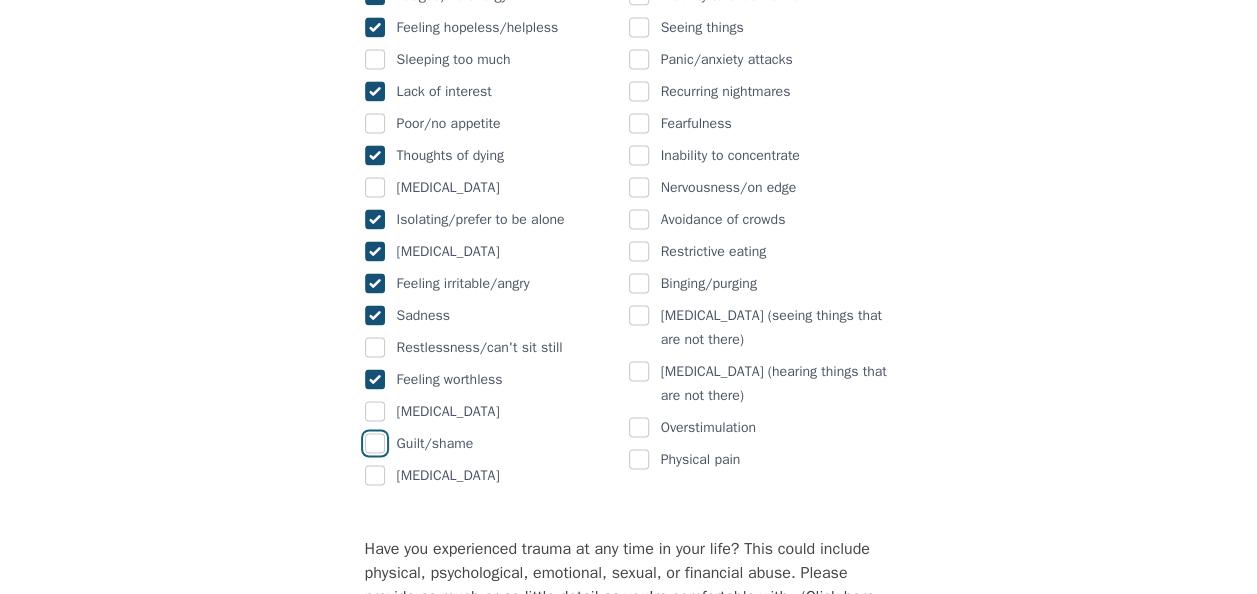 click at bounding box center (375, 443) 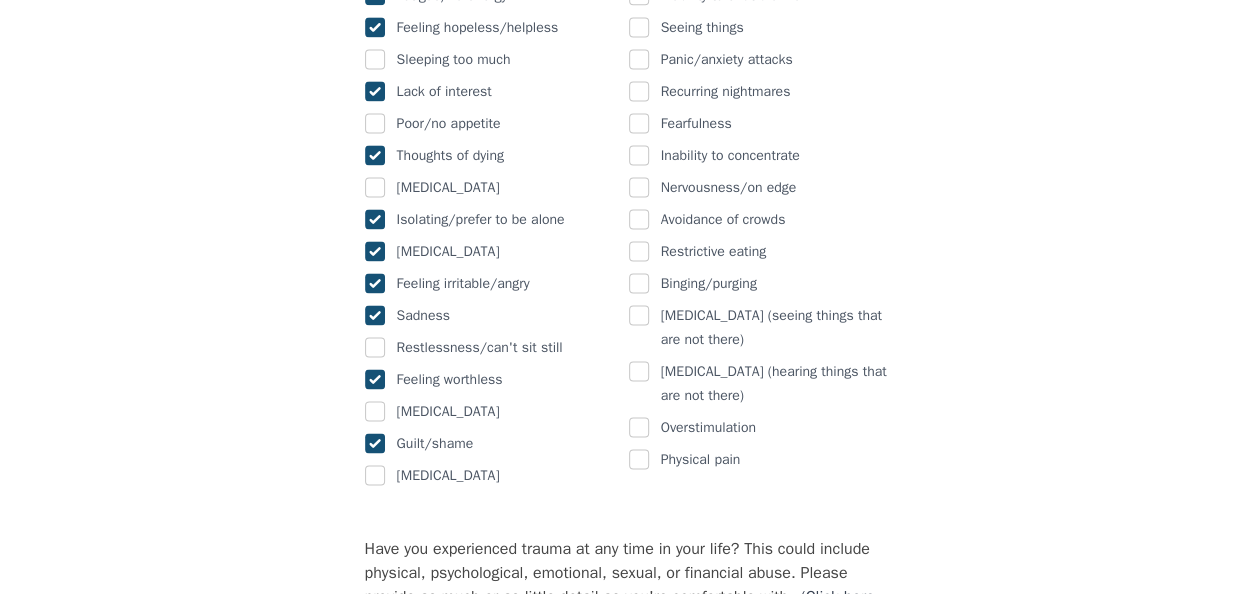 scroll, scrollTop: 1100, scrollLeft: 0, axis: vertical 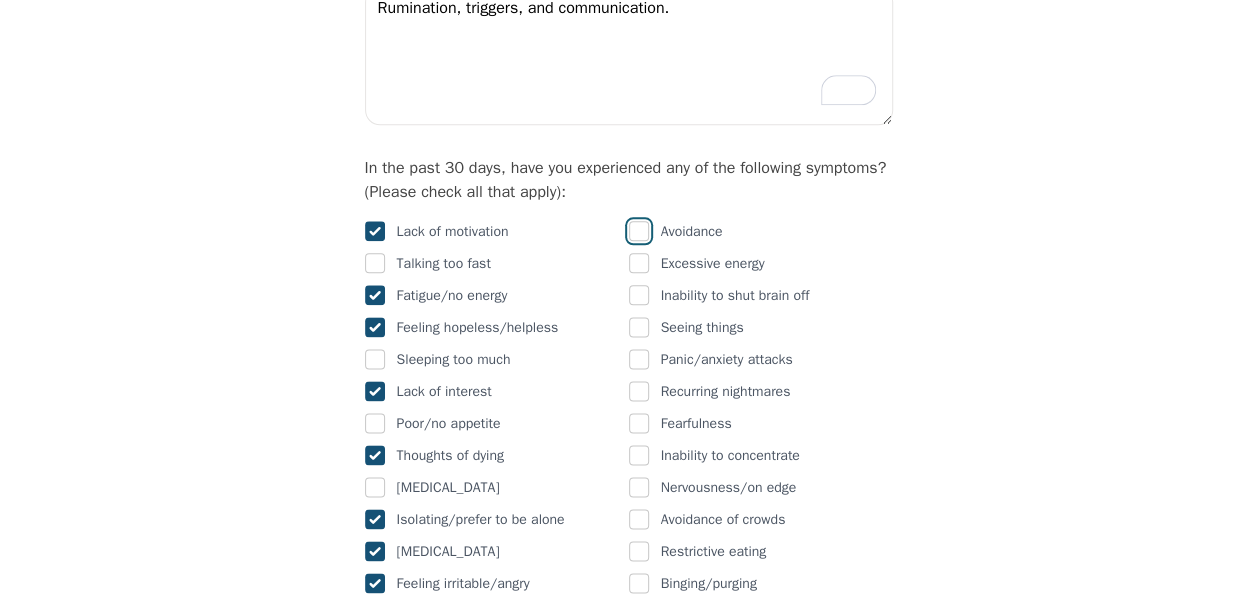 click at bounding box center (639, 231) 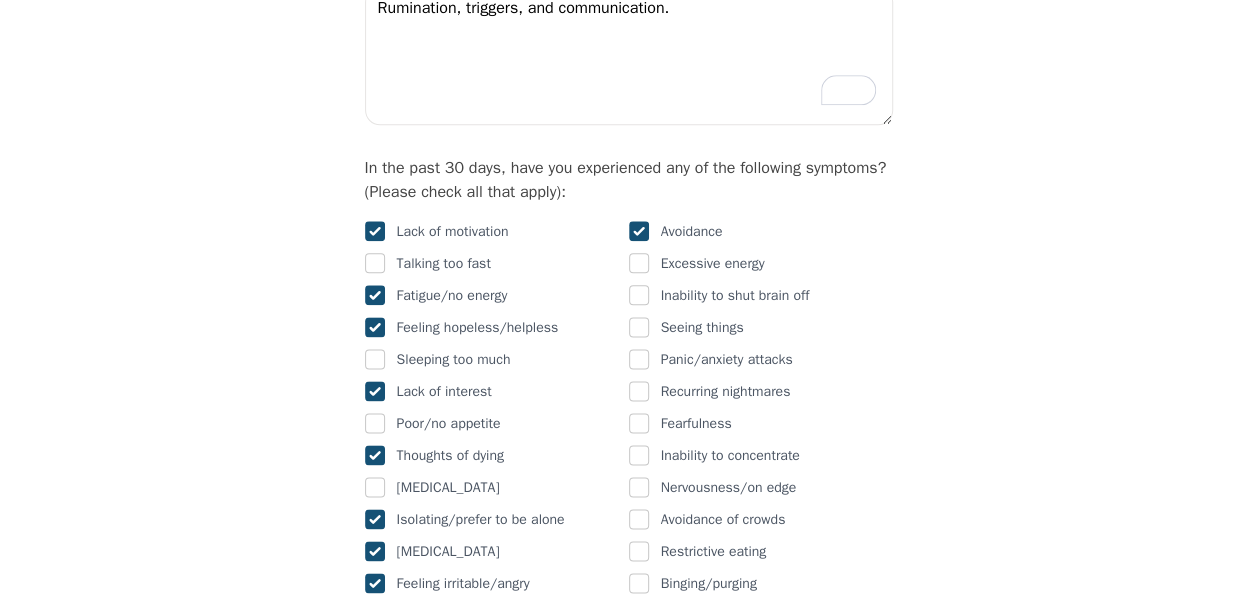 checkbox on "true" 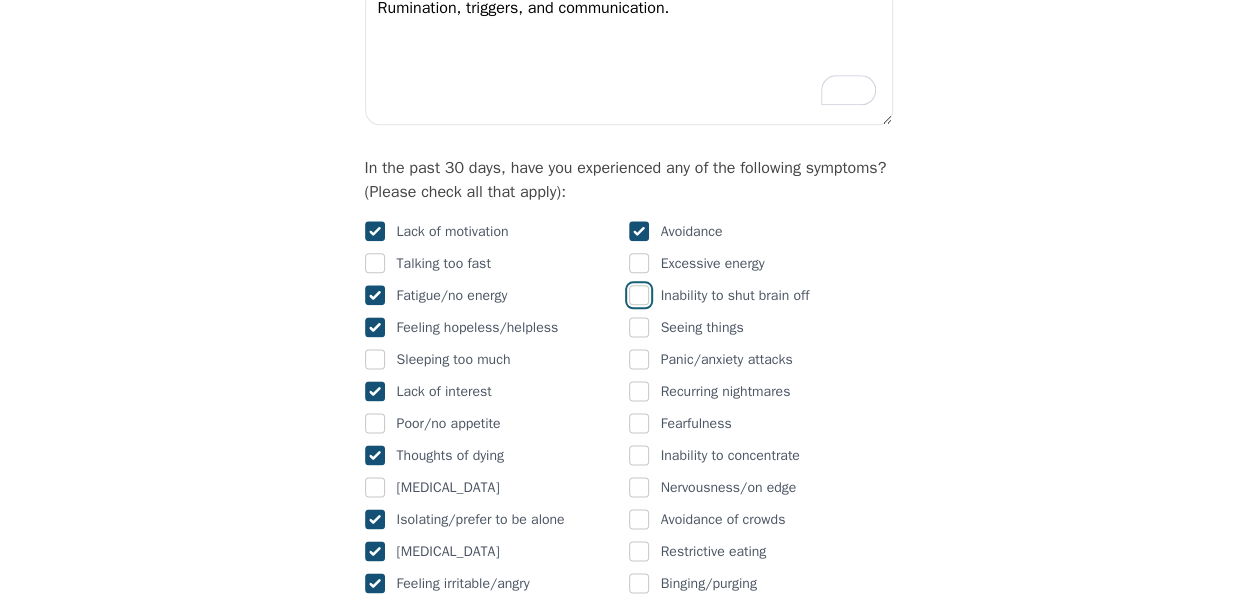 click at bounding box center (639, 295) 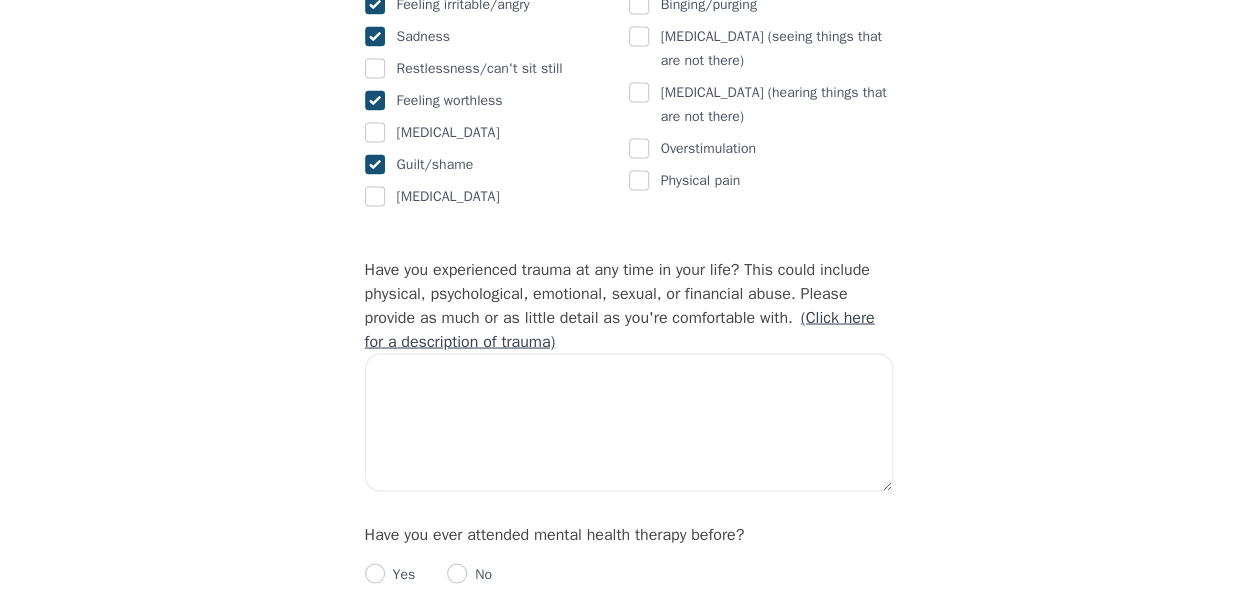 scroll, scrollTop: 1700, scrollLeft: 0, axis: vertical 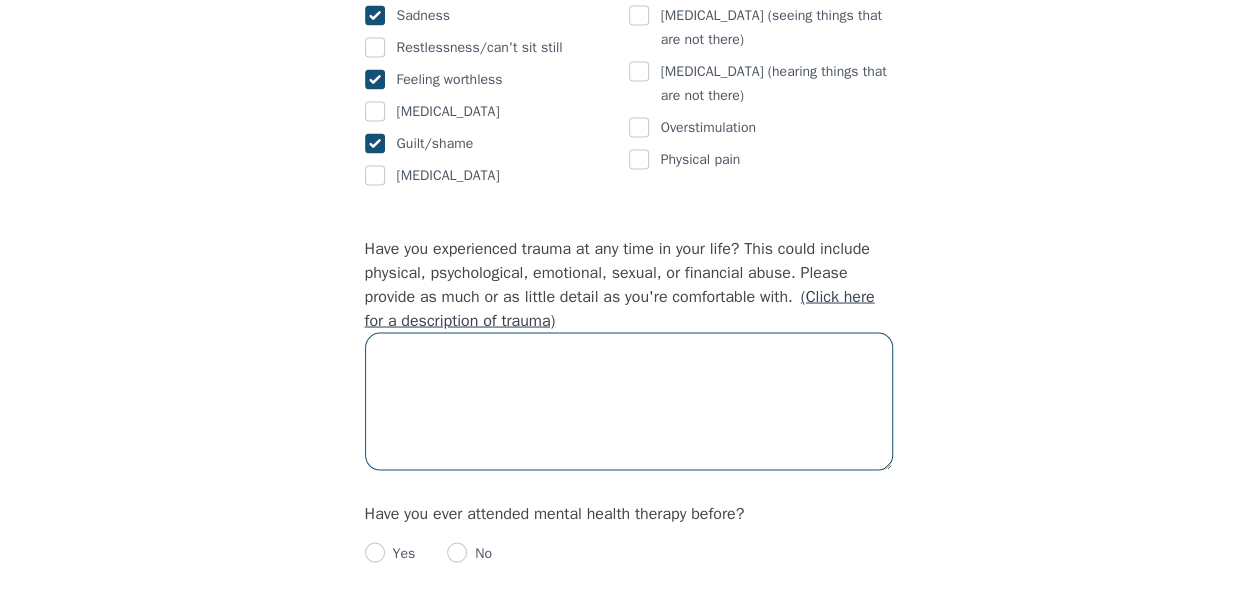 click at bounding box center (629, 401) 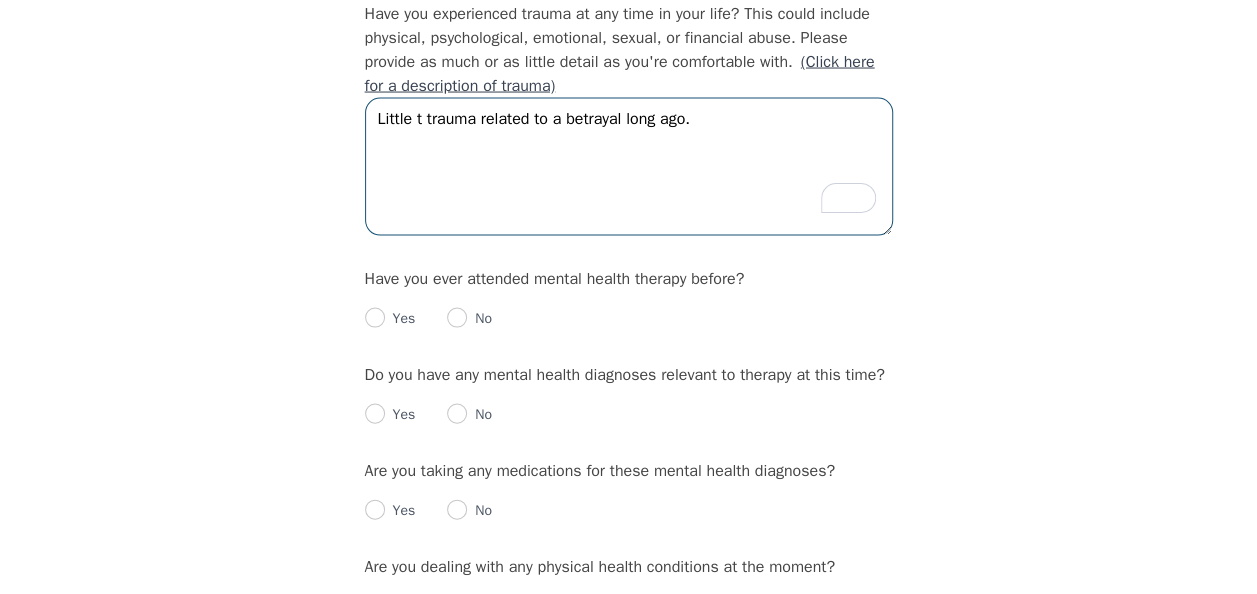 scroll, scrollTop: 2100, scrollLeft: 0, axis: vertical 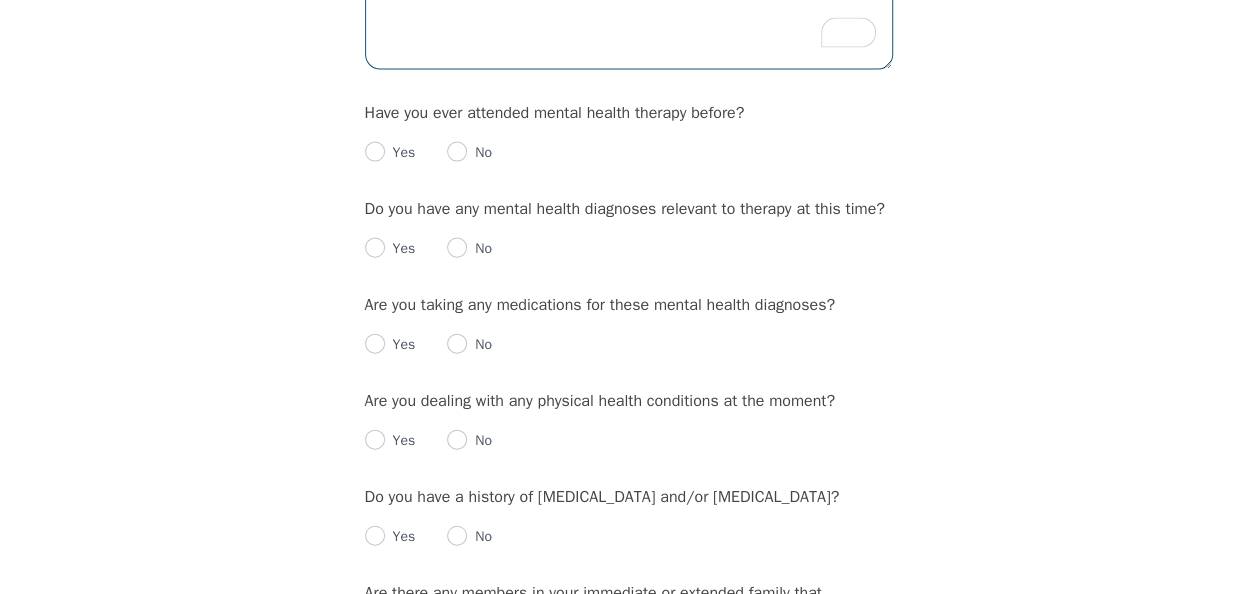 type on "Little t trauma related to a betrayal long ago." 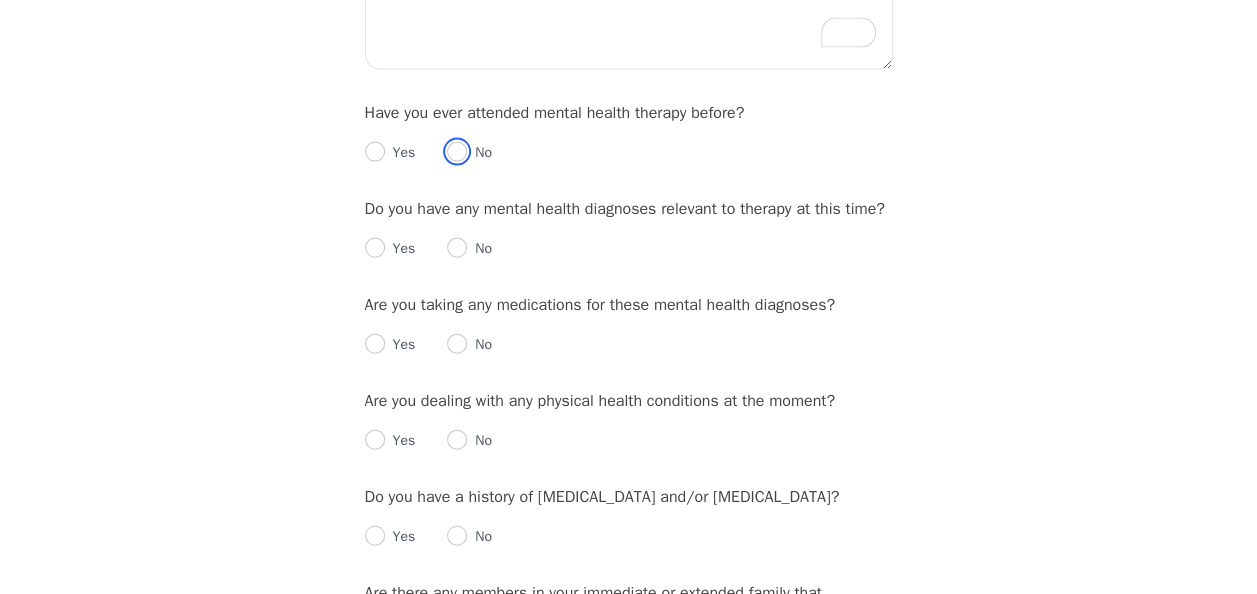 click at bounding box center [457, 152] 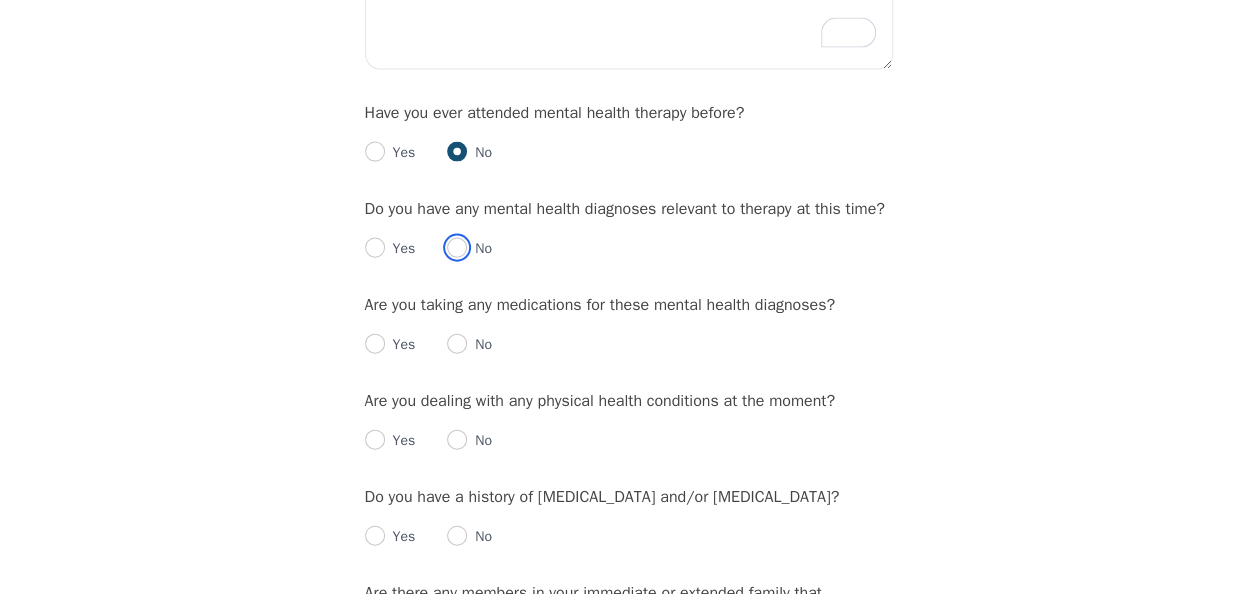 click at bounding box center (457, 248) 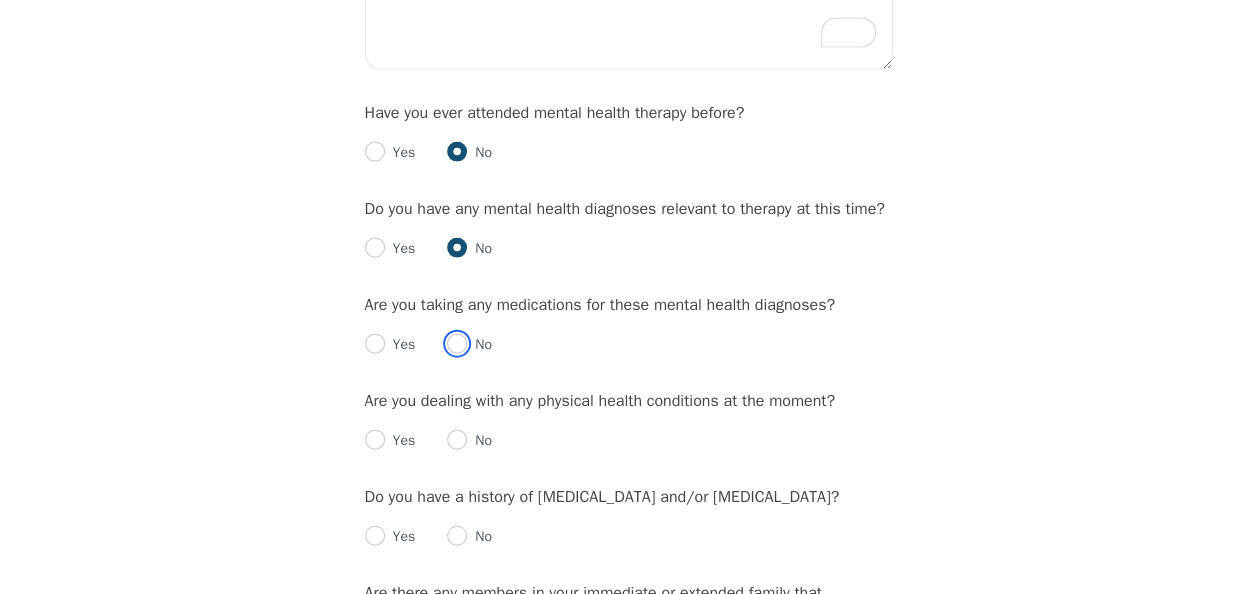 click at bounding box center [457, 344] 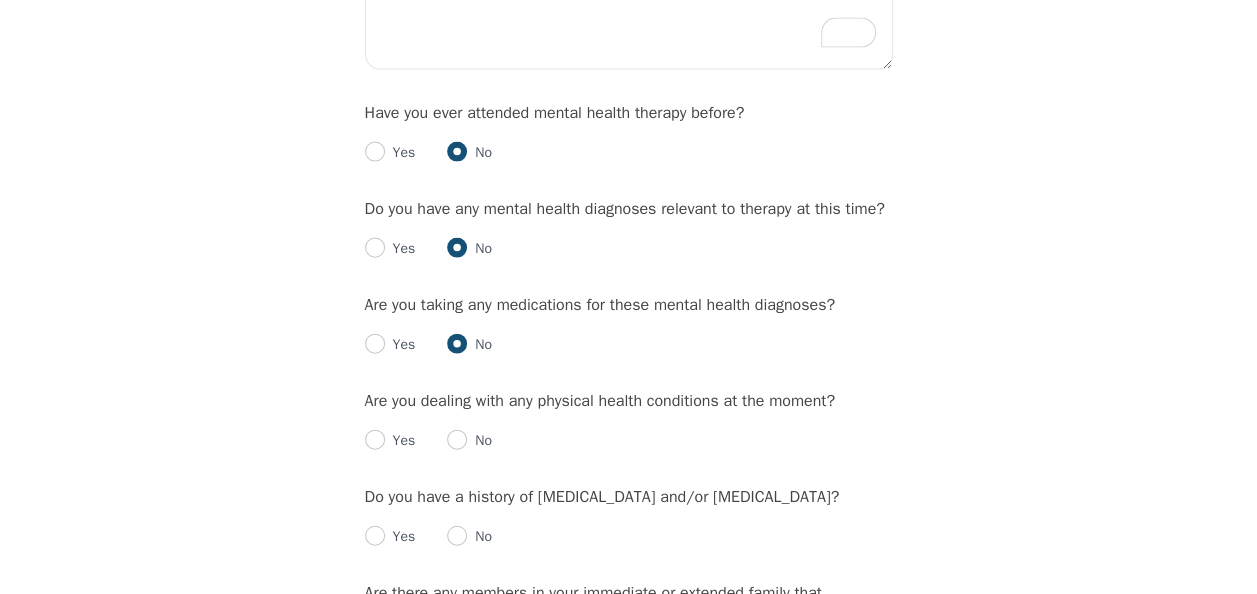 radio on "true" 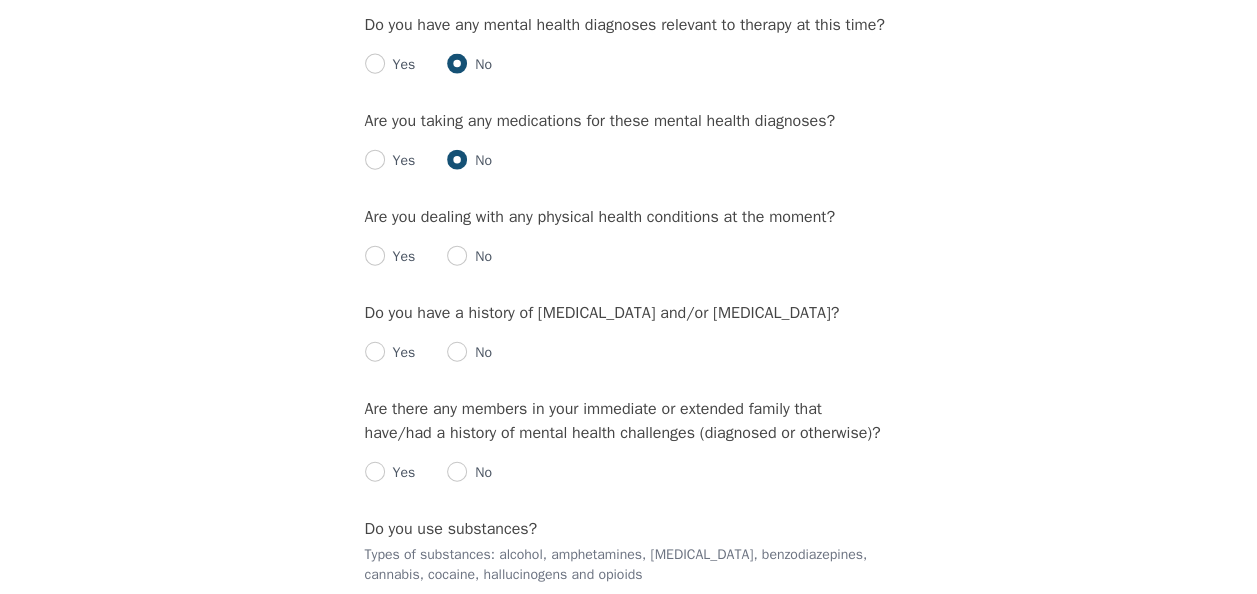 scroll, scrollTop: 2300, scrollLeft: 0, axis: vertical 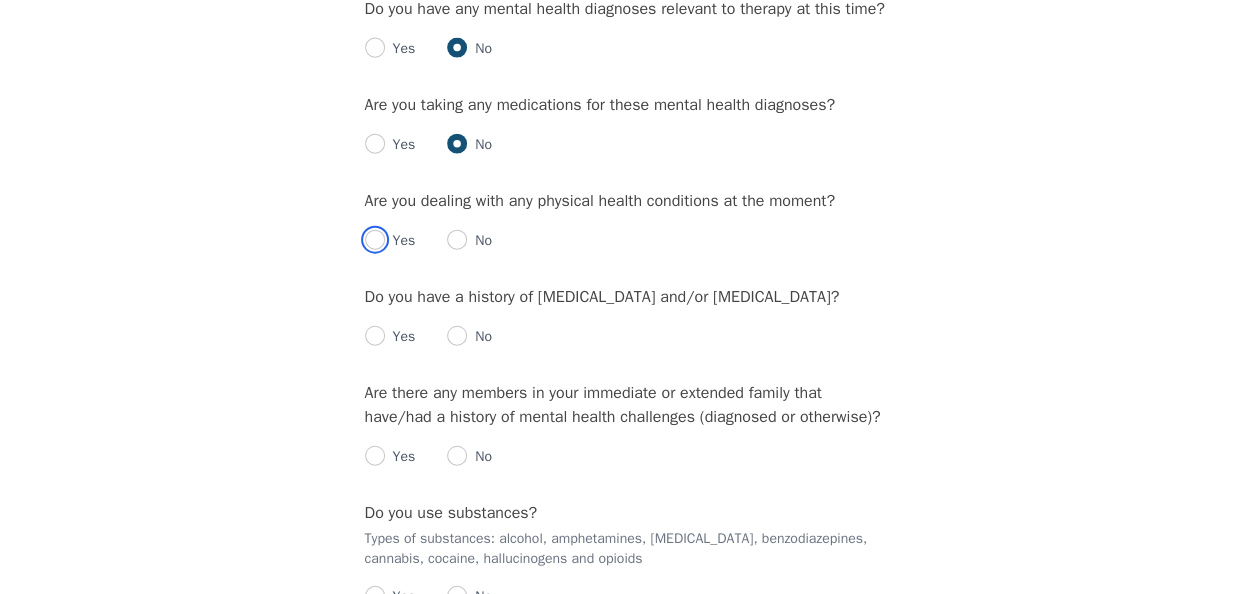 click at bounding box center [375, 240] 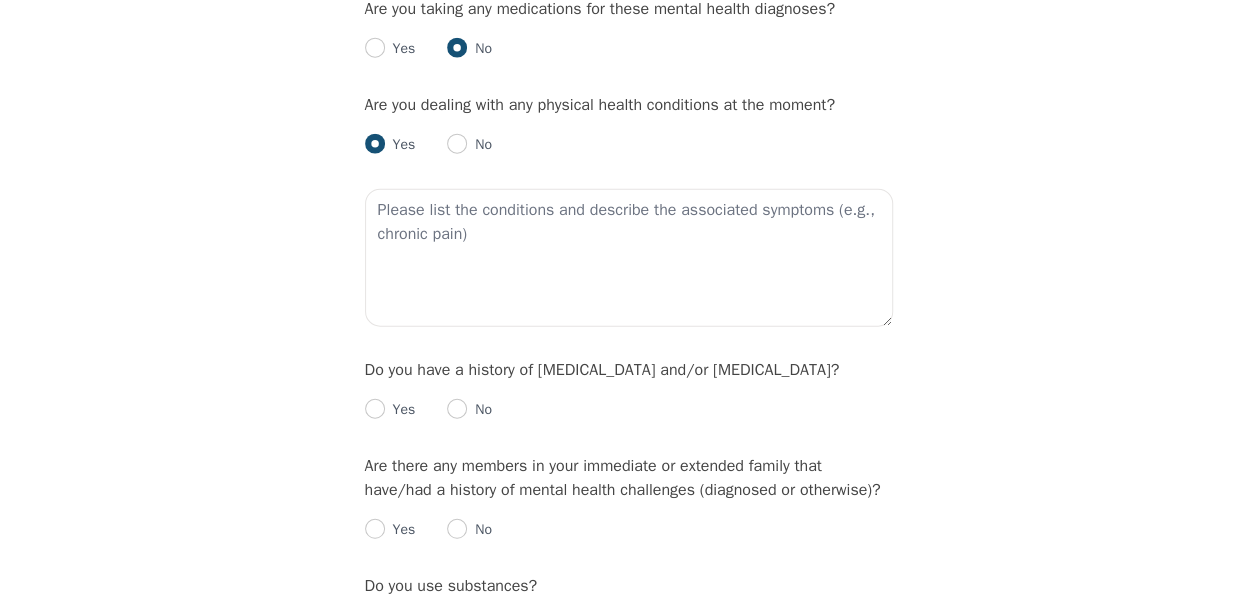 scroll, scrollTop: 2400, scrollLeft: 0, axis: vertical 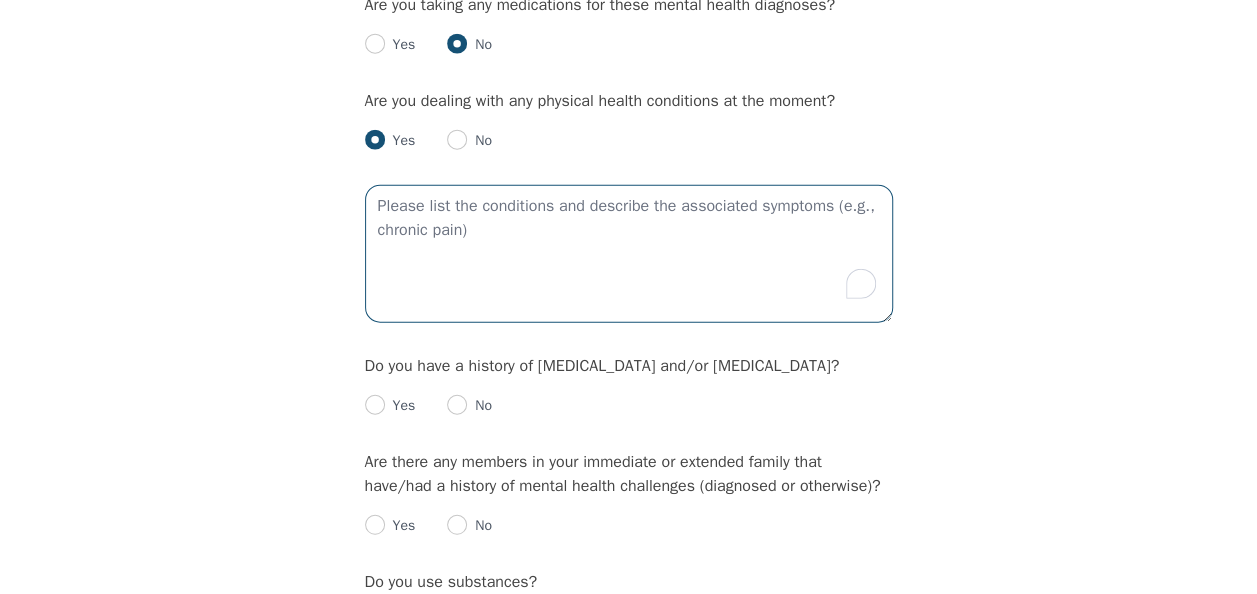 click at bounding box center (629, 254) 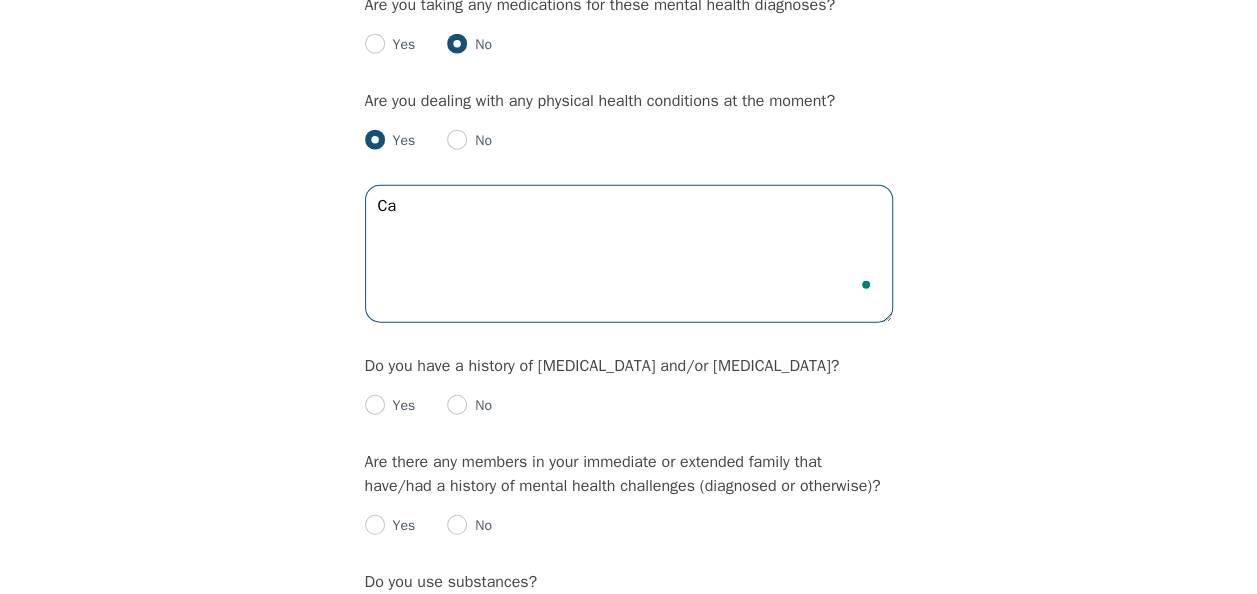 type on "C" 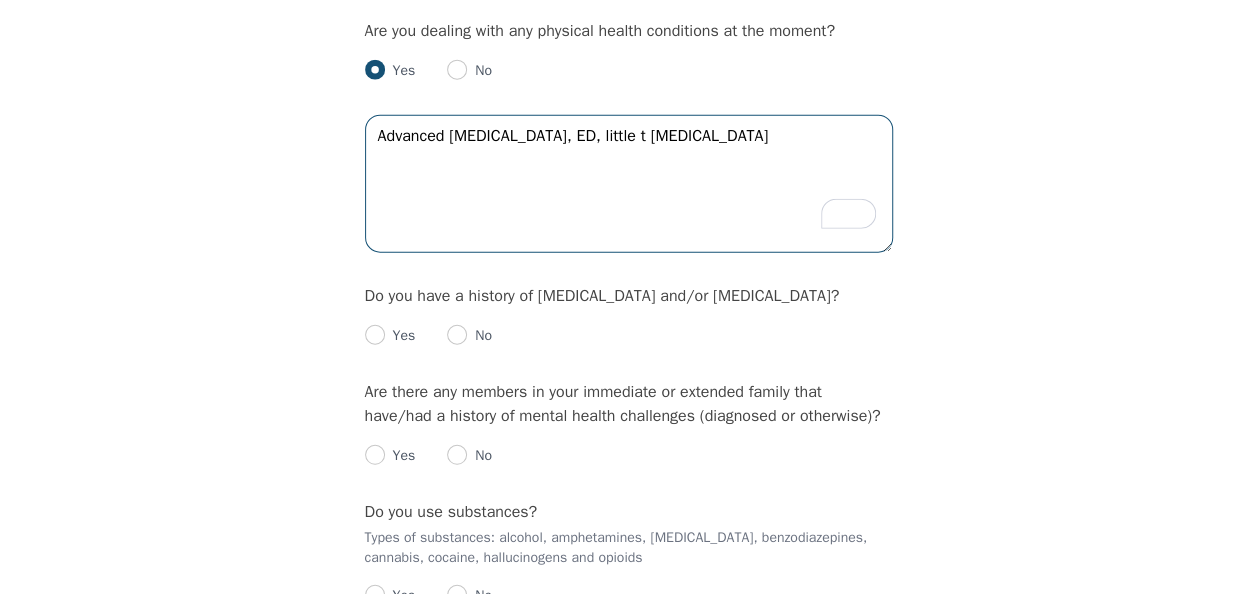 scroll, scrollTop: 2500, scrollLeft: 0, axis: vertical 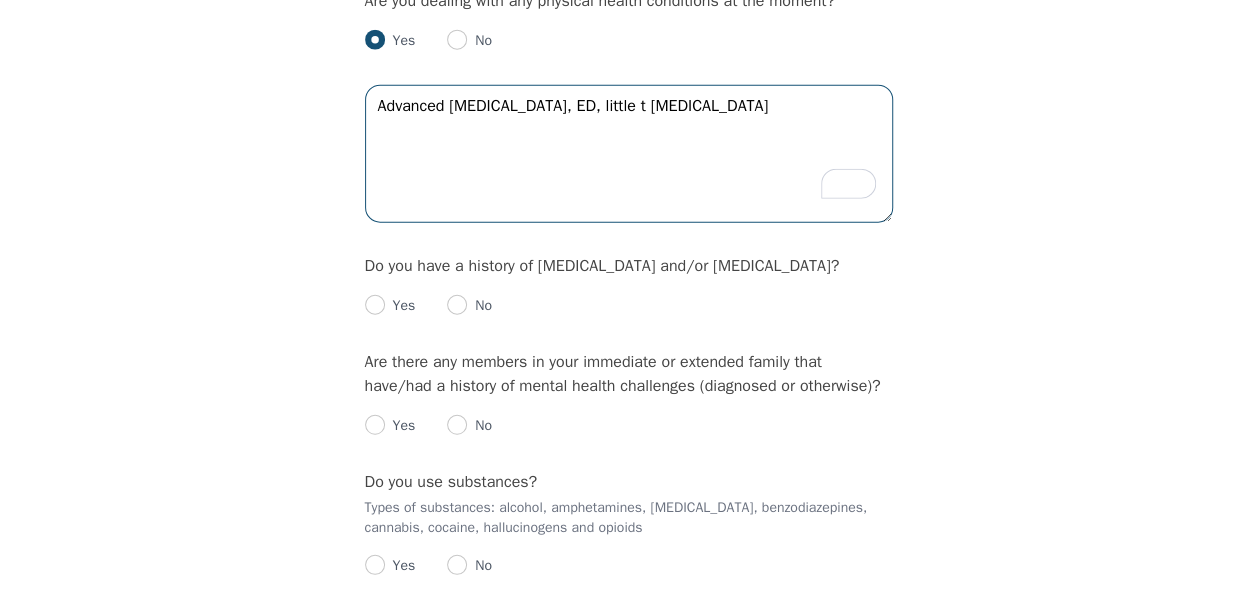 type on "Advanced [MEDICAL_DATA], ED, little t [MEDICAL_DATA]" 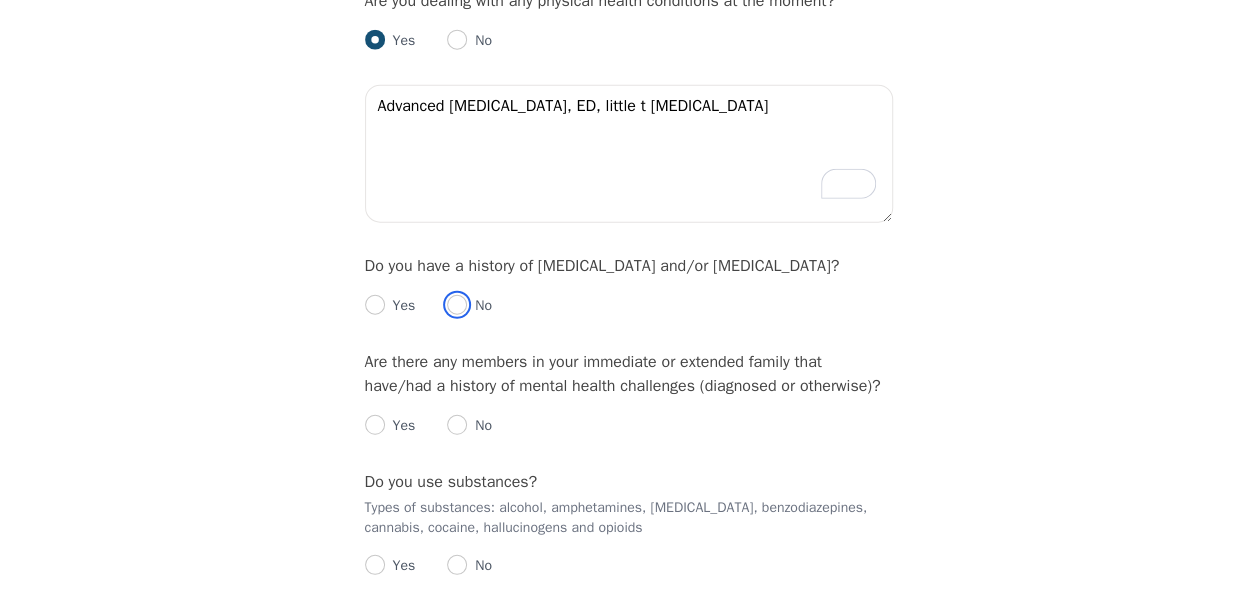 click at bounding box center [457, 305] 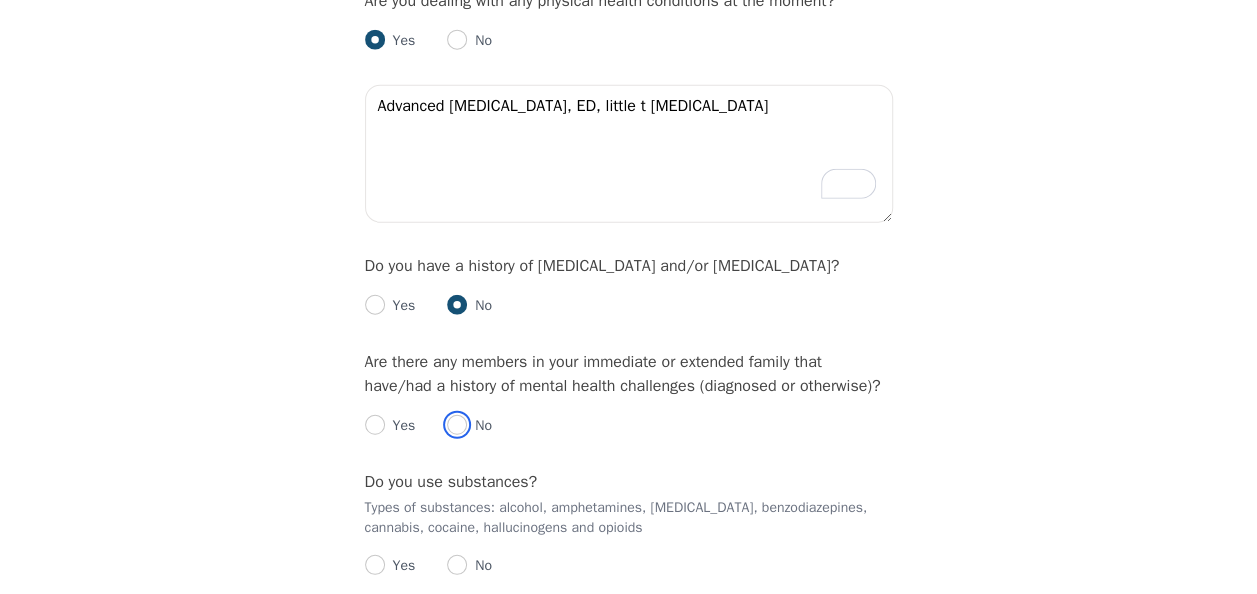 click at bounding box center (457, 425) 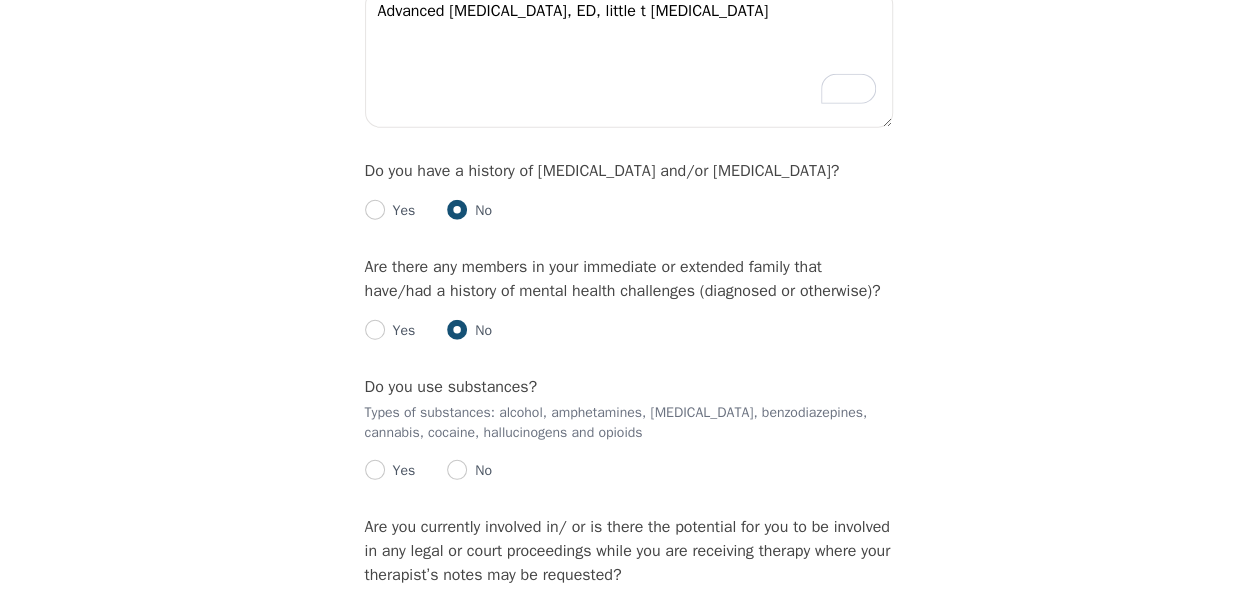 scroll, scrollTop: 2800, scrollLeft: 0, axis: vertical 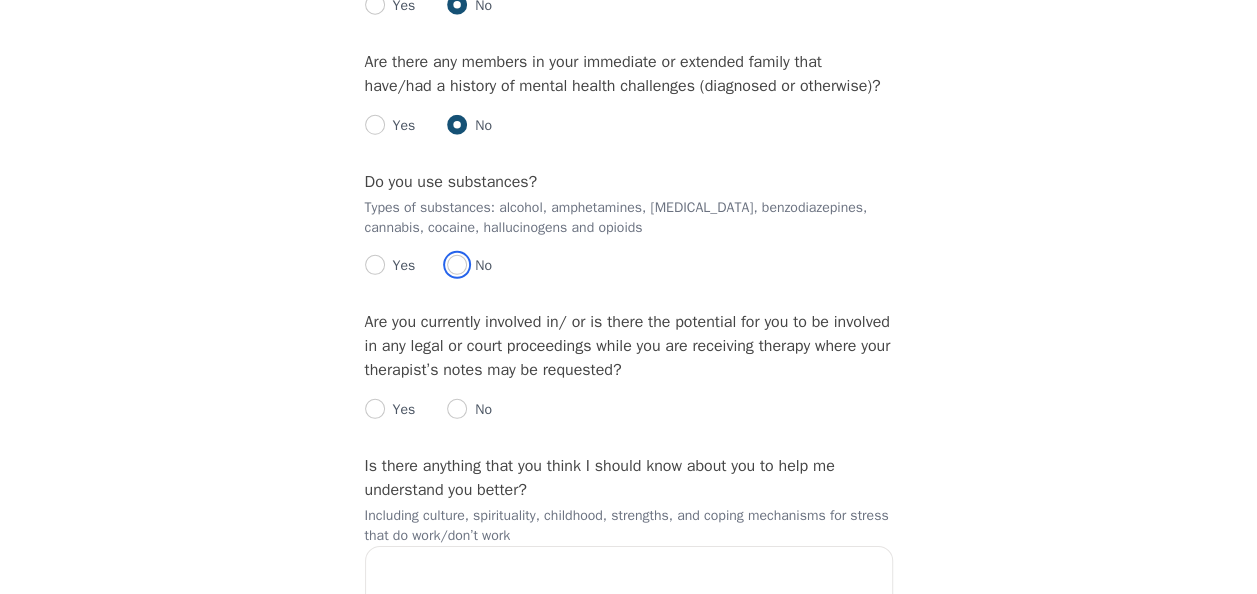 click at bounding box center [457, 265] 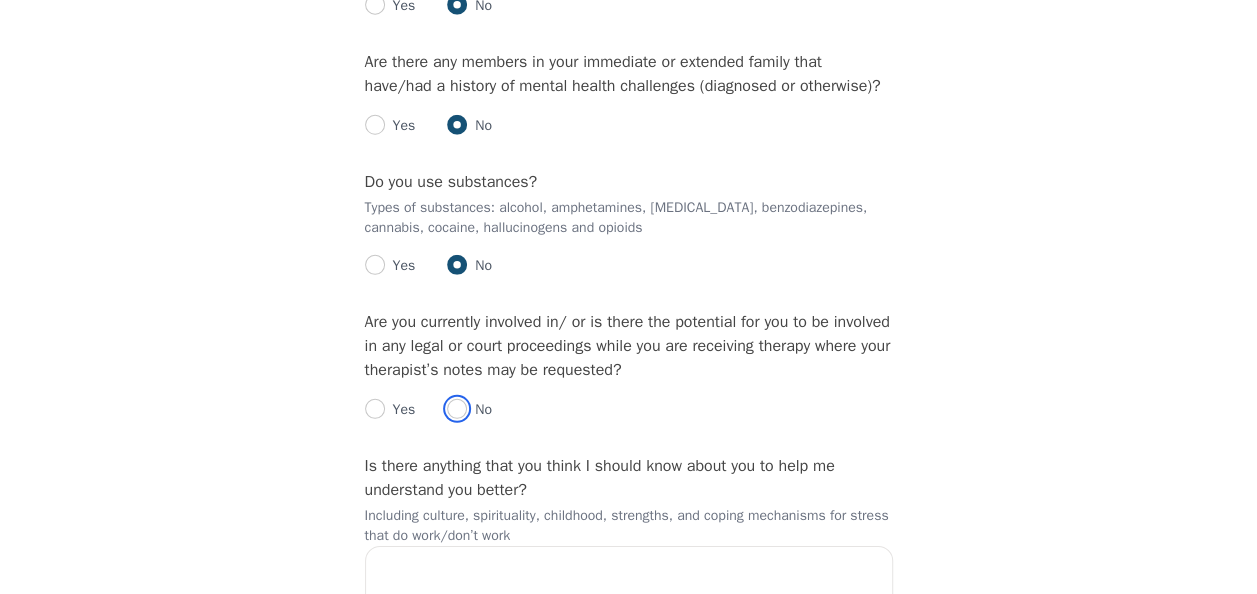 click at bounding box center [457, 409] 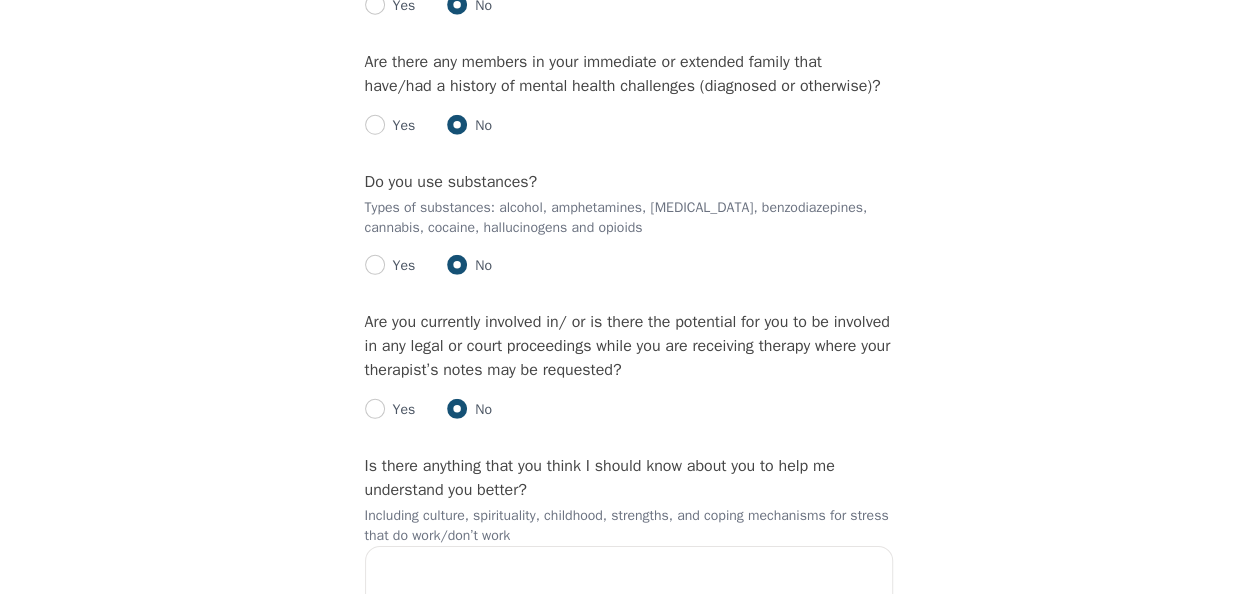 radio on "true" 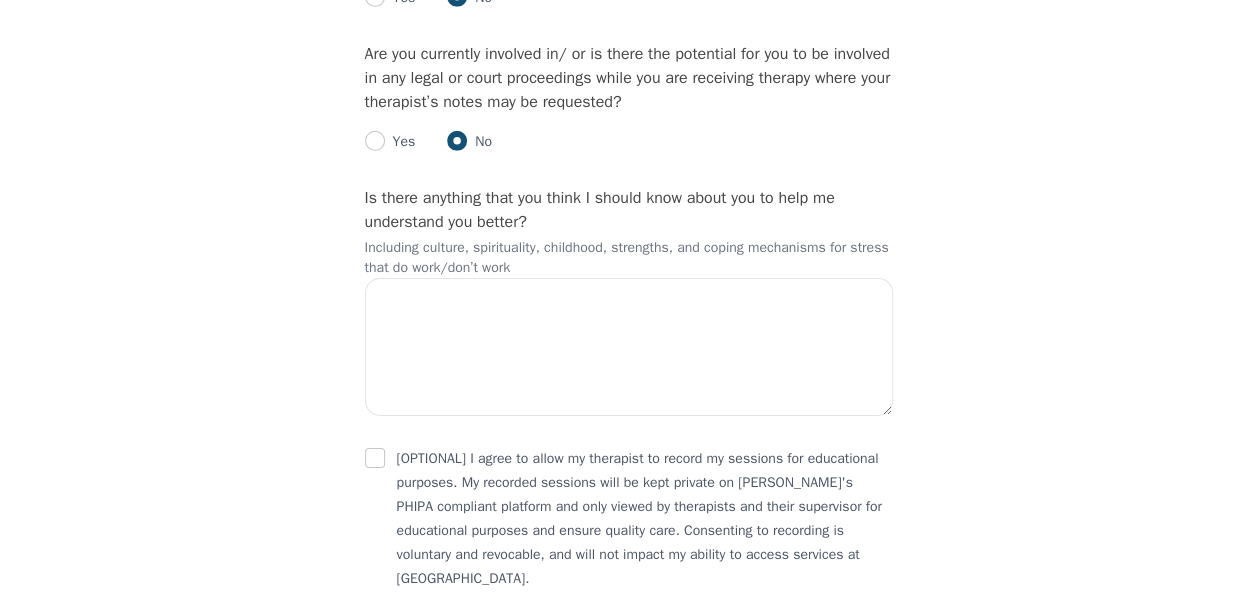 scroll, scrollTop: 3100, scrollLeft: 0, axis: vertical 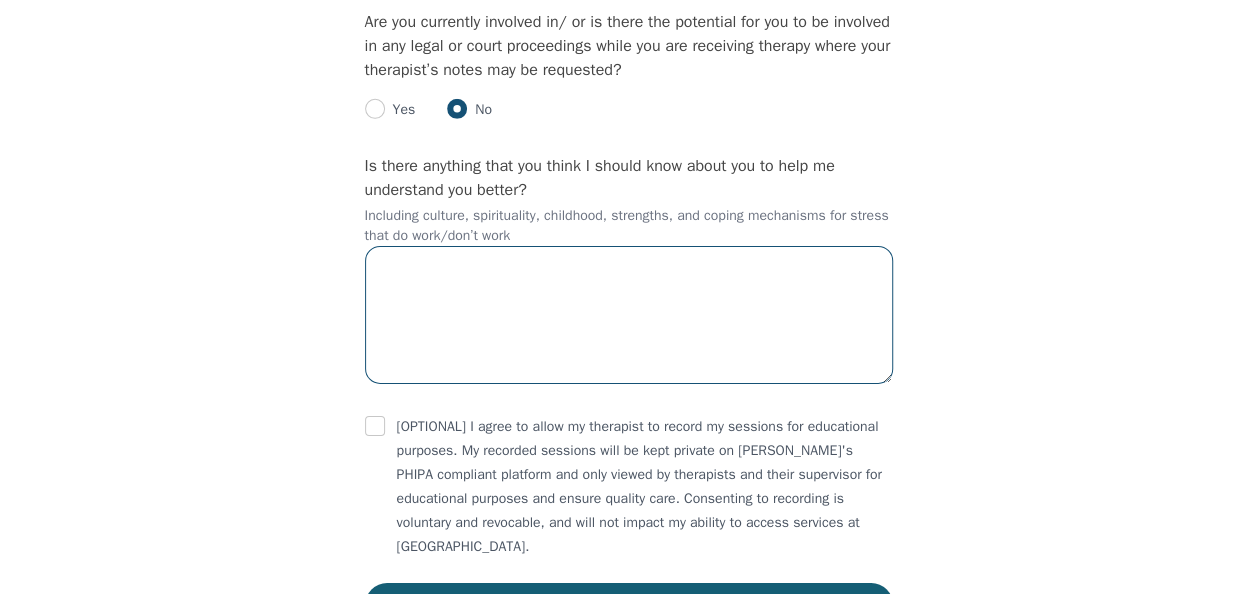 click at bounding box center [629, 315] 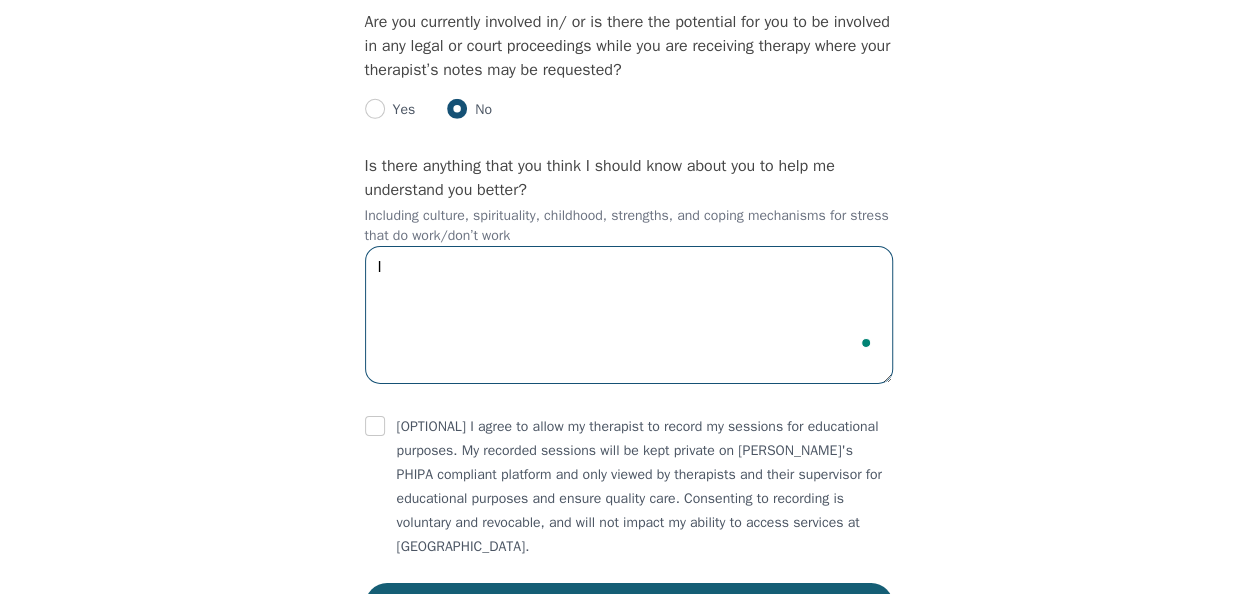 type on "I" 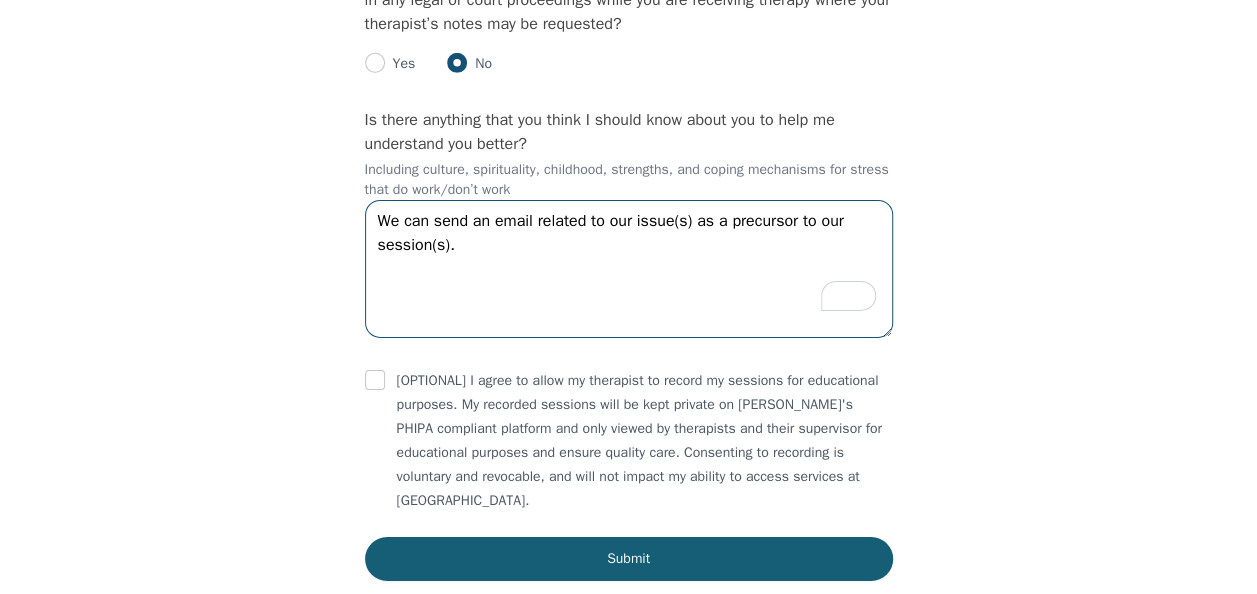 scroll, scrollTop: 3172, scrollLeft: 0, axis: vertical 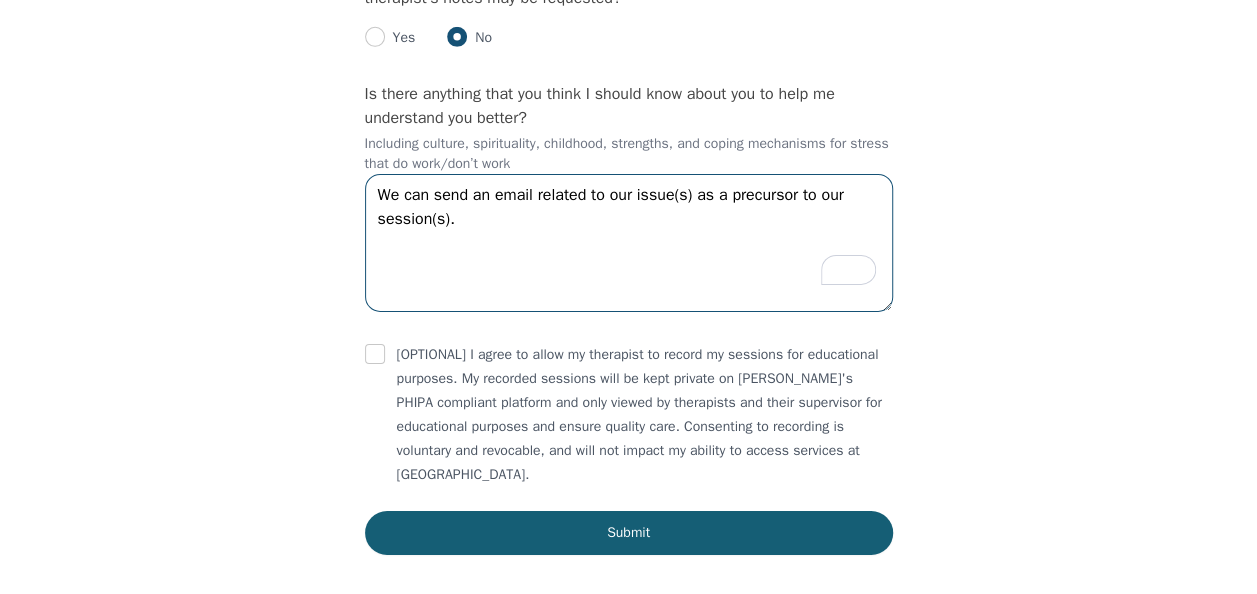 type on "We can send an email related to our issue(s) as a precursor to our session(s)." 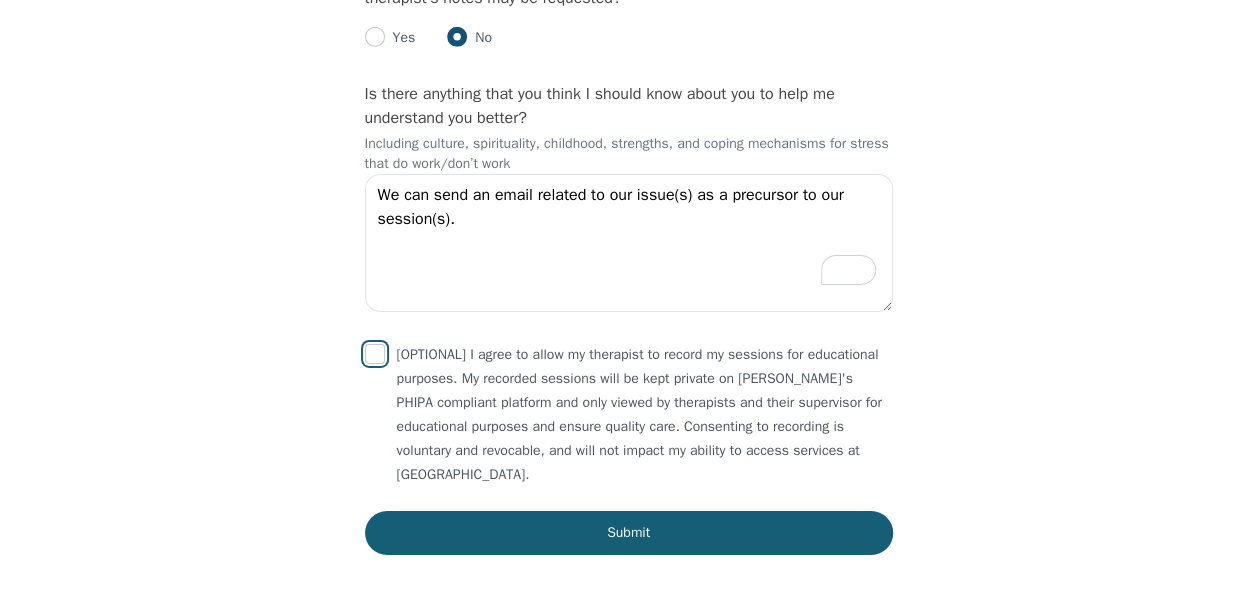 click at bounding box center (375, 354) 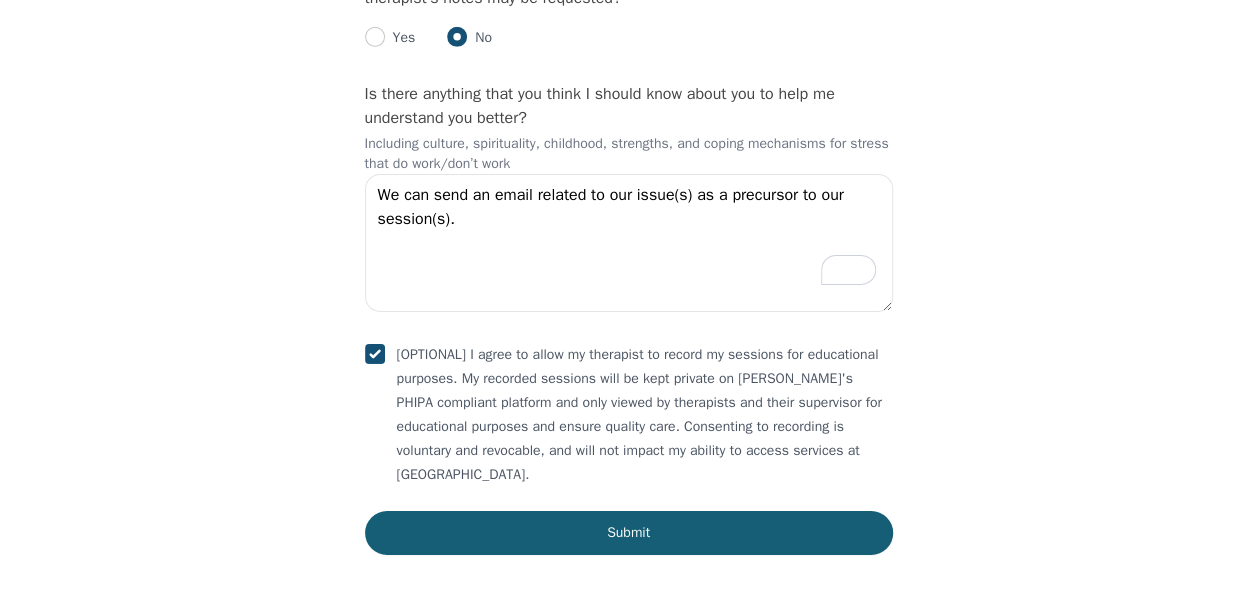 checkbox on "true" 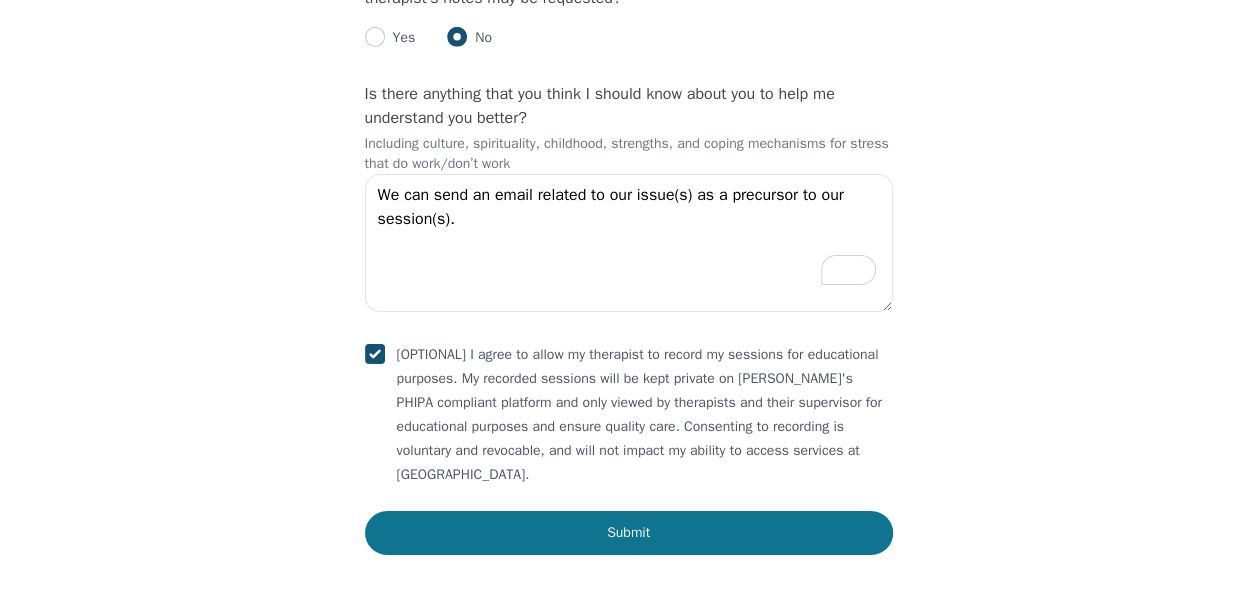 click on "Submit" at bounding box center [629, 533] 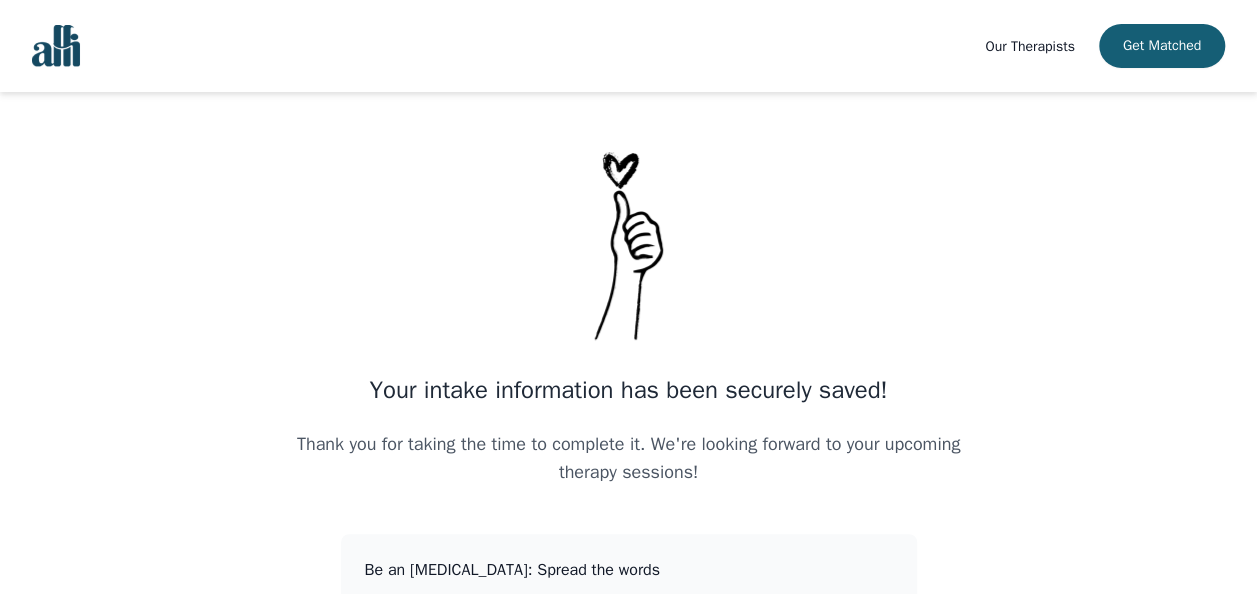 scroll, scrollTop: 0, scrollLeft: 0, axis: both 